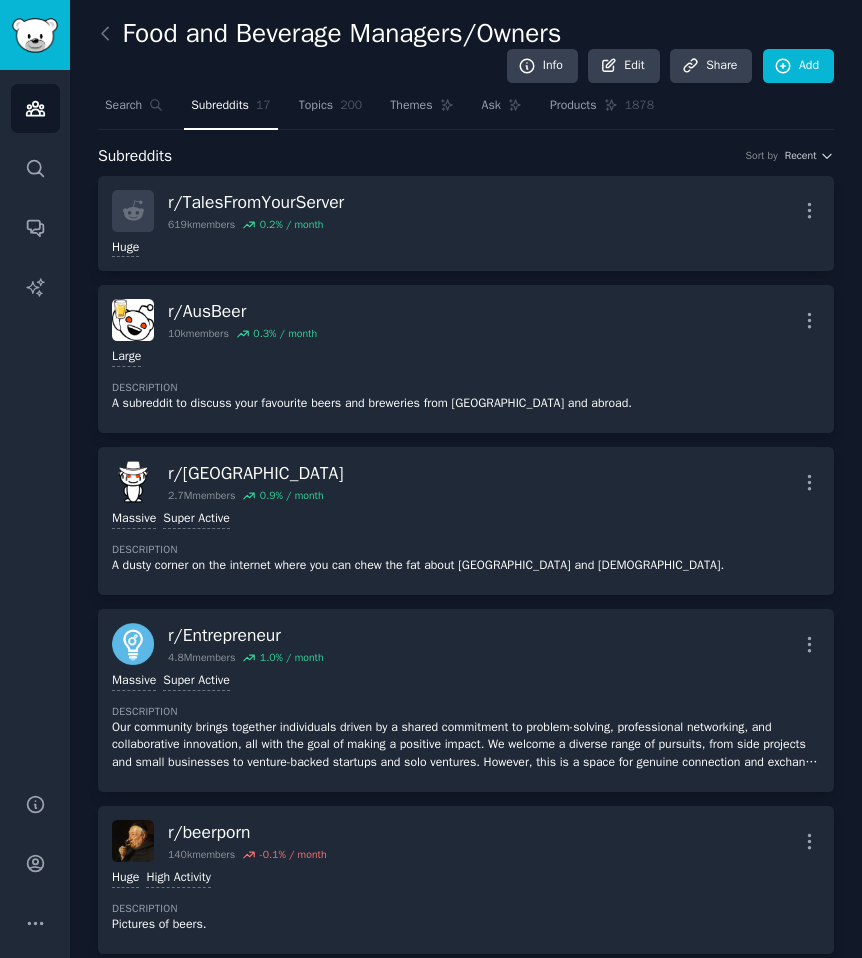 scroll, scrollTop: 0, scrollLeft: 0, axis: both 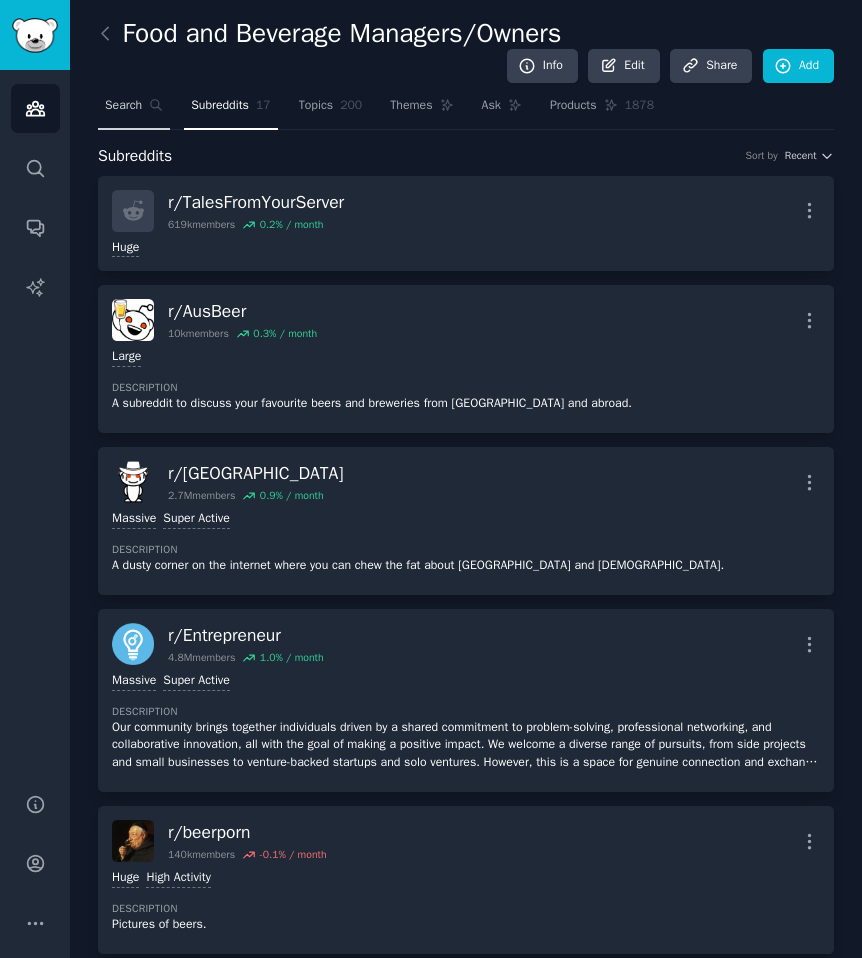 click on "Search" at bounding box center (134, 110) 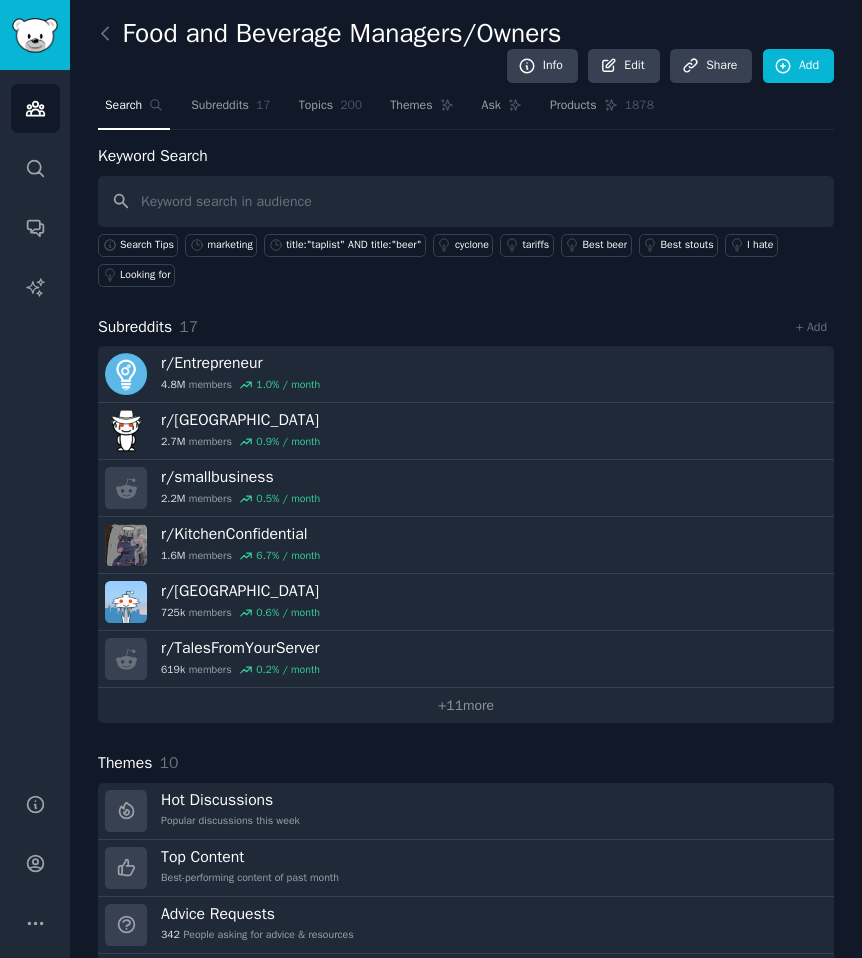 click at bounding box center (466, 201) 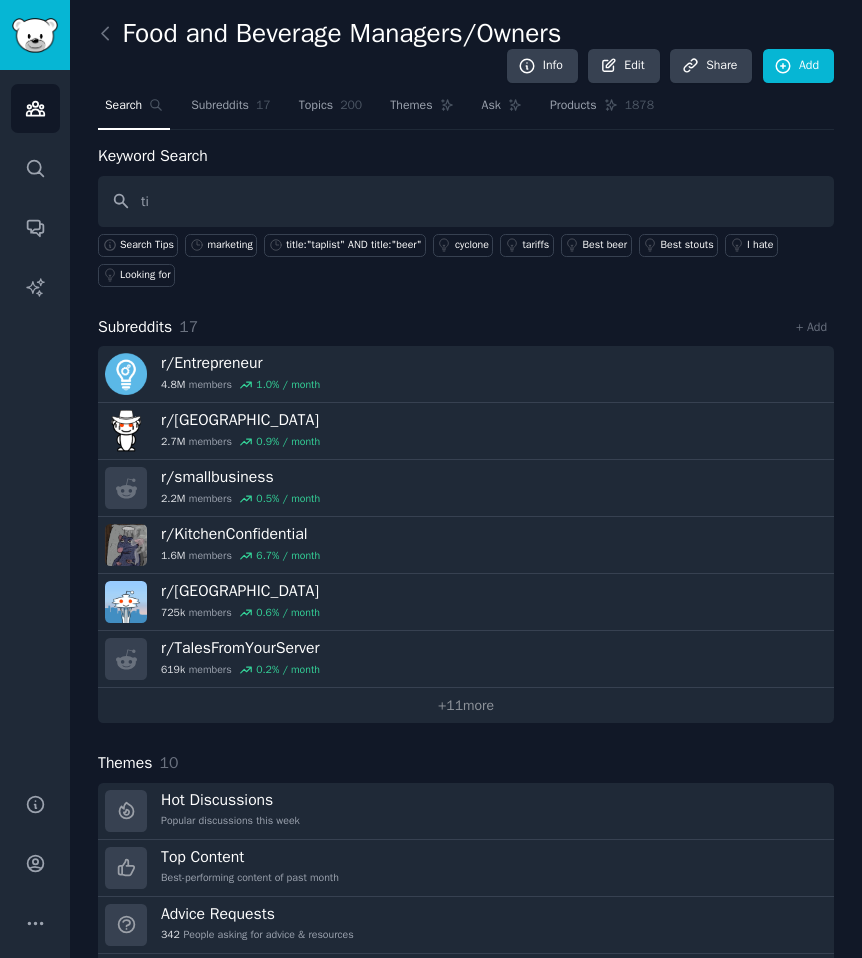 type on "t" 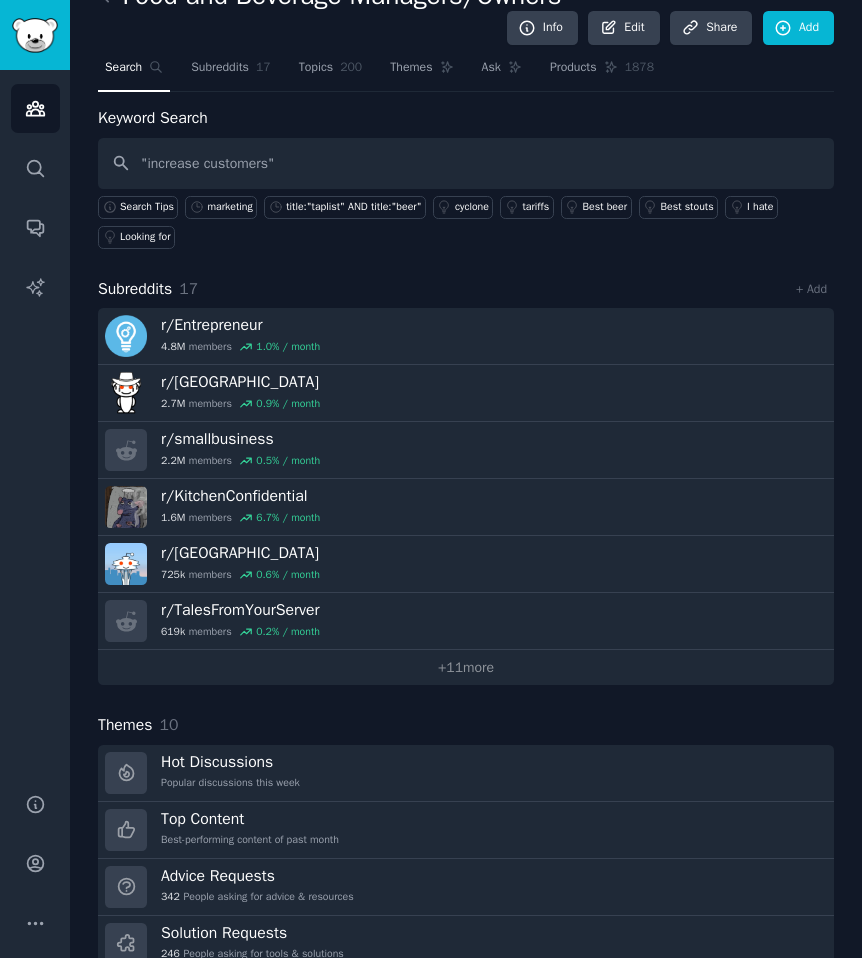 scroll, scrollTop: 40, scrollLeft: 0, axis: vertical 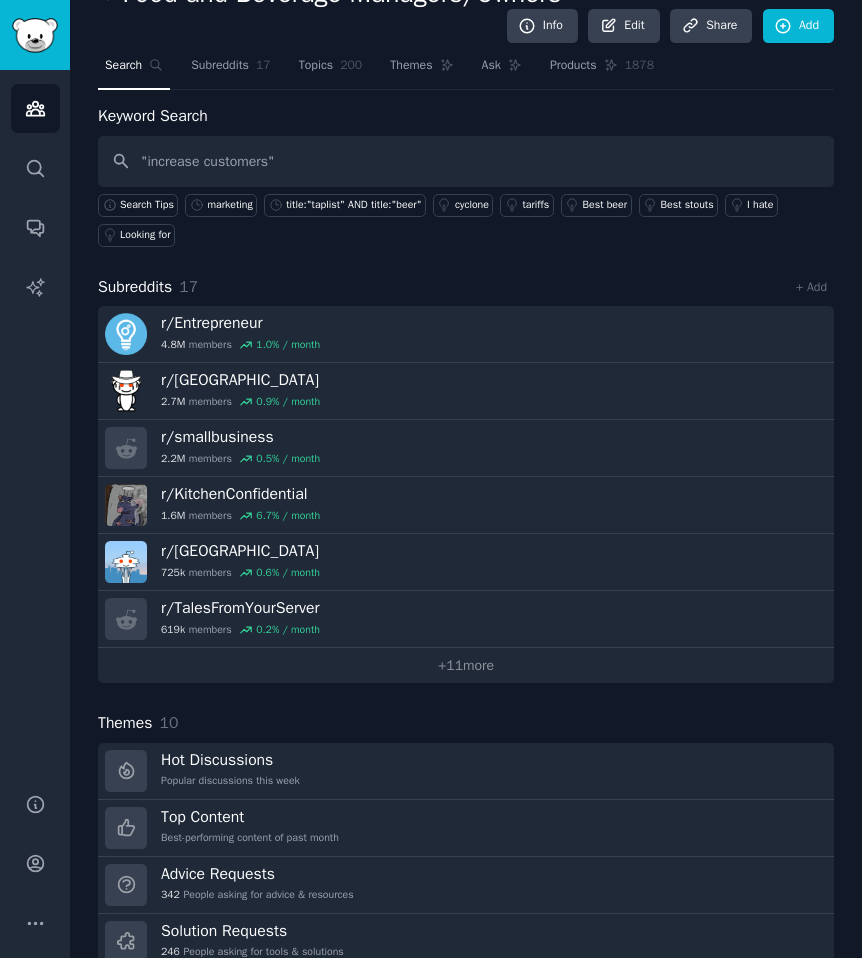 click on ""increase customers"" at bounding box center [466, 161] 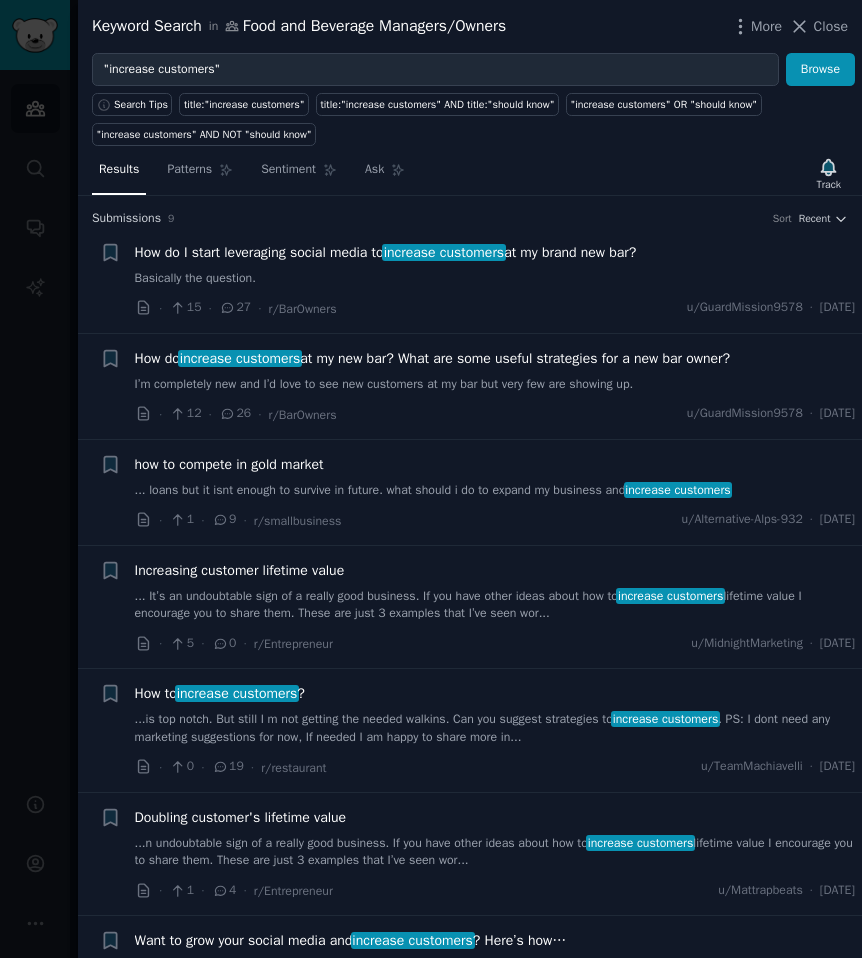 click on "Basically the question." at bounding box center [495, 279] 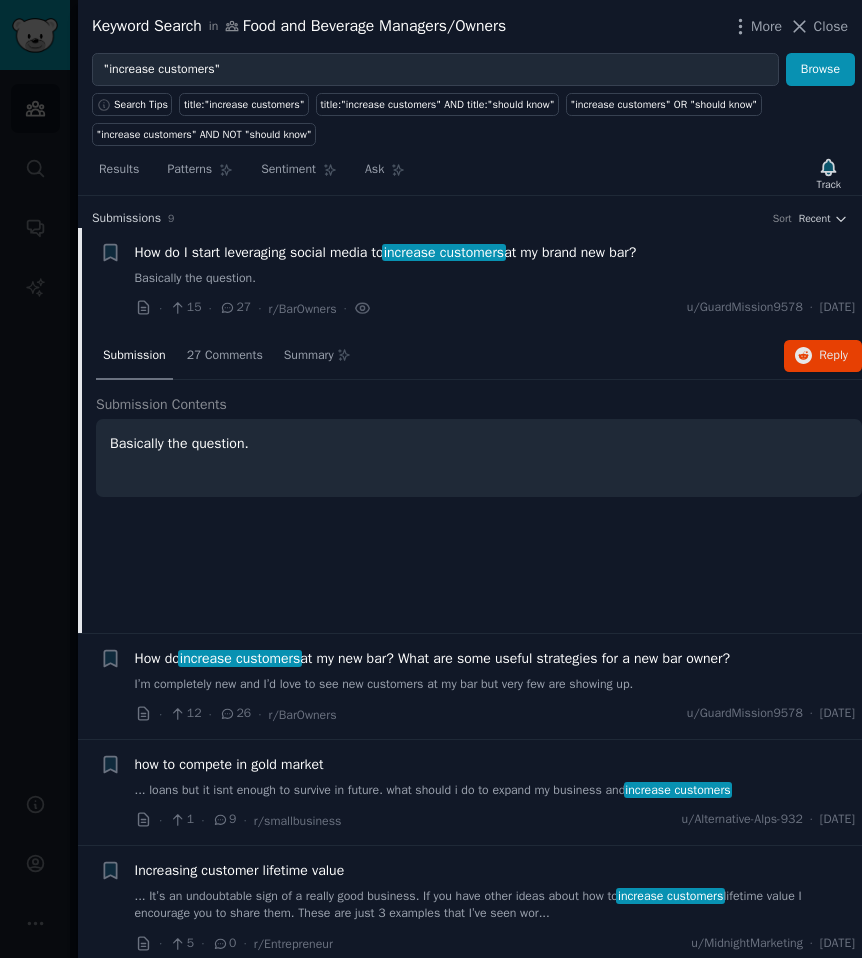 click on "Basically the question." at bounding box center [495, 279] 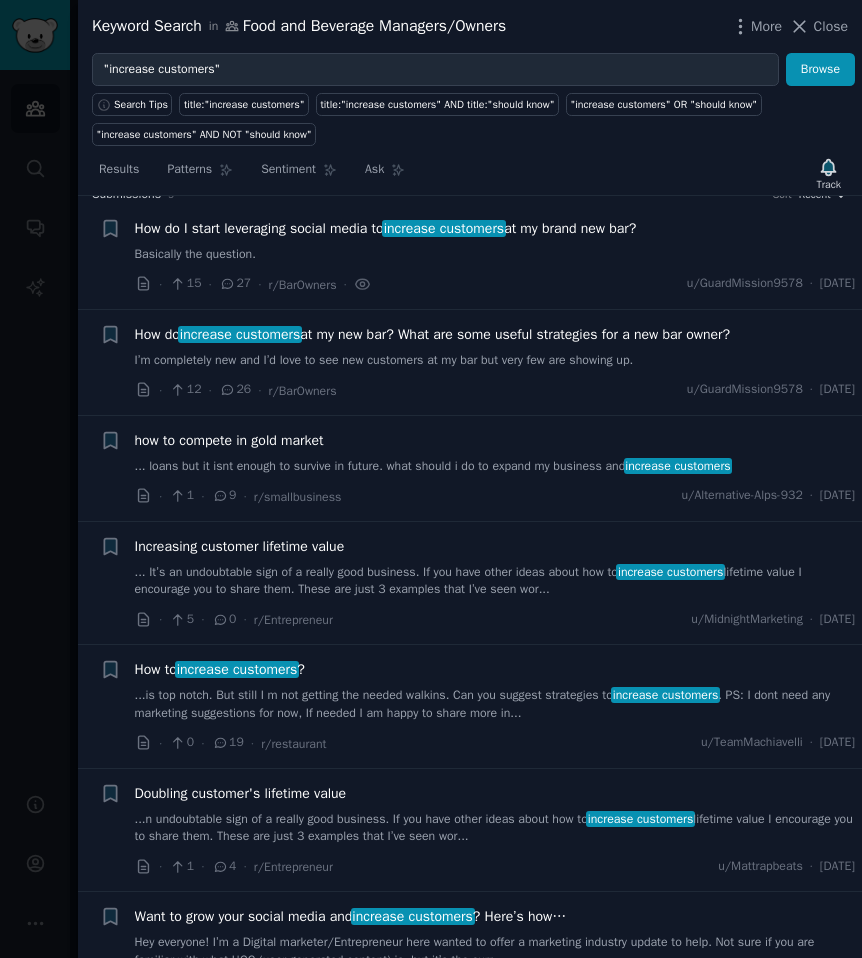 scroll, scrollTop: 31, scrollLeft: 0, axis: vertical 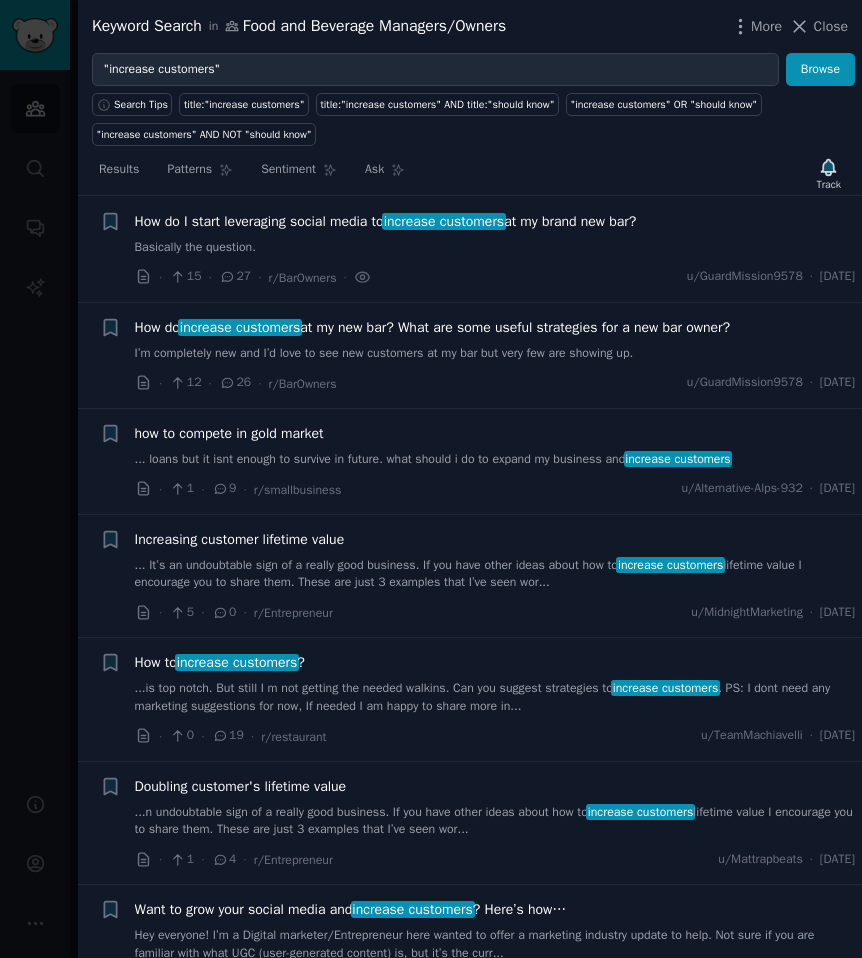 click on "· 15 · 27 · r/BarOwners · u/GuardMission9578 · Tue 6/24/2025" at bounding box center [495, 277] 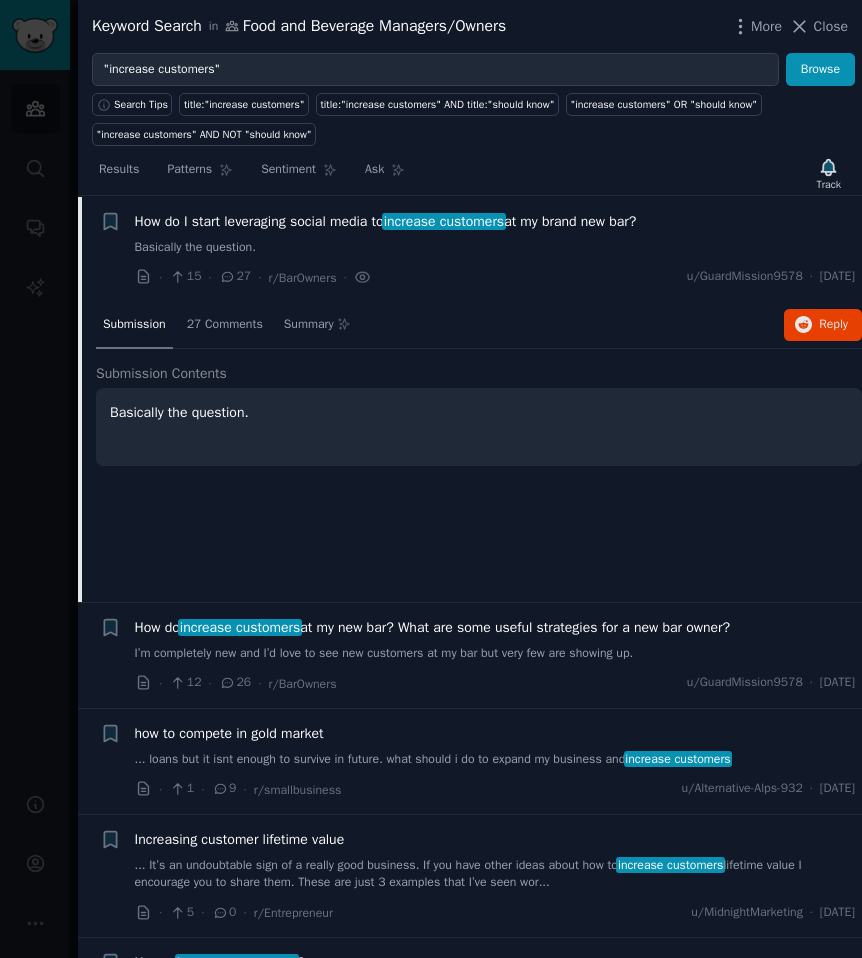 click on "27" at bounding box center (235, 277) 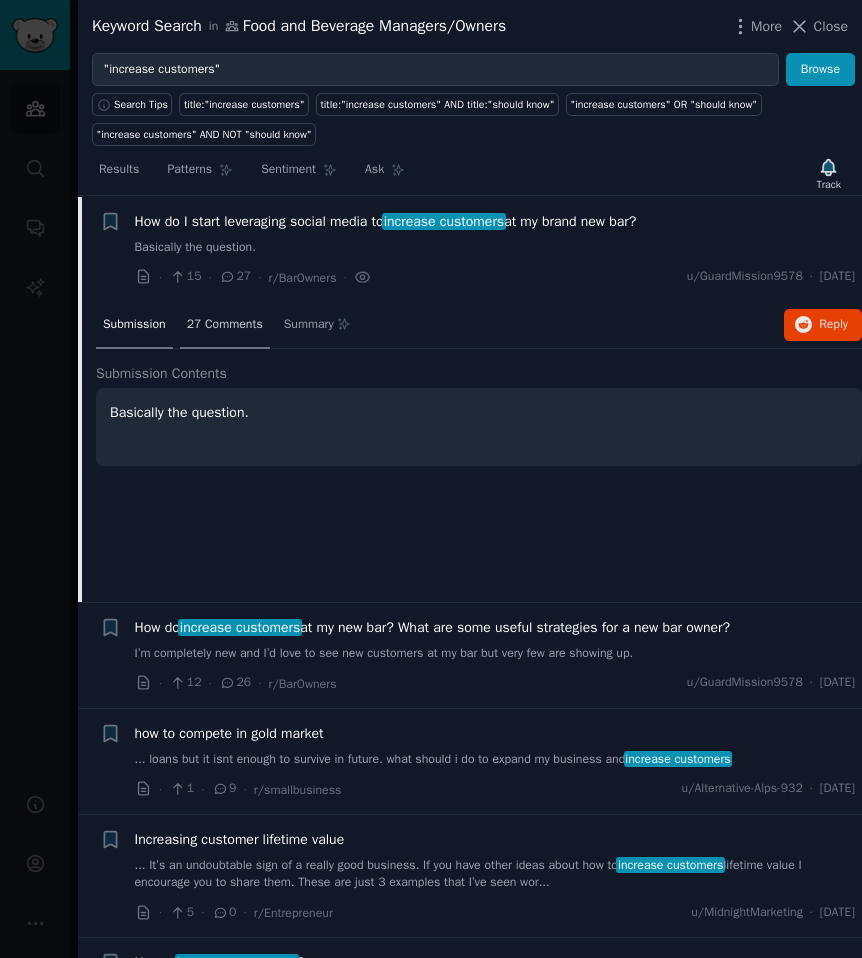 click on "27 Comments" at bounding box center [225, 325] 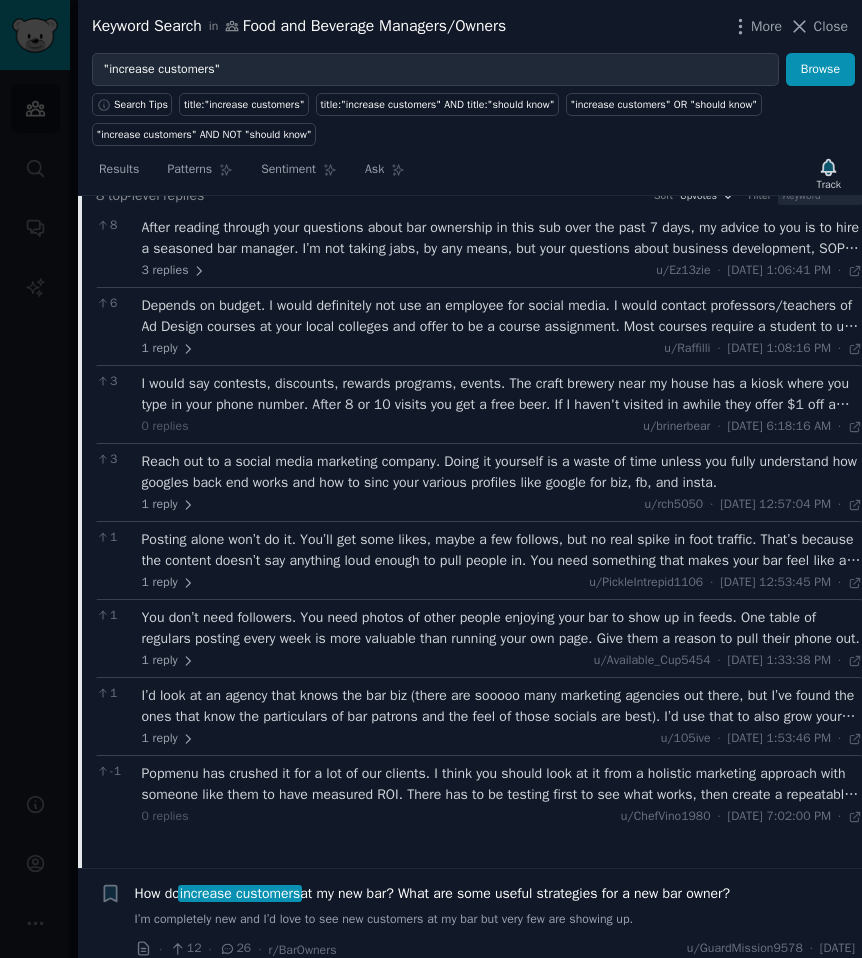 scroll, scrollTop: 216, scrollLeft: 0, axis: vertical 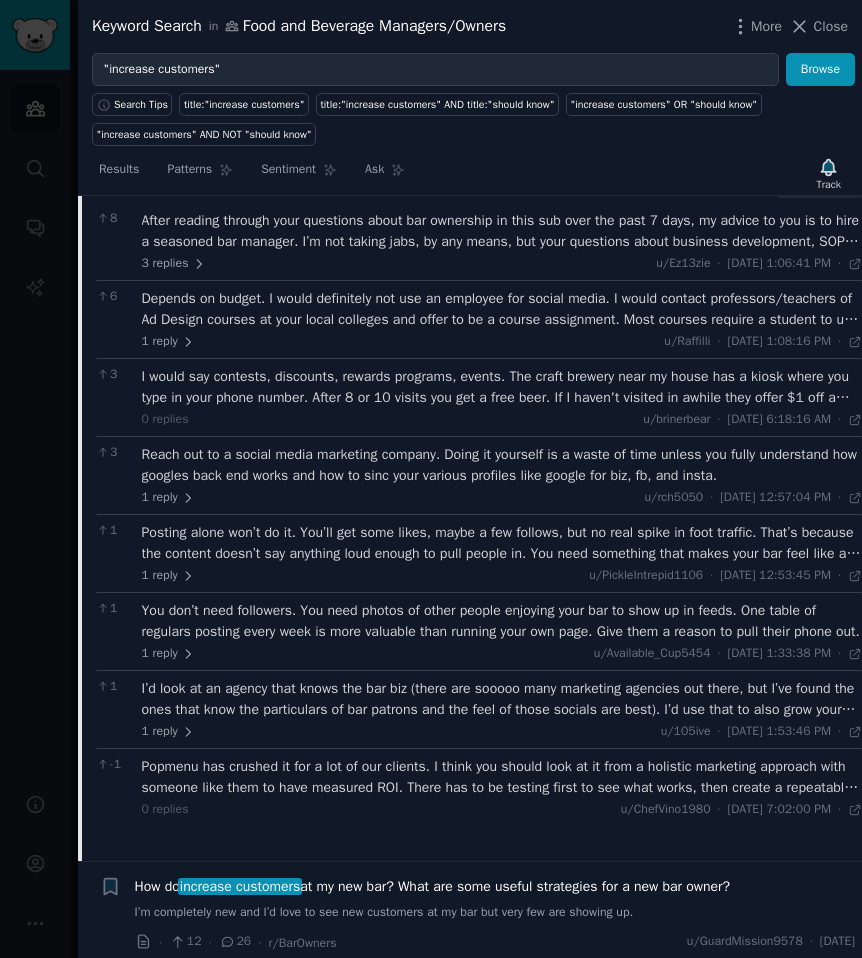 click on "Popmenu has crushed it for a lot of our clients. I think you should look at it from a holistic marketing approach with someone like them to have measured ROI. There has to be testing first to see what works, then create a repeatable process." at bounding box center [502, 777] 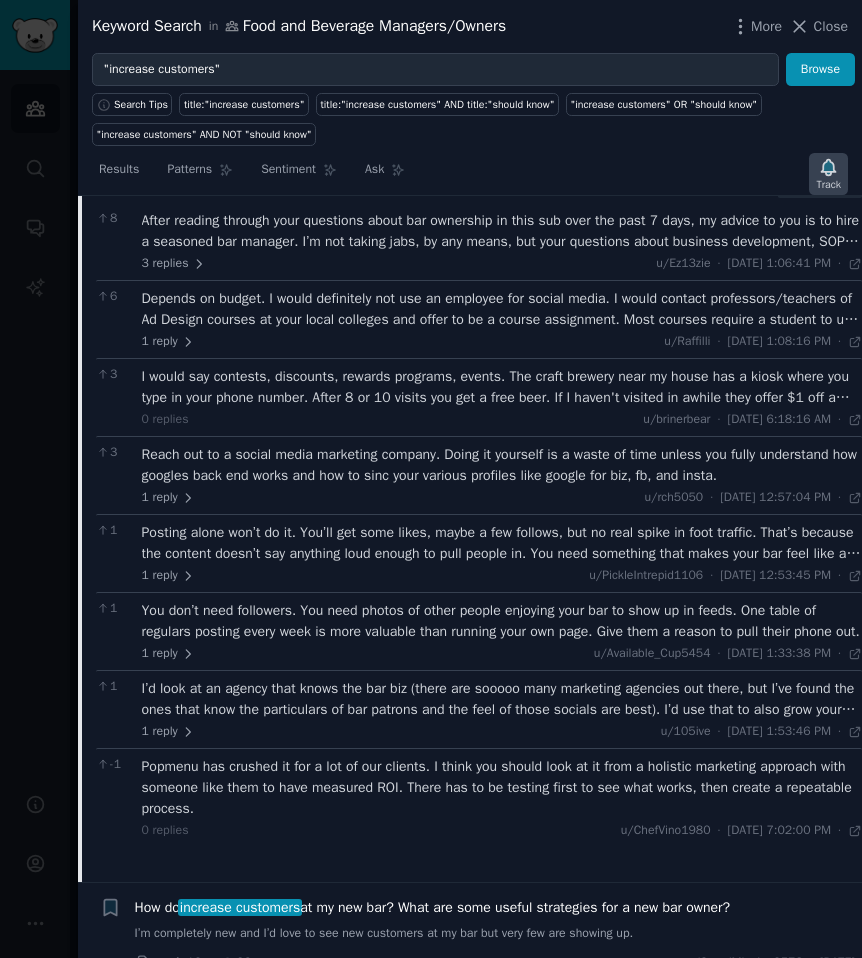 click on "Track" at bounding box center (828, 185) 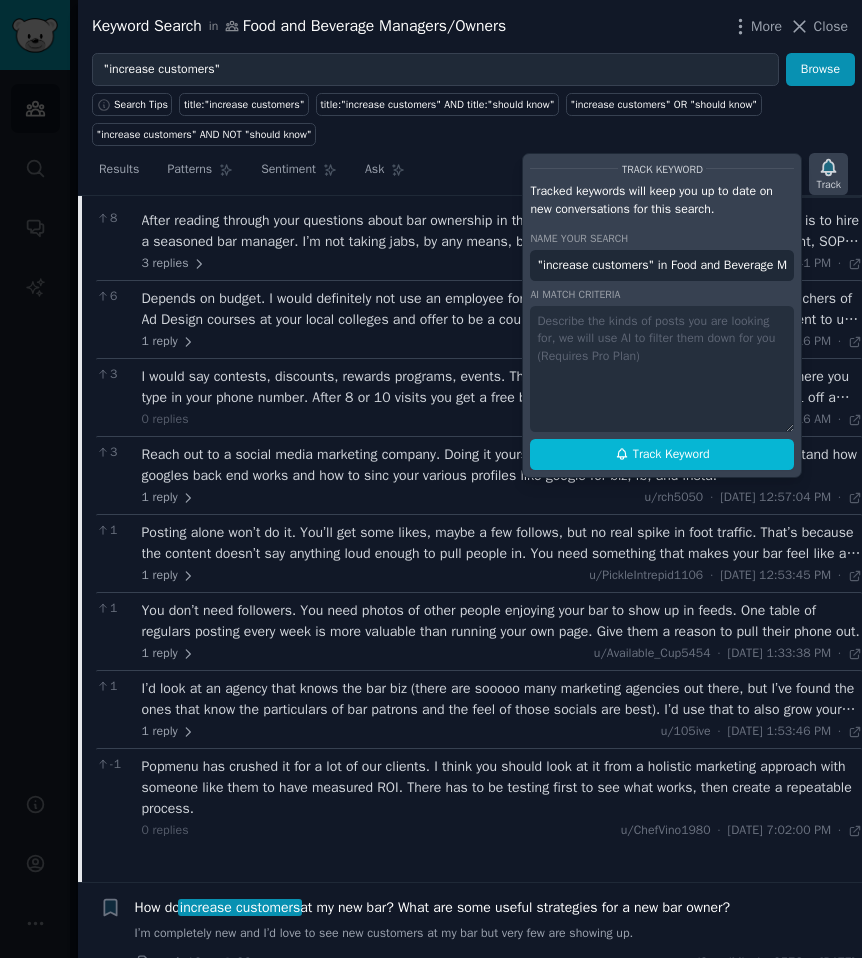 scroll, scrollTop: 0, scrollLeft: 110, axis: horizontal 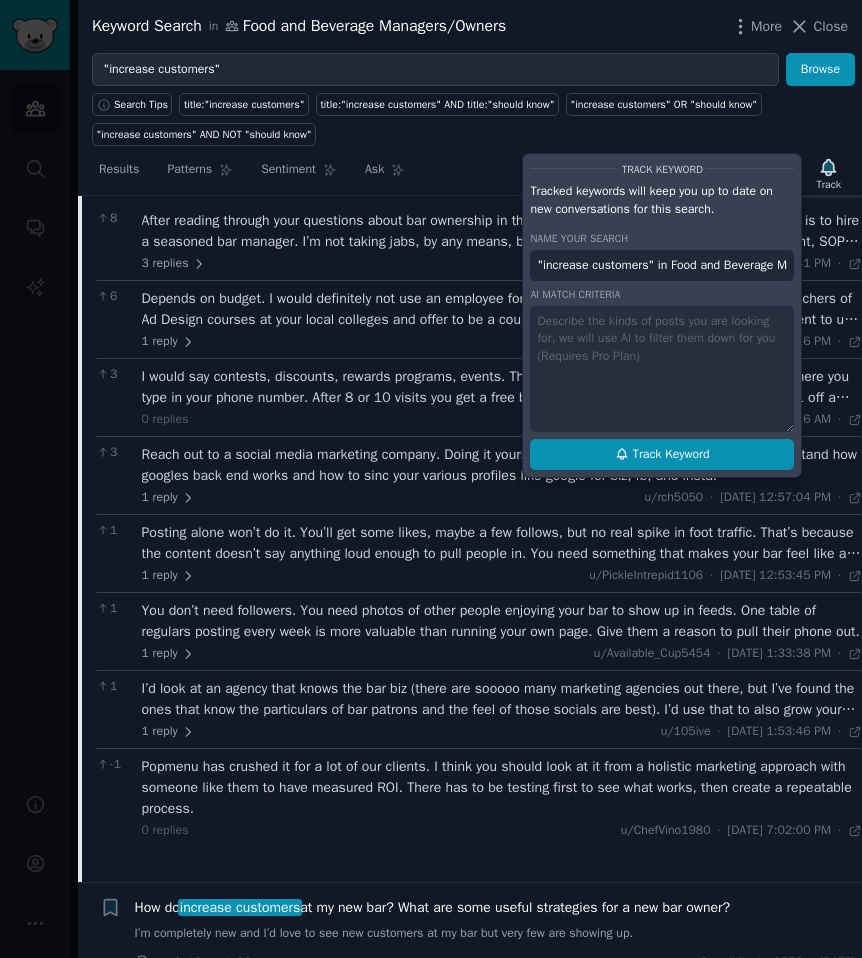 click on "Track Keyword" at bounding box center (671, 455) 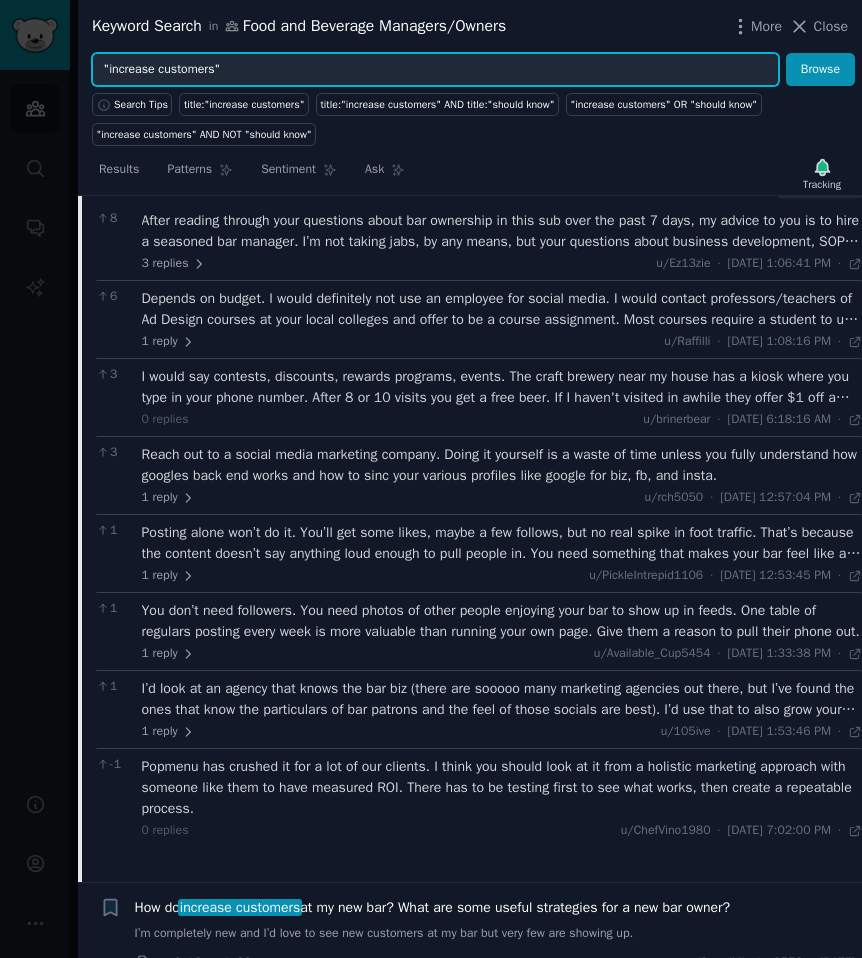 click on ""increase customers"" at bounding box center (435, 70) 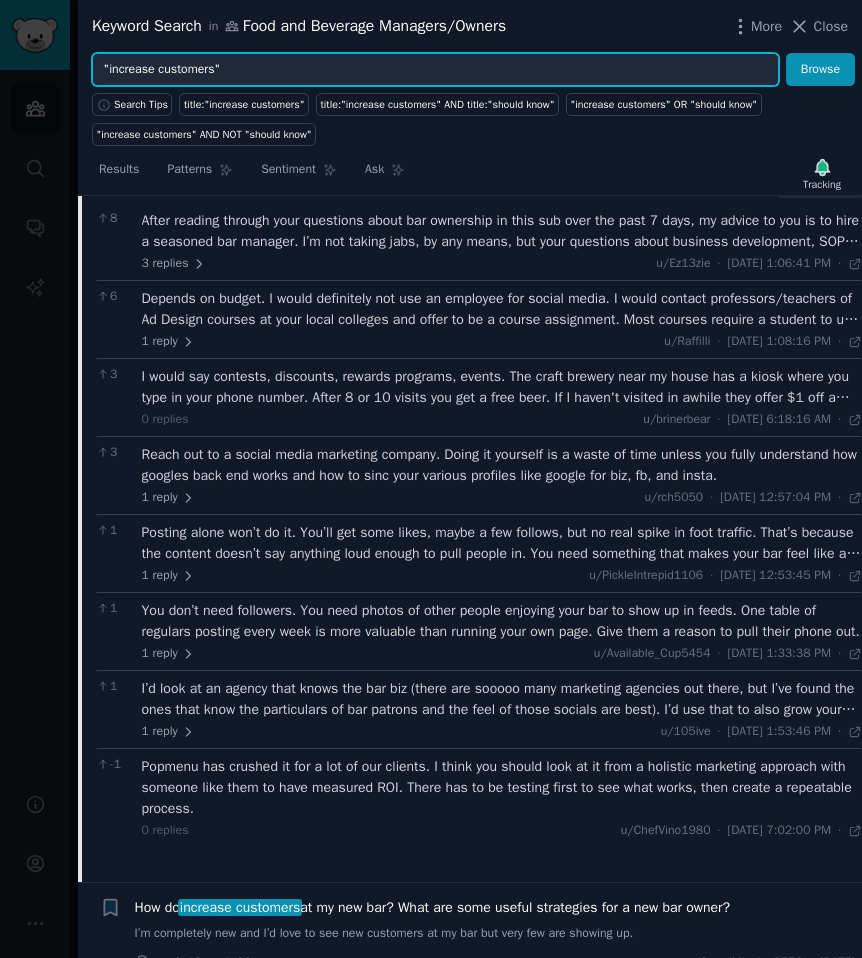 drag, startPoint x: 223, startPoint y: 68, endPoint x: 160, endPoint y: 73, distance: 63.1981 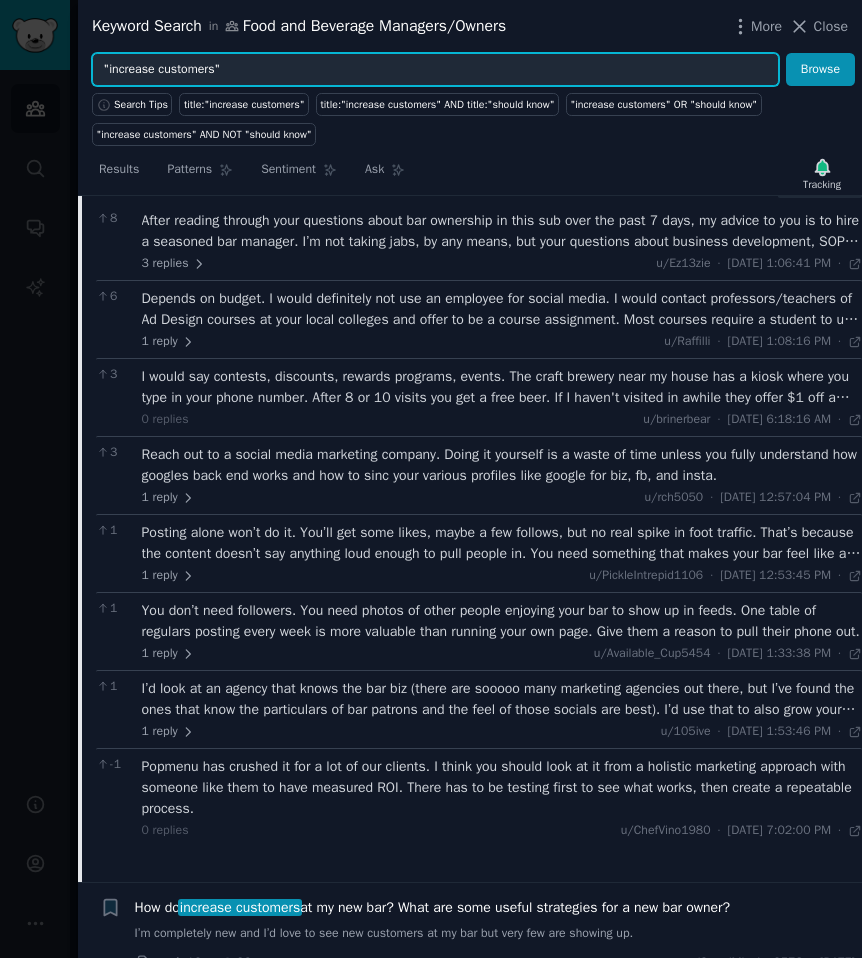 click on ""increase customers"" at bounding box center [435, 70] 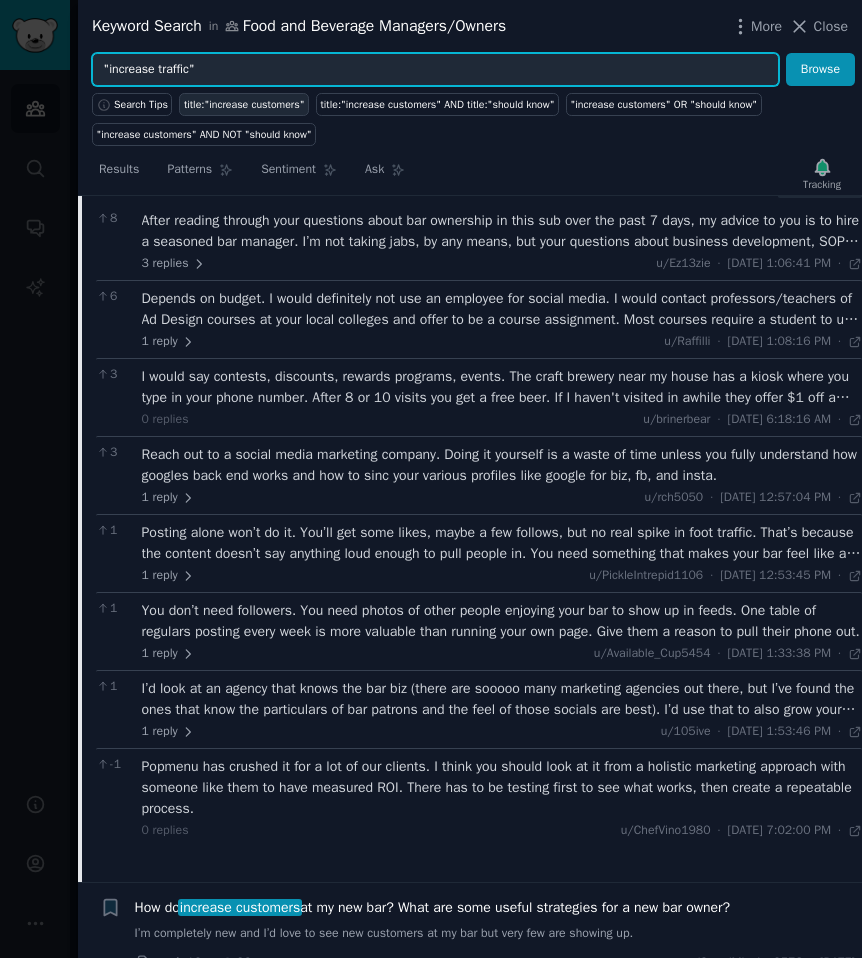 click on "Browse" at bounding box center [820, 70] 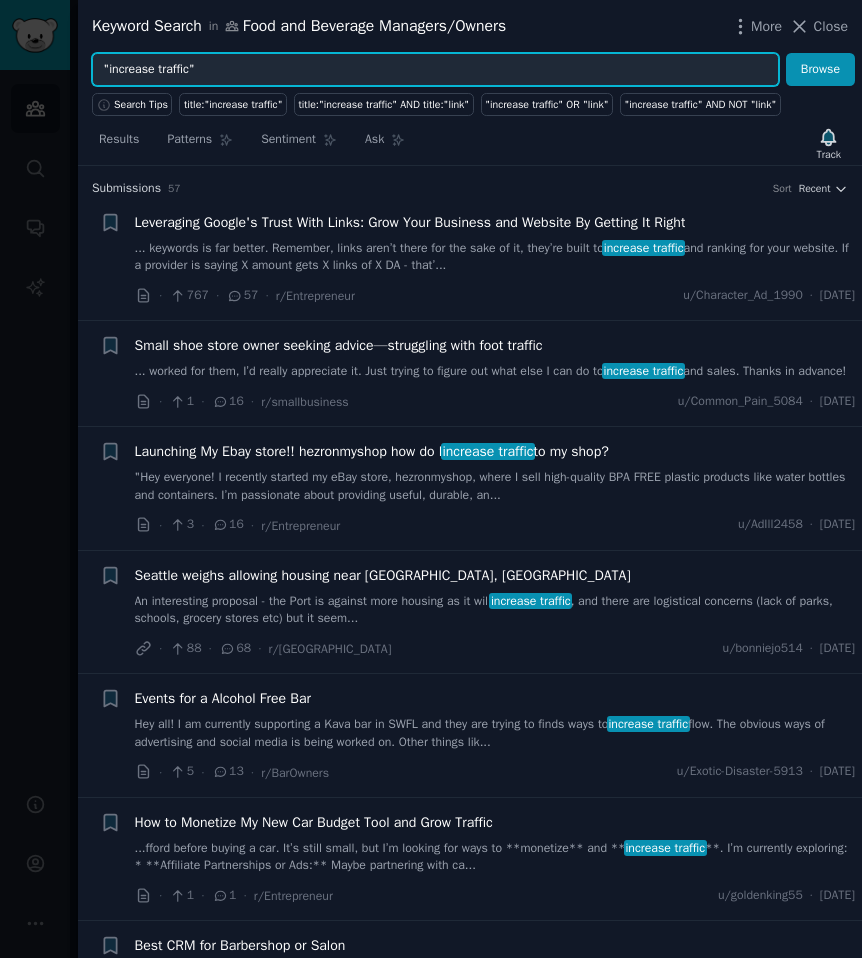 click on ""increase traffic"" at bounding box center (435, 70) 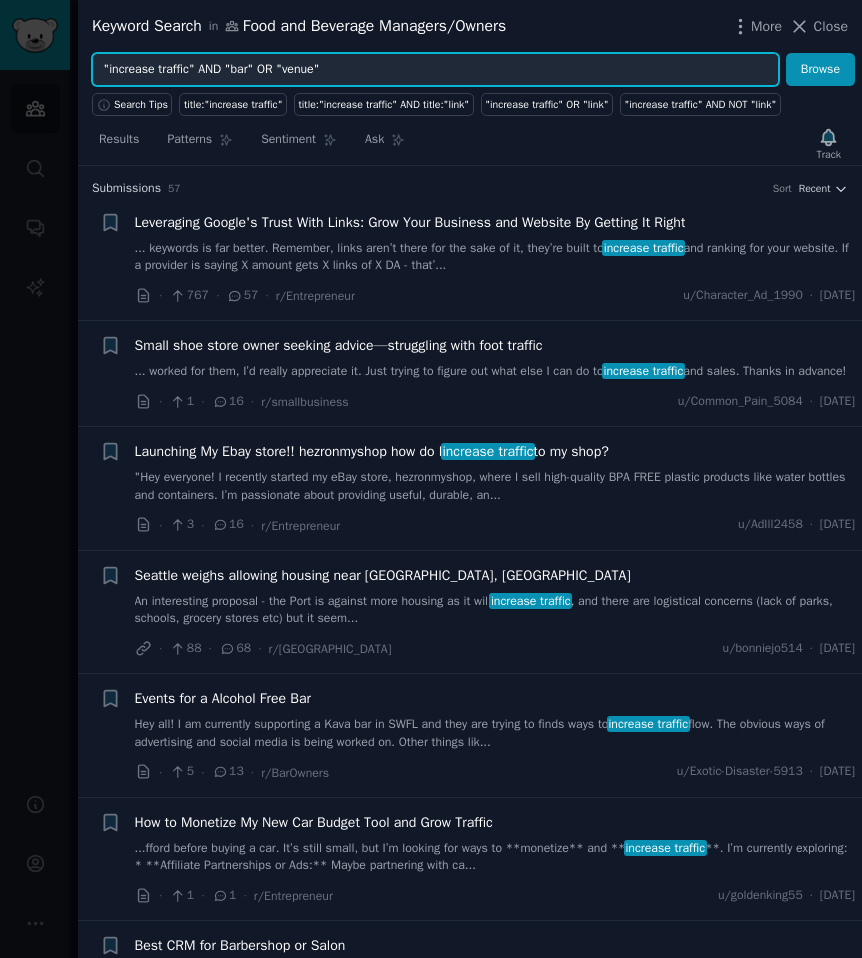 click on ""increase traffic" AND "bar" OR "venue"" at bounding box center [435, 70] 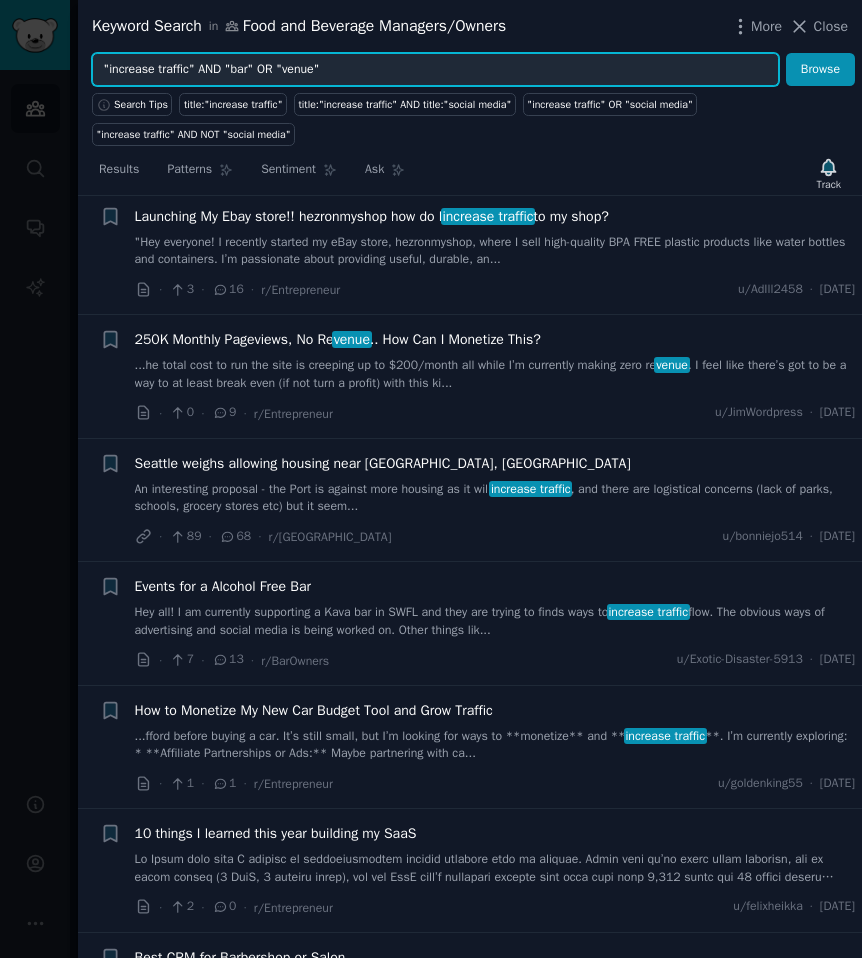 scroll, scrollTop: 0, scrollLeft: 0, axis: both 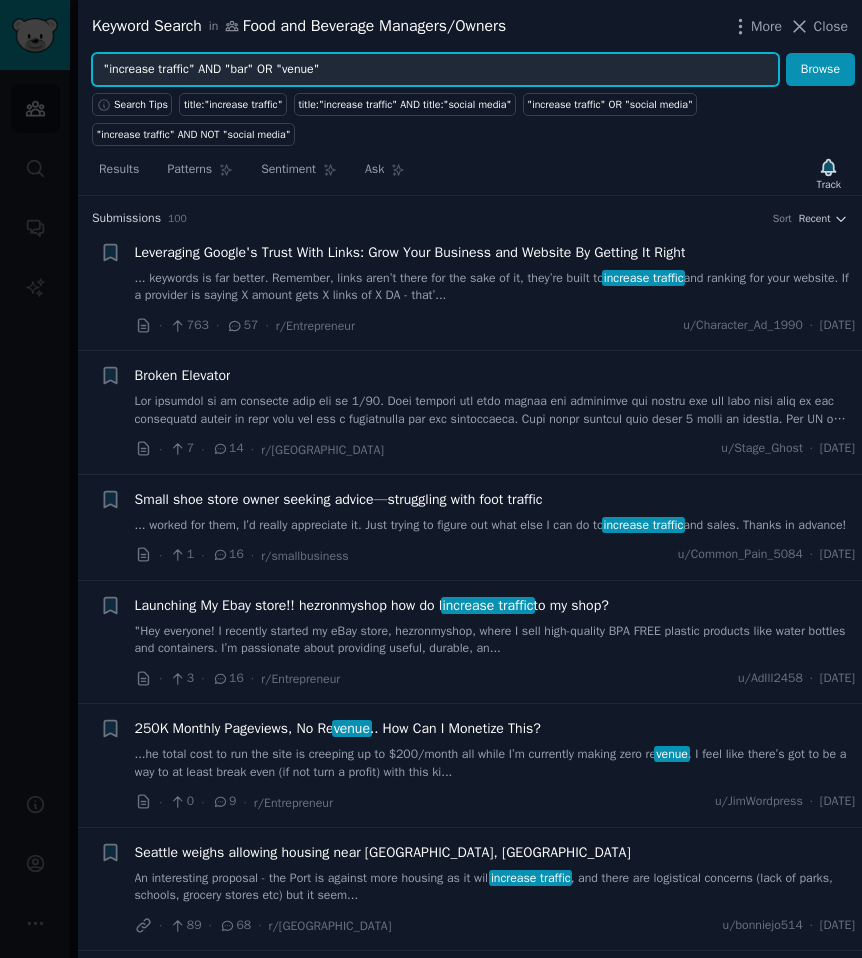 drag, startPoint x: 350, startPoint y: 68, endPoint x: 268, endPoint y: 66, distance: 82.02438 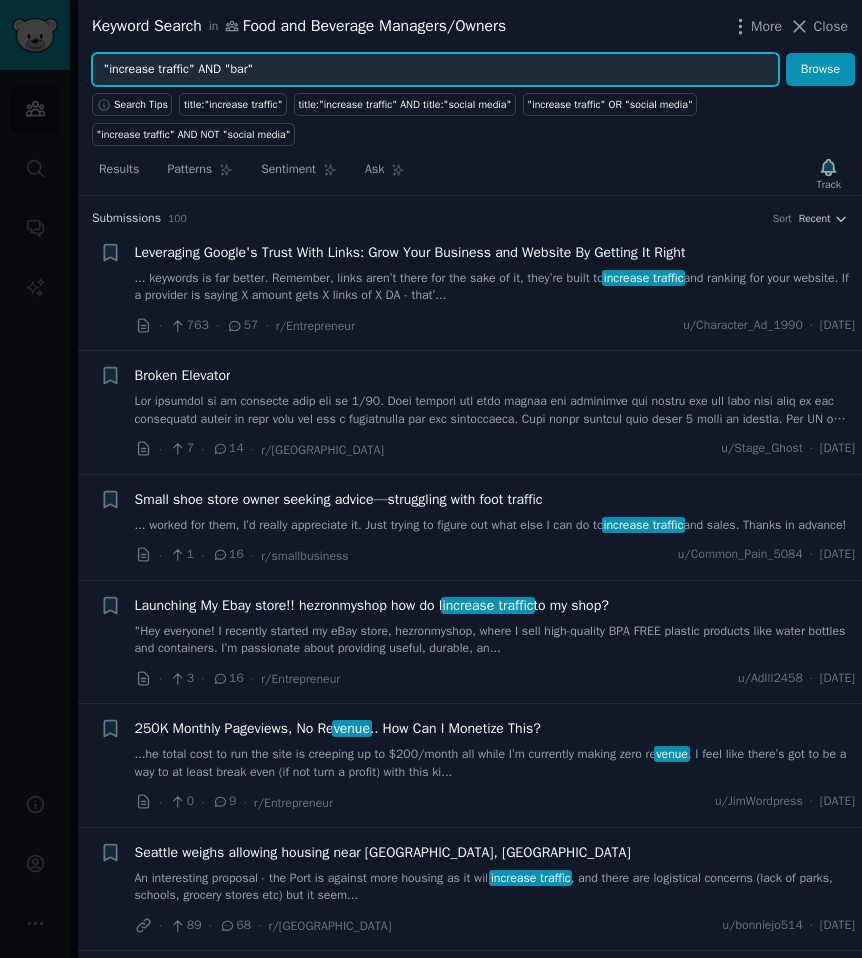 type on ""increase traffic" AND "bar"" 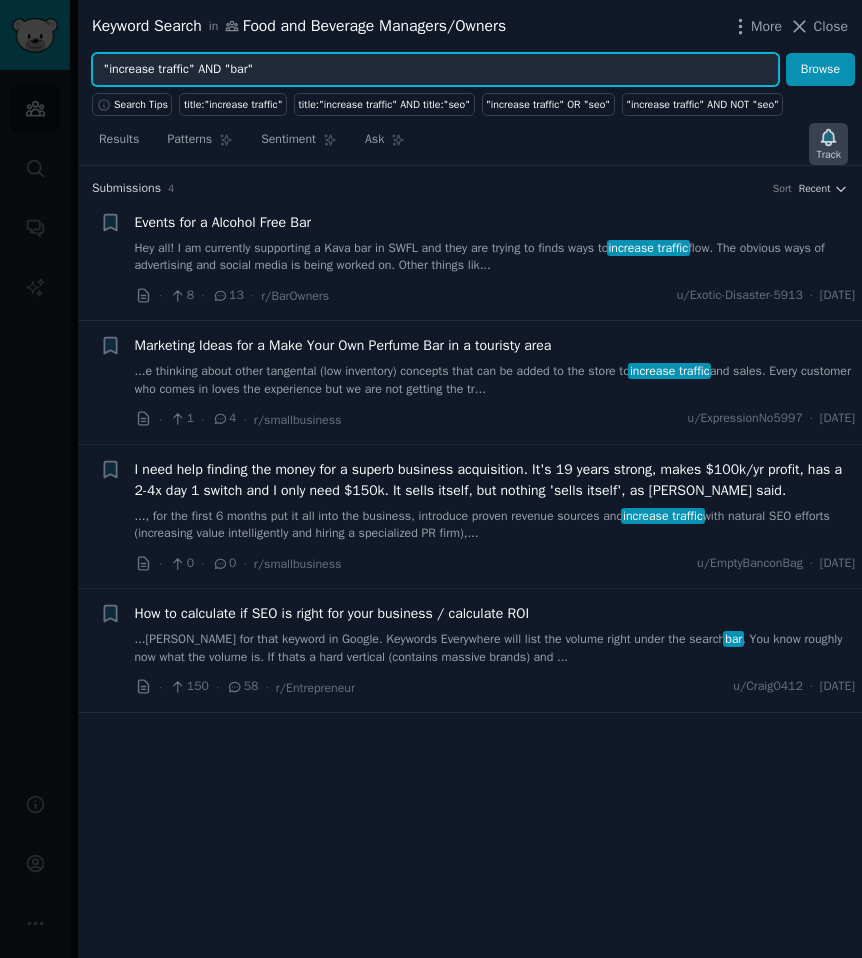 click 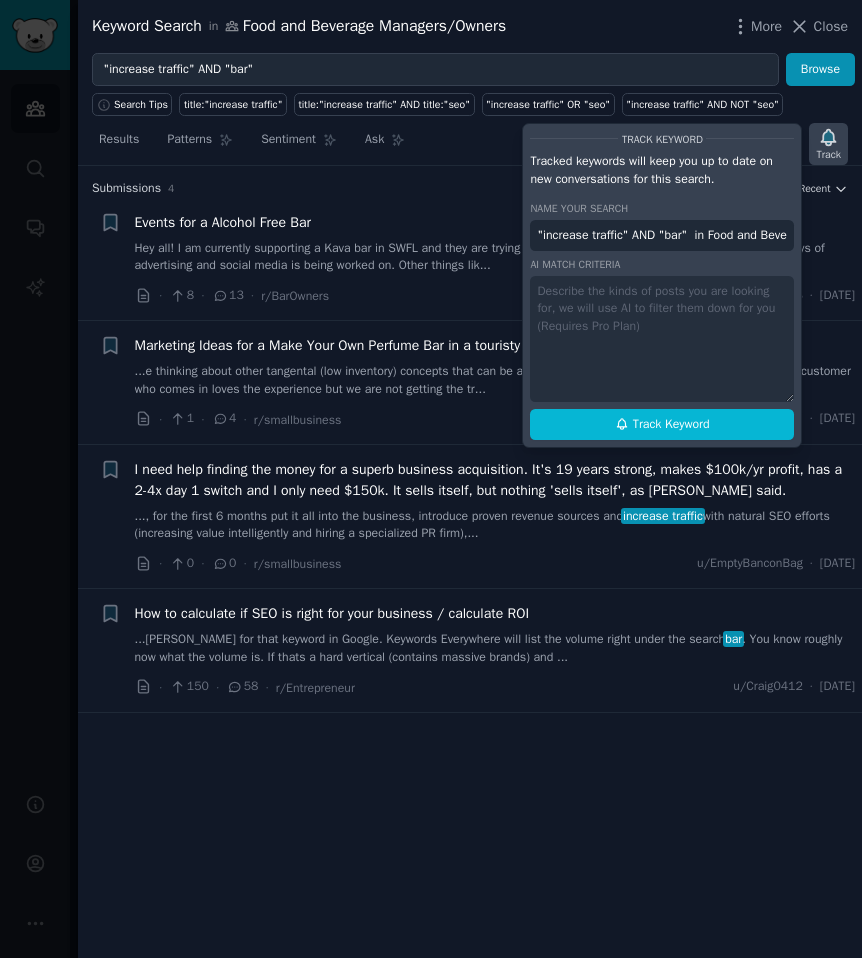 scroll, scrollTop: 0, scrollLeft: 151, axis: horizontal 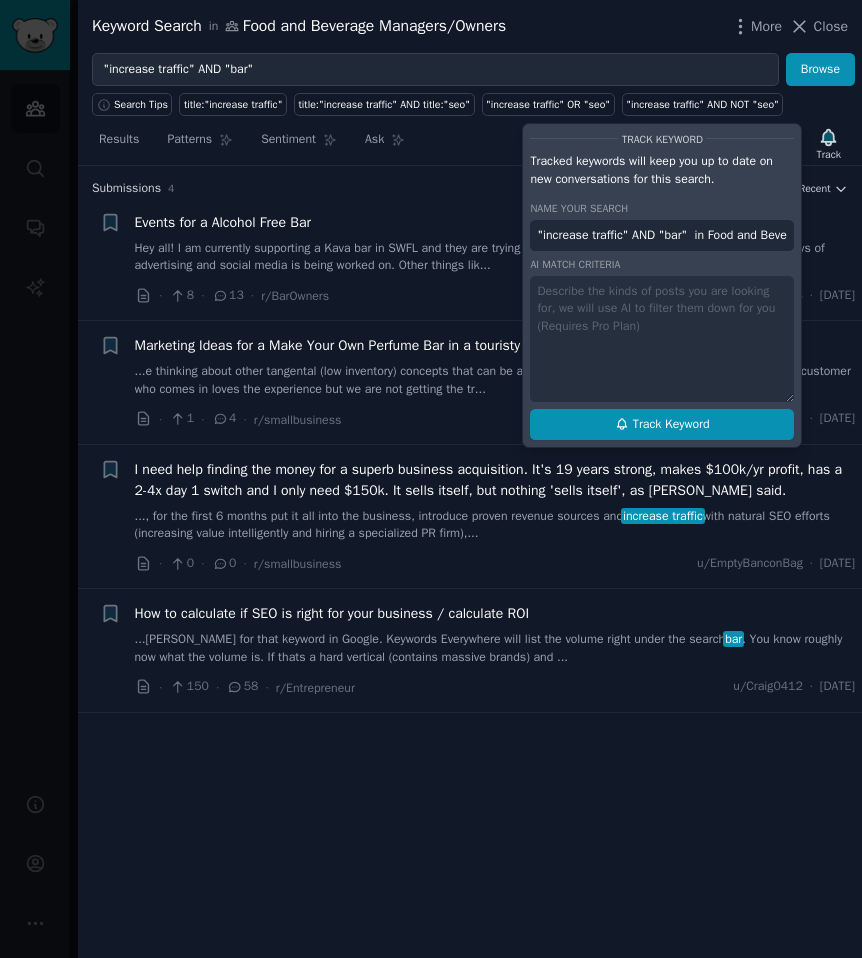 click on "Track Keyword" at bounding box center [671, 425] 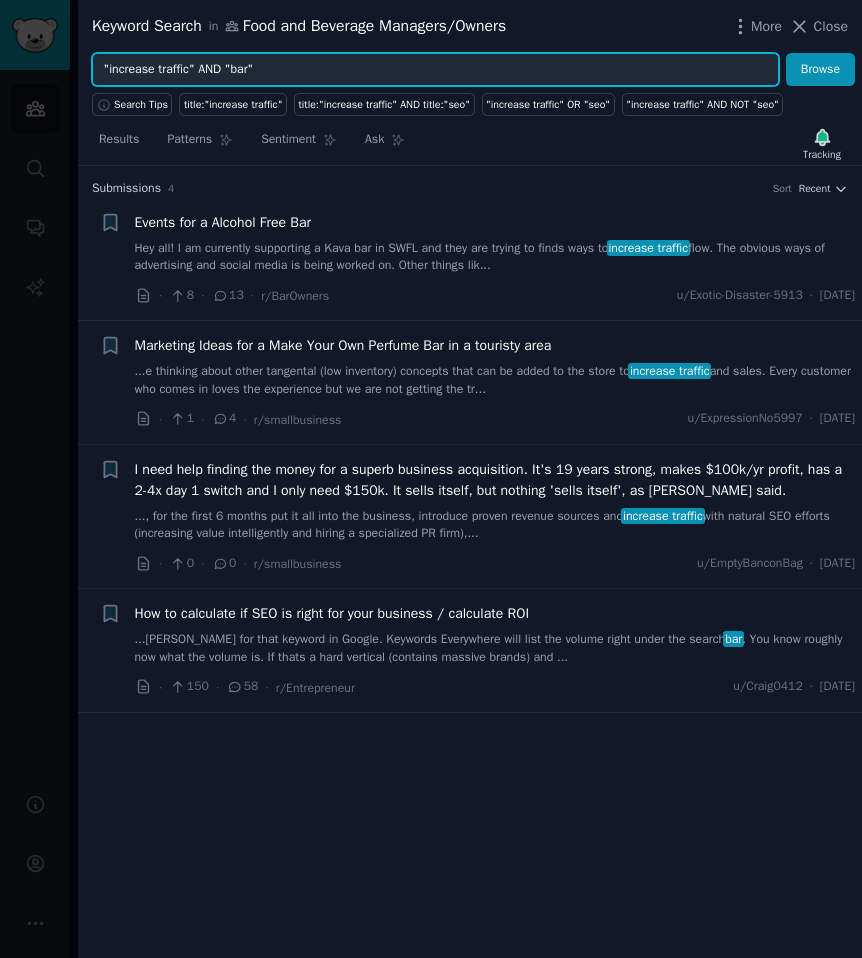 click on ""increase traffic" AND "bar"" at bounding box center [435, 70] 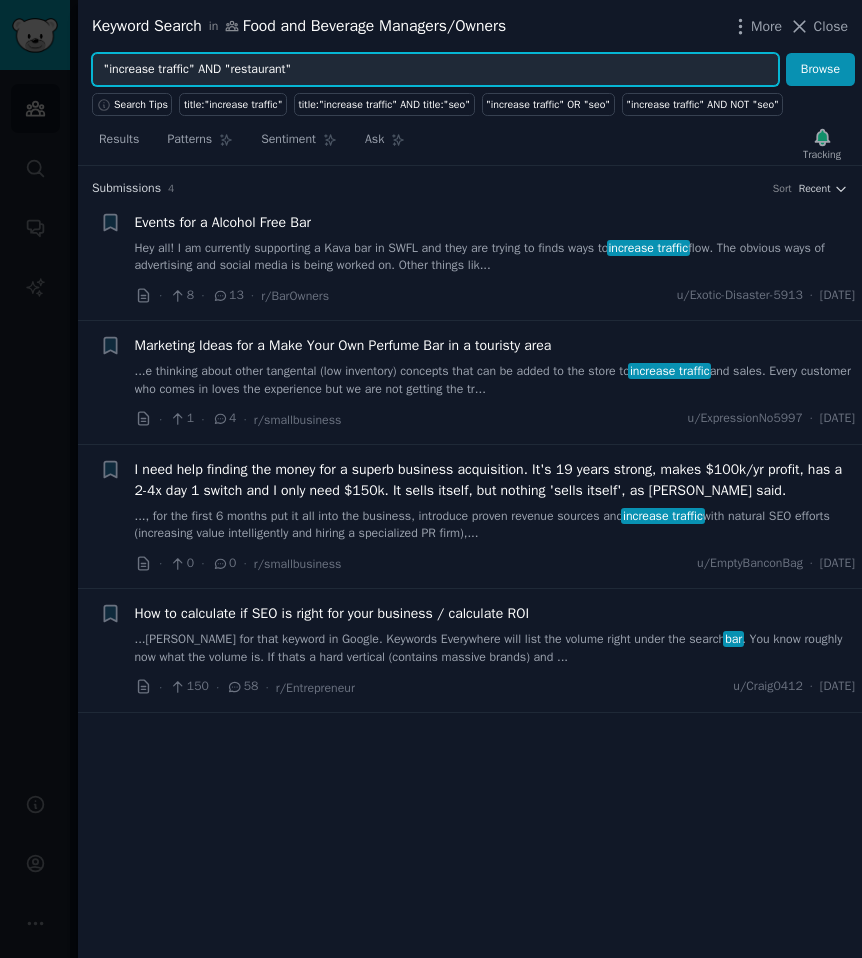type on ""increase traffic" AND "restaurant"" 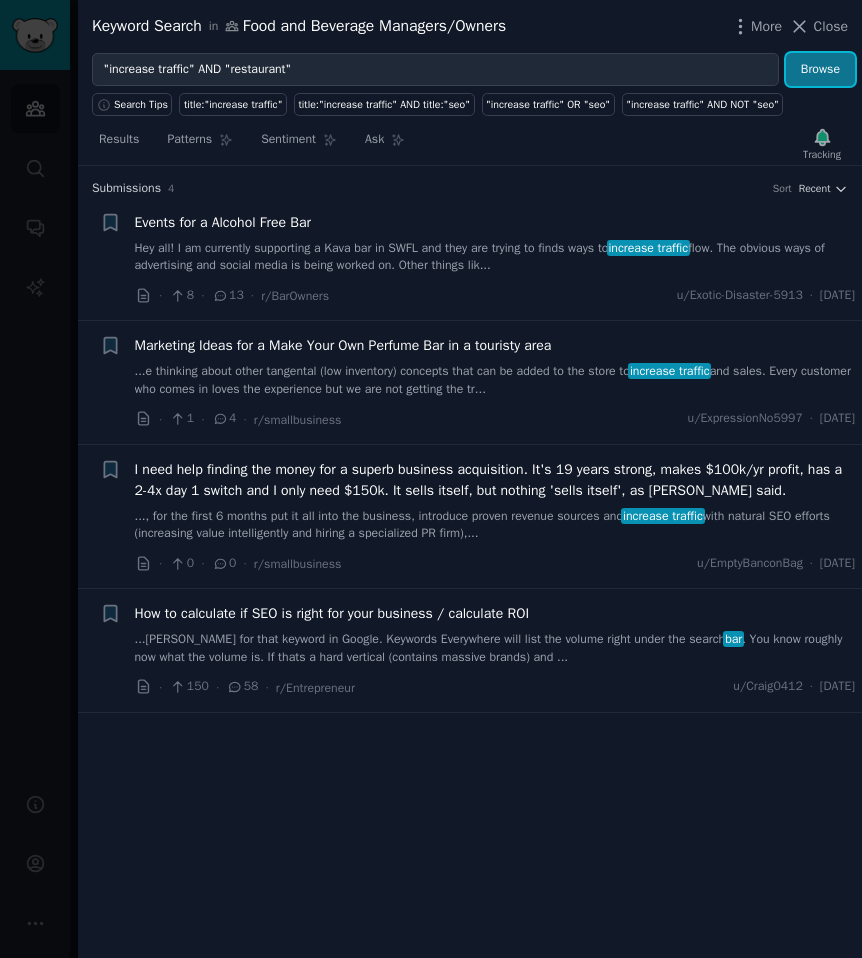 click on "Browse" at bounding box center [820, 70] 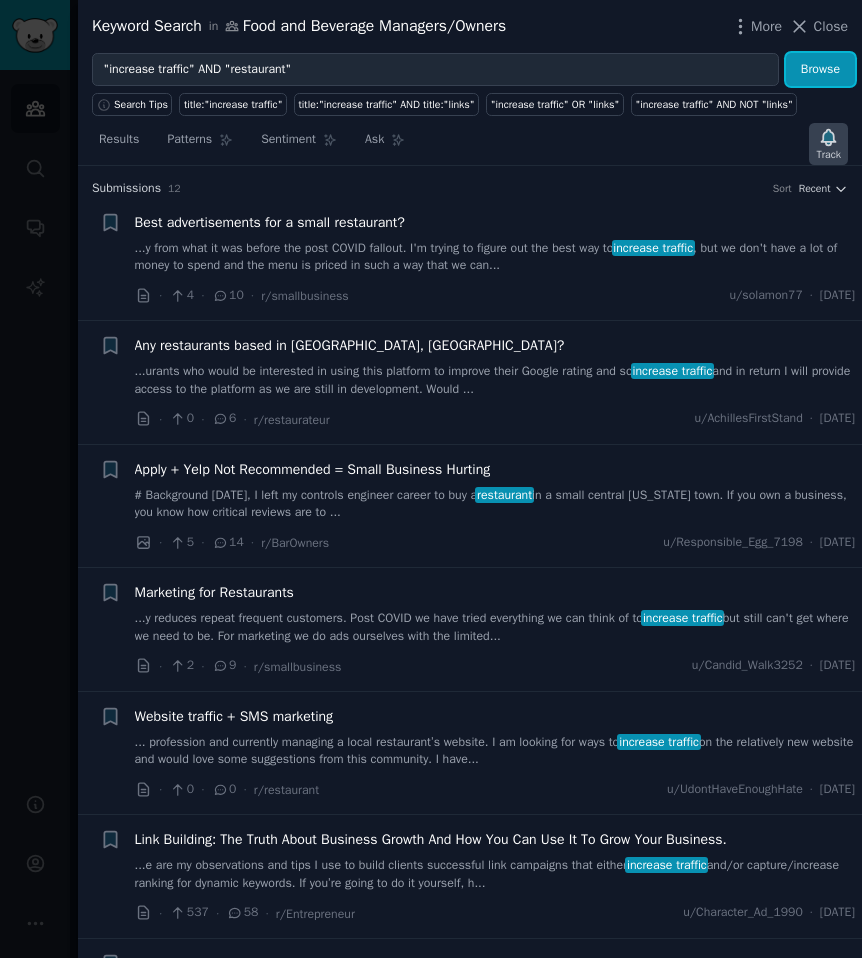 click 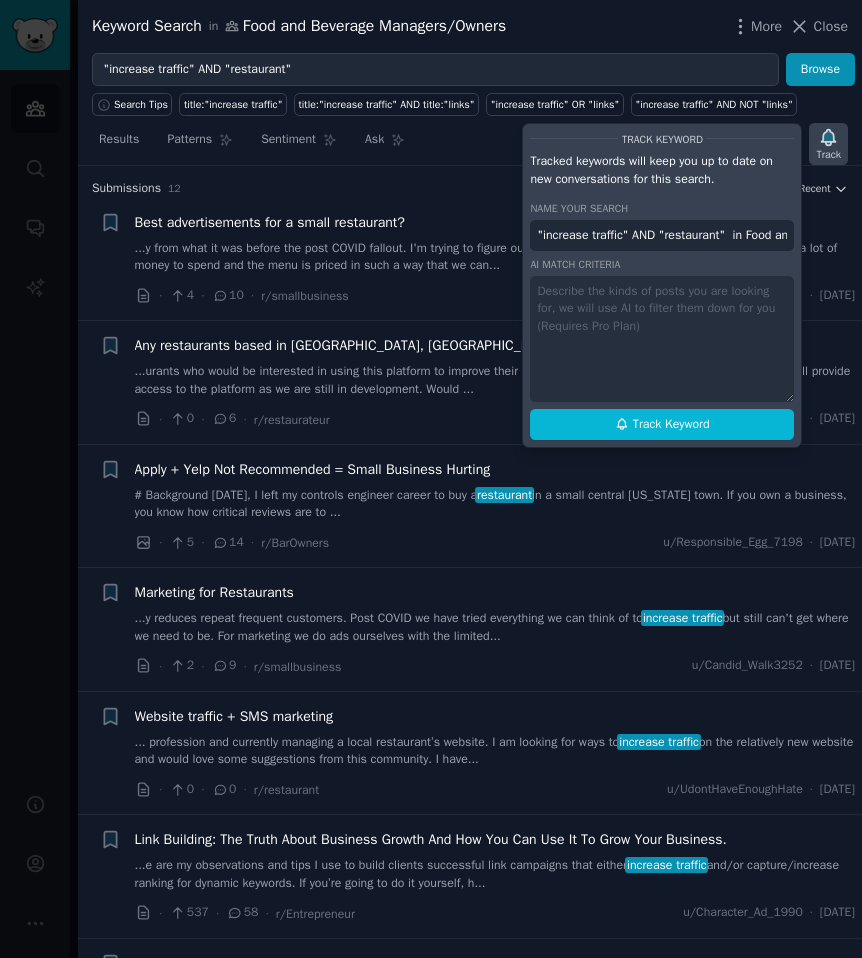 scroll, scrollTop: 0, scrollLeft: 191, axis: horizontal 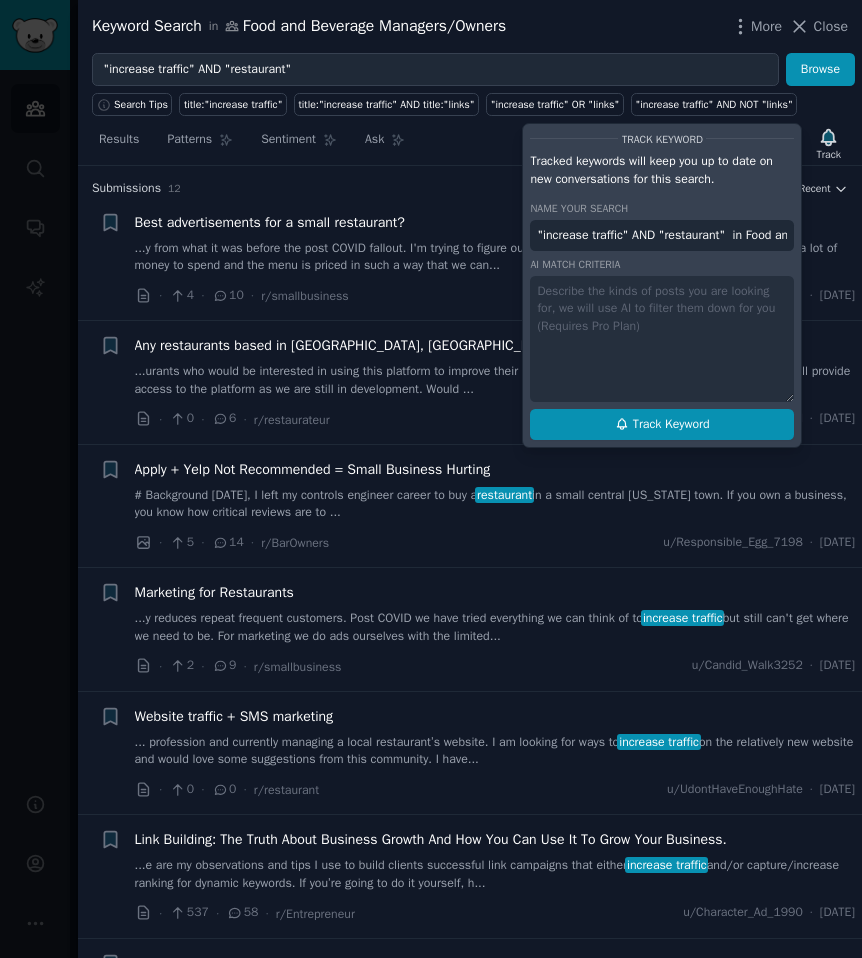 click on "Track Keyword" at bounding box center (671, 425) 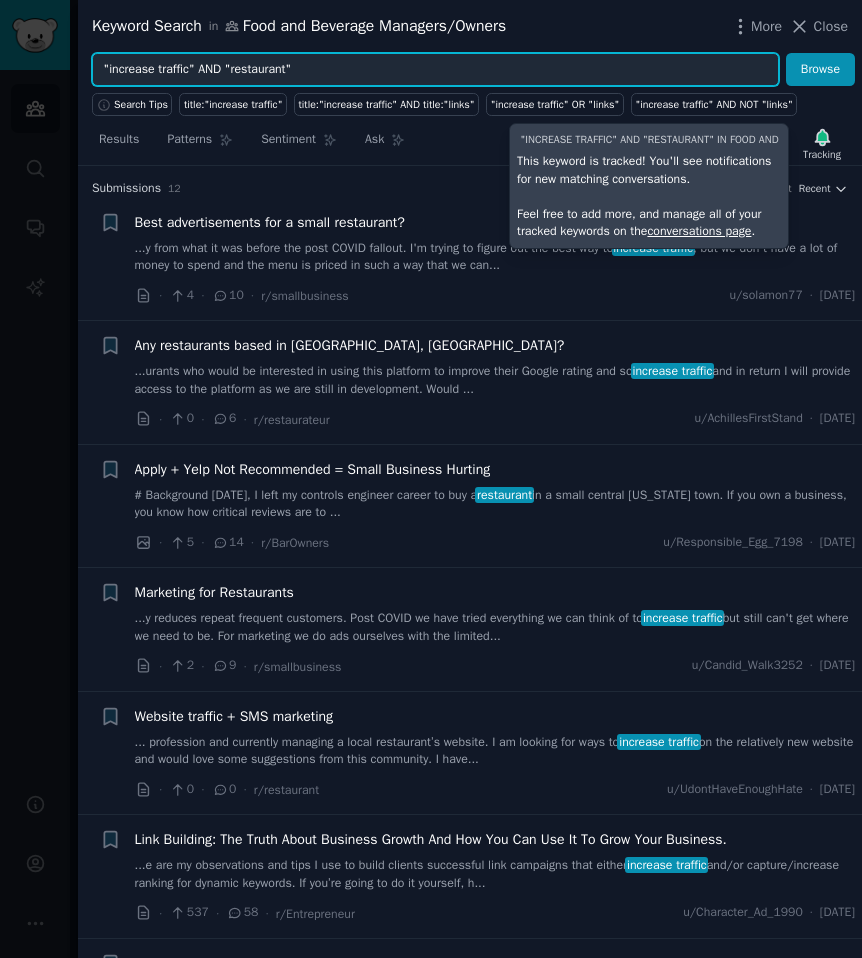 click on ""increase traffic" AND "restaurant"" at bounding box center (435, 70) 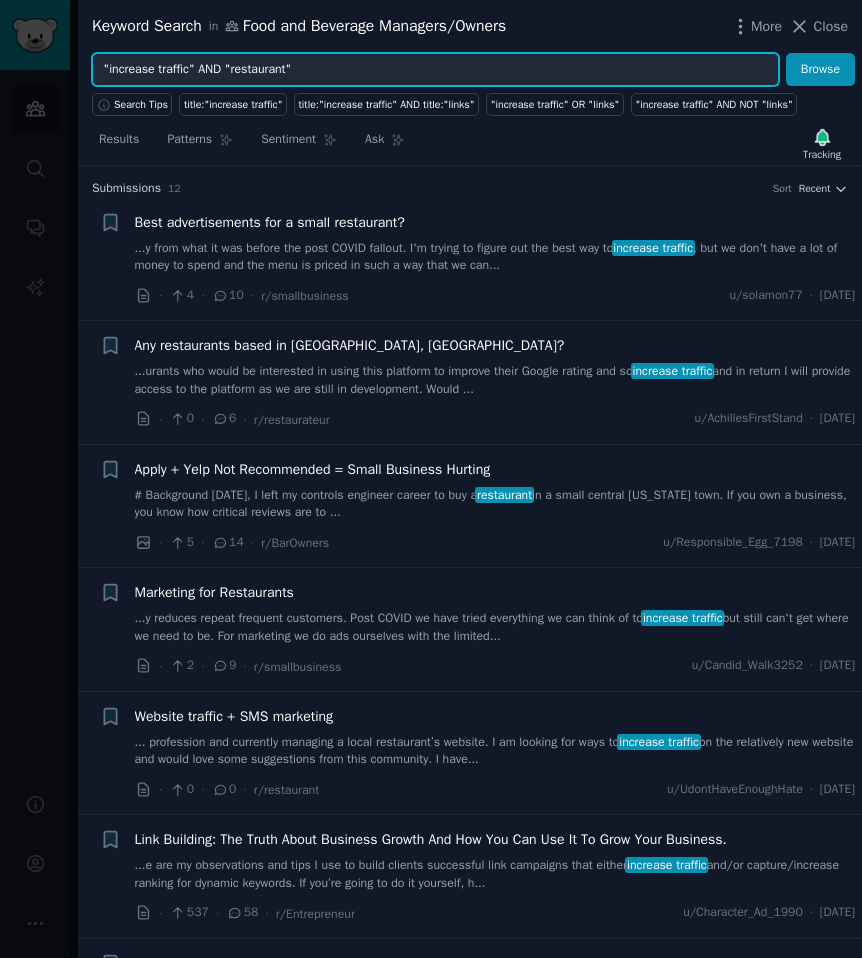 click on ""increase traffic" AND "restaurant"" at bounding box center (435, 70) 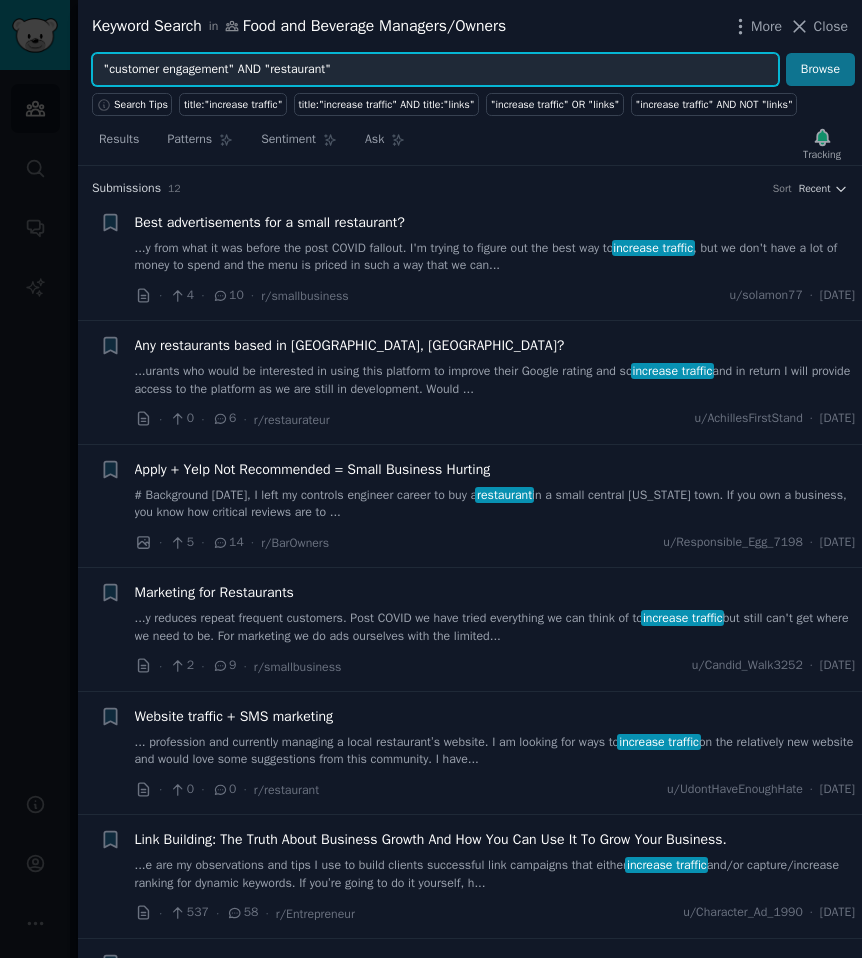 type on ""customer engagement" AND "restaurant"" 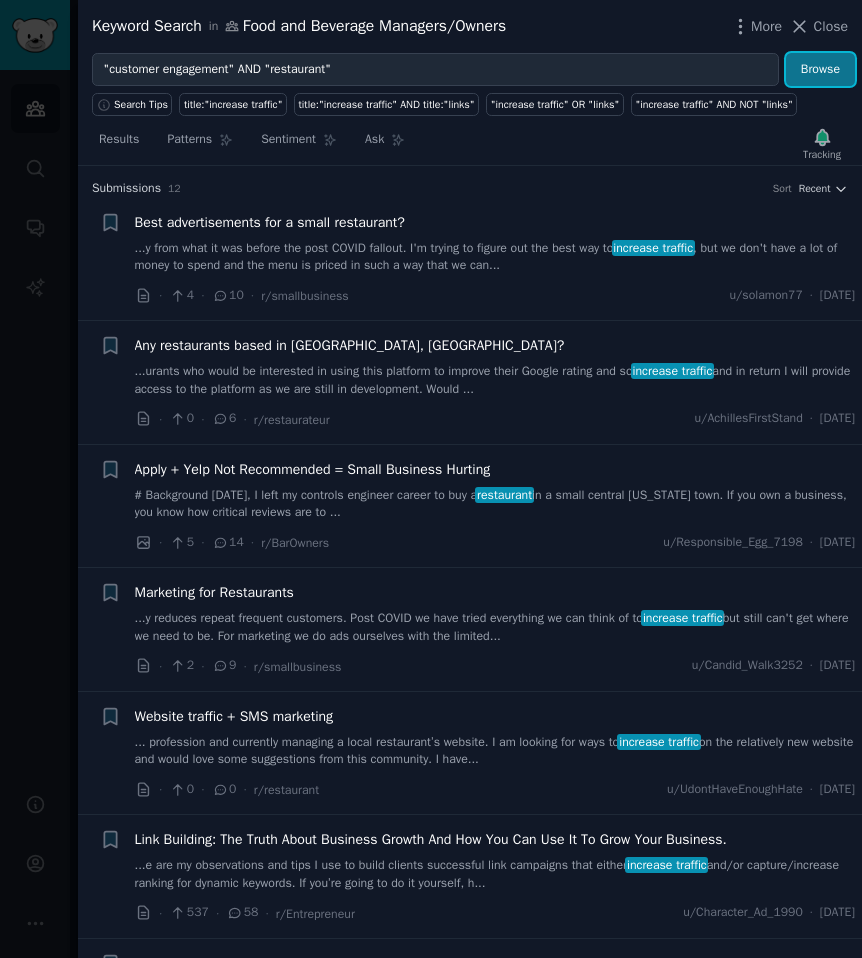click on "Browse" at bounding box center [820, 70] 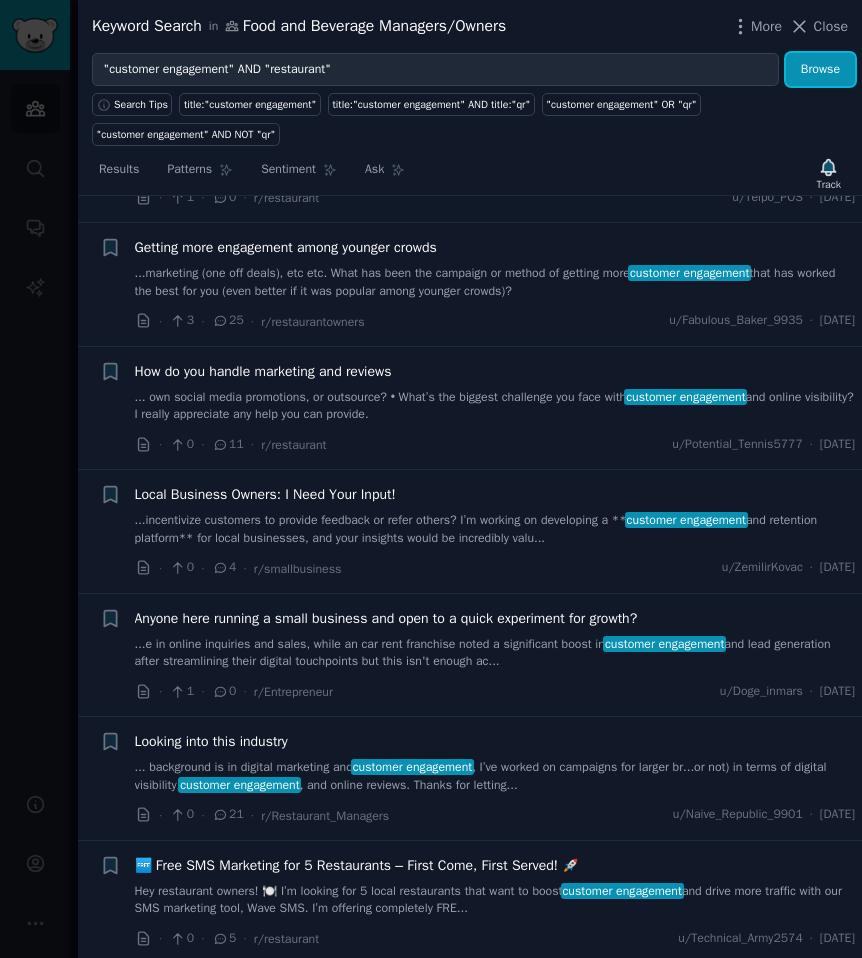 scroll, scrollTop: 0, scrollLeft: 0, axis: both 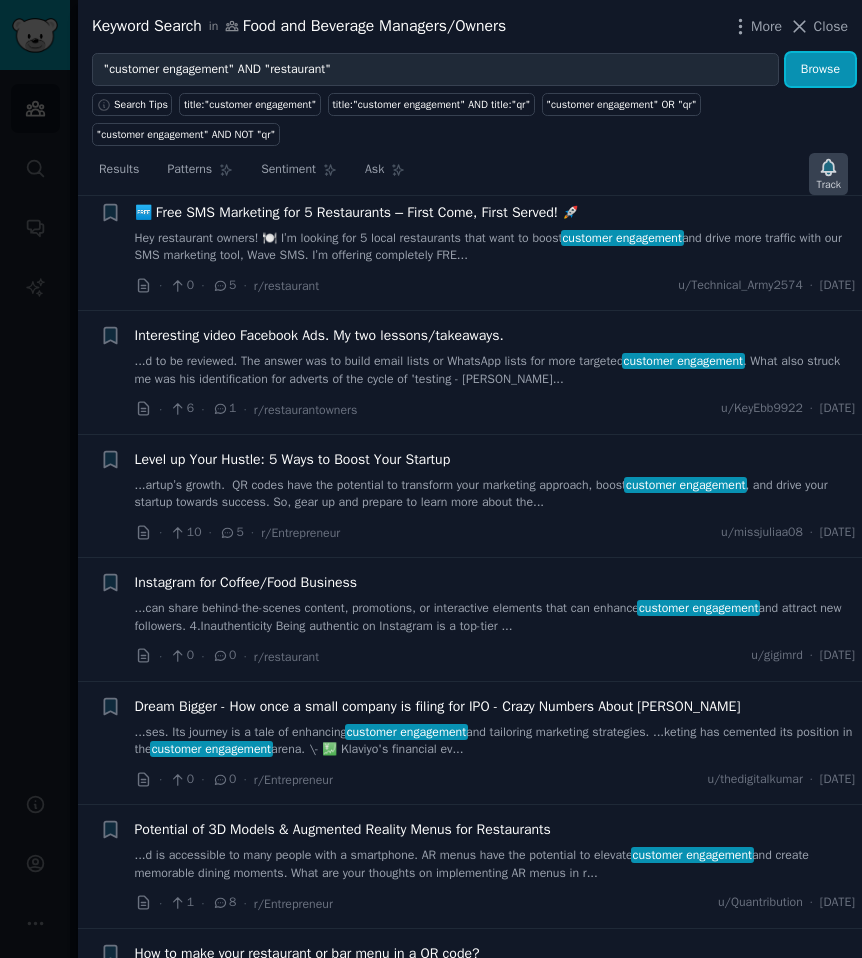 click 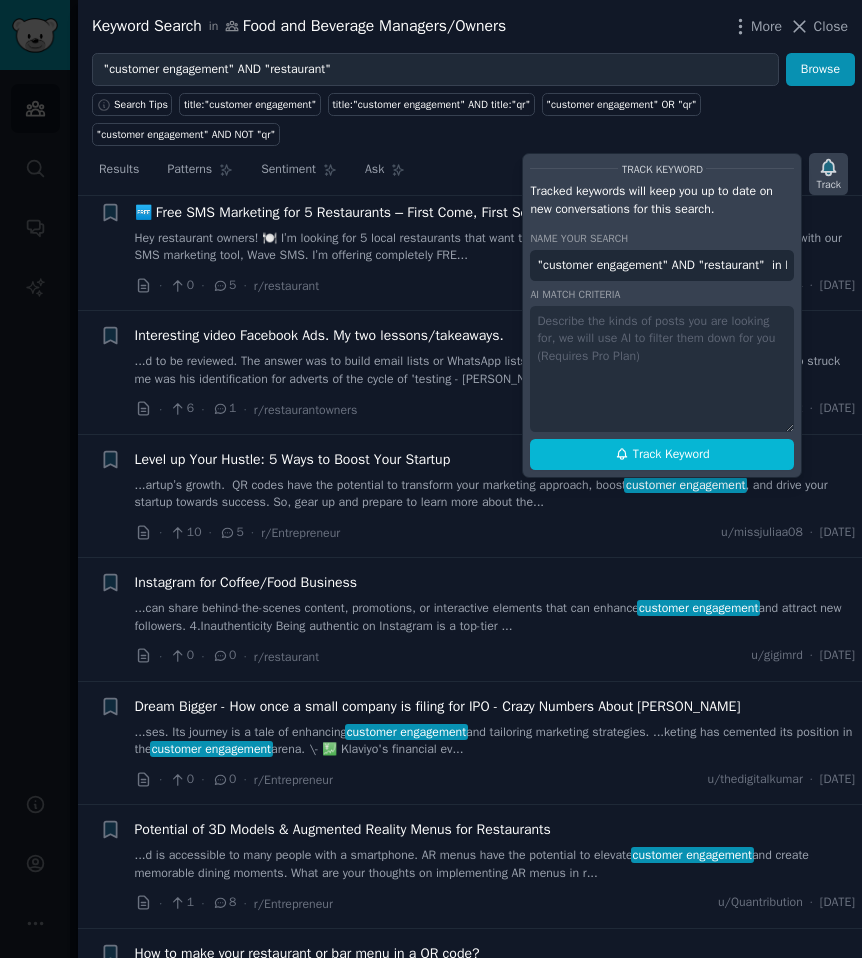 scroll, scrollTop: 0, scrollLeft: 234, axis: horizontal 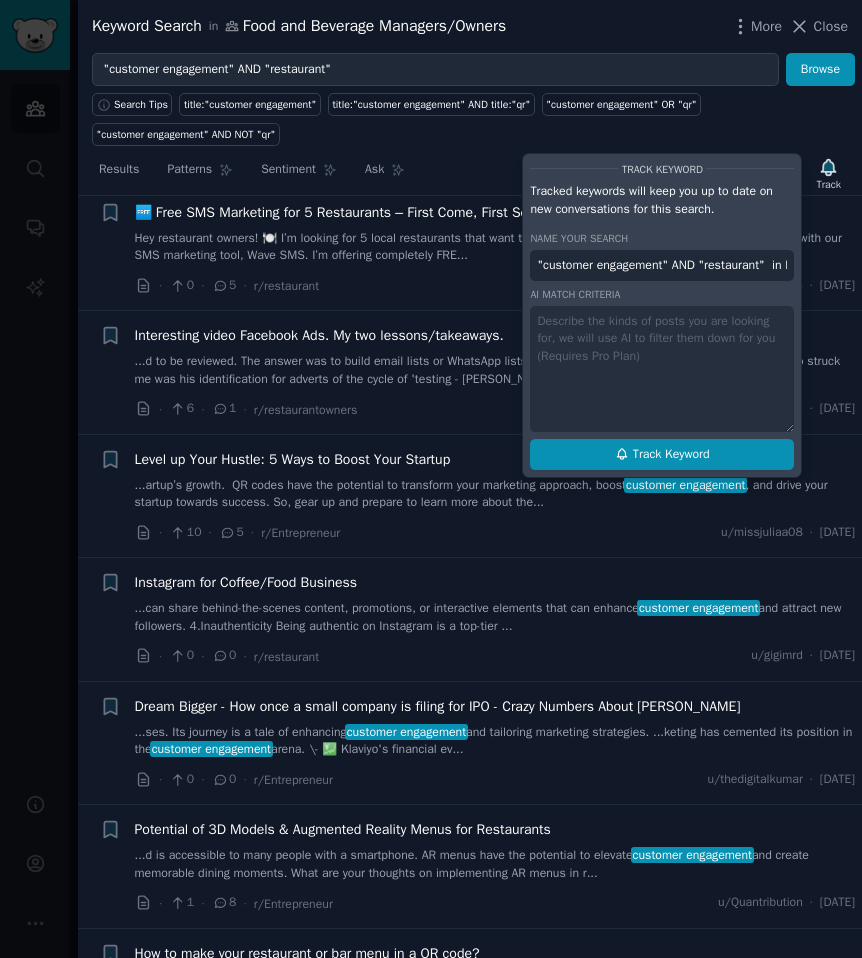 click on "Track Keyword" at bounding box center [662, 455] 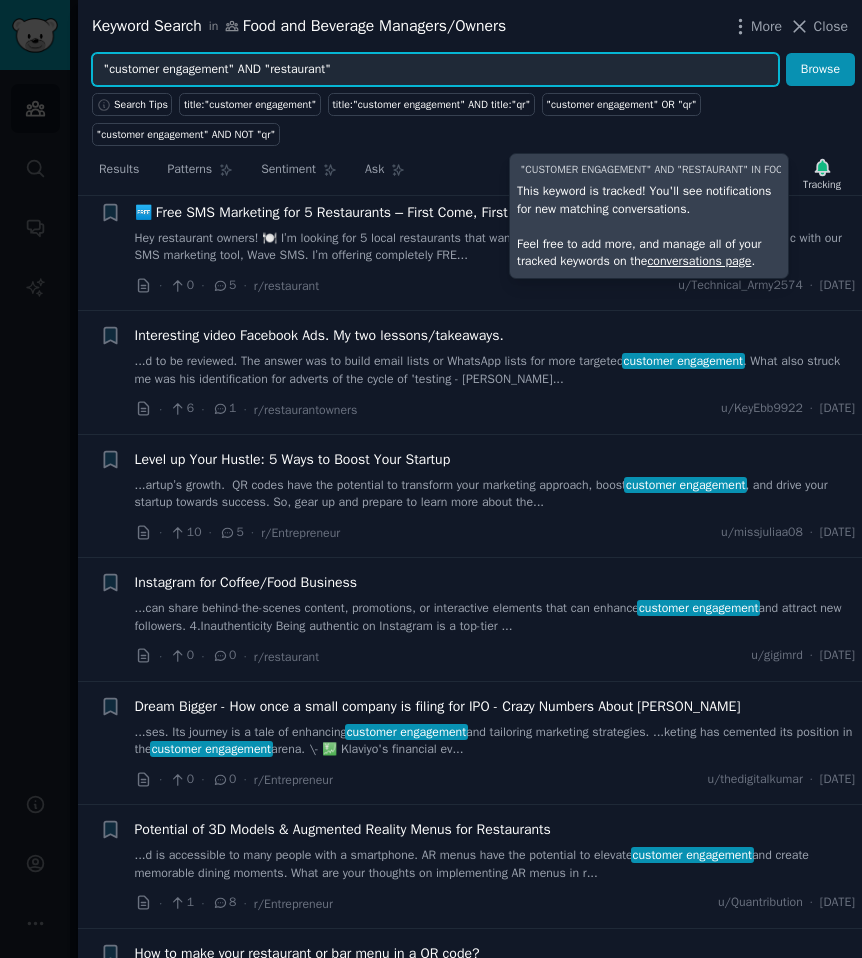 click on ""customer engagement" AND "restaurant"" at bounding box center (435, 70) 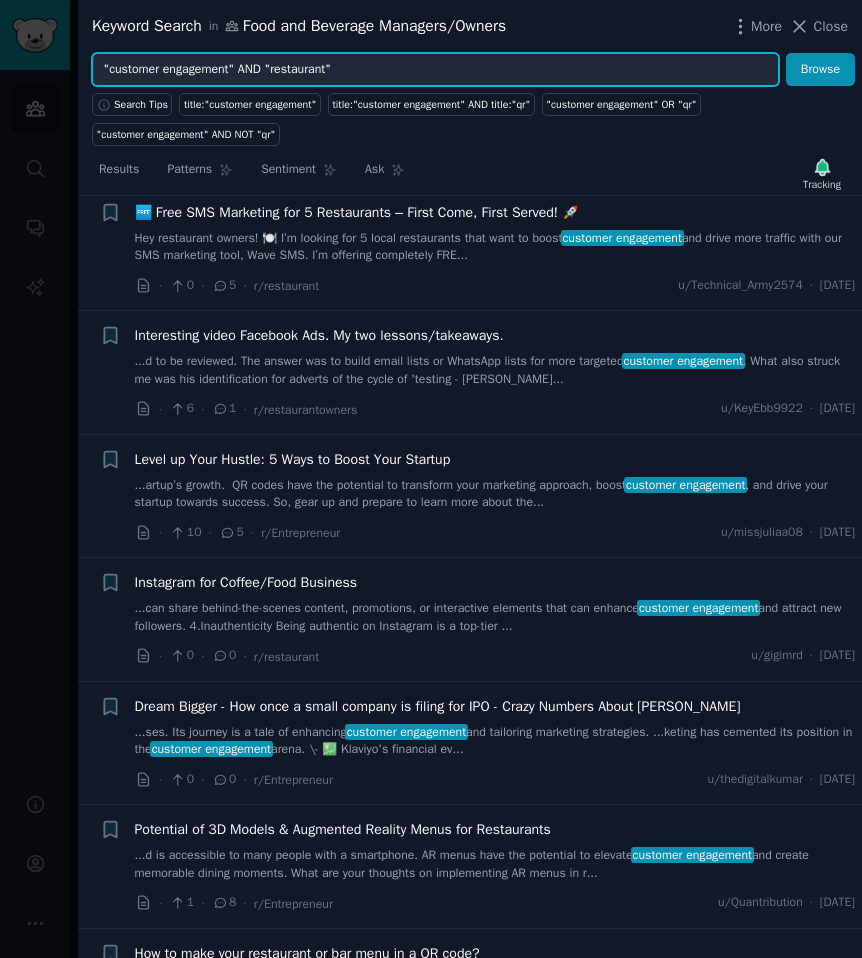 drag, startPoint x: 342, startPoint y: 64, endPoint x: 287, endPoint y: 64, distance: 55 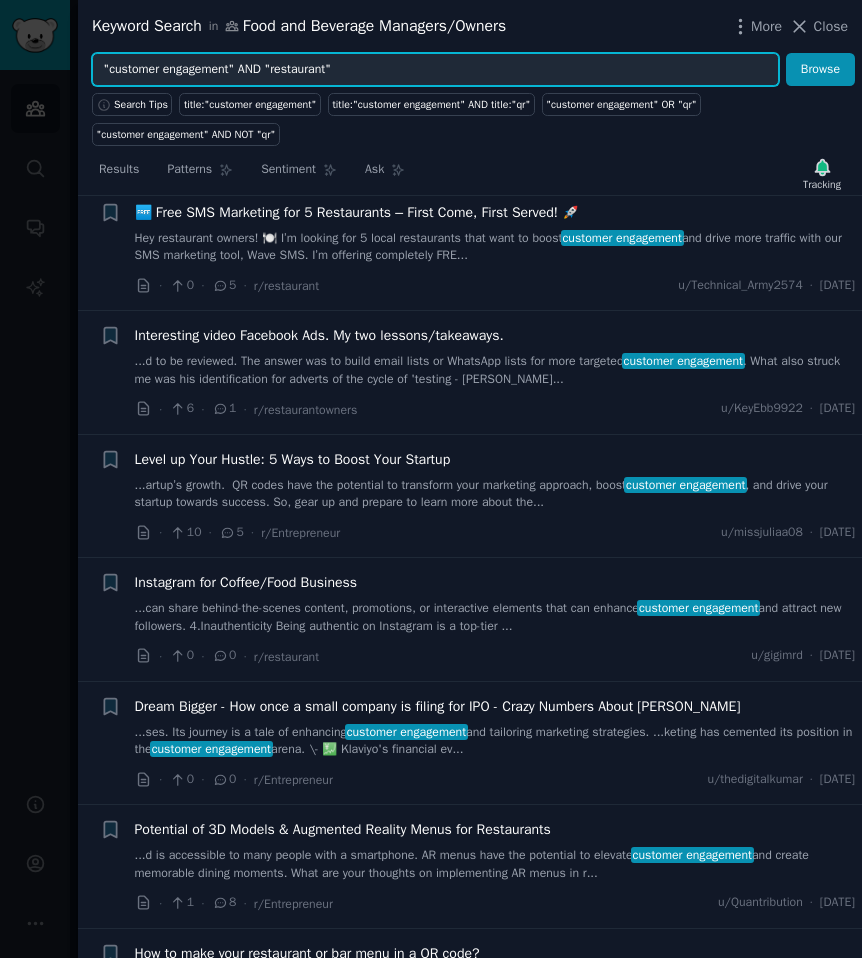 click on ""customer engagement" AND "restaurant"" at bounding box center [435, 70] 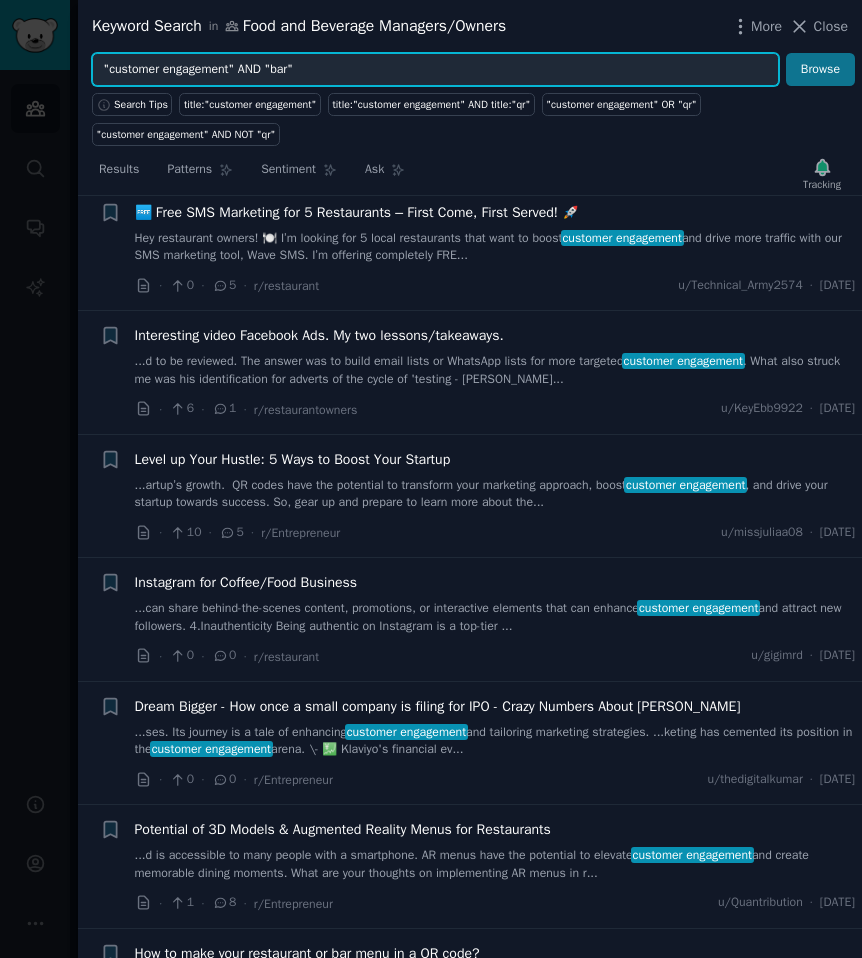 type on ""customer engagement" AND "bar"" 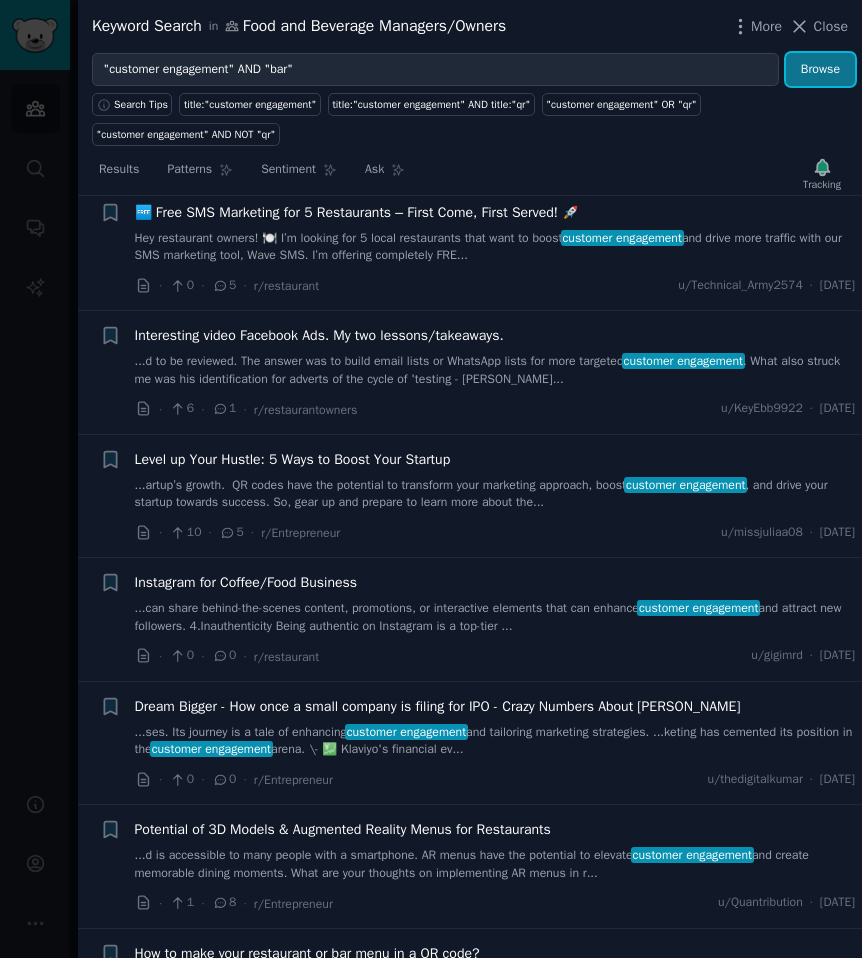 click on "Browse" at bounding box center (820, 70) 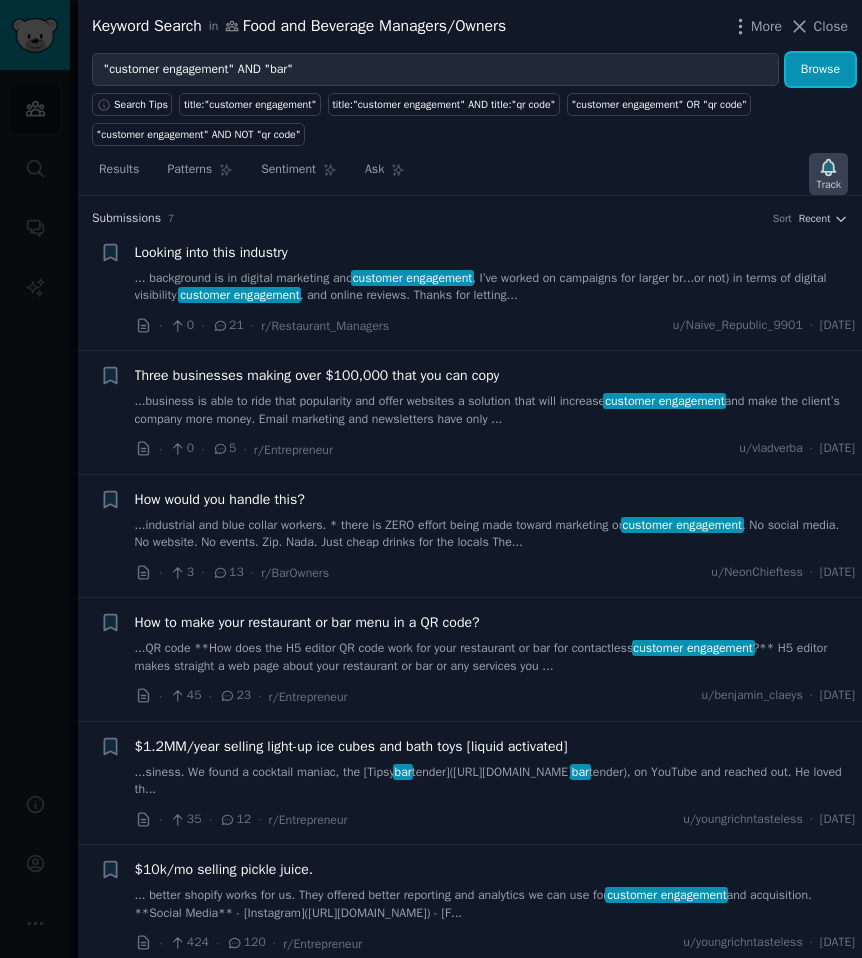 click 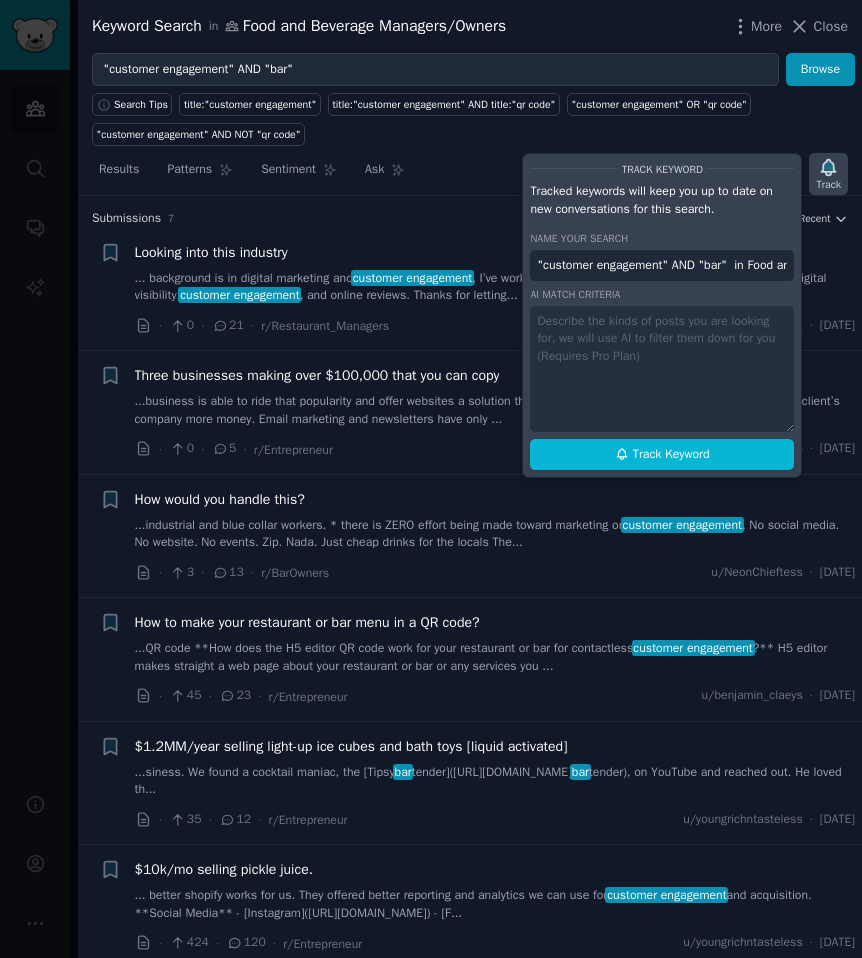 scroll, scrollTop: 0, scrollLeft: 194, axis: horizontal 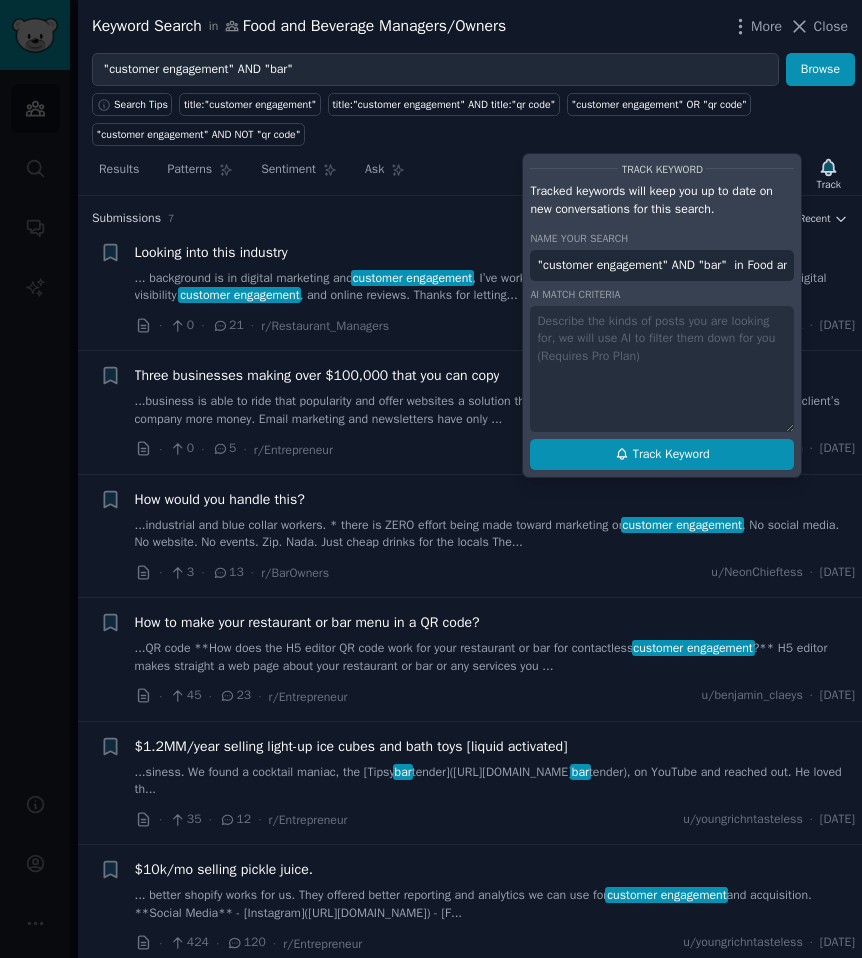 click on "Track Keyword" at bounding box center (671, 455) 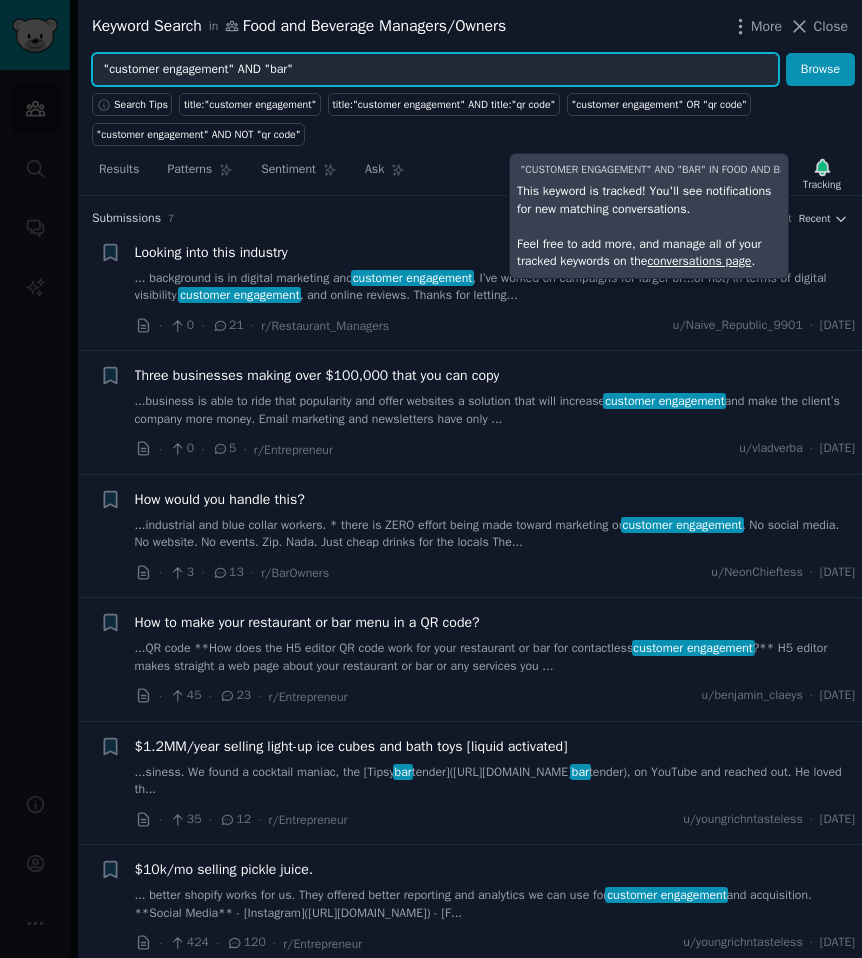 click on ""customer engagement" AND "bar"" at bounding box center (435, 70) 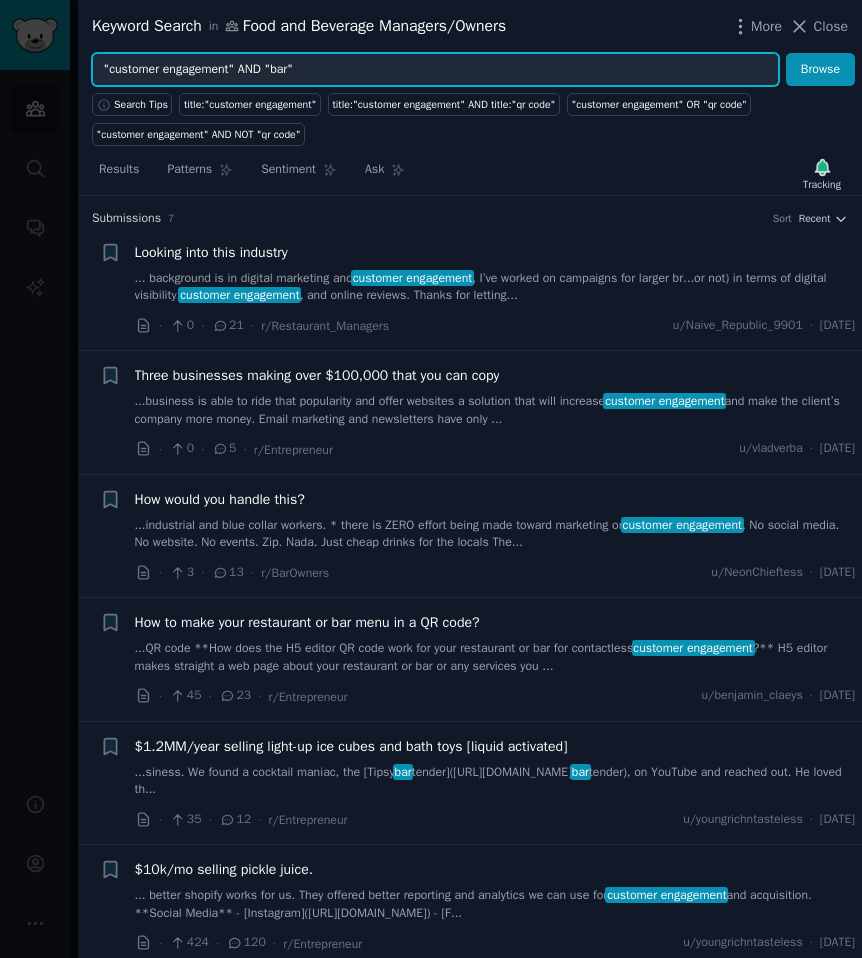 drag, startPoint x: 165, startPoint y: 67, endPoint x: 112, endPoint y: 67, distance: 53 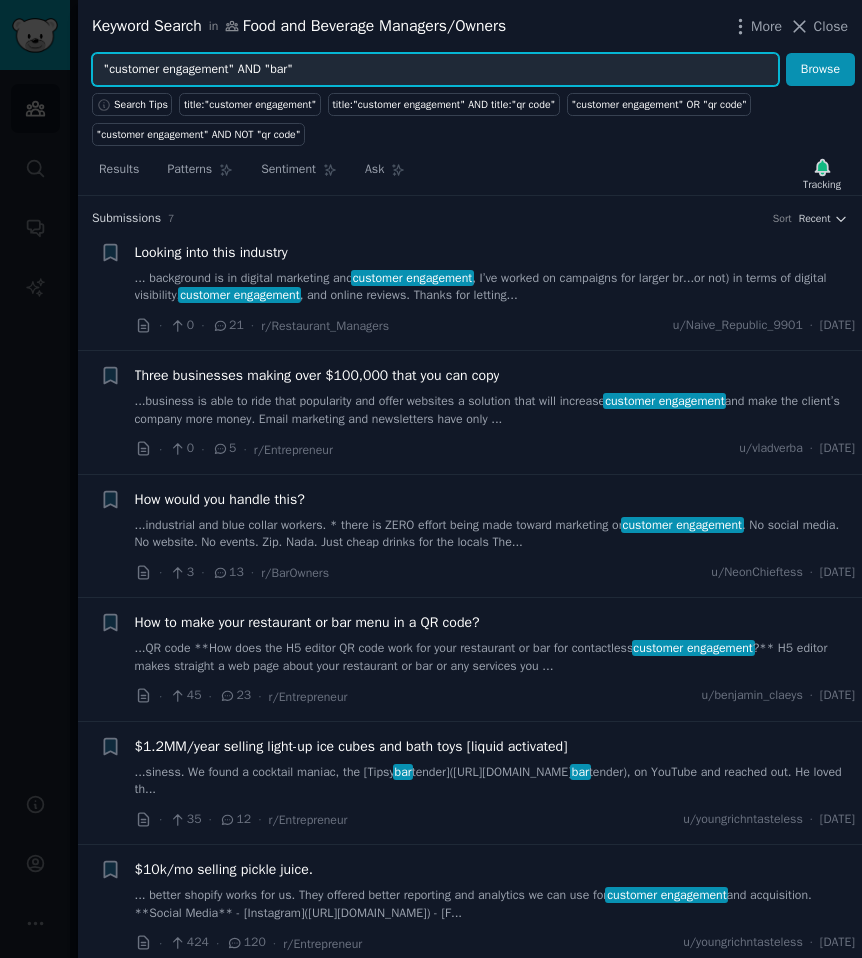 click on ""customer engagement" AND "bar"" at bounding box center (435, 70) 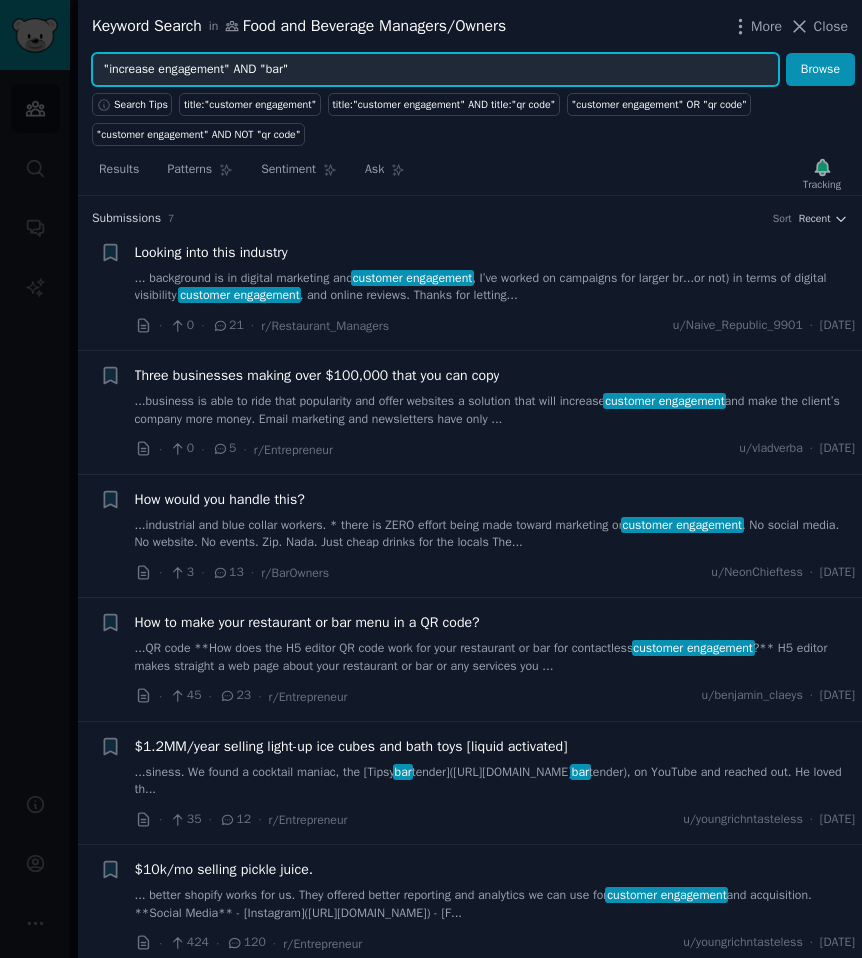 click on ""increase engagement" AND "bar"" at bounding box center [435, 70] 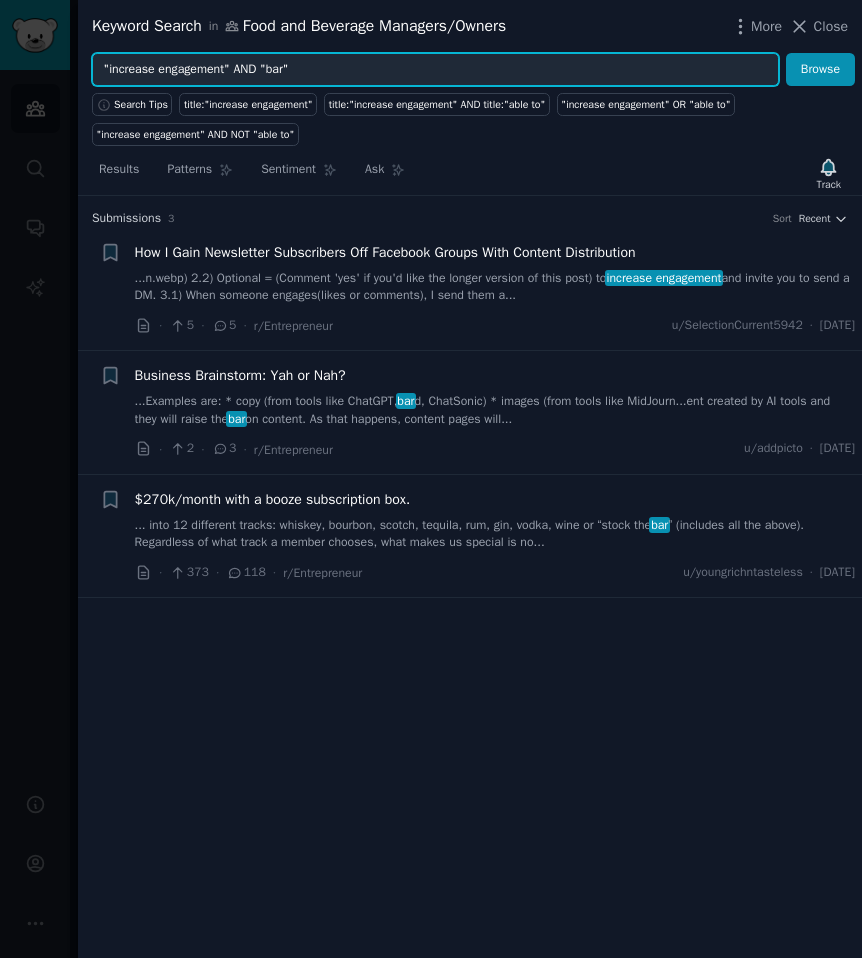 click on ""increase engagement" AND "bar"" at bounding box center [435, 70] 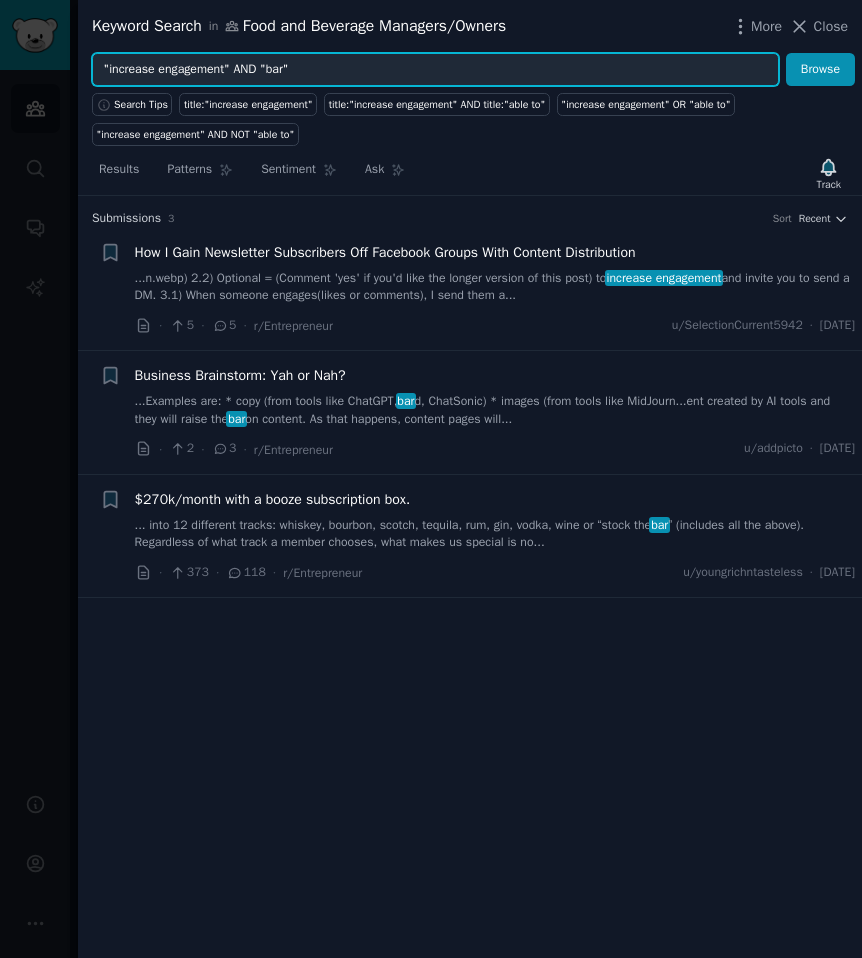 drag, startPoint x: 299, startPoint y: 67, endPoint x: 280, endPoint y: 66, distance: 19.026299 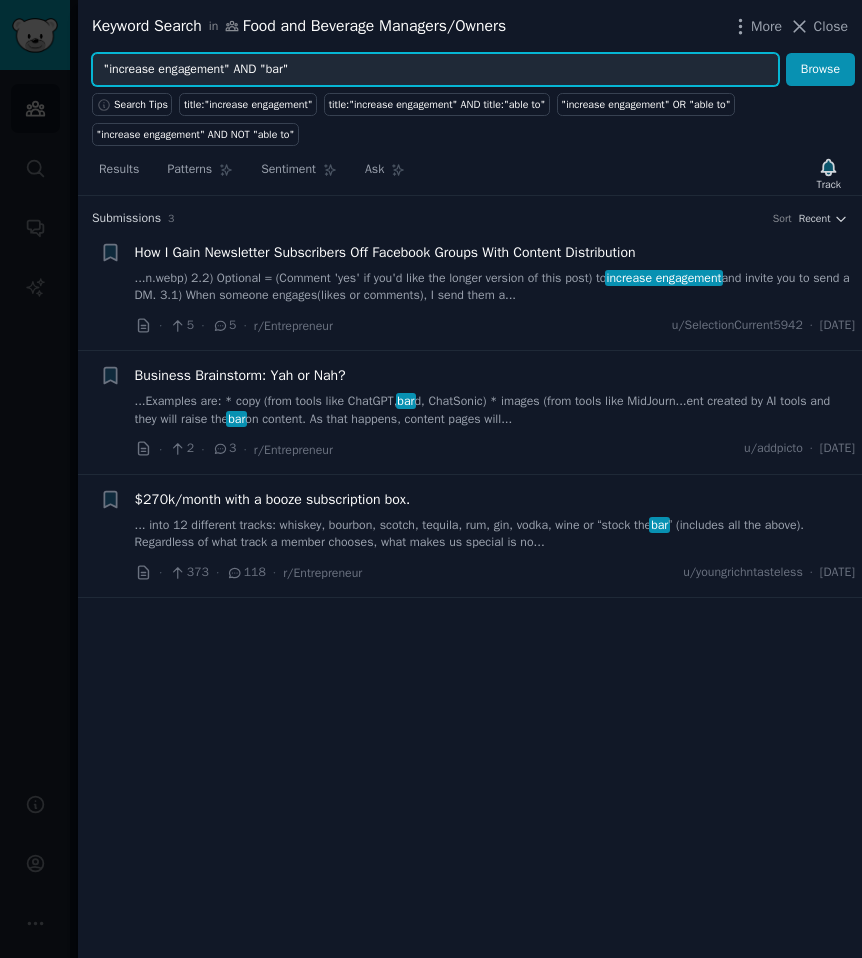 click on ""increase engagement" AND "bar"" at bounding box center (435, 70) 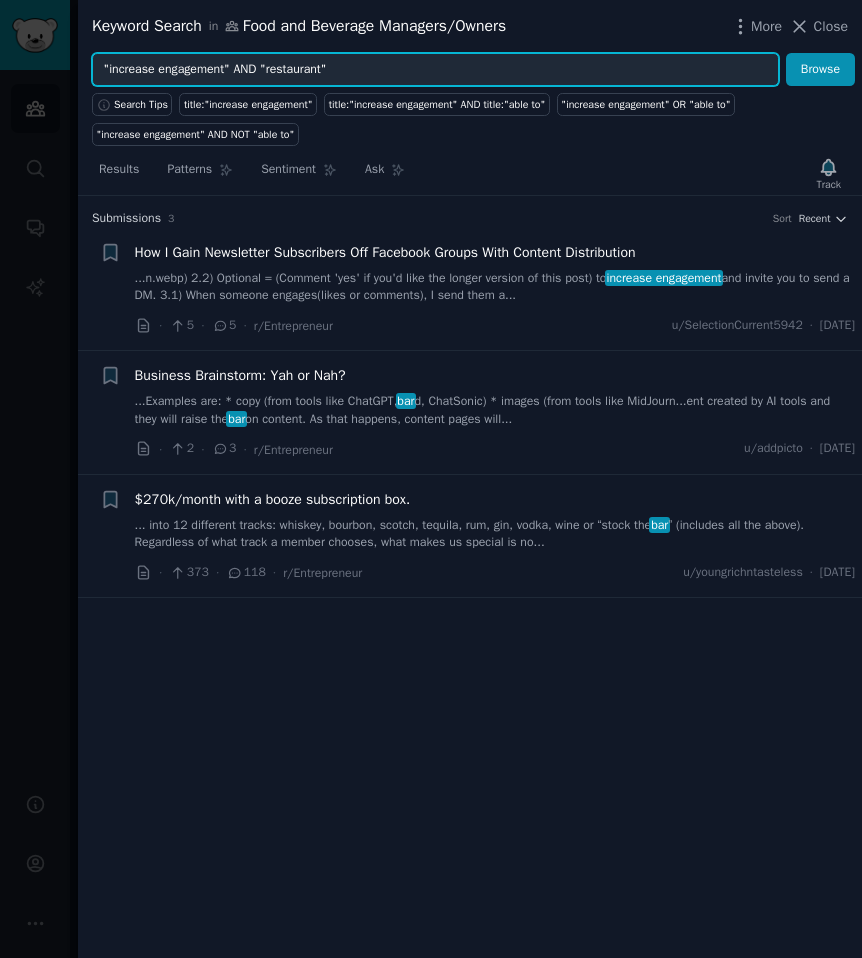 type on ""increase engagement" AND "restaurant"" 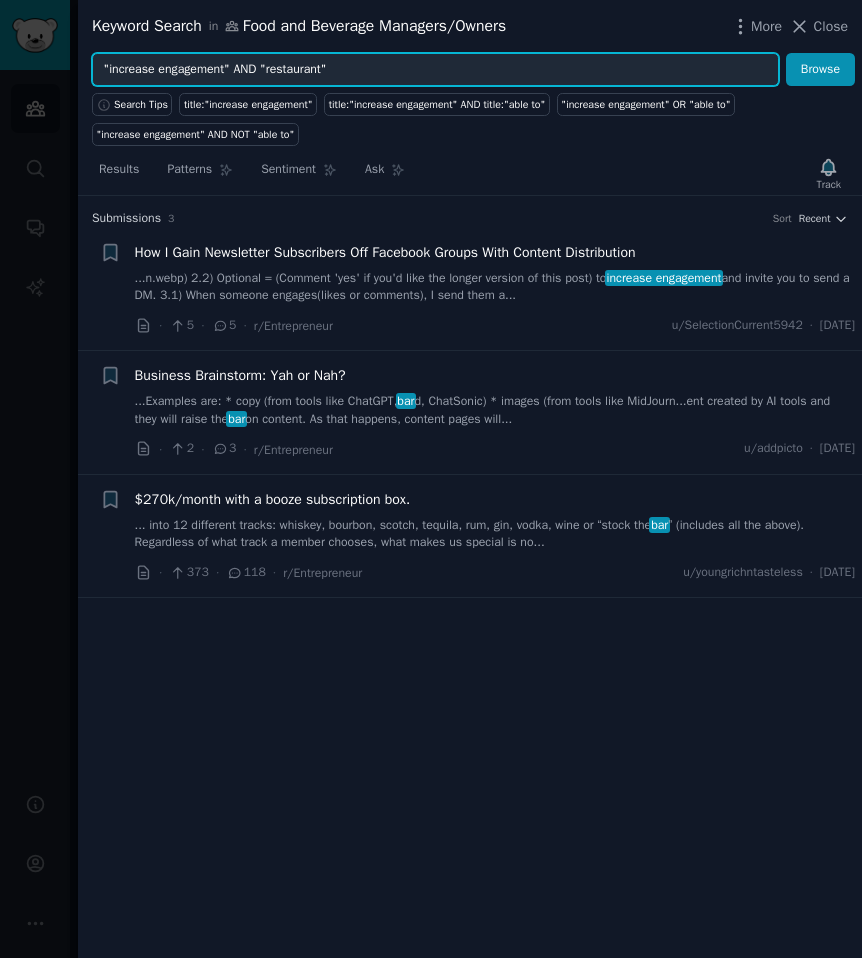 click on "Browse" at bounding box center [820, 70] 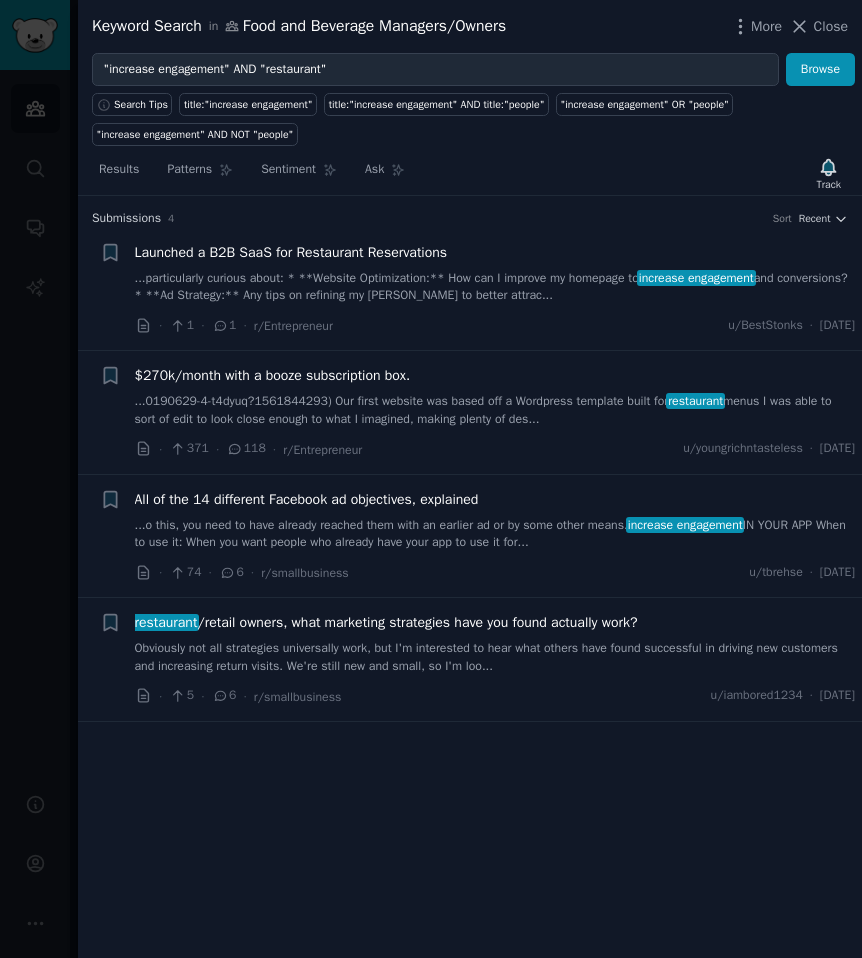 click at bounding box center (431, 479) 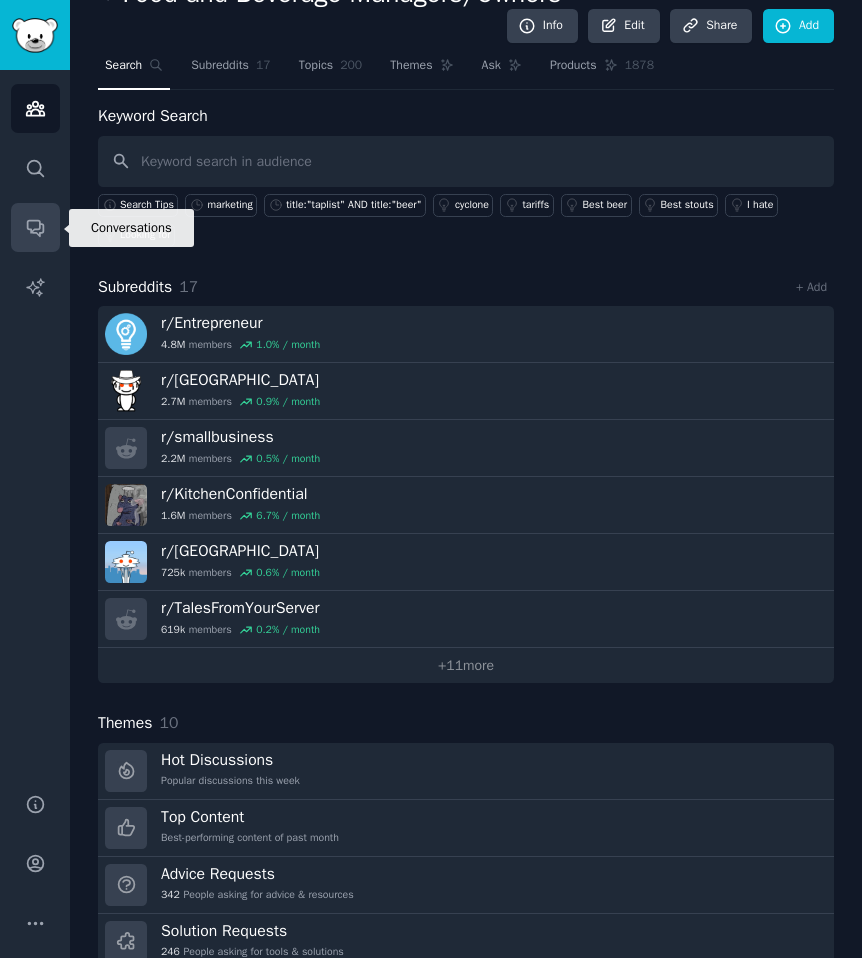click 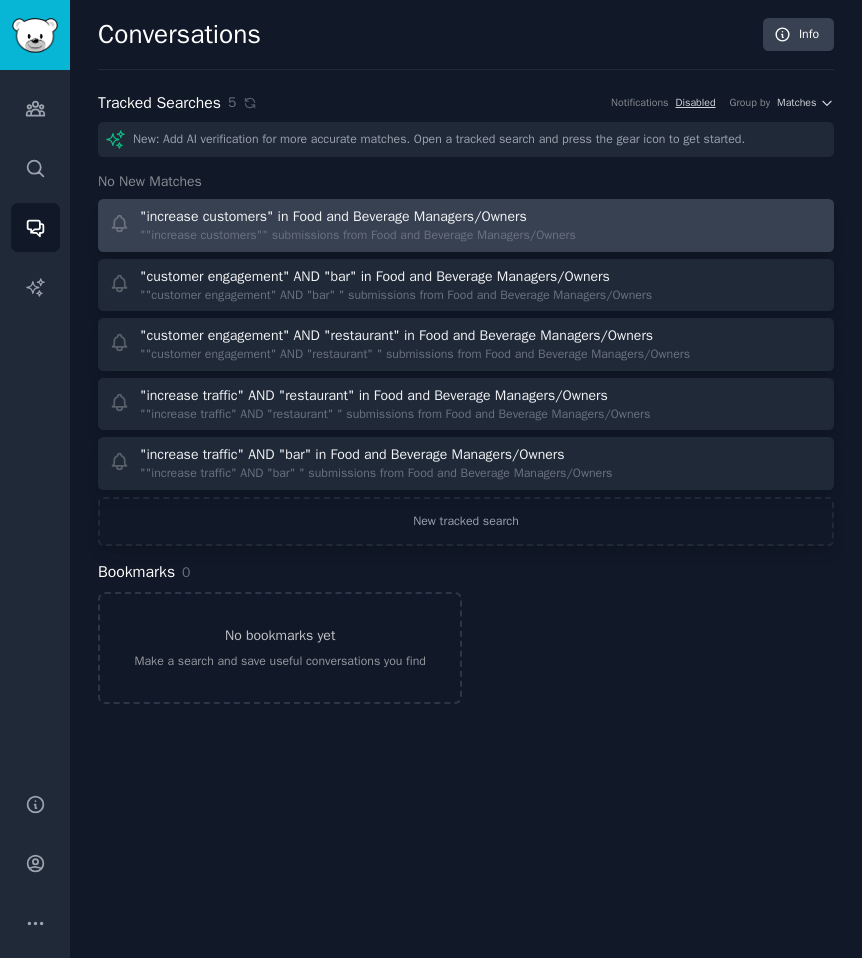 click on ""increase customers" in Food and Beverage Managers/Owners ""increase customers"" submissions from Food and Beverage Managers/Owners" at bounding box center (466, 225) 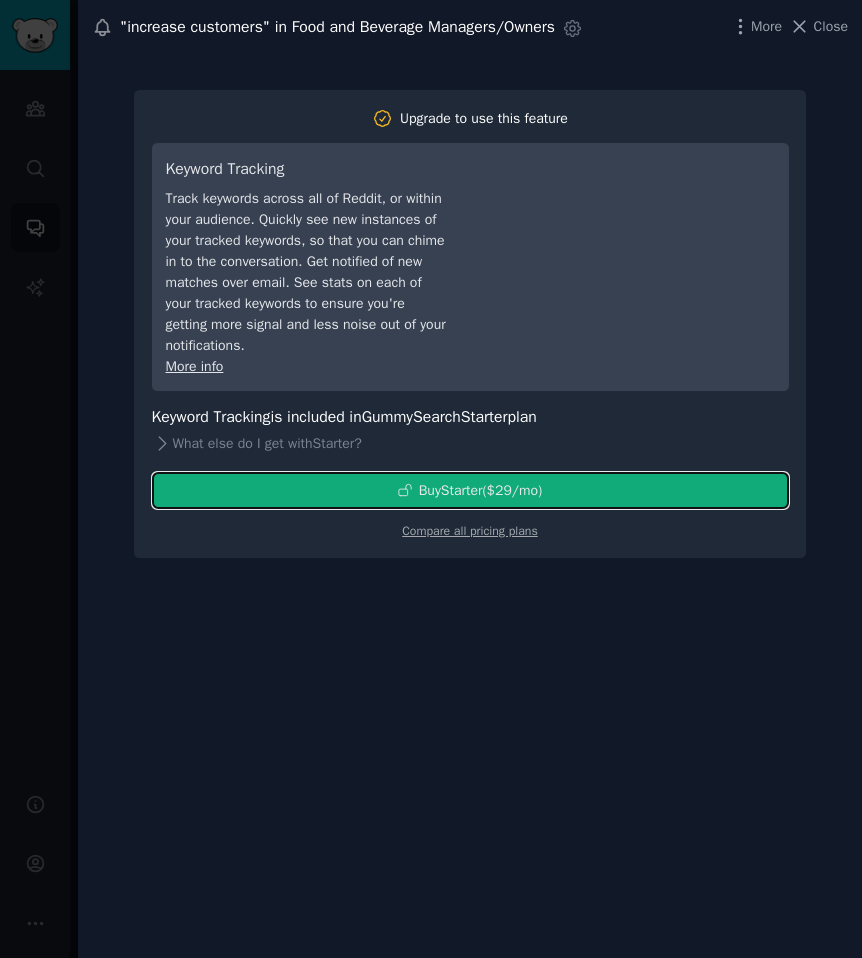 click on "Buy  Starter  ($ 29 /mo )" at bounding box center [481, 490] 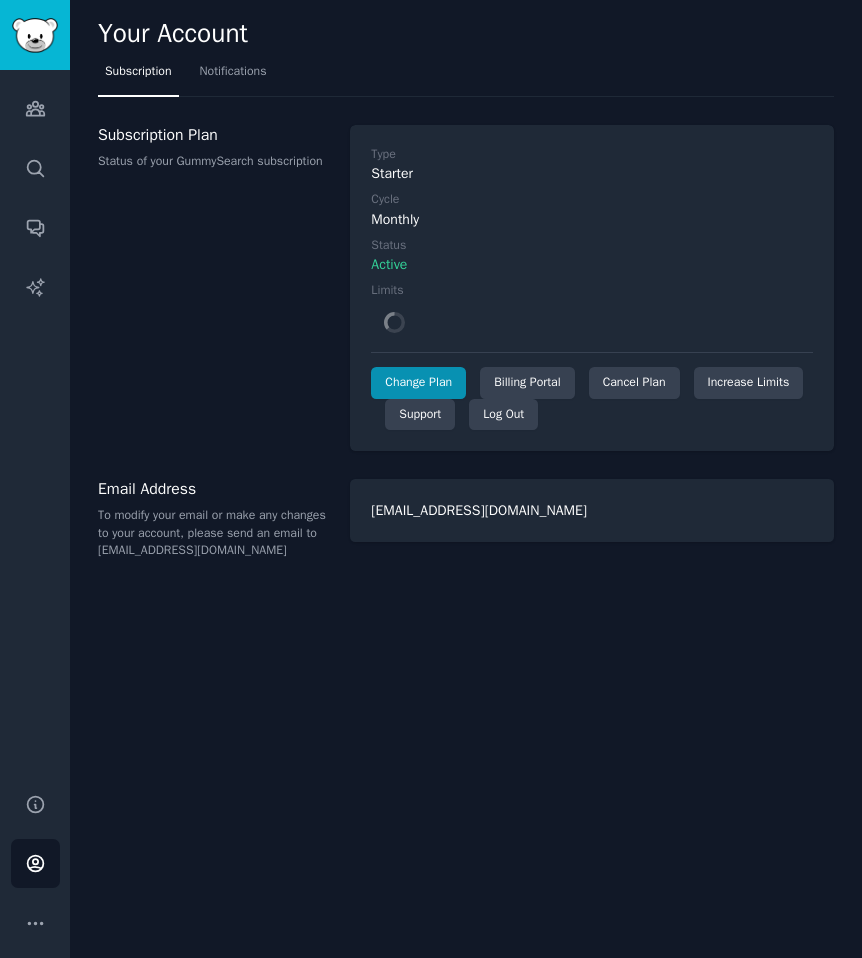 scroll, scrollTop: 0, scrollLeft: 0, axis: both 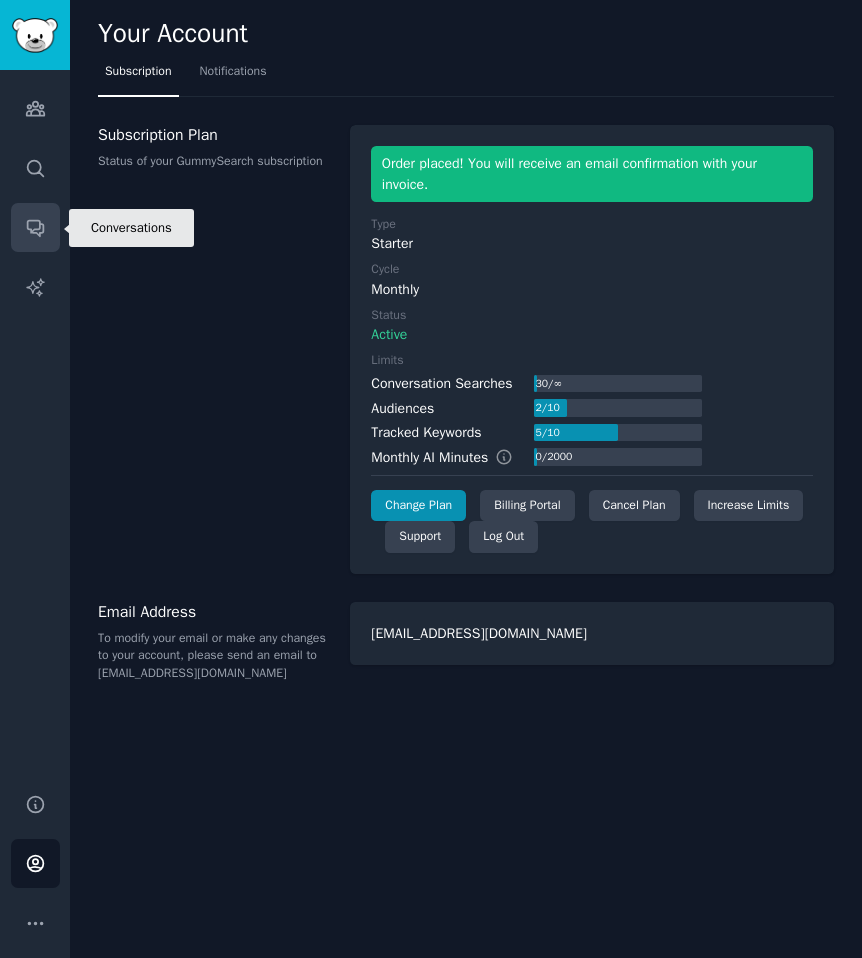 click 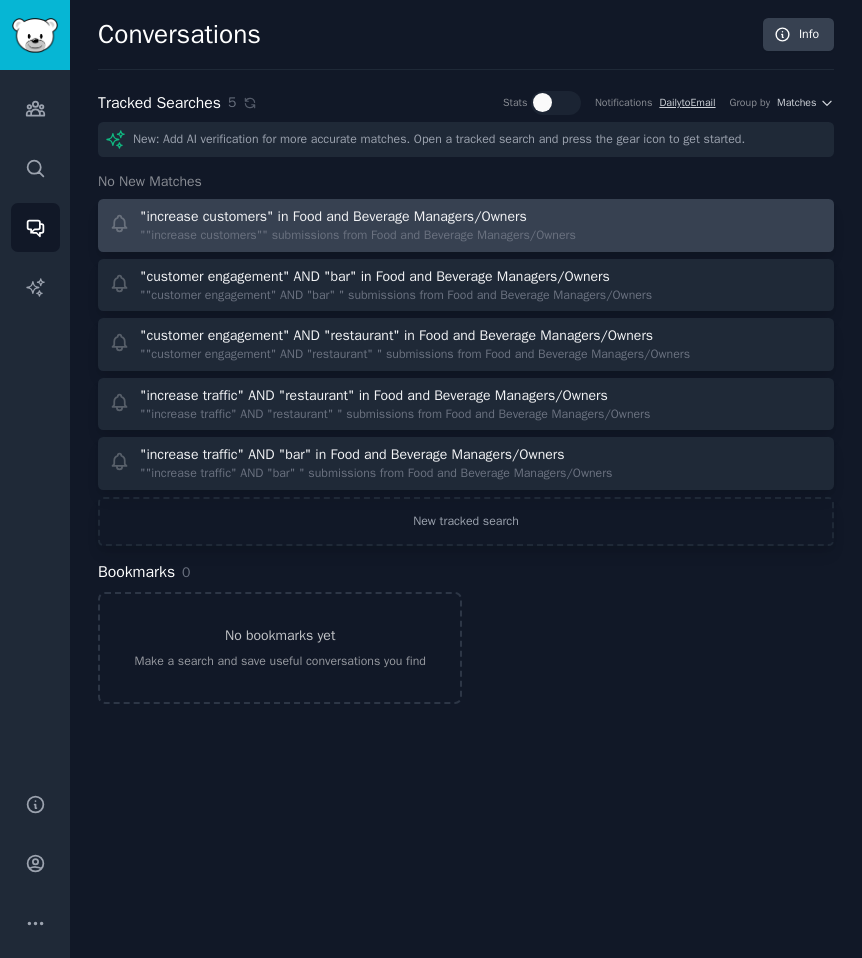 click on ""increase customers" in Food and Beverage Managers/Owners ""increase customers"" submissions from Food and Beverage Managers/Owners" at bounding box center [466, 225] 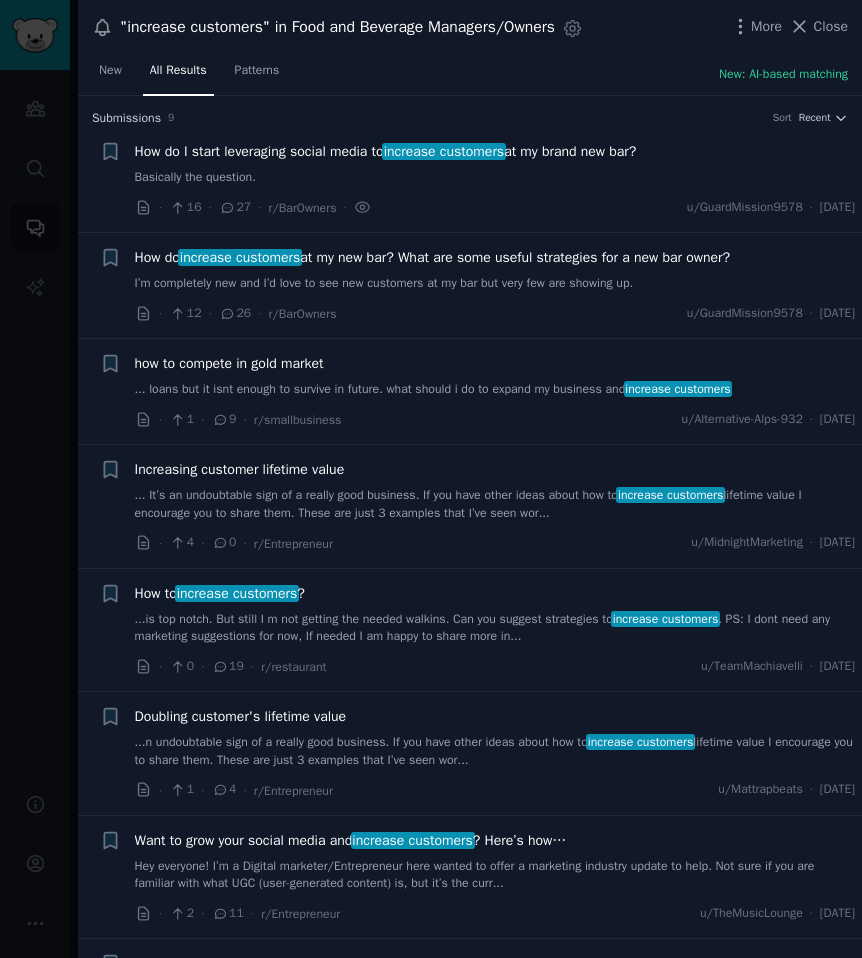 click on ""increase customers" in Food and Beverage Managers/Owners" at bounding box center (337, 27) 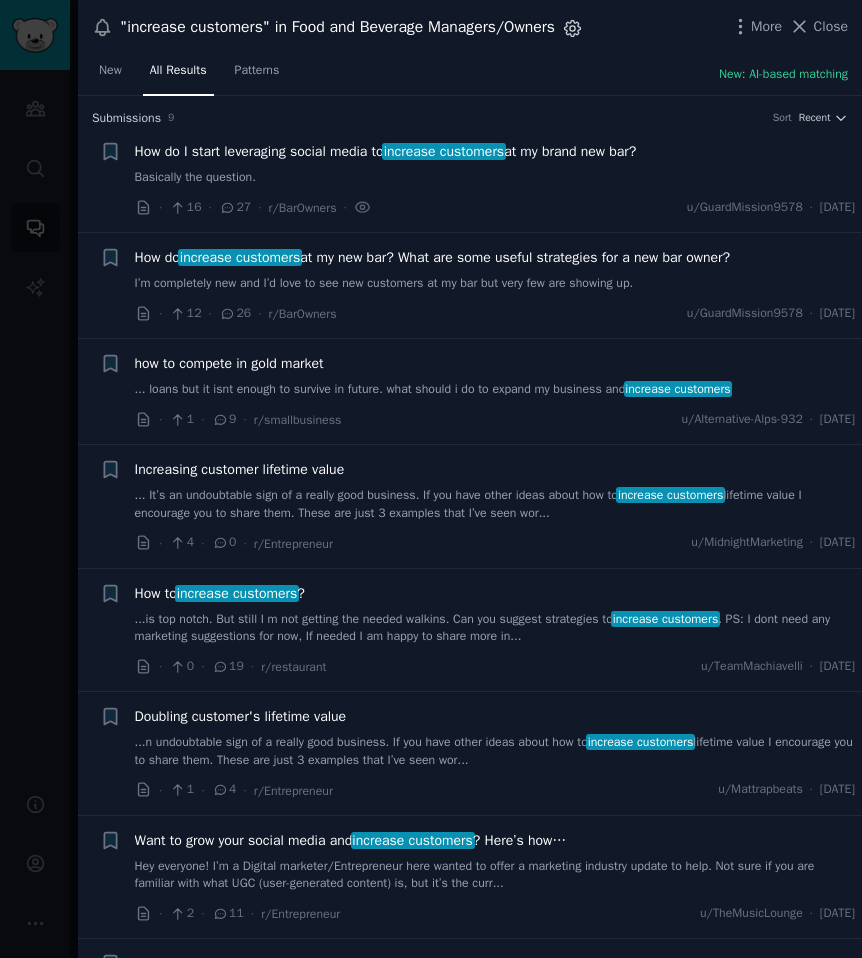 click 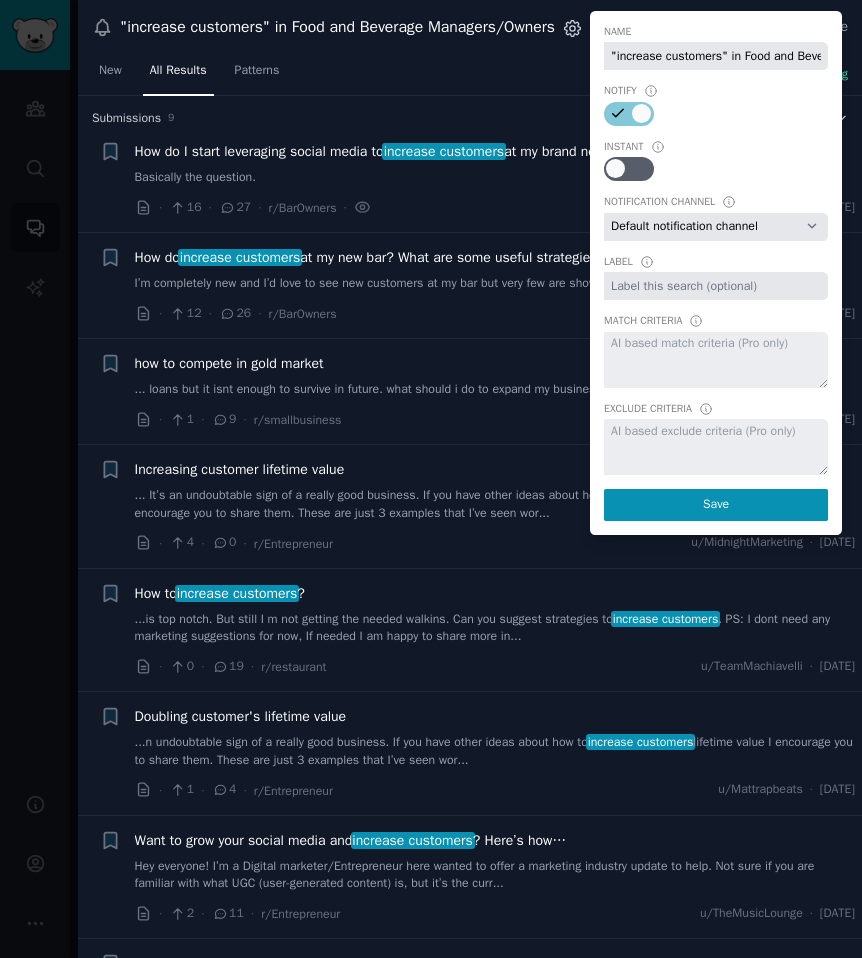 scroll, scrollTop: 0, scrollLeft: 150, axis: horizontal 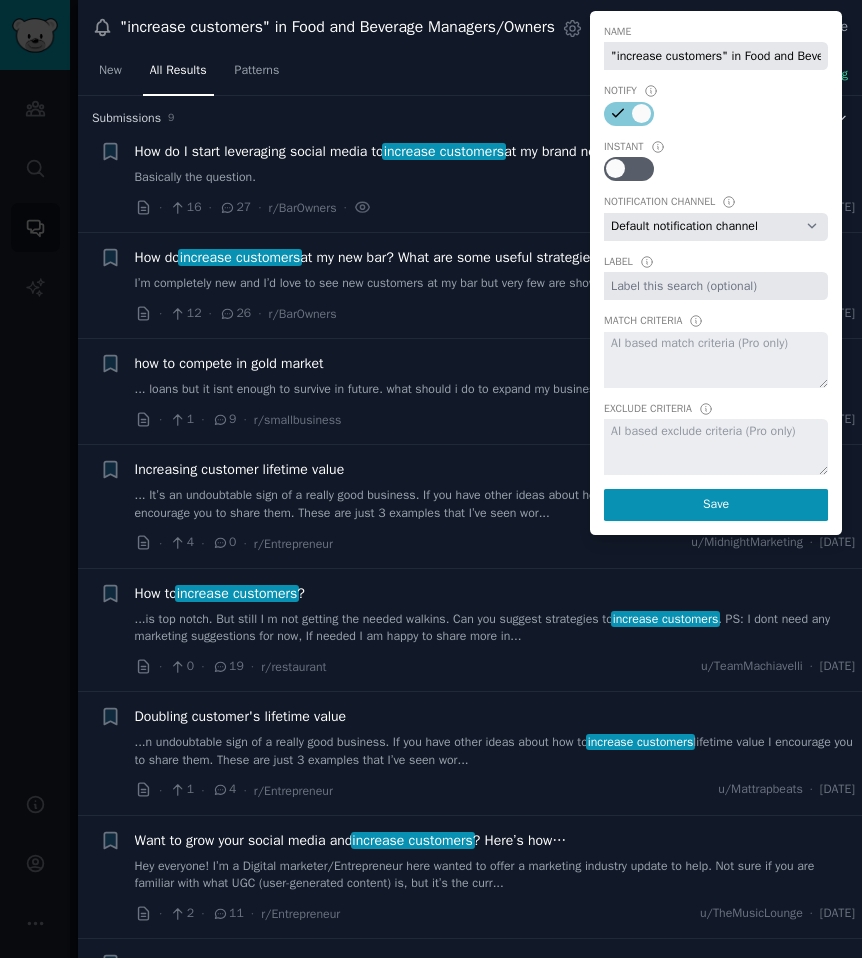 click on ""increase customers" in Food and Beverage Managers/Owners" at bounding box center (337, 27) 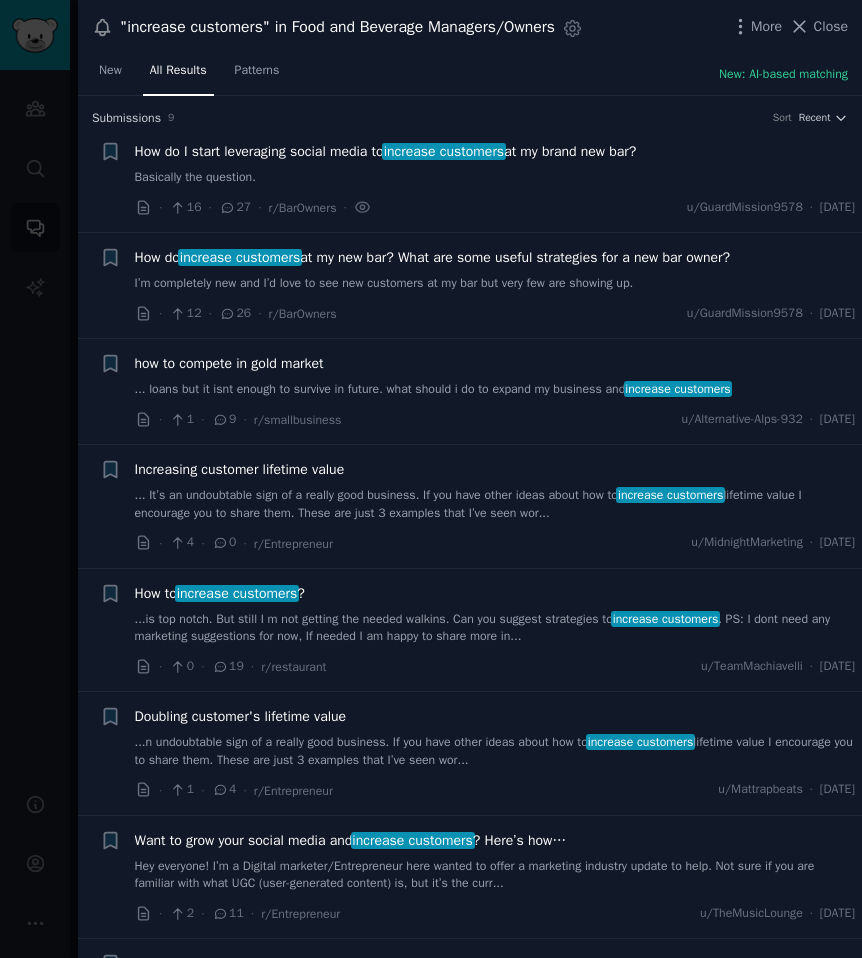 click on ""increase customers" in Food and Beverage Managers/Owners Settings More Close" at bounding box center [470, 27] 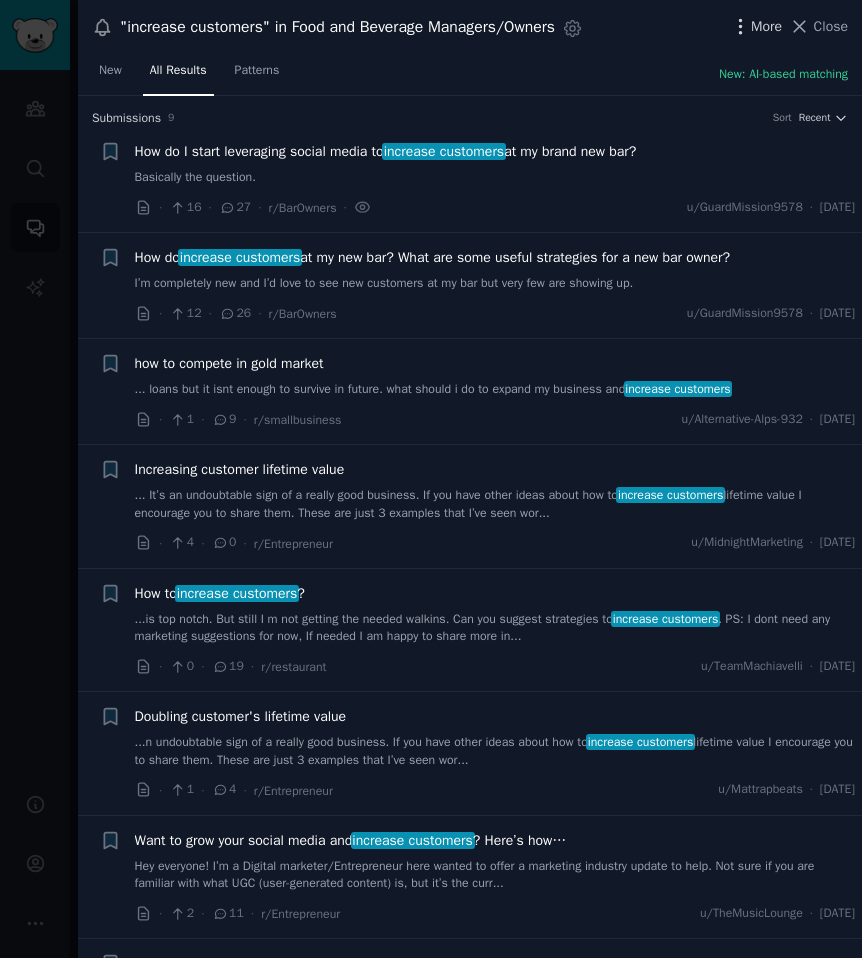 click 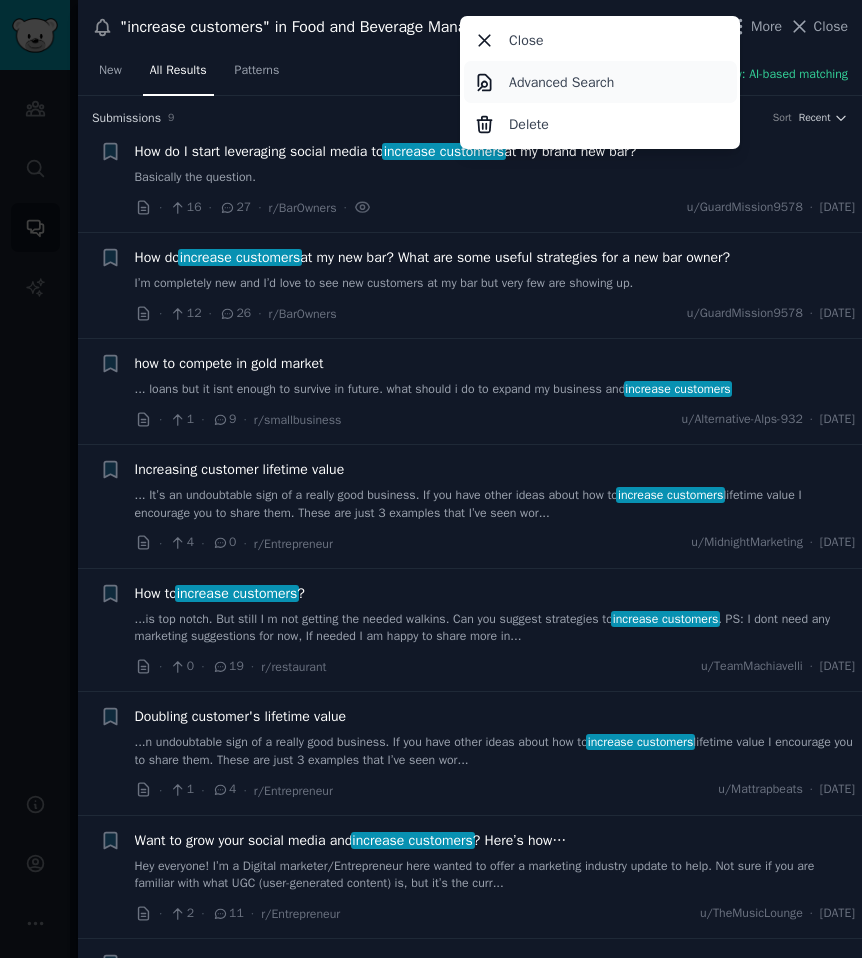 click on "Advanced Search" at bounding box center (600, 82) 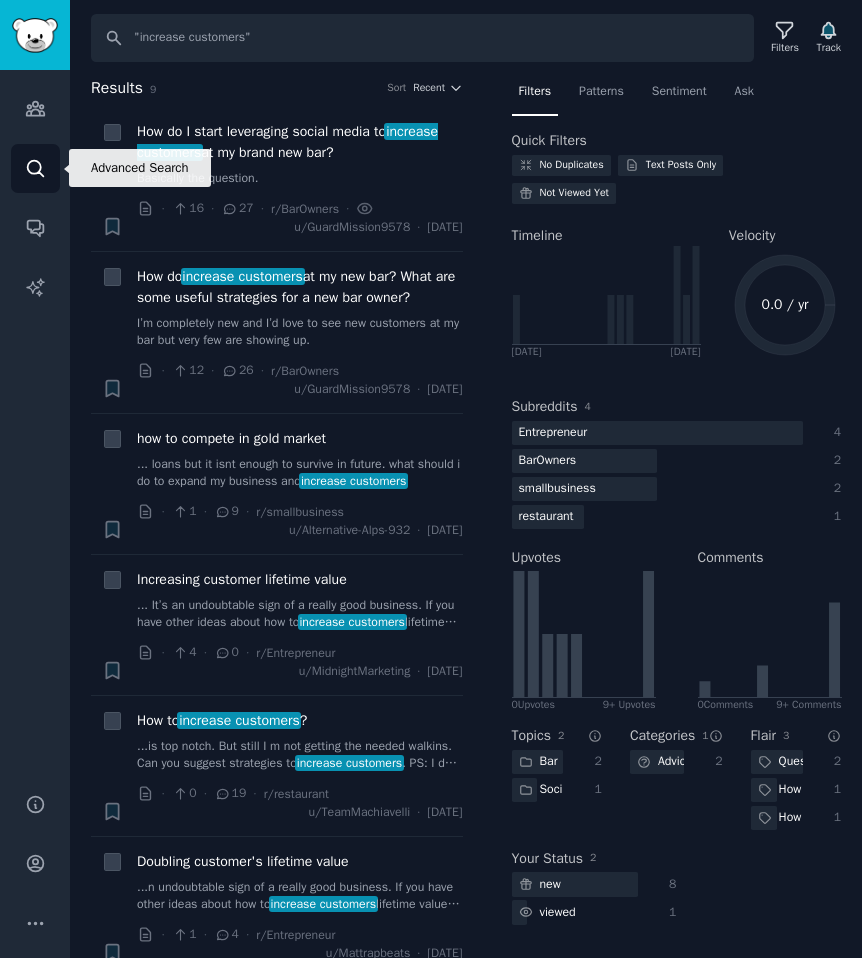 click 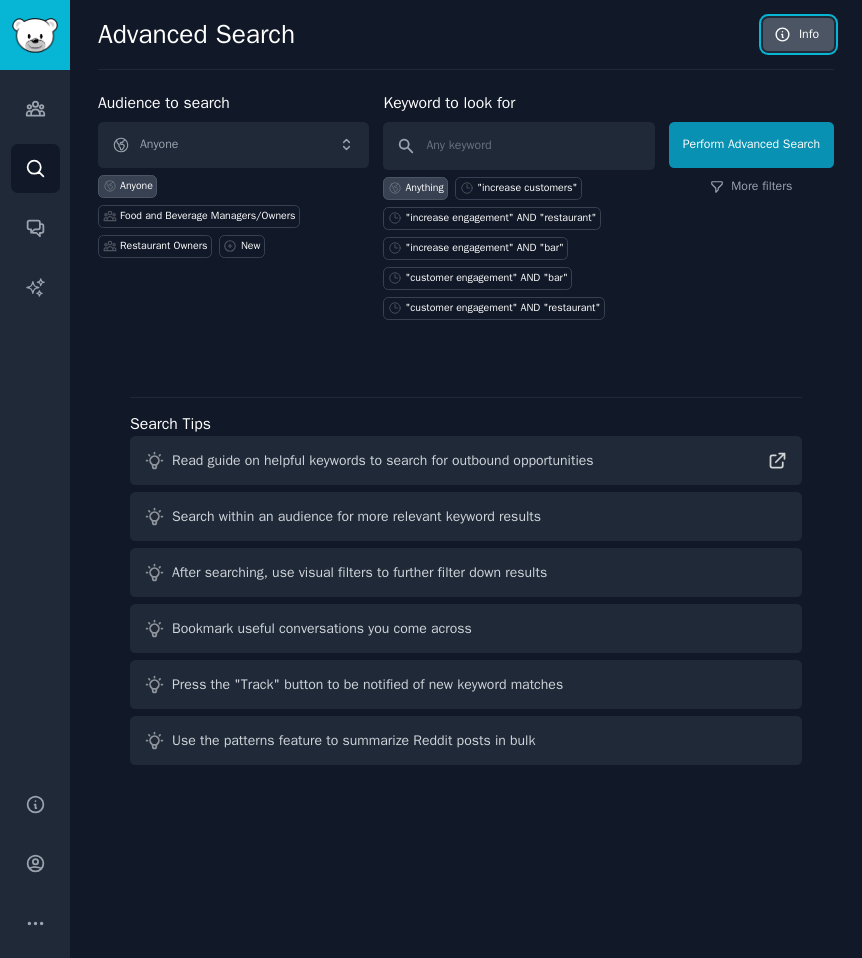 click on "Info" at bounding box center [798, 35] 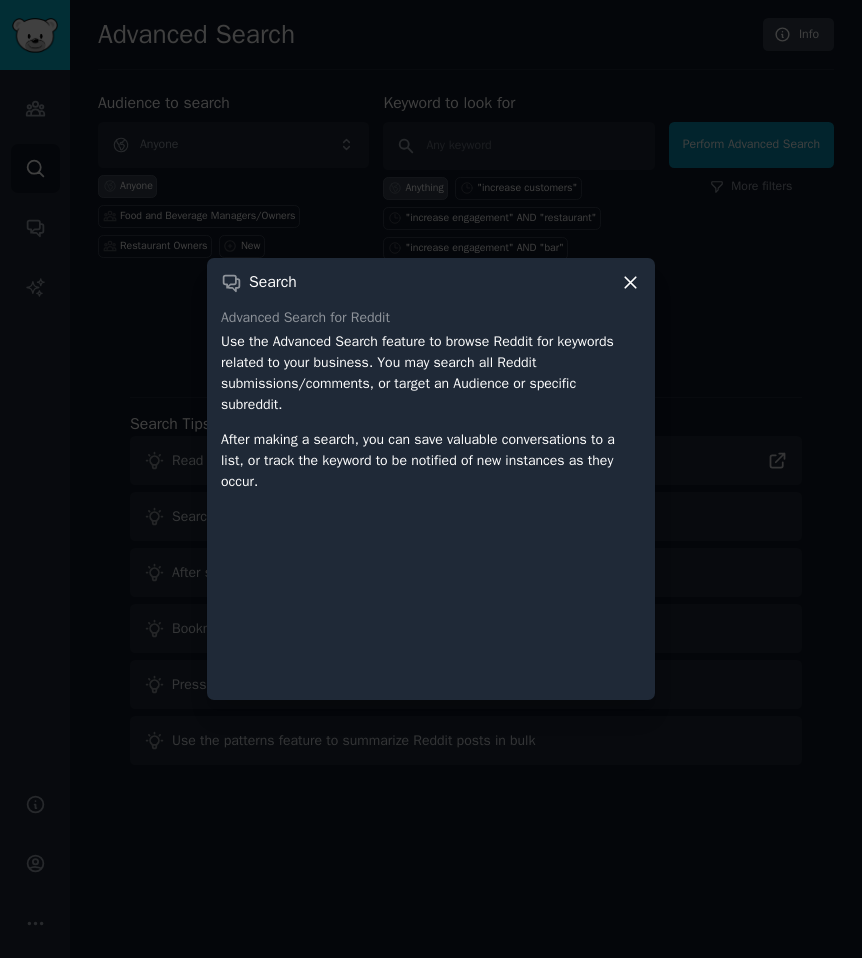 click on "Search Advanced Search for Reddit Use the Advanced Search feature to browse Reddit for keywords related to your business. You may search all Reddit submissions/comments, or target an Audience or specific subreddit. After making a search, you can save valuable conversations to a list, or track the keyword to be notified of new instances as they occur." at bounding box center [431, 479] 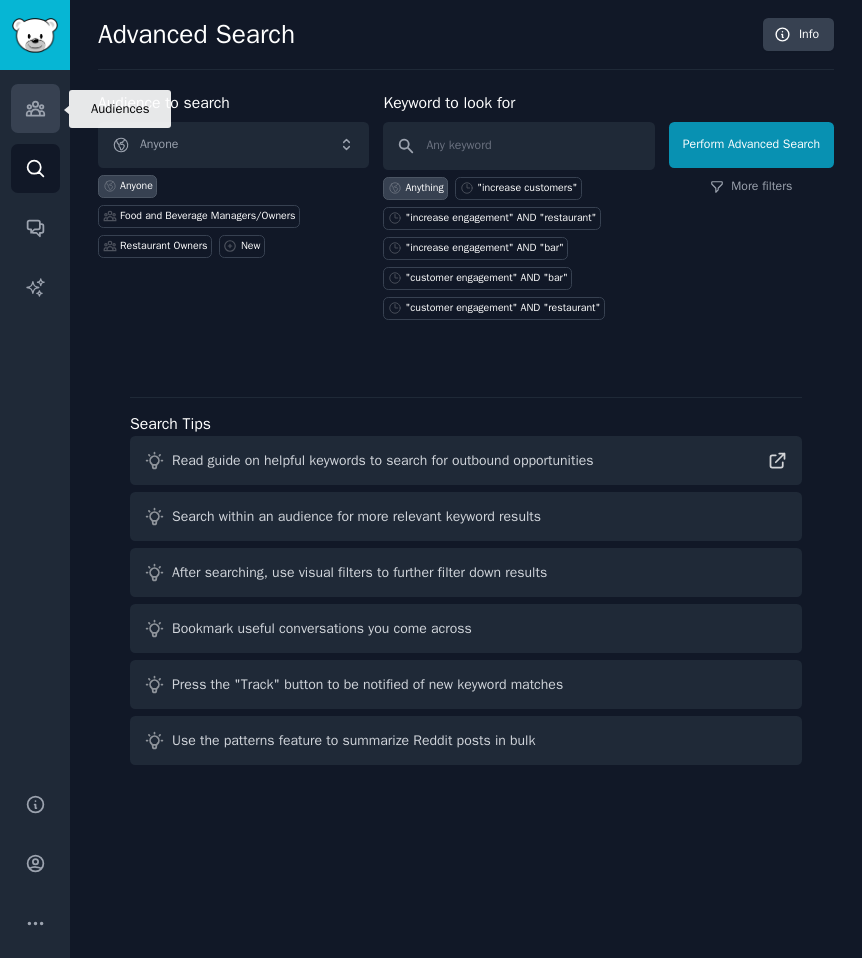 click 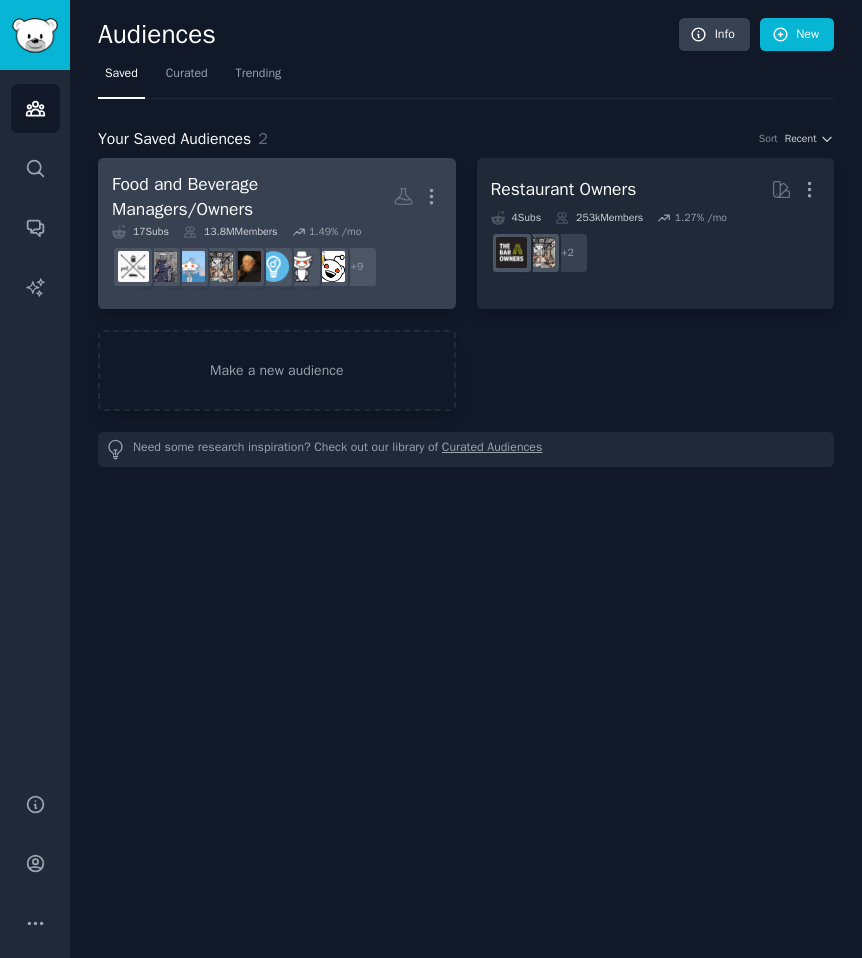 click on "Food and Beverage Managers/Owners" at bounding box center (252, 196) 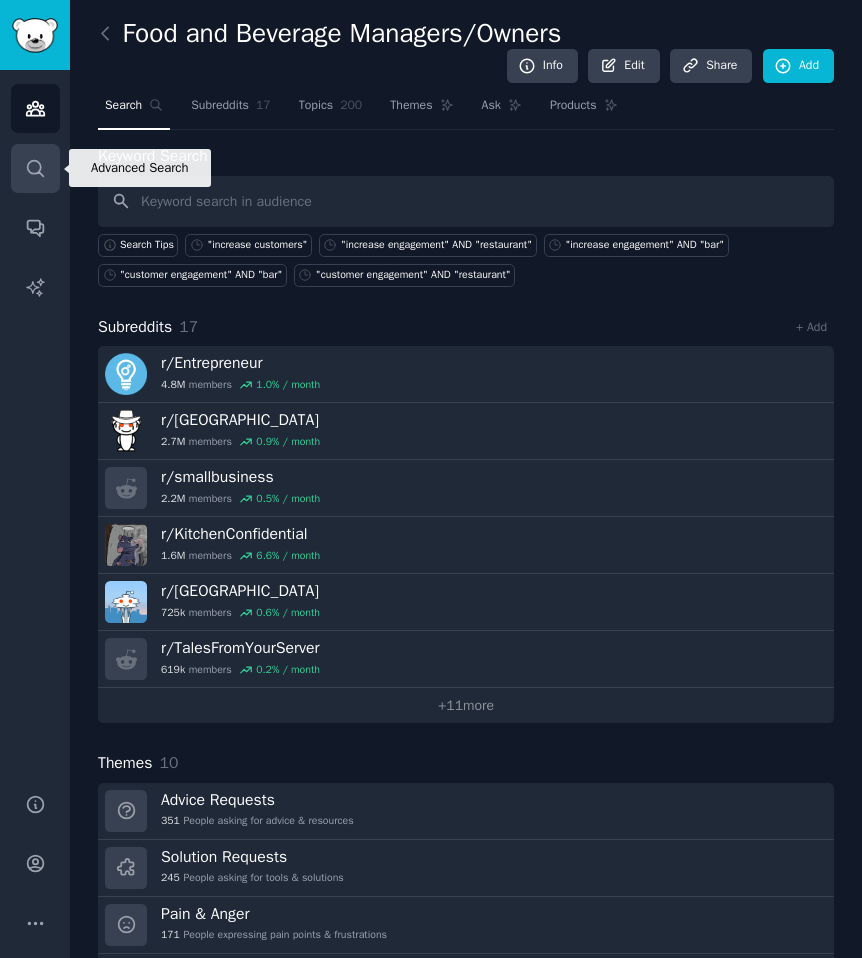 click on "Search" at bounding box center [35, 168] 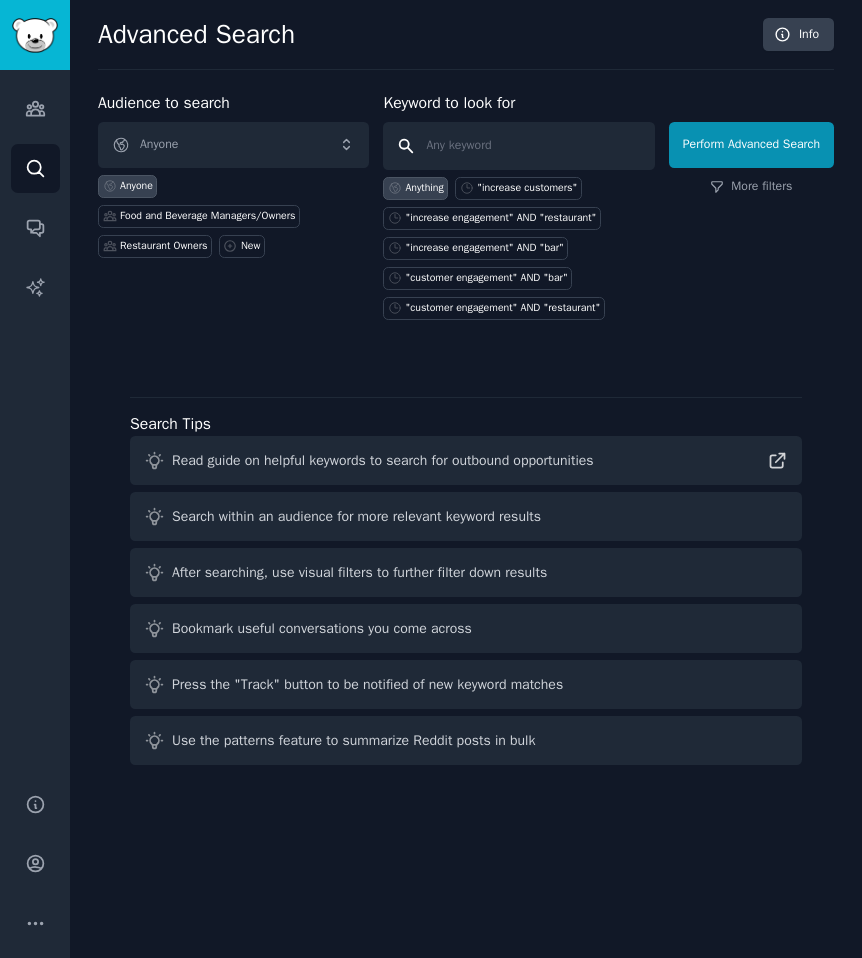 click at bounding box center (518, 146) 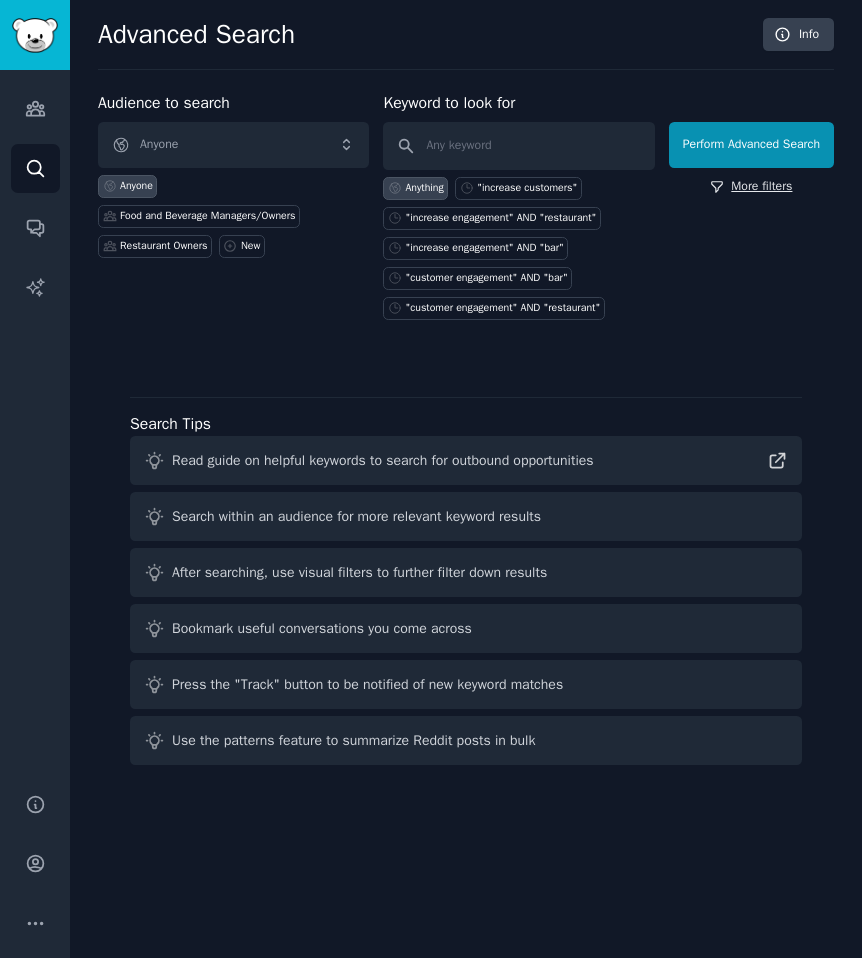 click on "More filters" at bounding box center [751, 187] 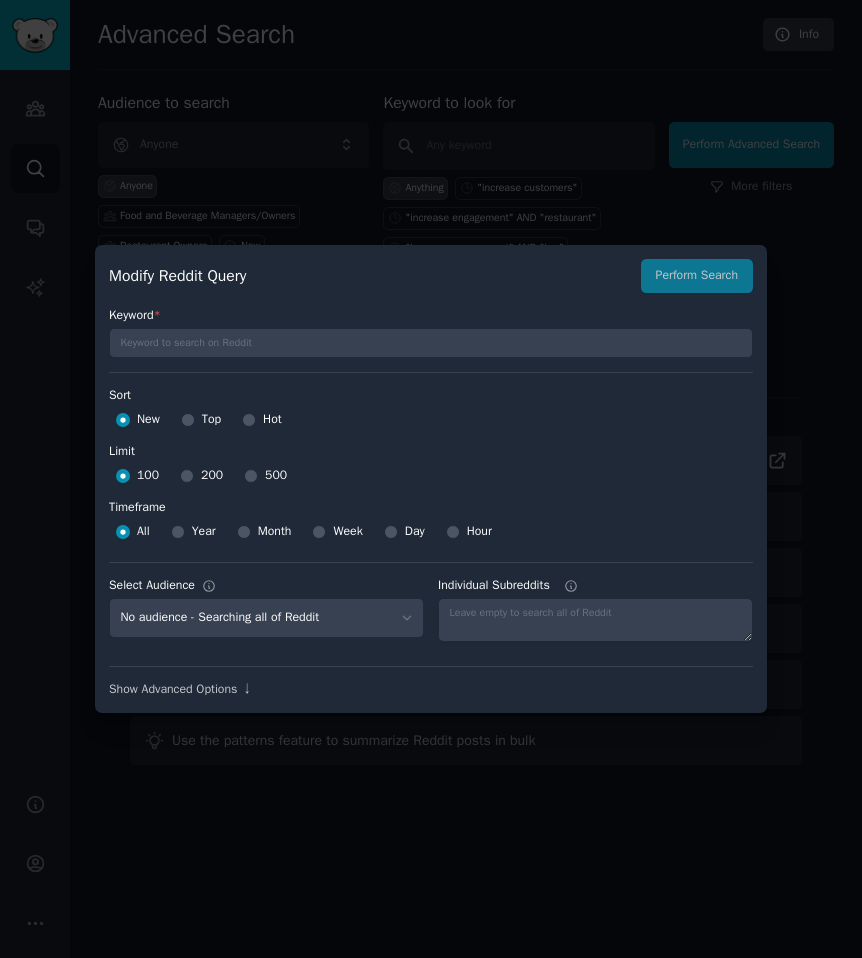 click on "Show Advanced Options ↓" at bounding box center (431, 682) 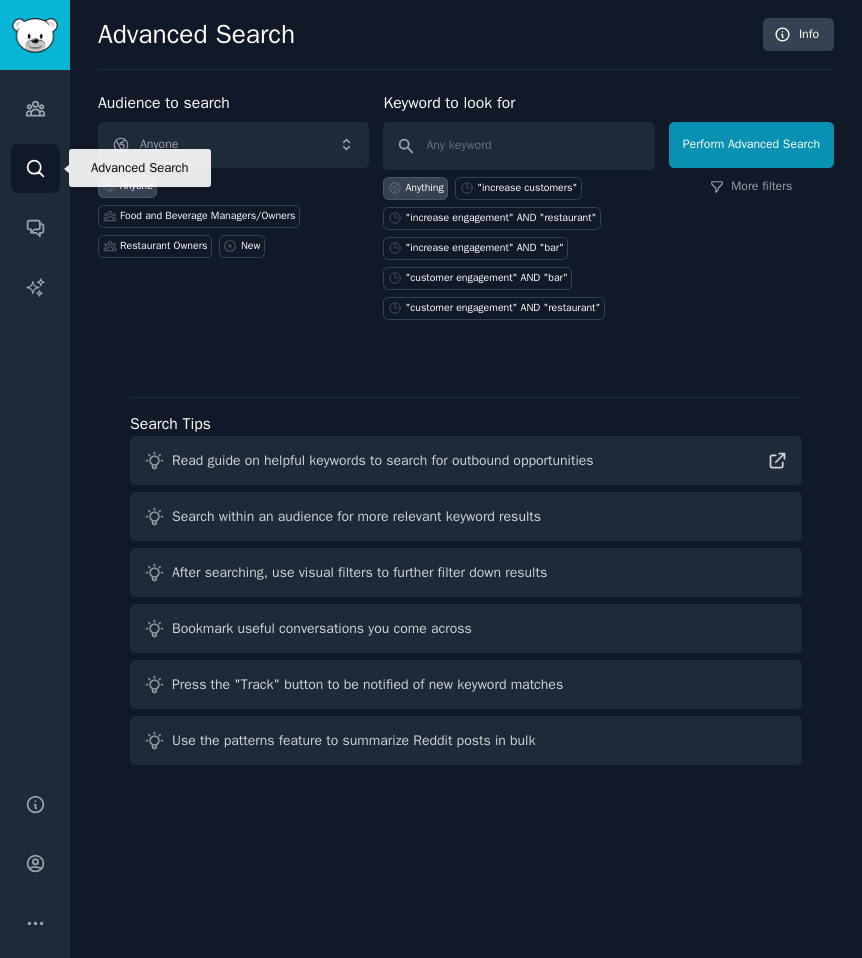 click 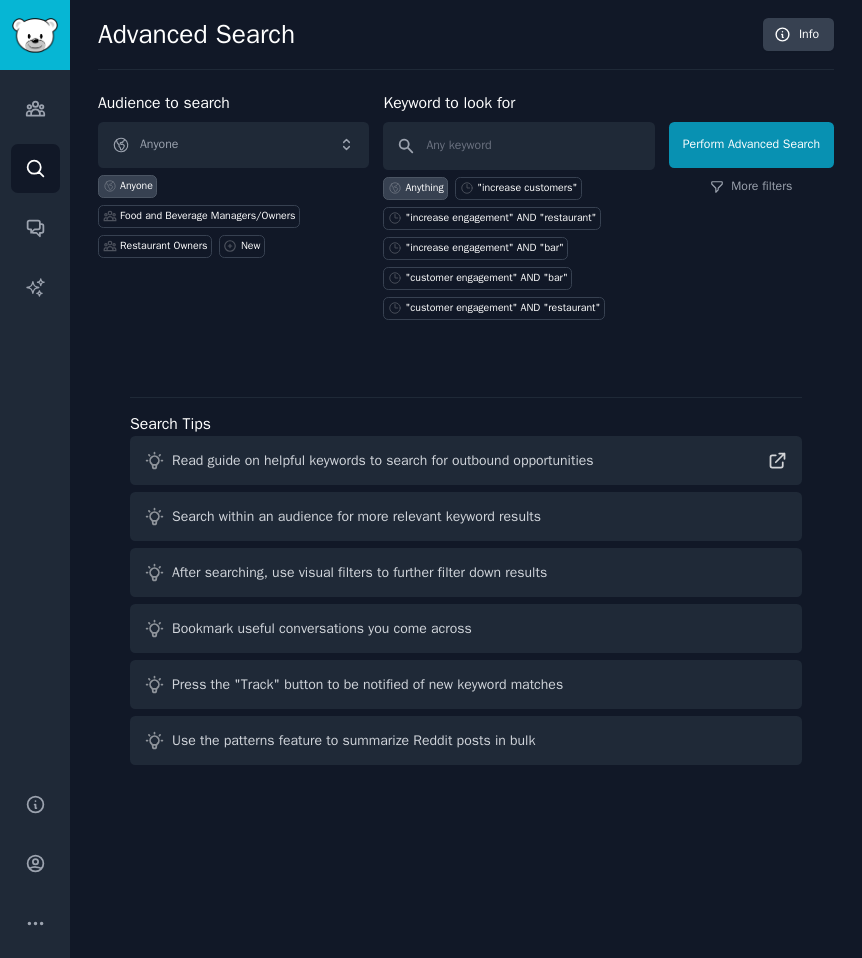 click on "Advanced Search Info" at bounding box center (466, 44) 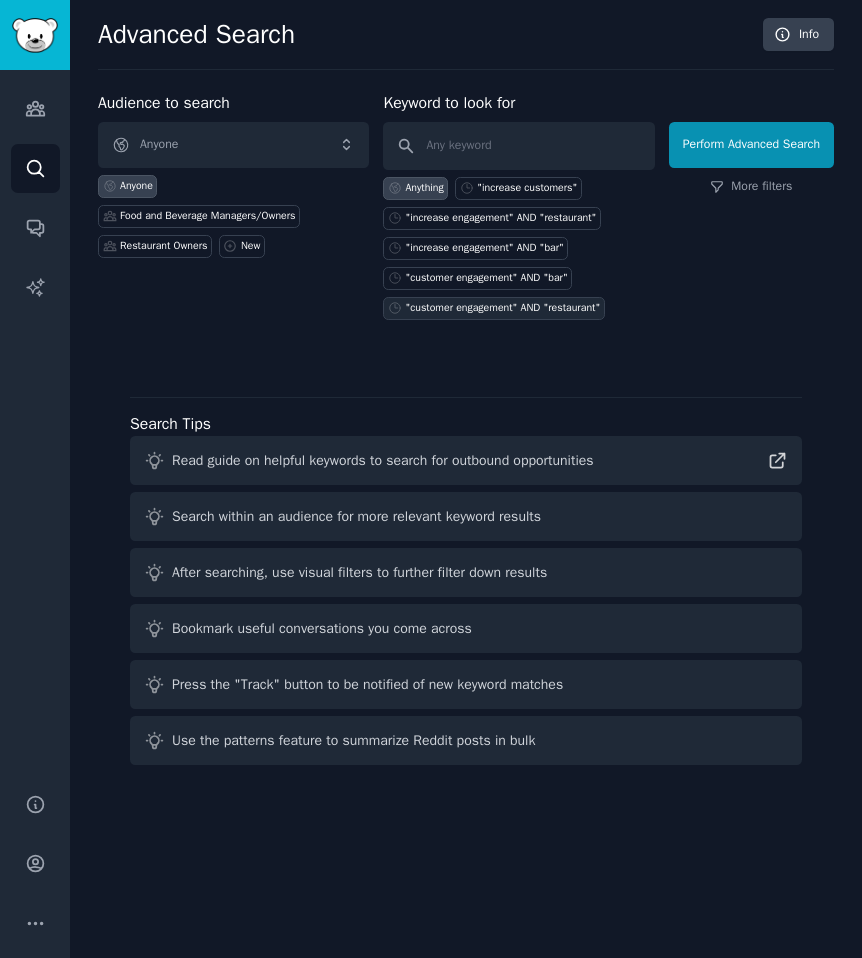 click on ""customer engagement" AND "restaurant"" at bounding box center (502, 308) 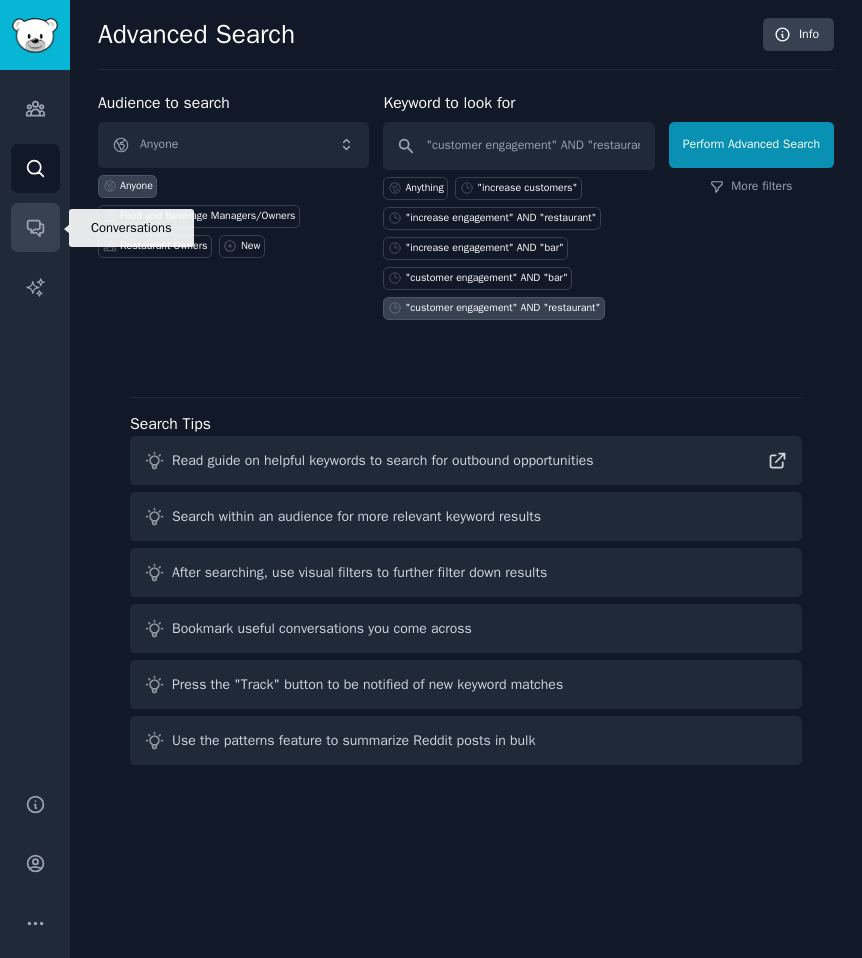 click 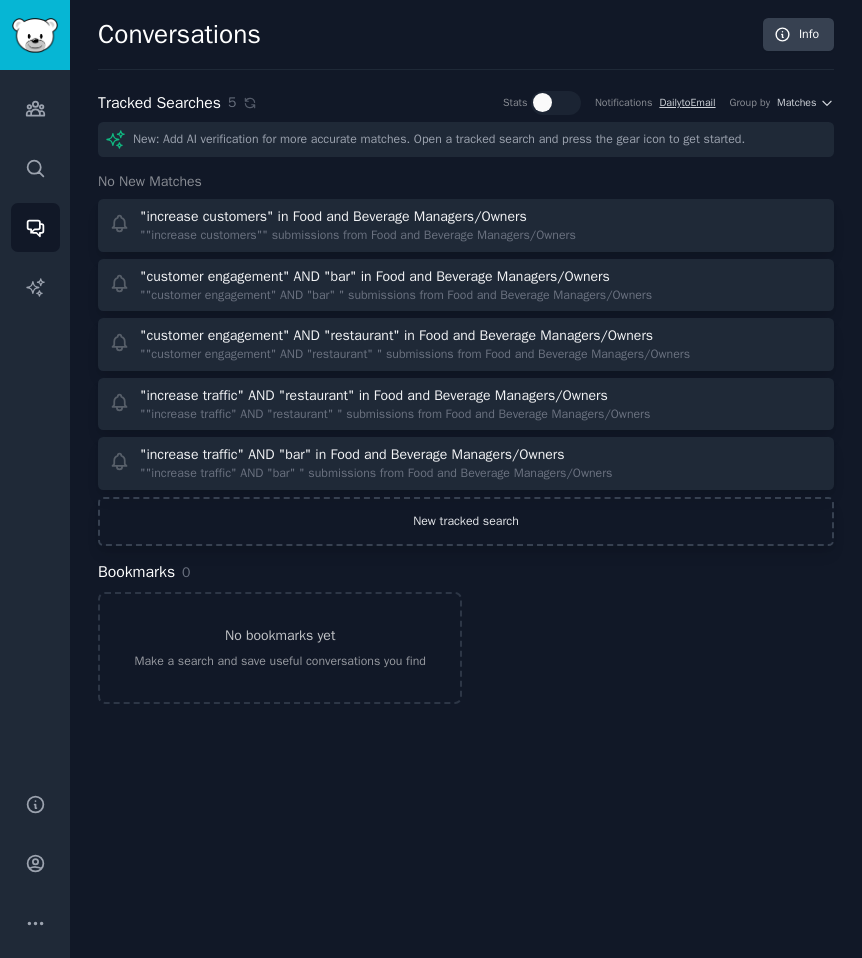 click on "New tracked search" at bounding box center [466, 522] 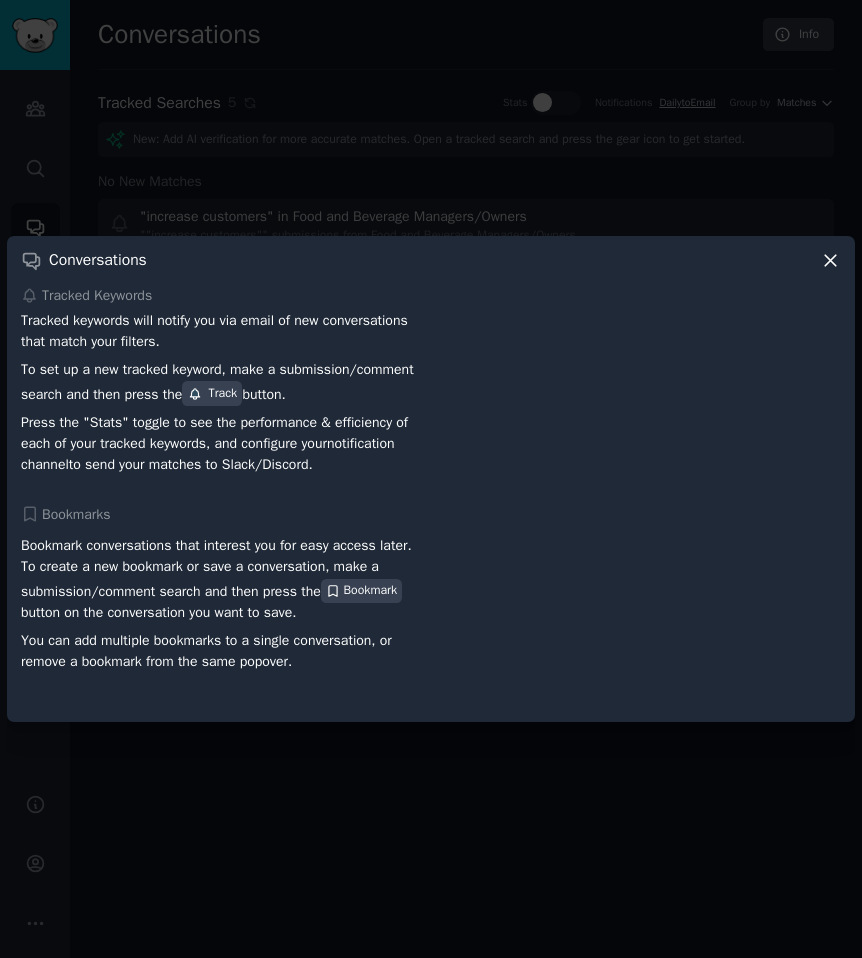 click 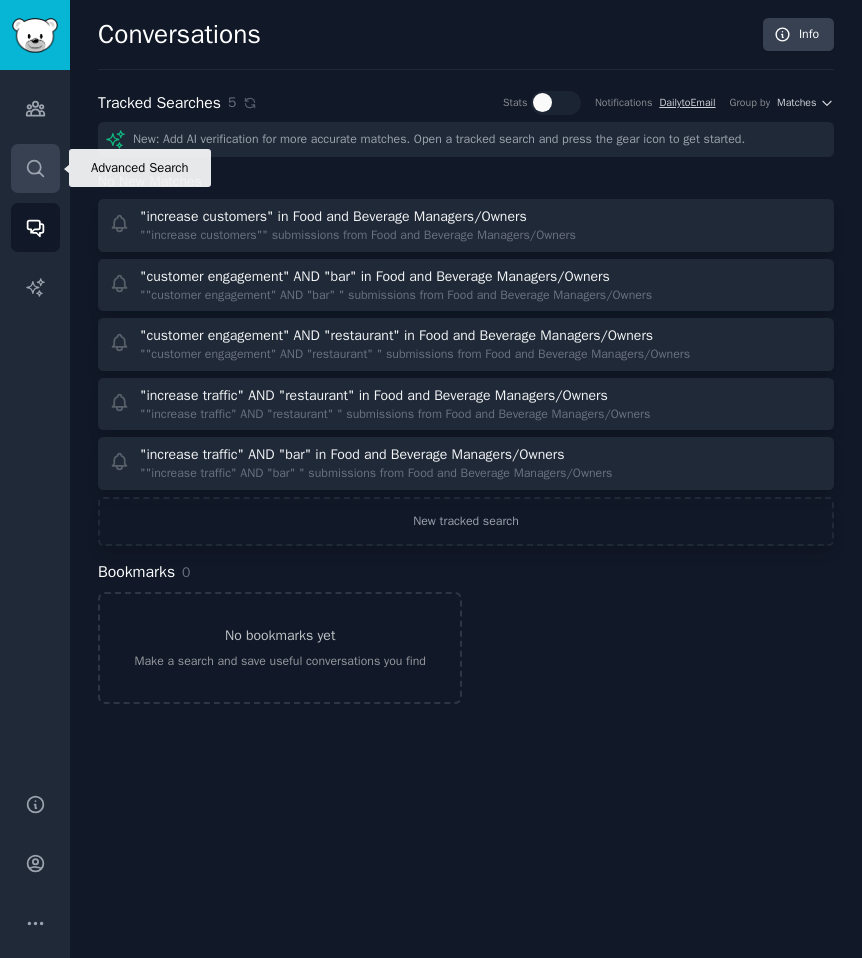 click 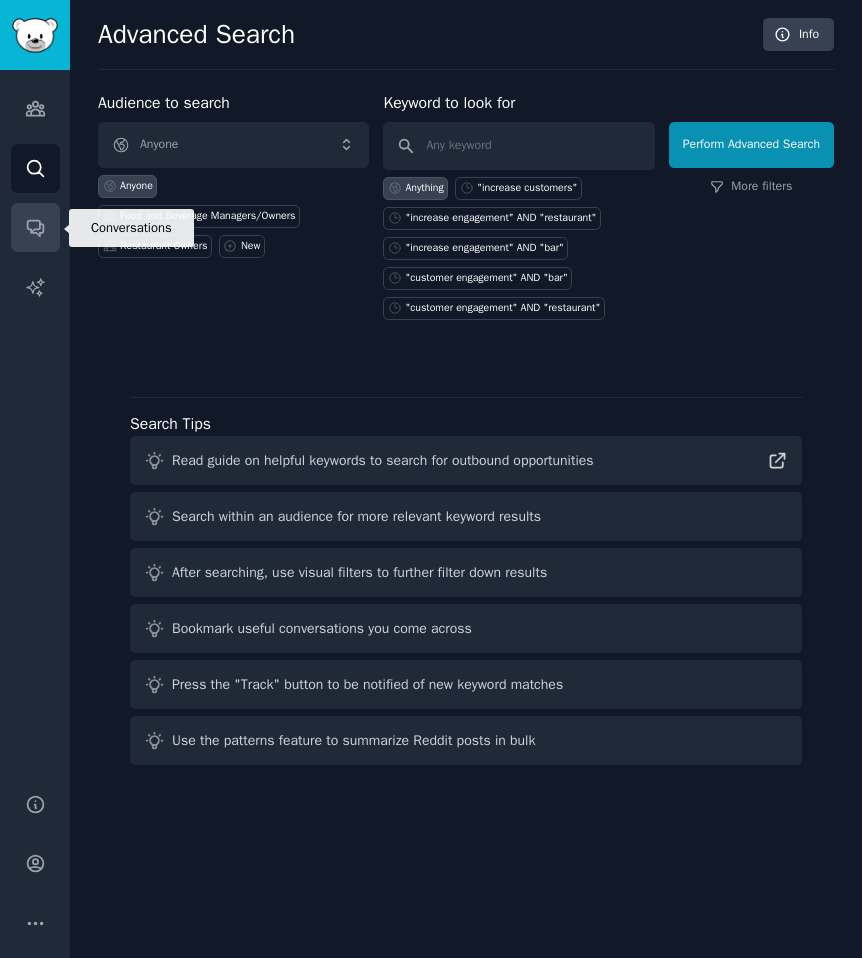 click 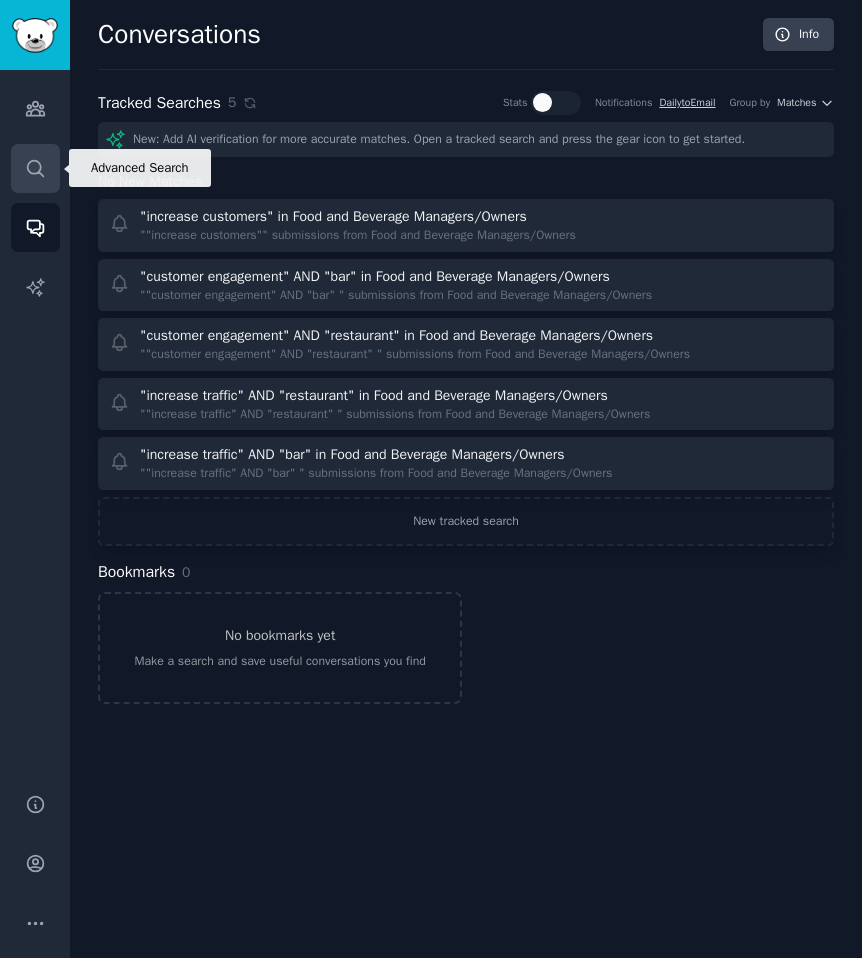 click 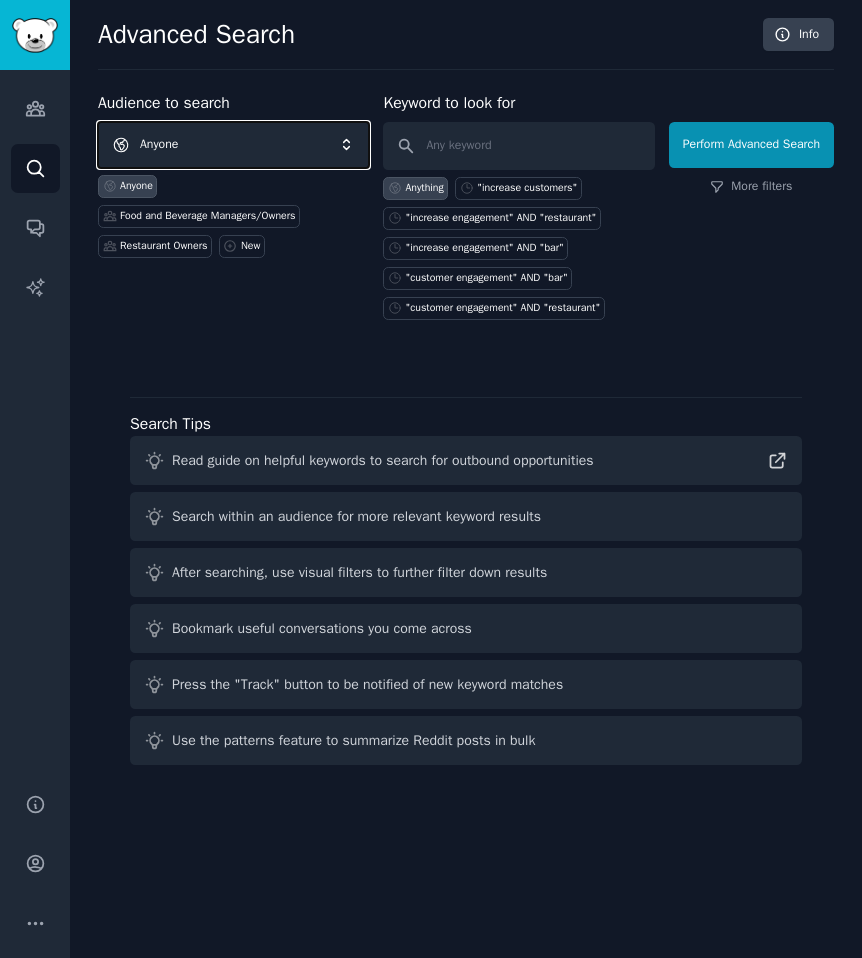 click on "Anyone" at bounding box center [233, 145] 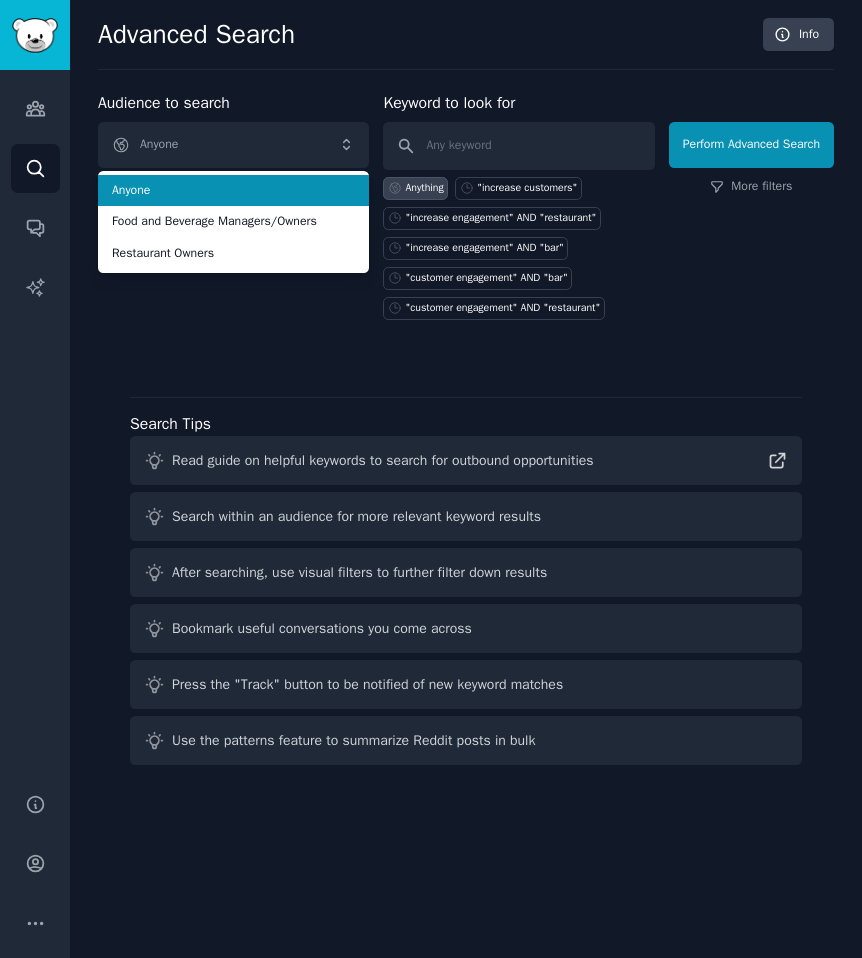 click on "Advanced Search Info" at bounding box center (466, 44) 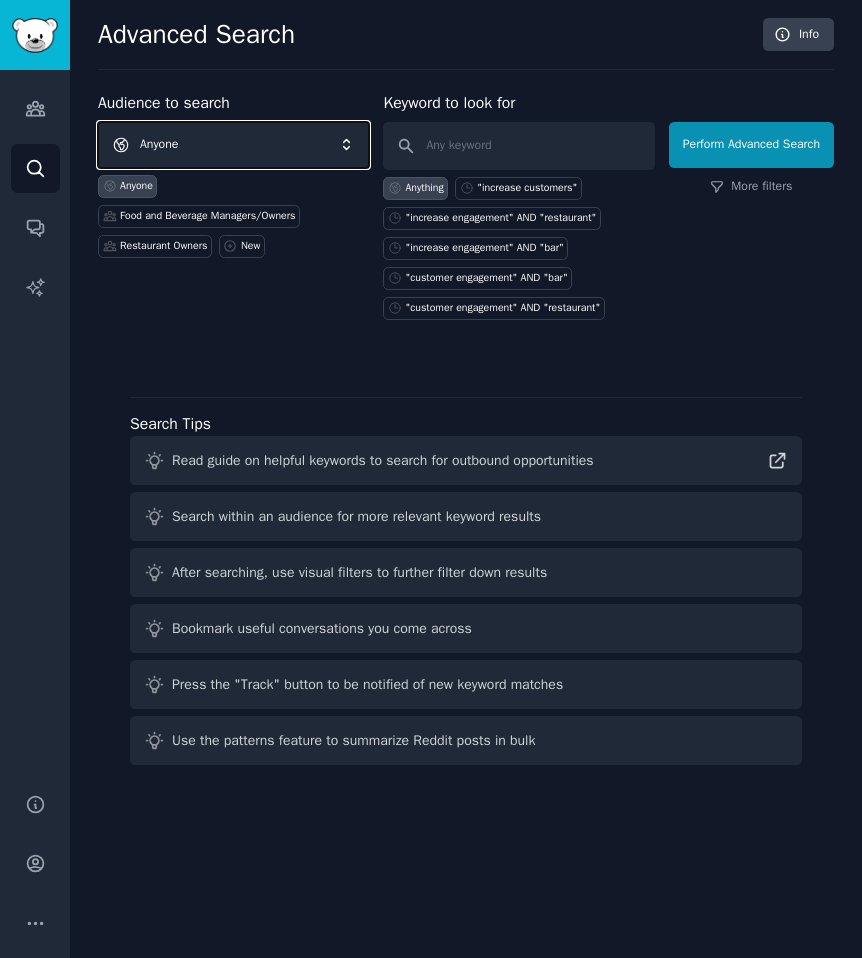 click on "Anyone" at bounding box center [233, 145] 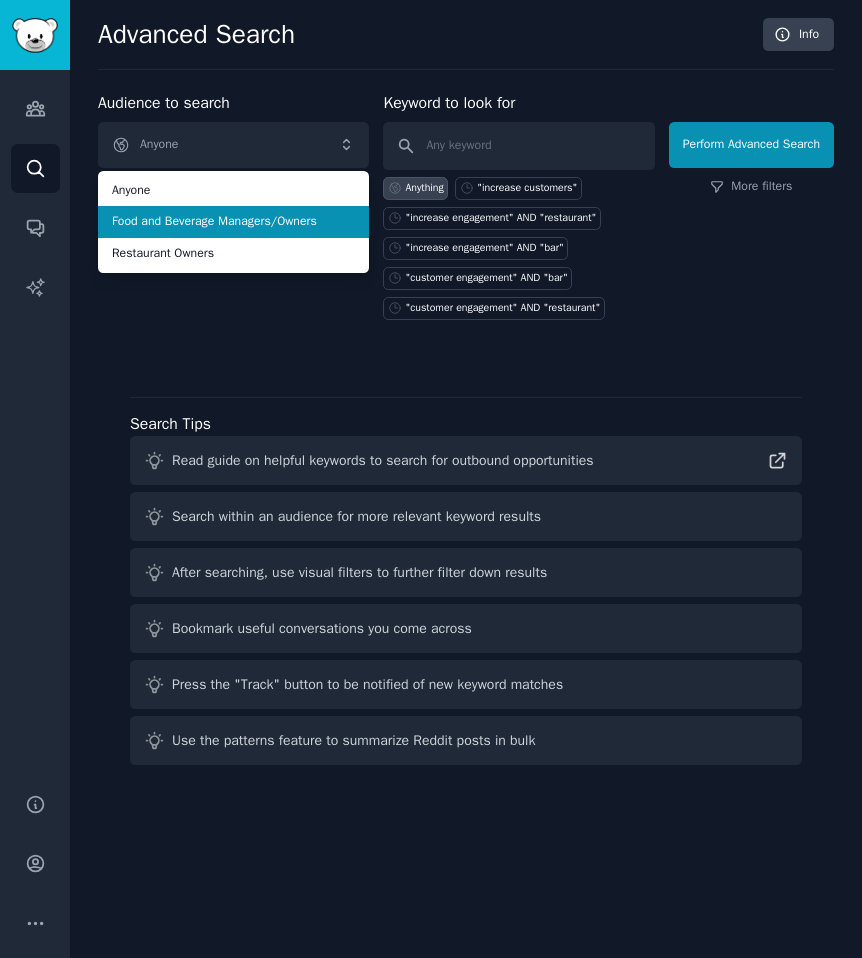 click on "Food and Beverage Managers/Owners" at bounding box center [233, 222] 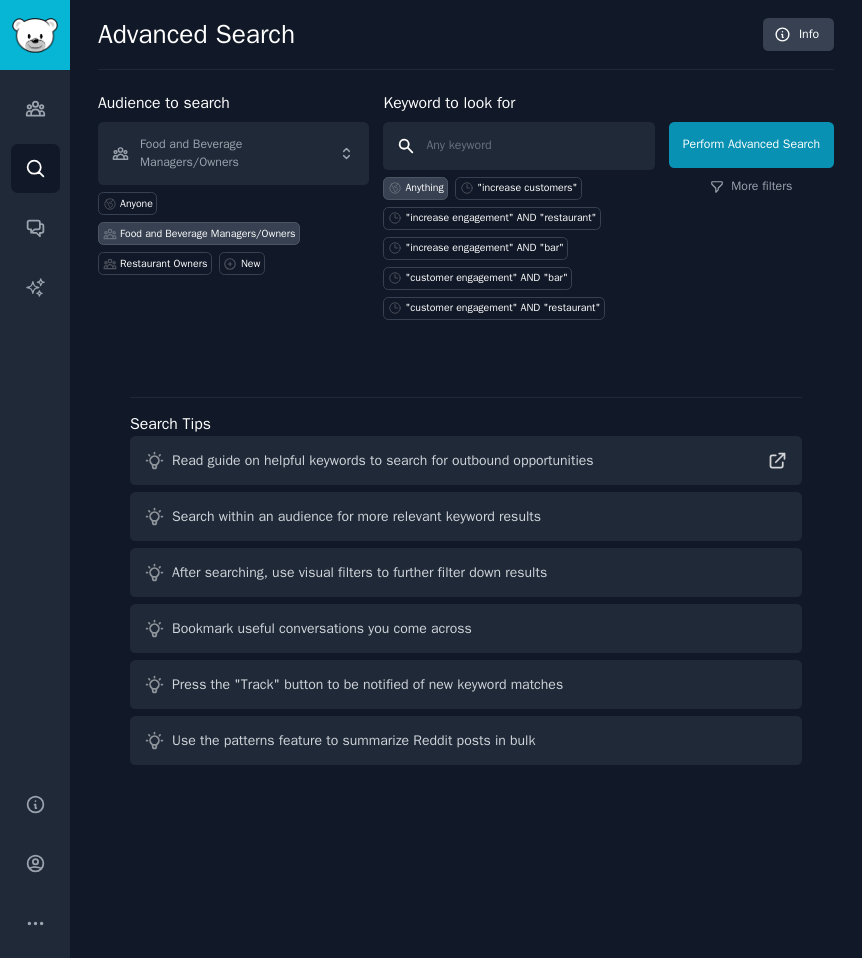 click at bounding box center (518, 146) 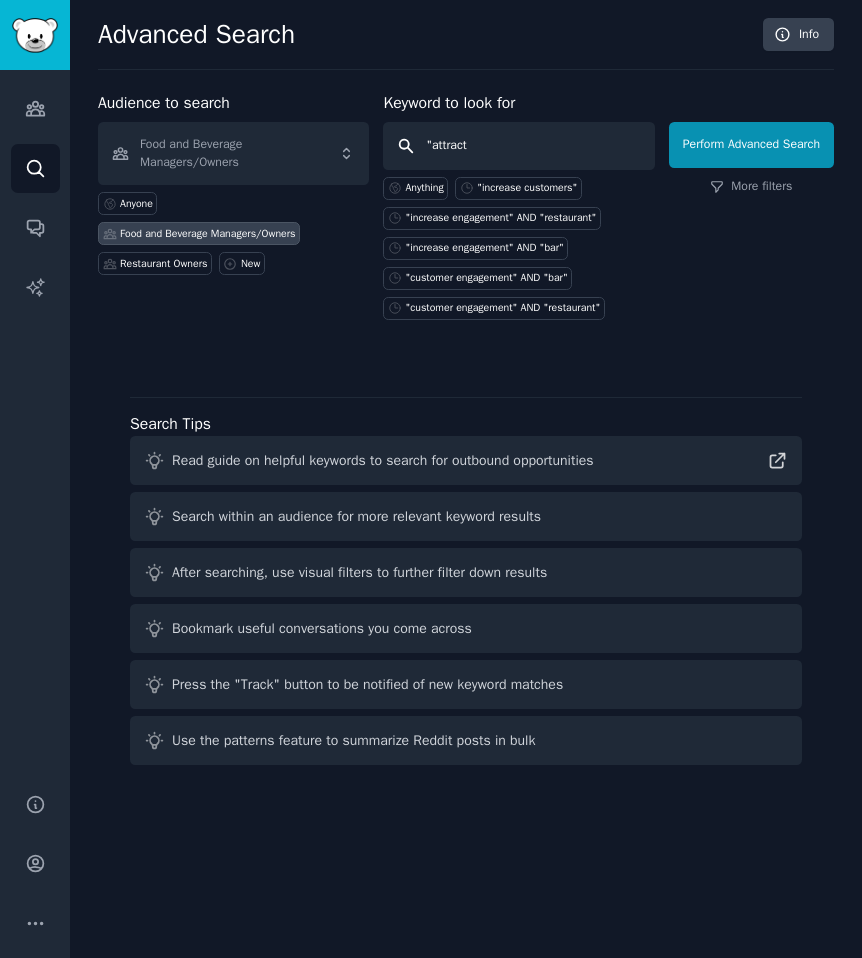 type on ""attract"" 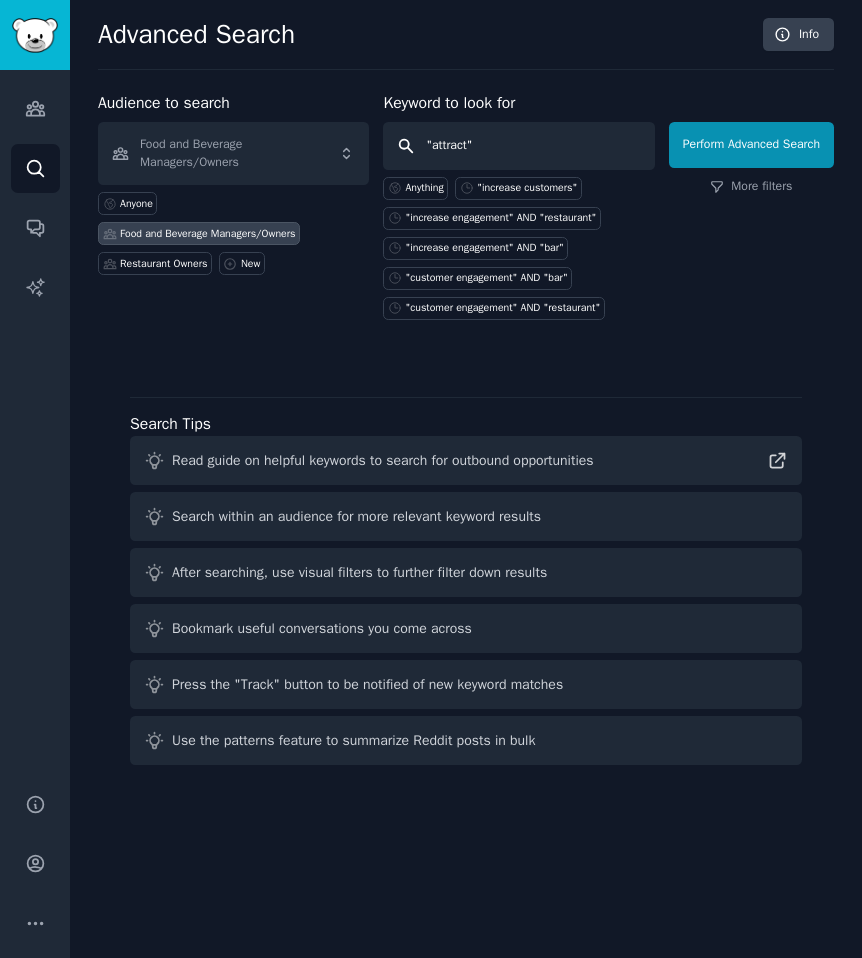 click on "Perform Advanced Search" at bounding box center [751, 145] 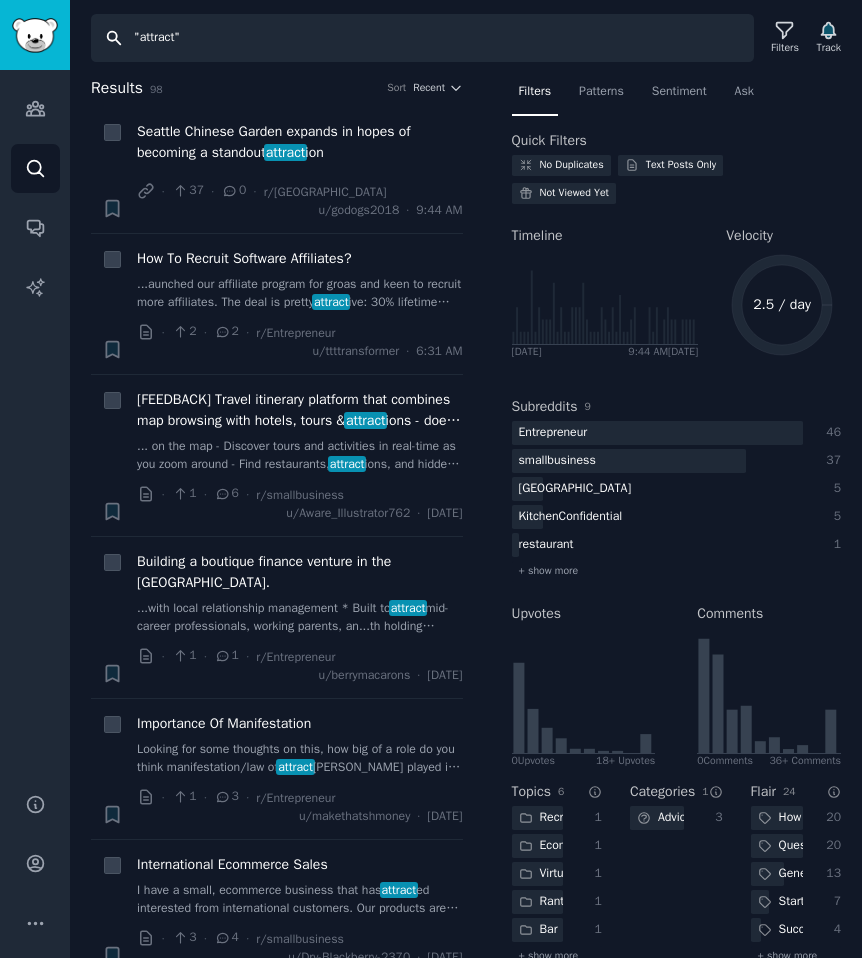 click on ""attract"" at bounding box center [422, 38] 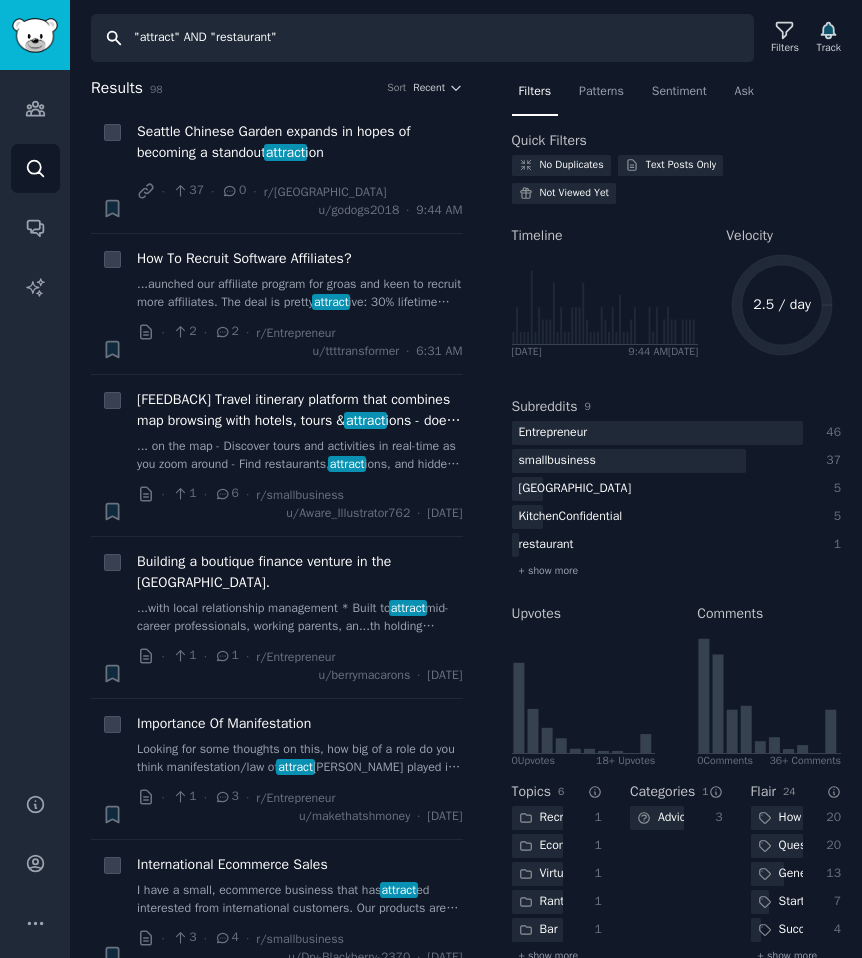type on ""attract" AND "restaurant"" 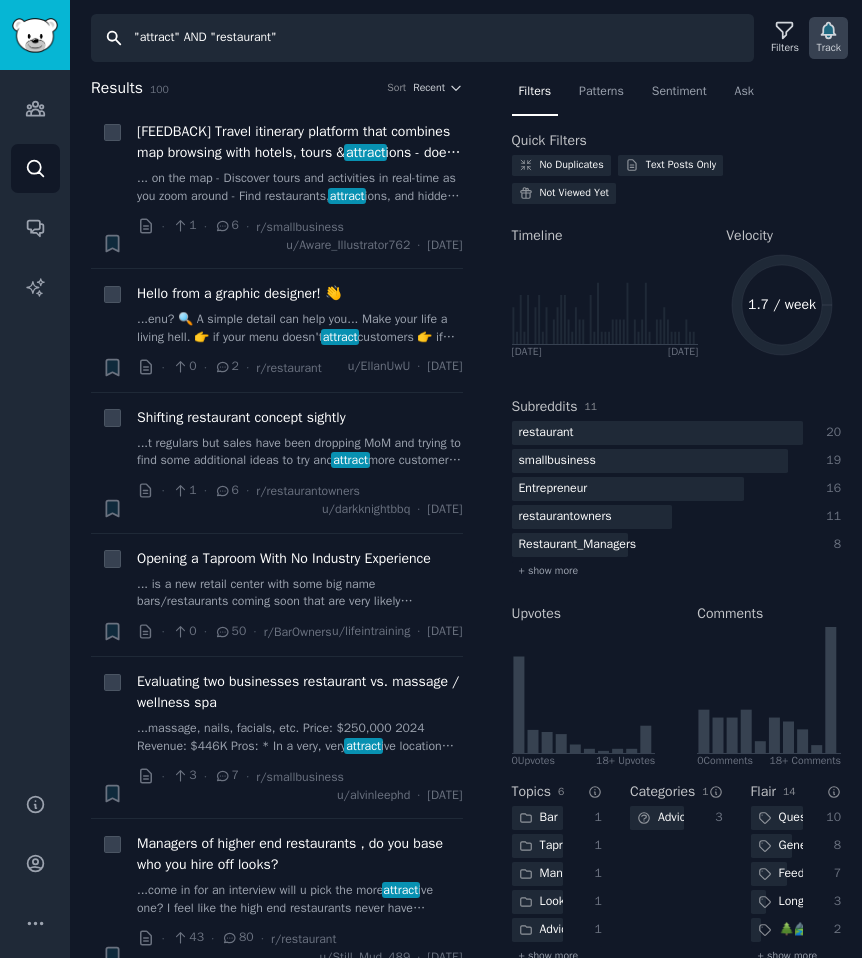 click 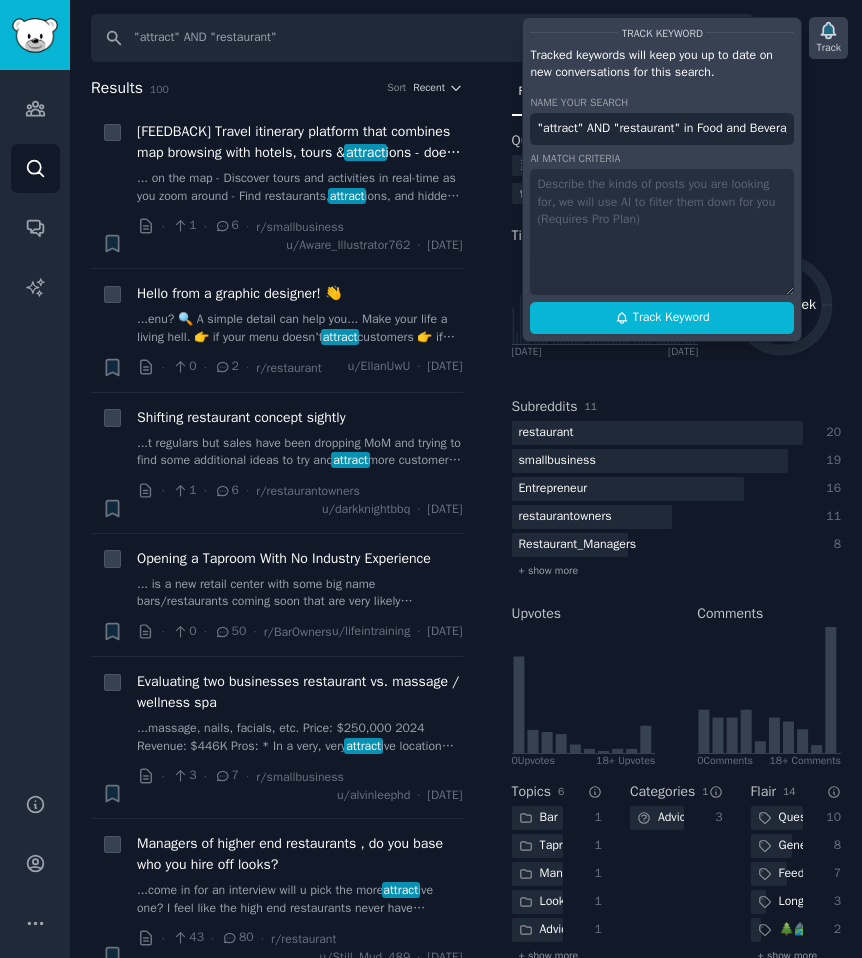 scroll, scrollTop: 0, scrollLeft: 140, axis: horizontal 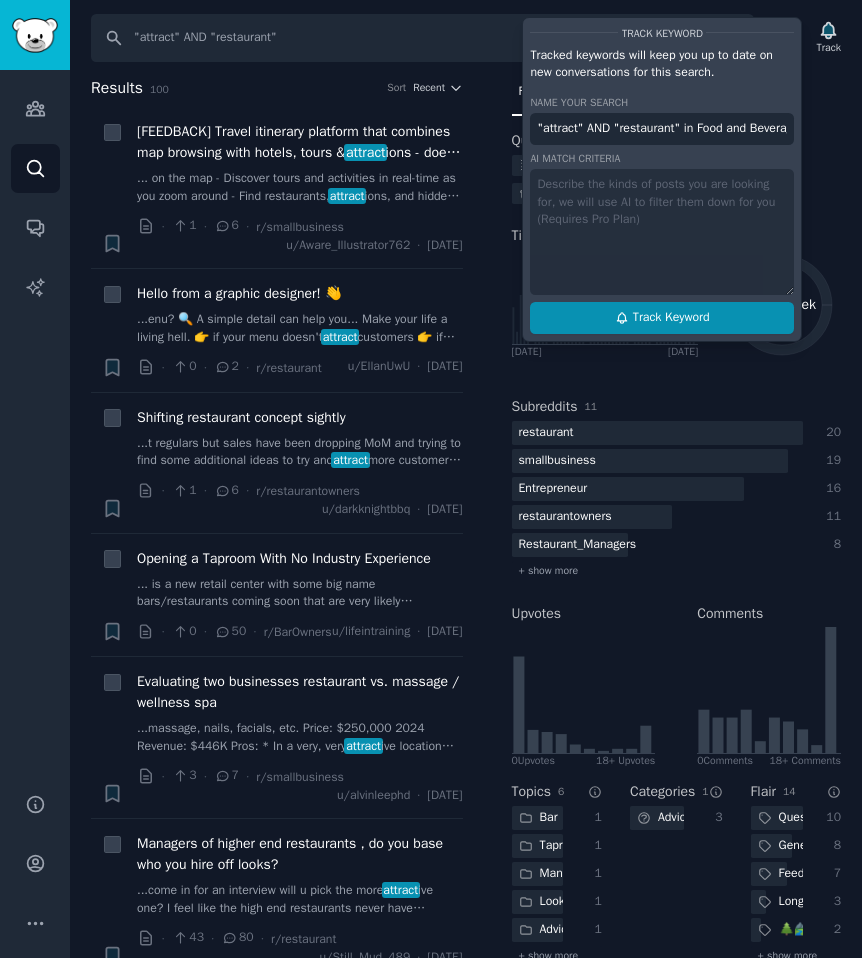 click on "Track Keyword" at bounding box center (671, 318) 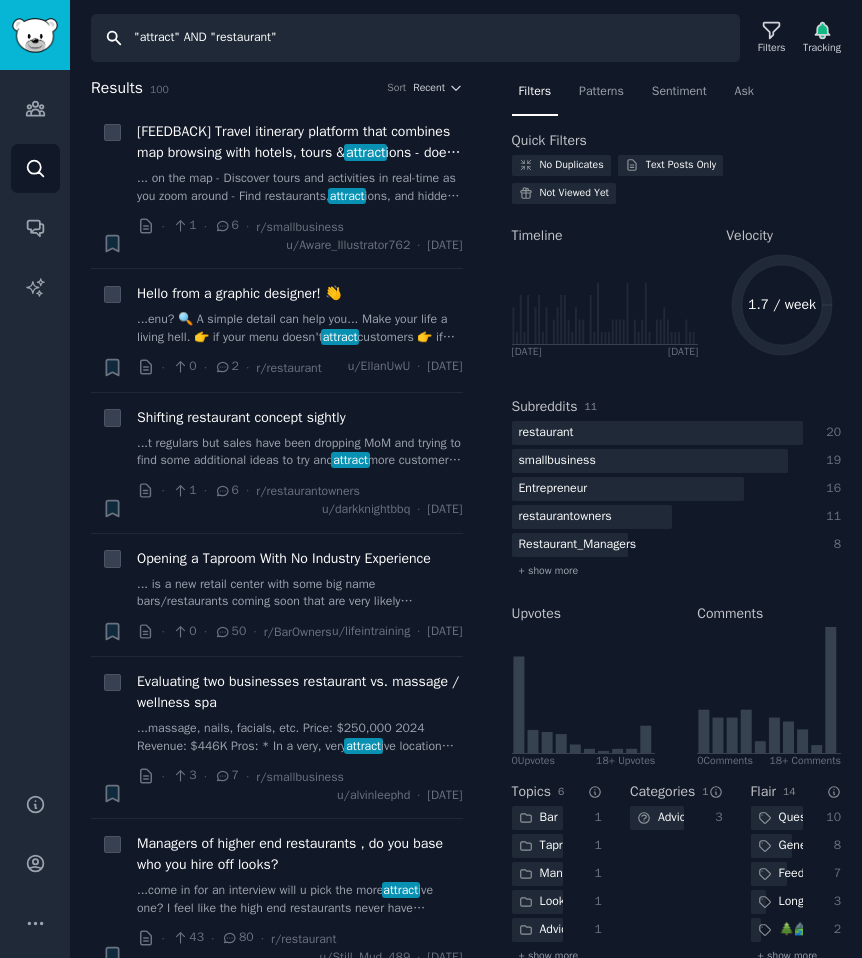 click on ""attract" AND "restaurant"" at bounding box center [415, 38] 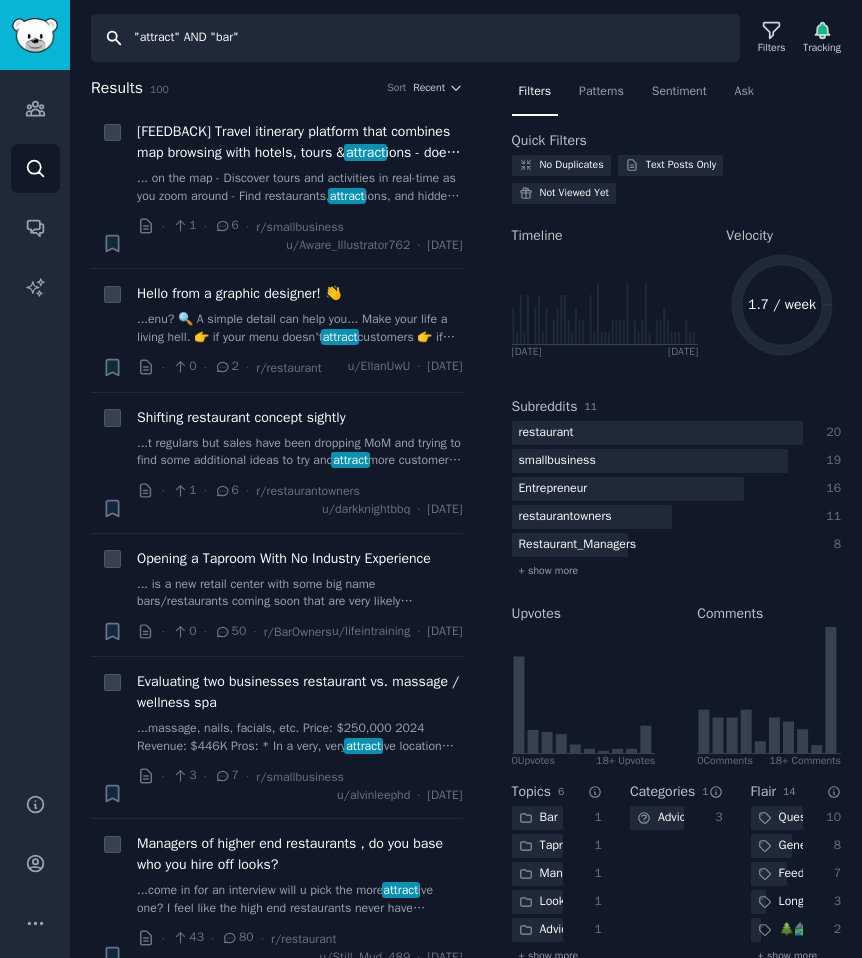 click on ""attract" AND "bar"" at bounding box center (415, 38) 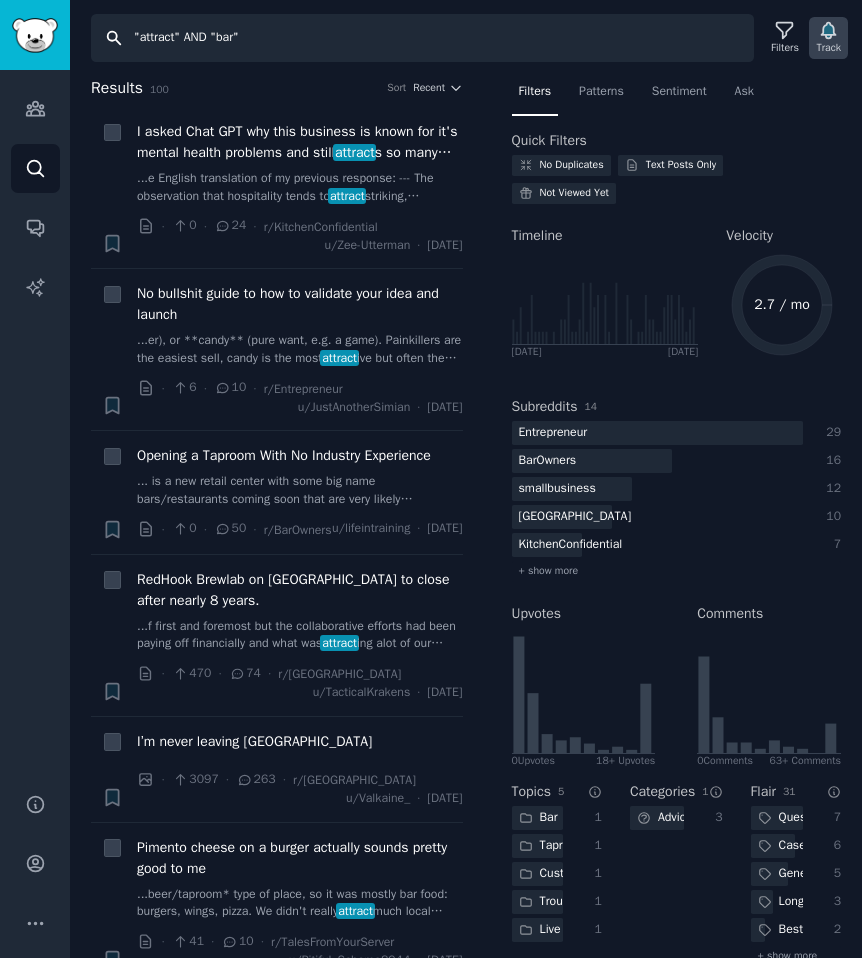 click 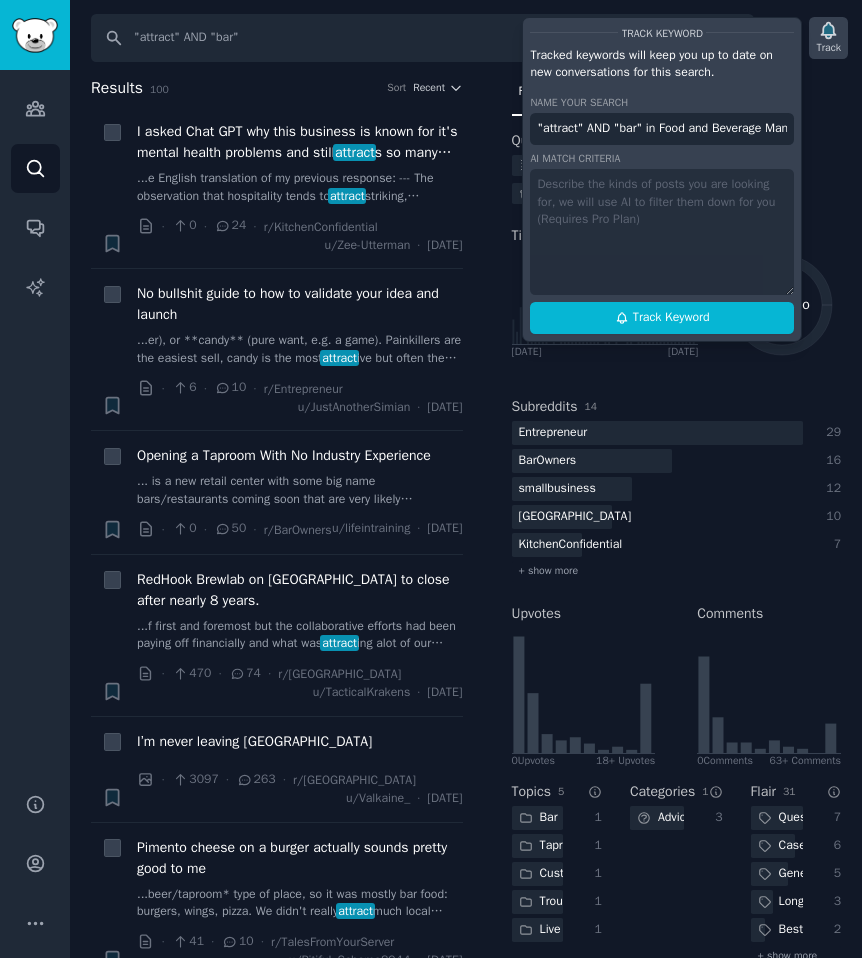 scroll, scrollTop: 0, scrollLeft: 99, axis: horizontal 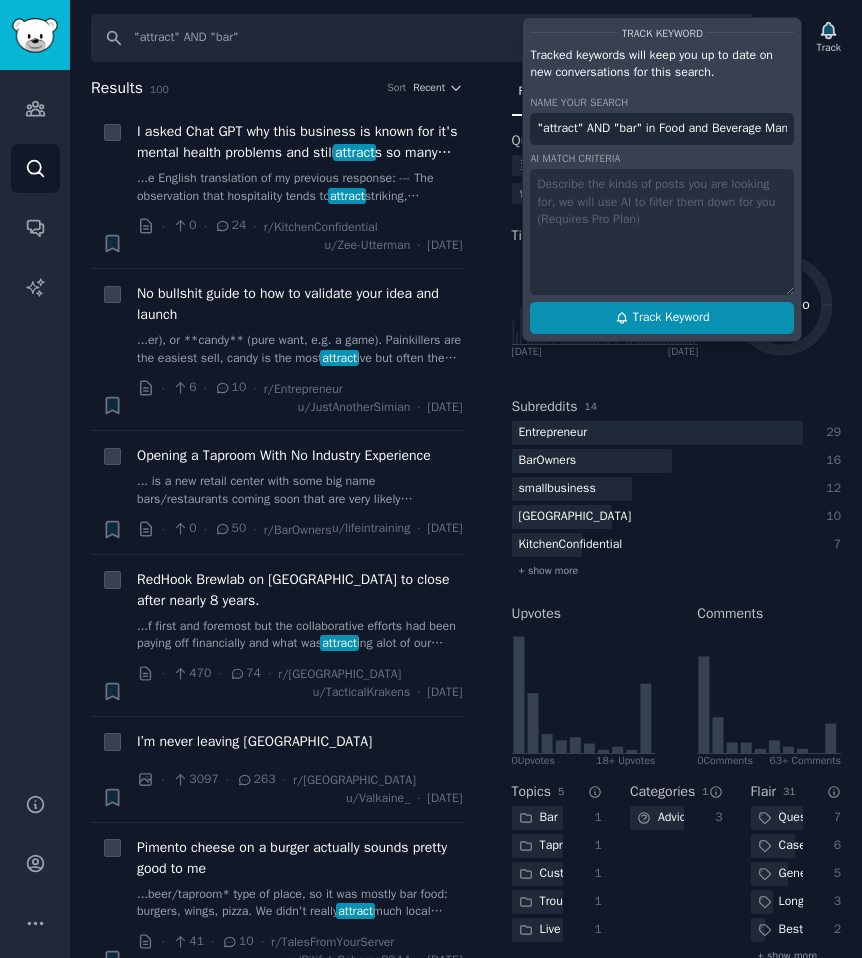 click on "Track Keyword" at bounding box center (662, 318) 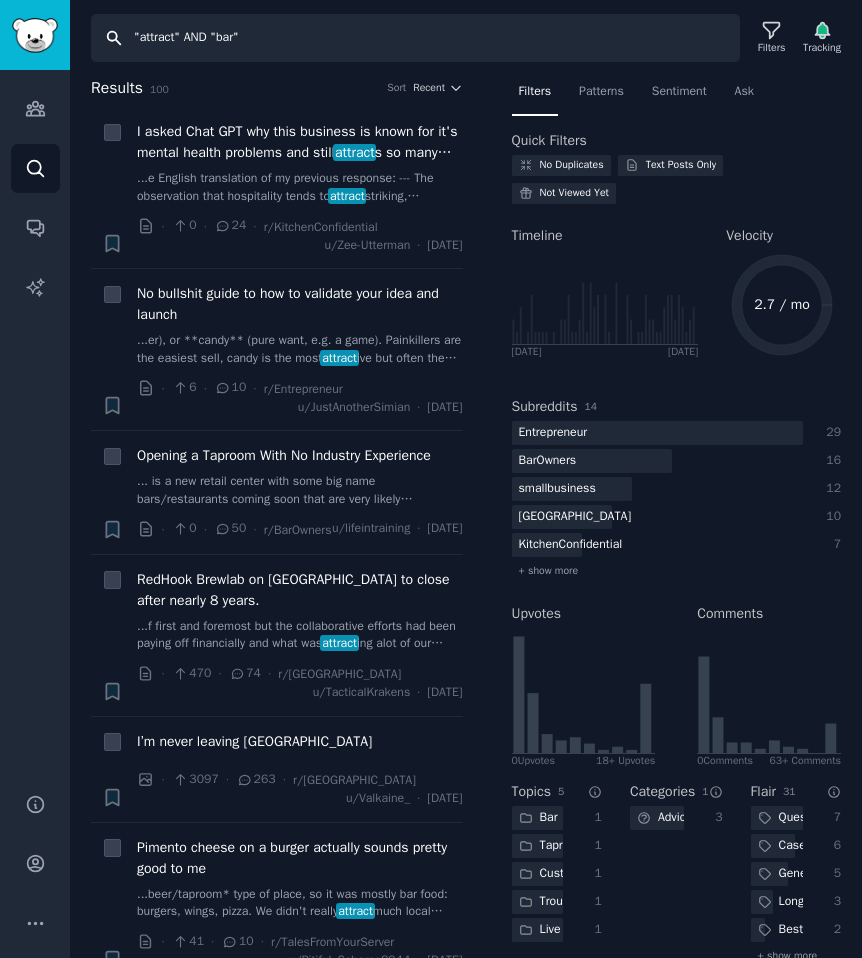 click on ""attract" AND "bar"" at bounding box center (415, 38) 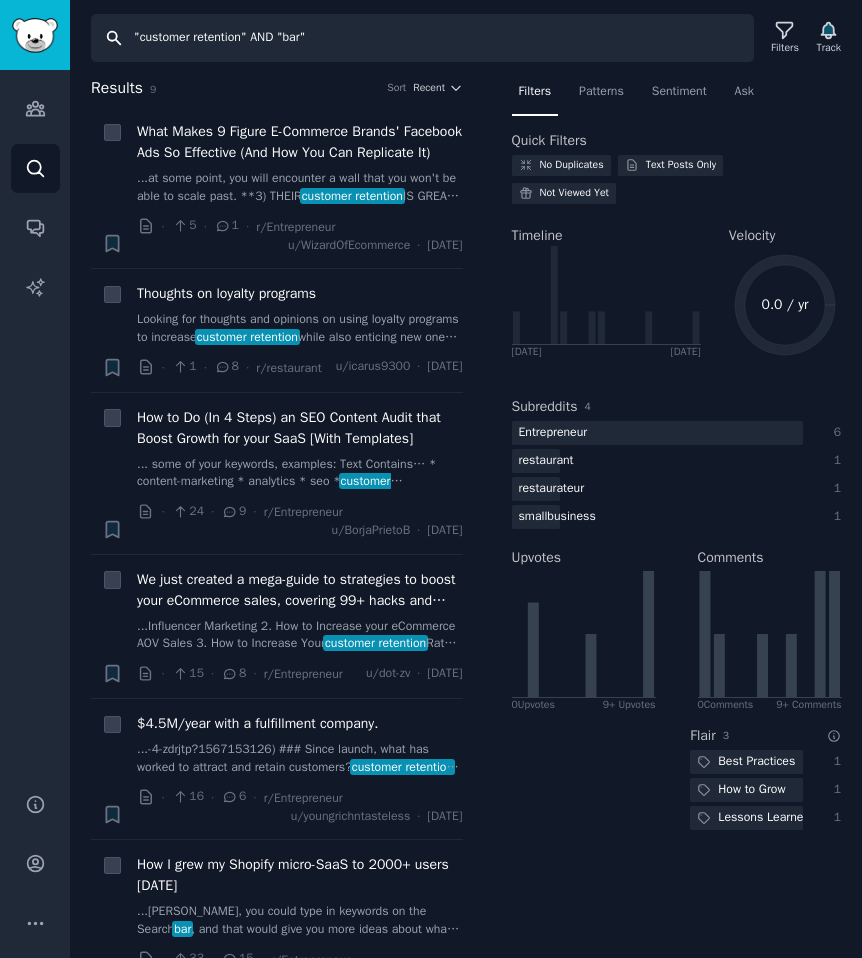 drag, startPoint x: 248, startPoint y: 39, endPoint x: 143, endPoint y: 42, distance: 105.04285 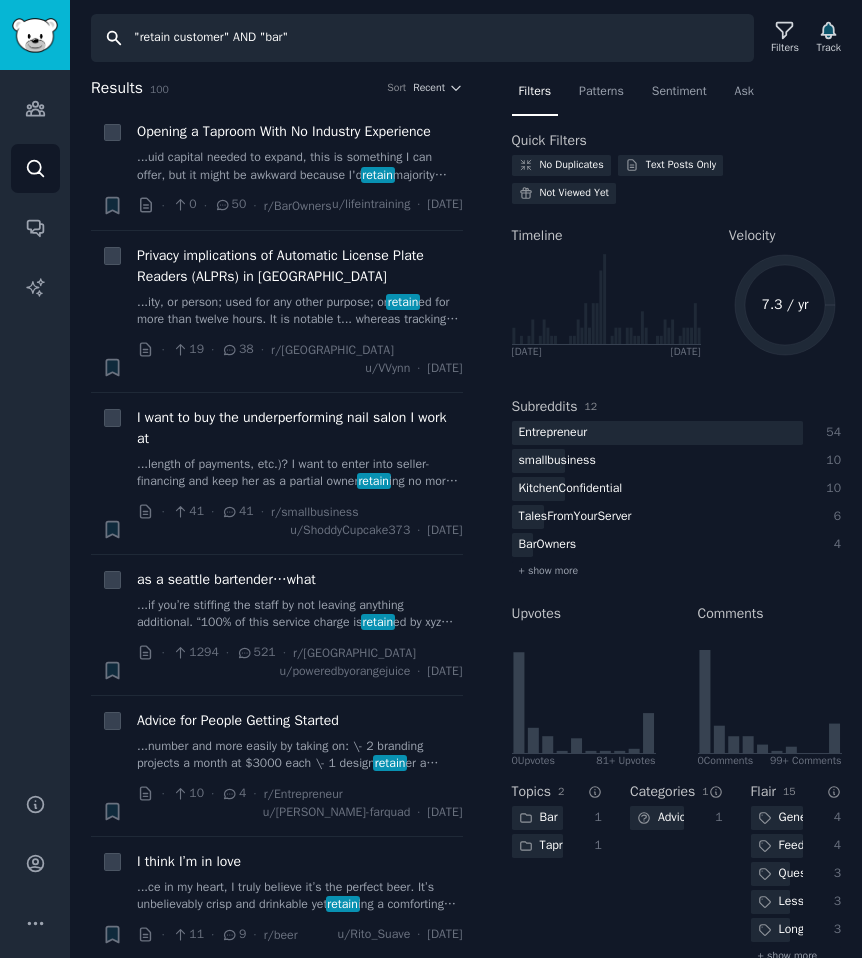 click on ""retain customer" AND "bar"" at bounding box center (422, 38) 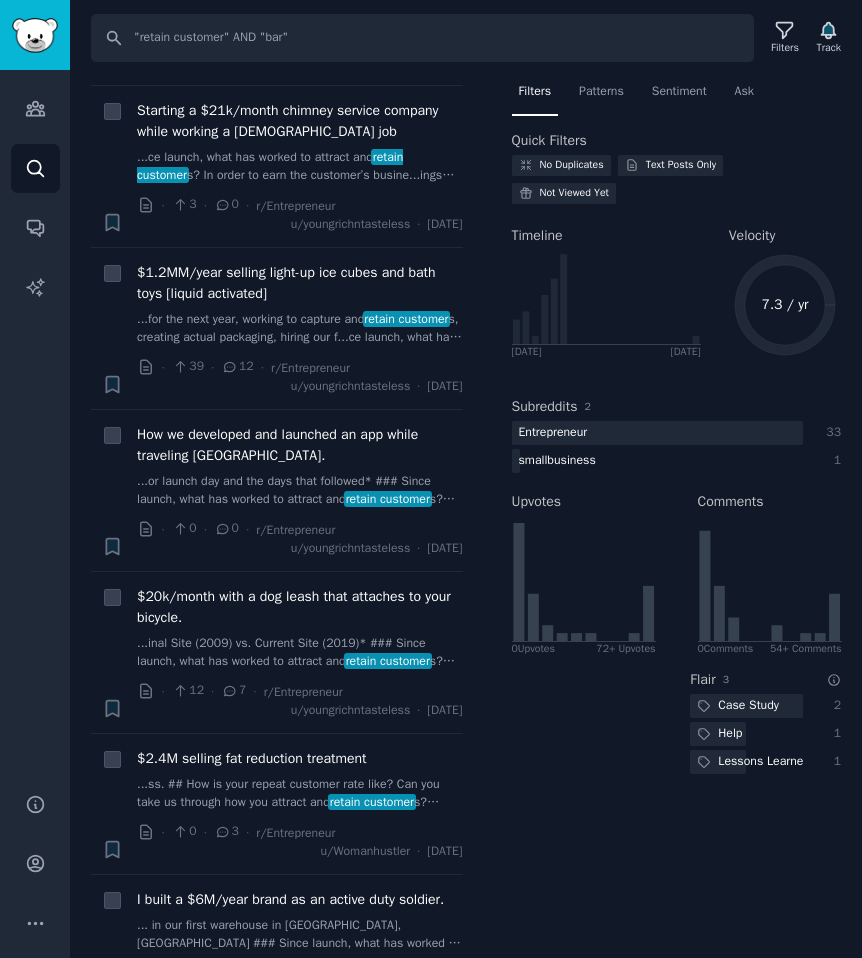 scroll, scrollTop: 313, scrollLeft: 0, axis: vertical 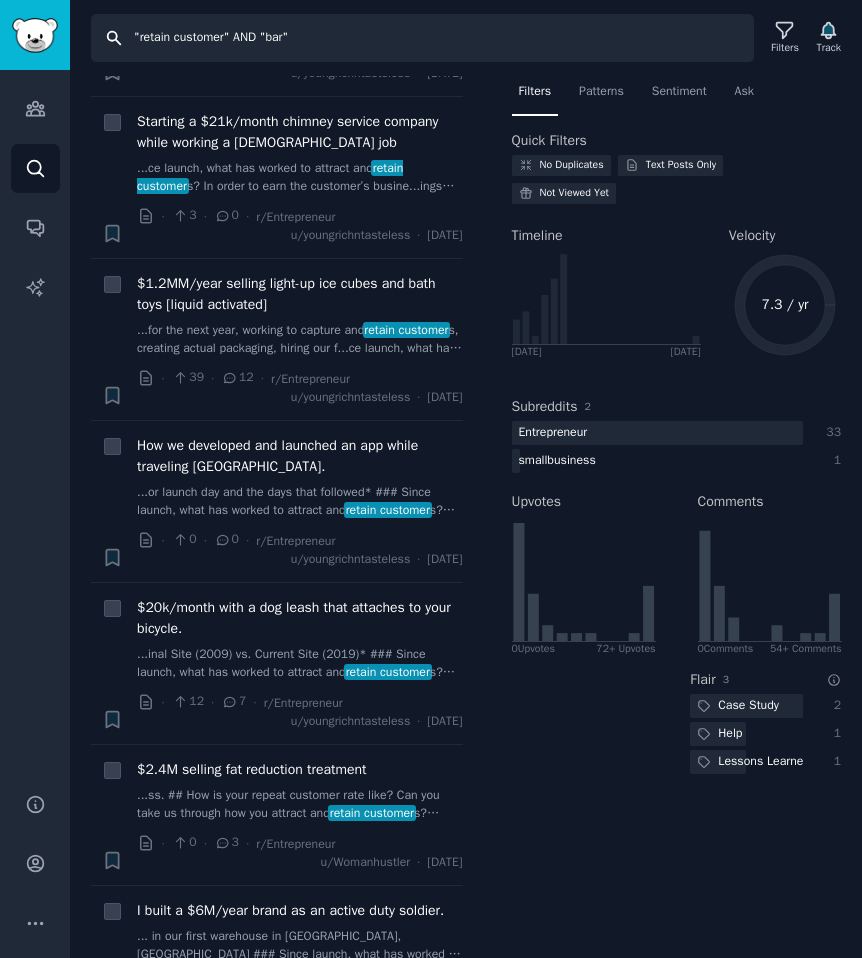 click on ""retain customer" AND "bar"" at bounding box center [422, 38] 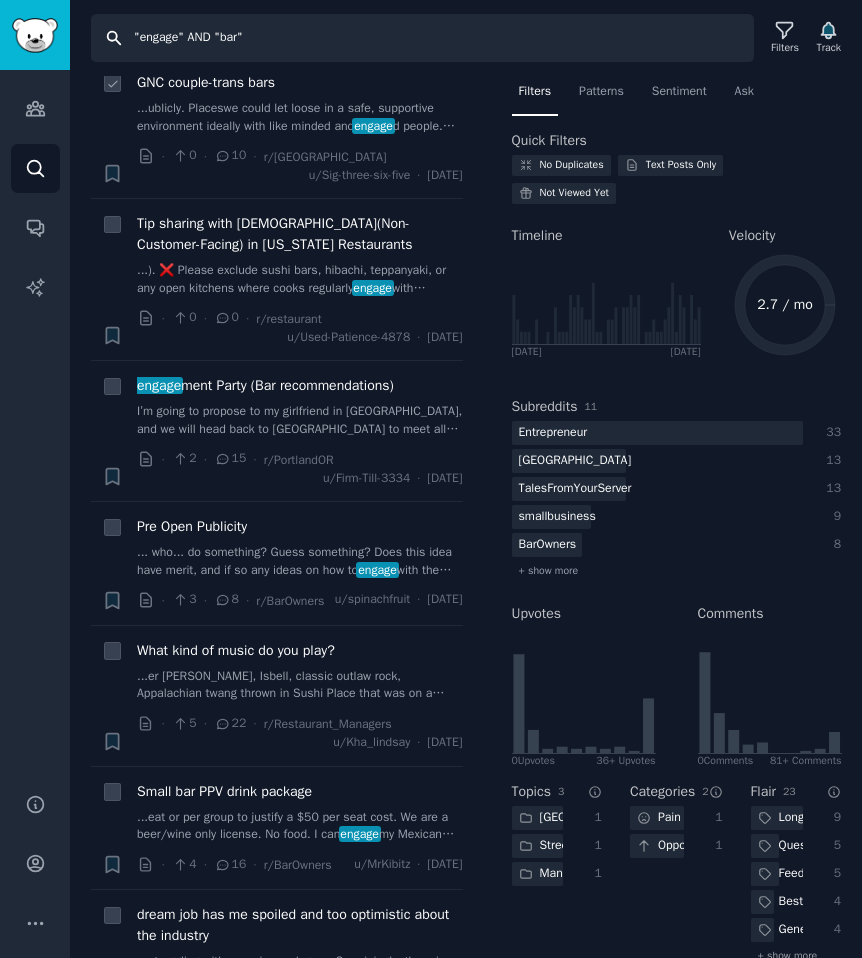 scroll, scrollTop: 0, scrollLeft: 0, axis: both 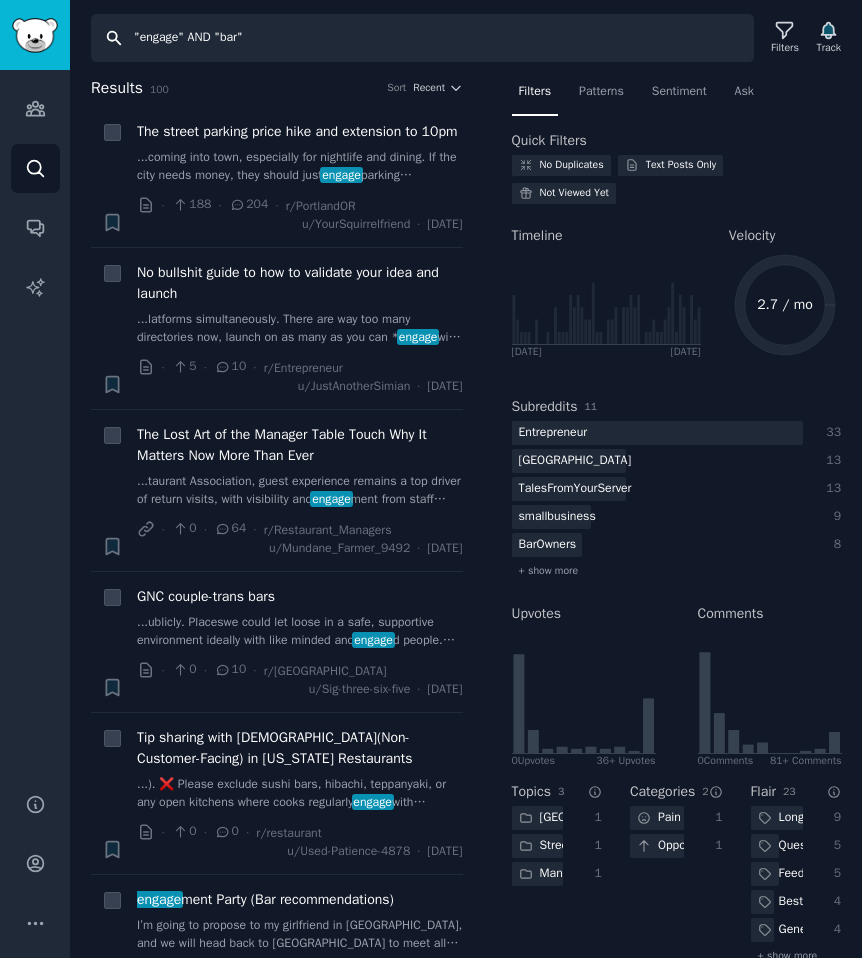 click on ""engage" AND "bar"" at bounding box center [422, 38] 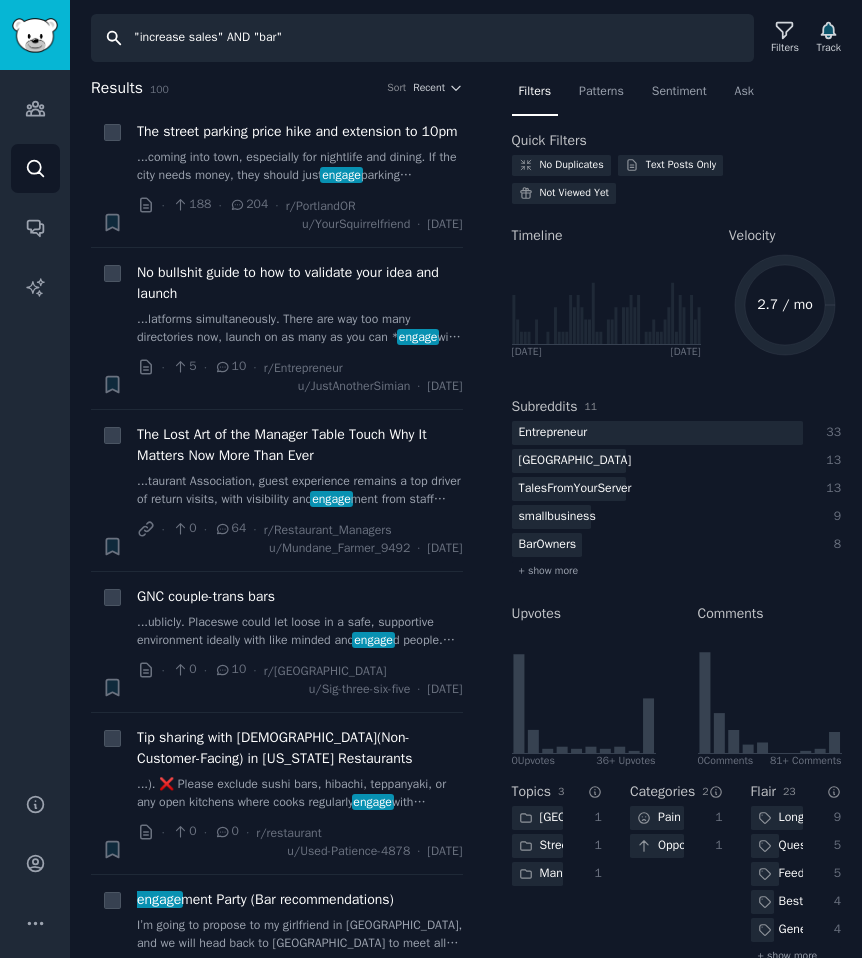 click on ""increase sales" AND "bar"" at bounding box center [422, 38] 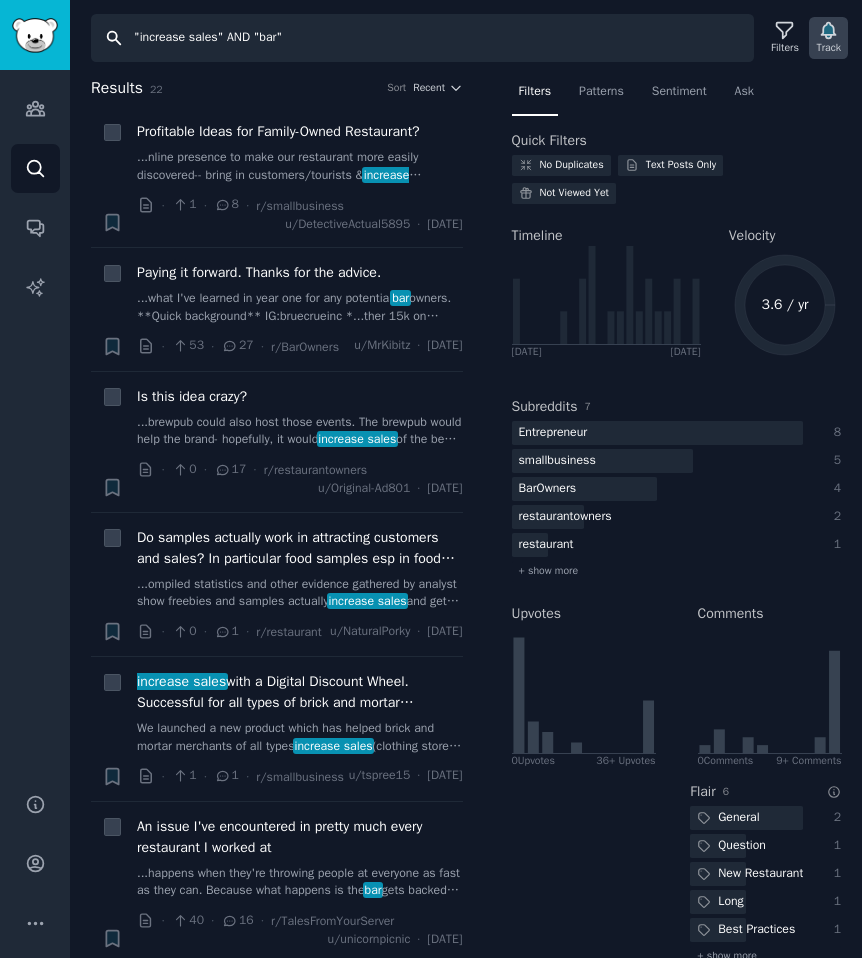 click 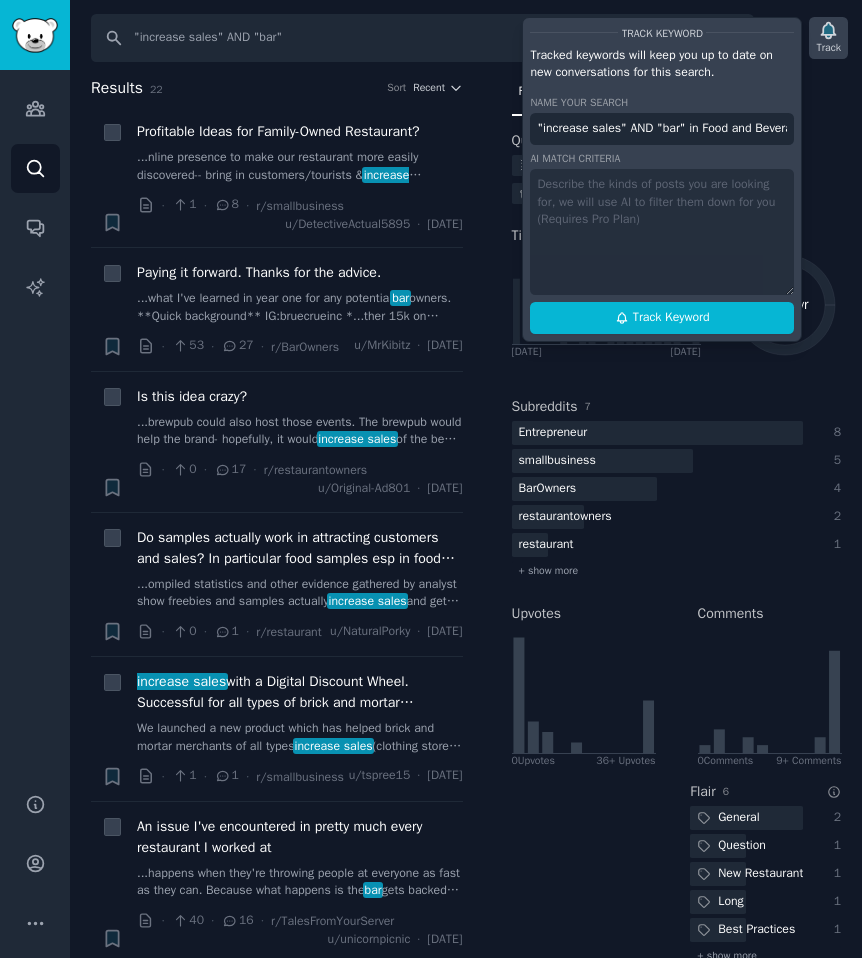 scroll, scrollTop: 0, scrollLeft: 143, axis: horizontal 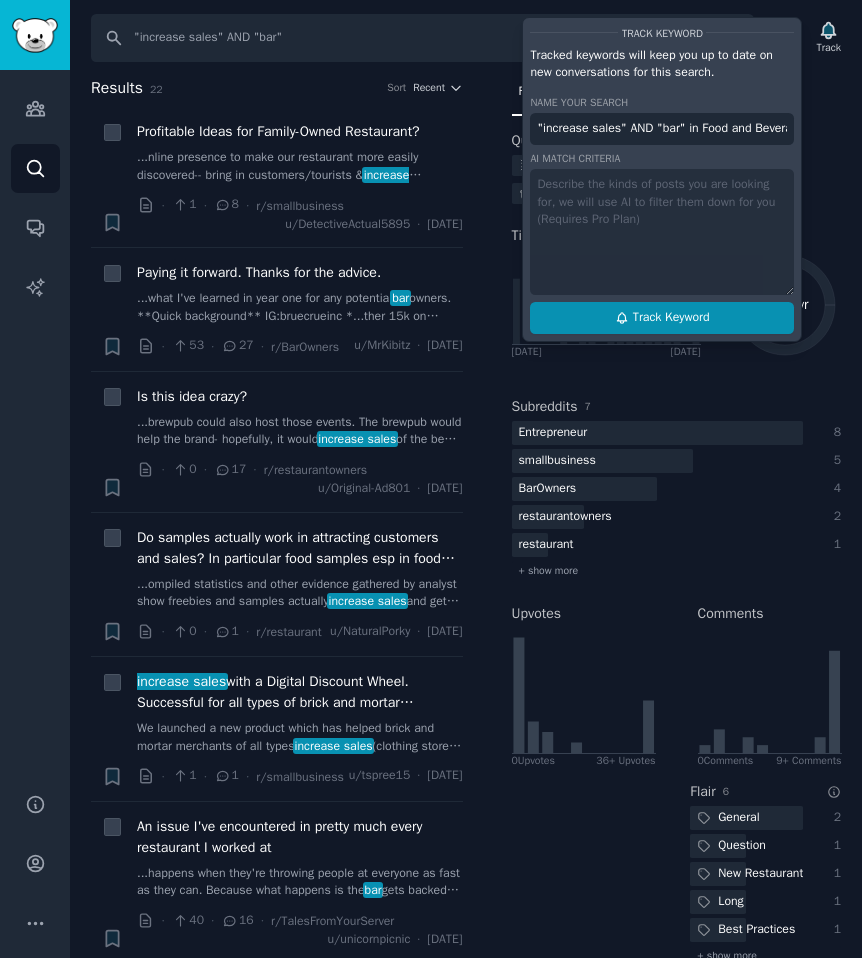 click on "Track Keyword" at bounding box center (671, 318) 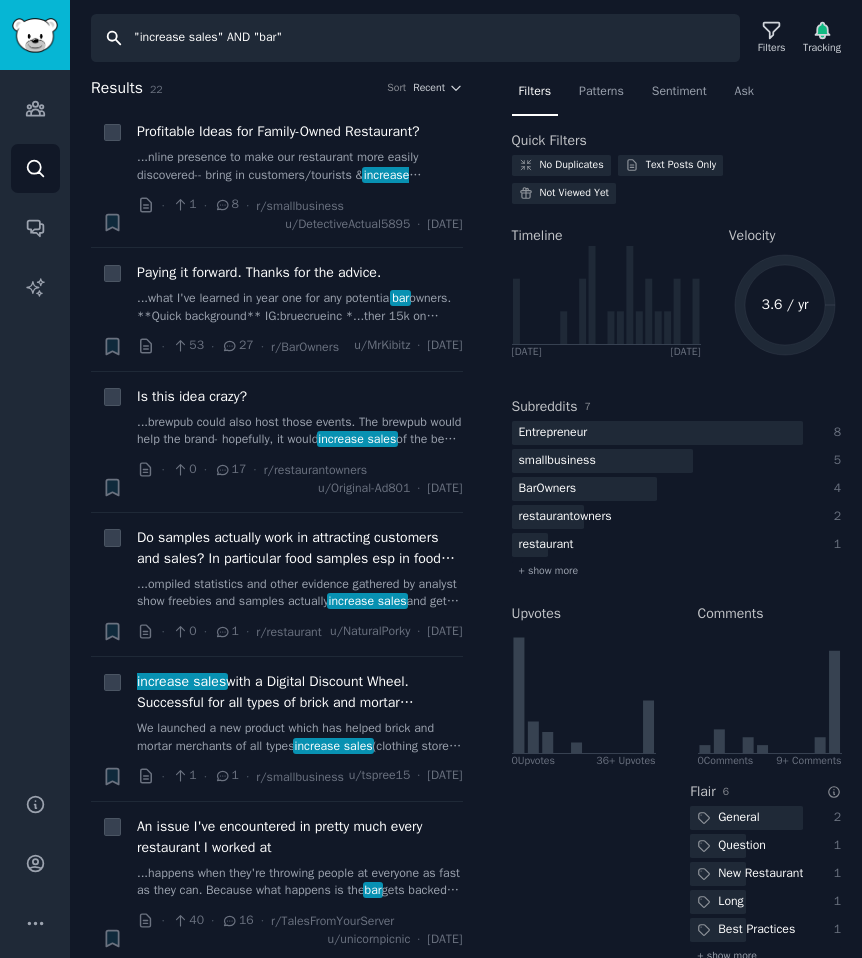 click on ""increase sales" AND "bar"" at bounding box center (415, 38) 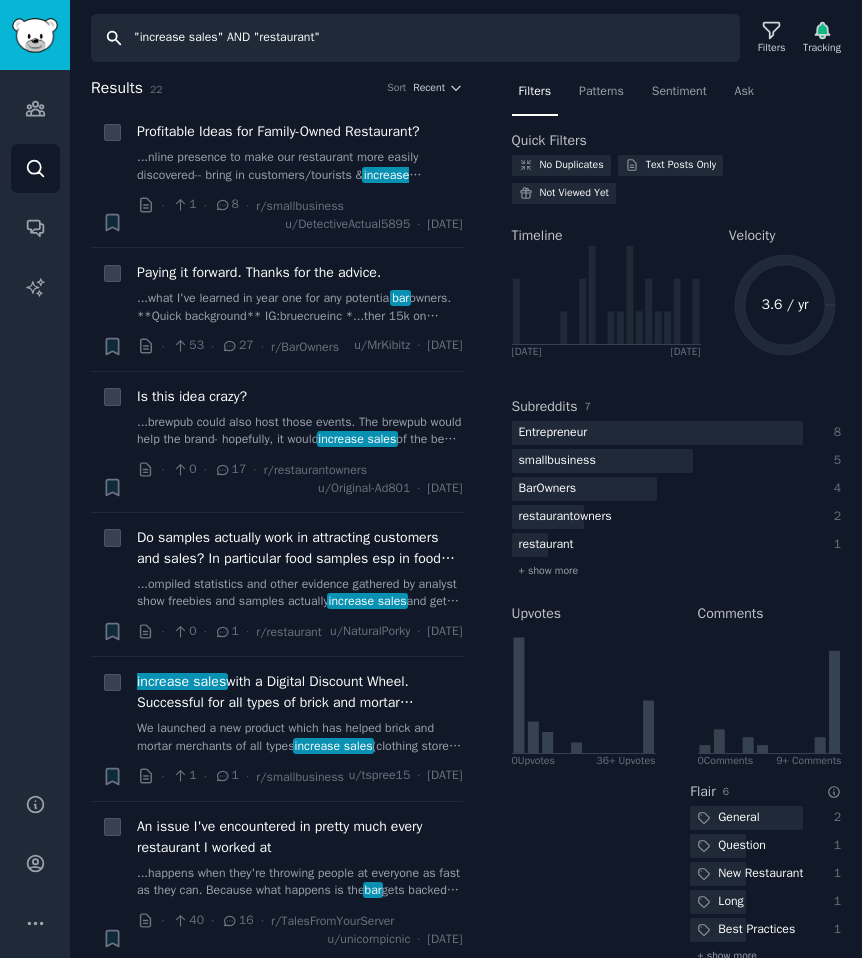 click on ""increase sales" AND "restaurant"" at bounding box center (415, 38) 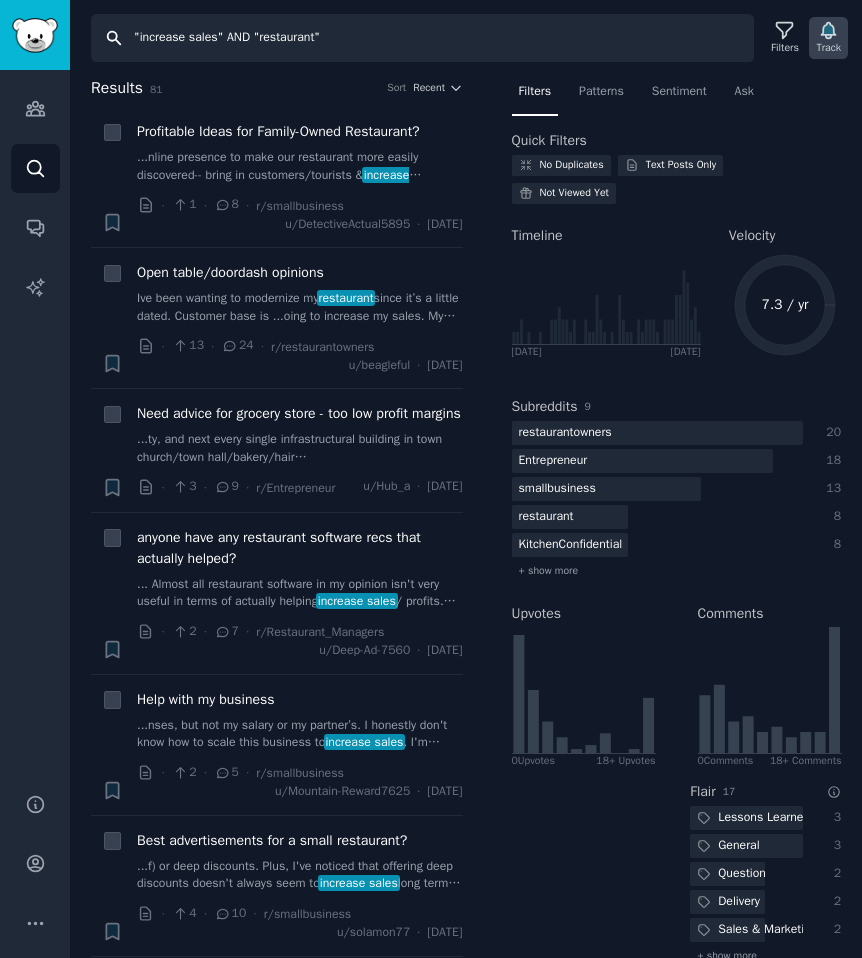 click 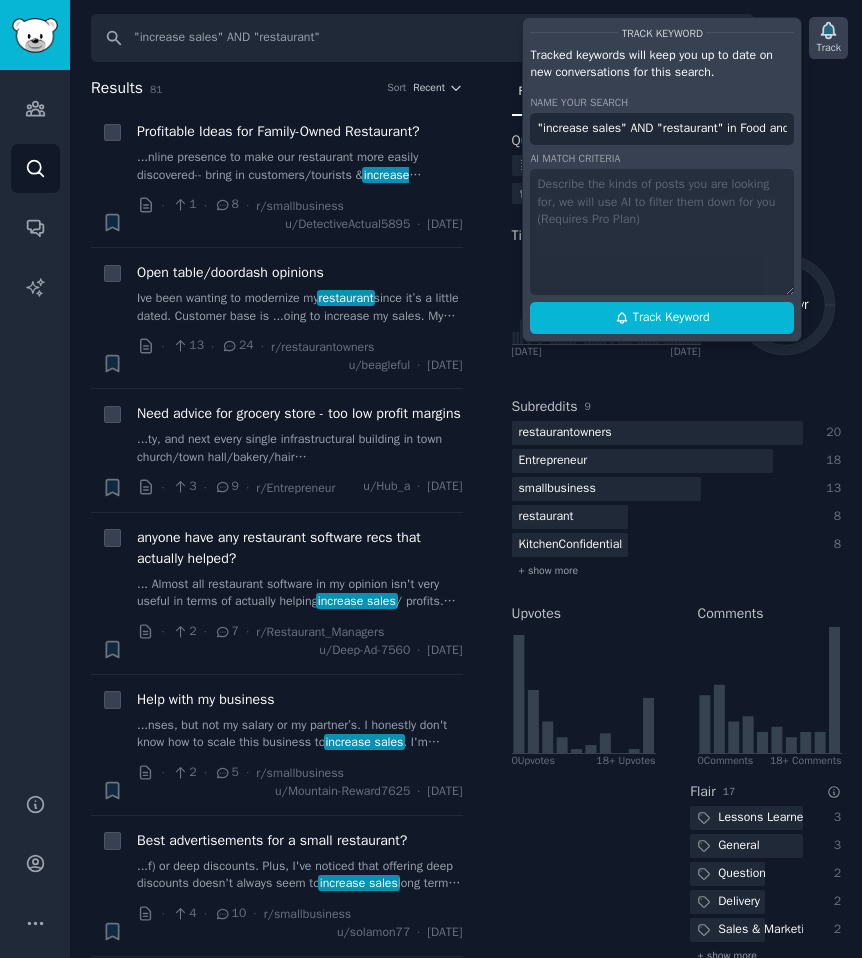 scroll, scrollTop: 0, scrollLeft: 183, axis: horizontal 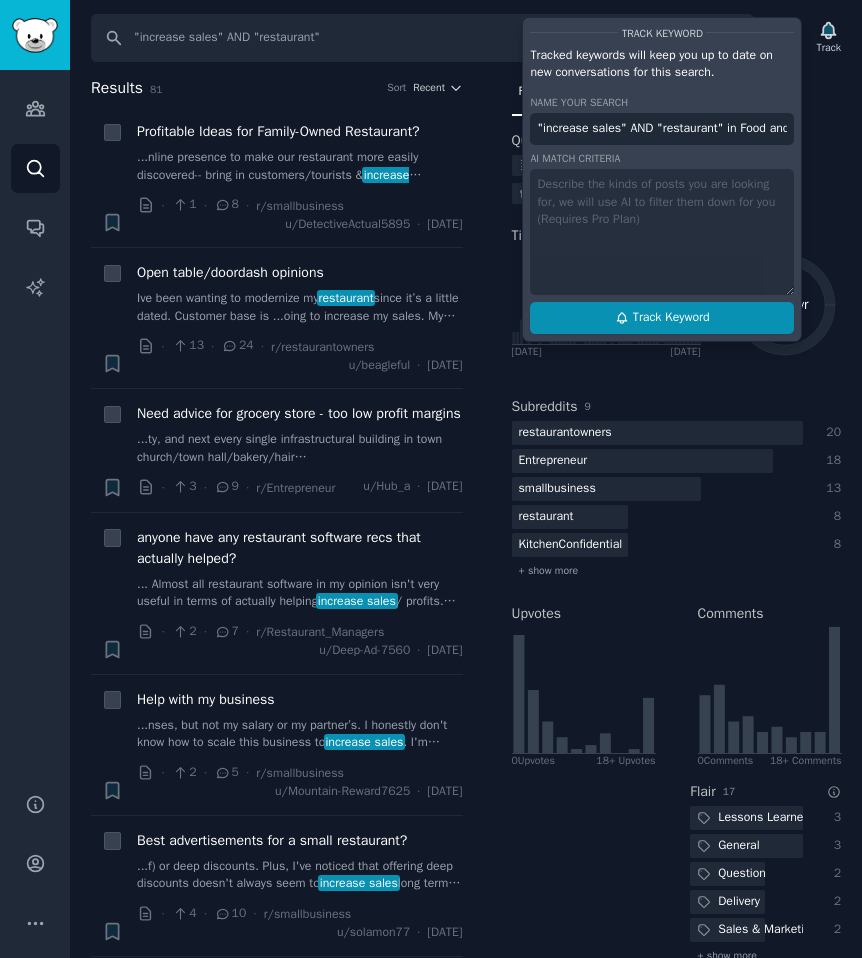 click on "Track Keyword" at bounding box center [671, 318] 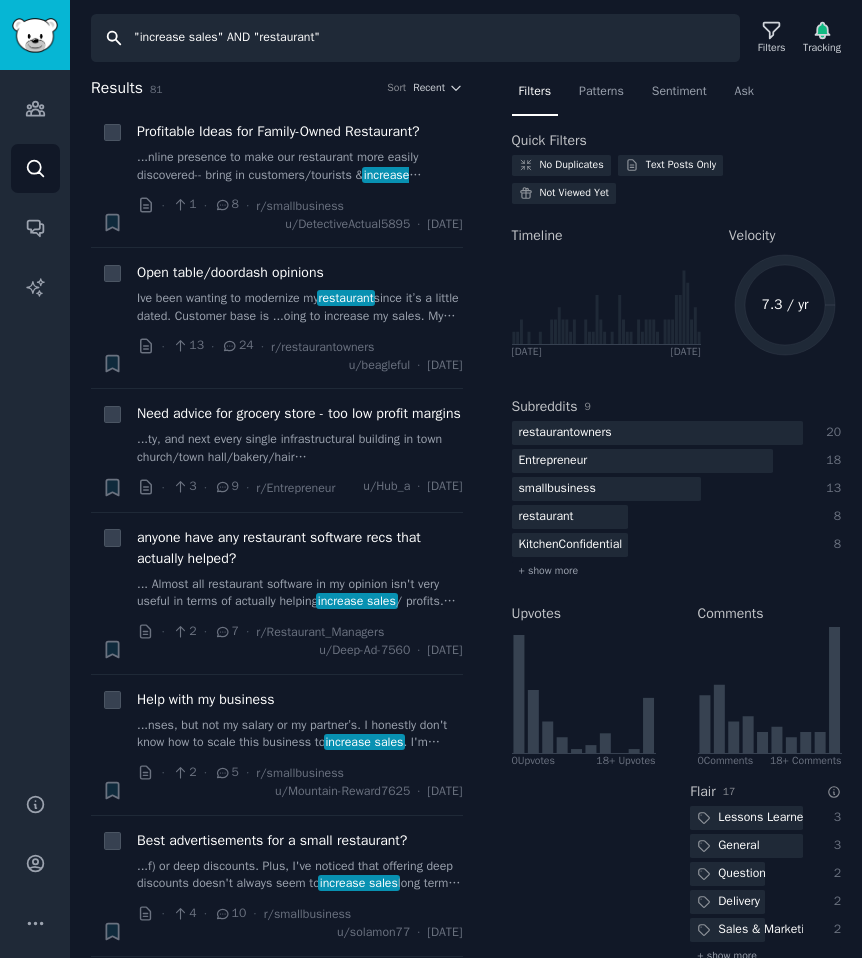 click on ""increase sales" AND "restaurant"" at bounding box center (415, 38) 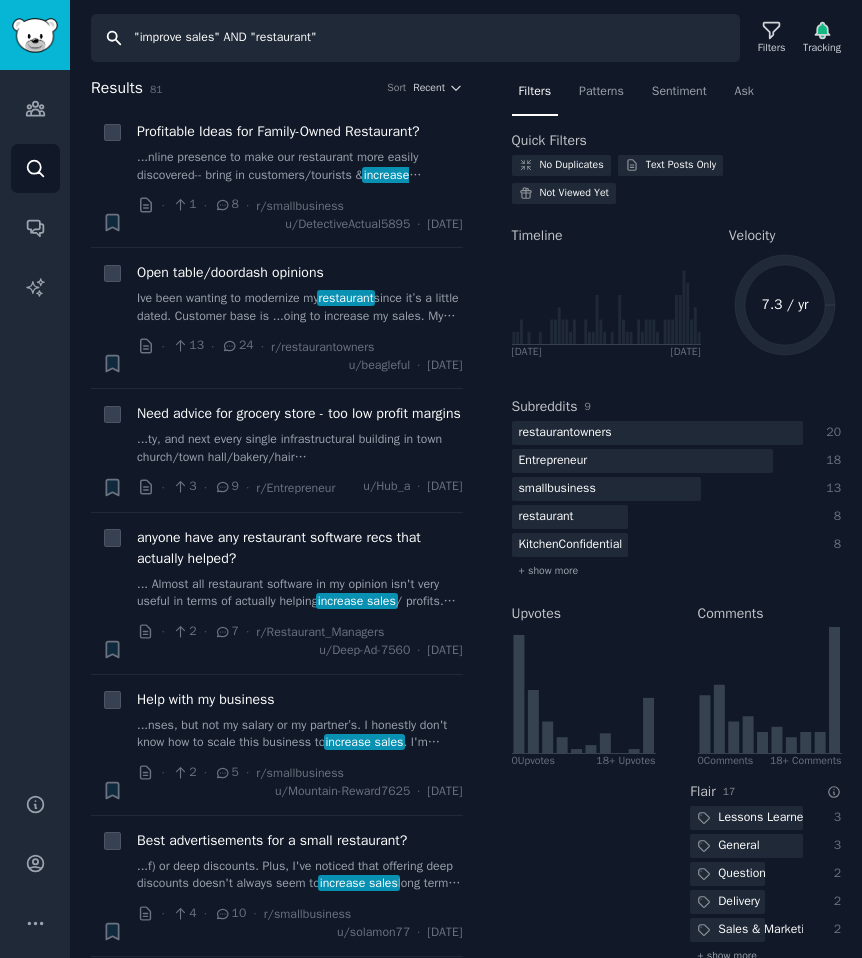 click on ""improve sales" AND "restaurant"" at bounding box center (415, 38) 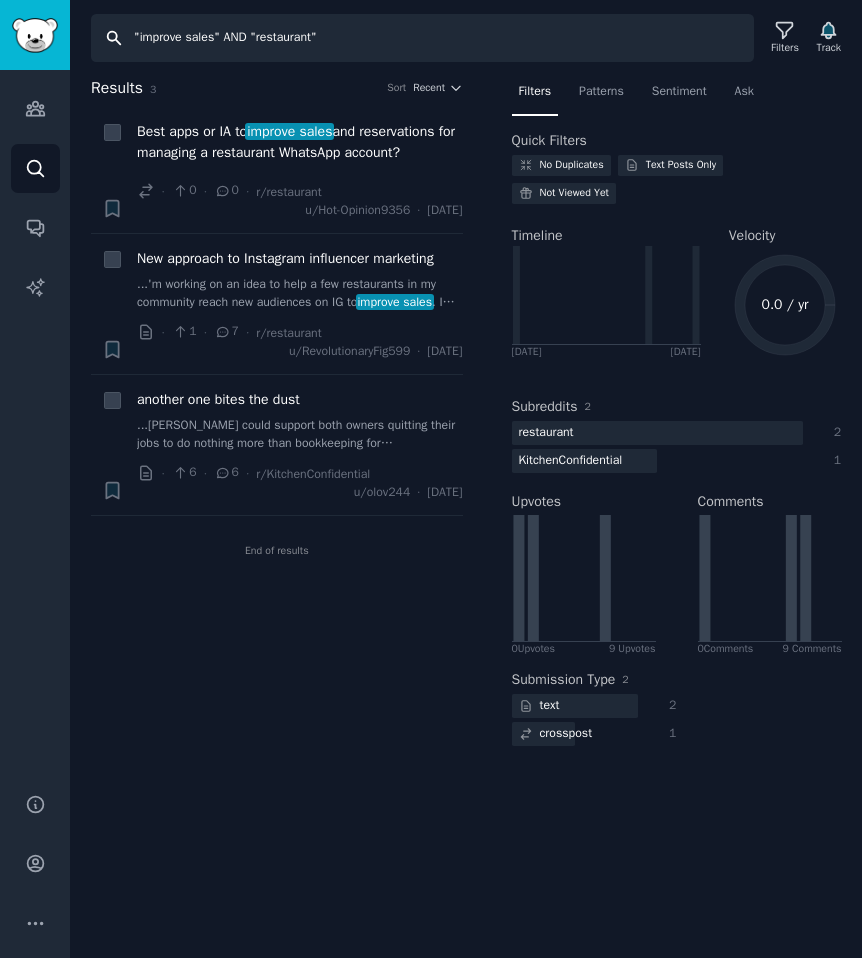 drag, startPoint x: 324, startPoint y: 36, endPoint x: 264, endPoint y: 33, distance: 60.074955 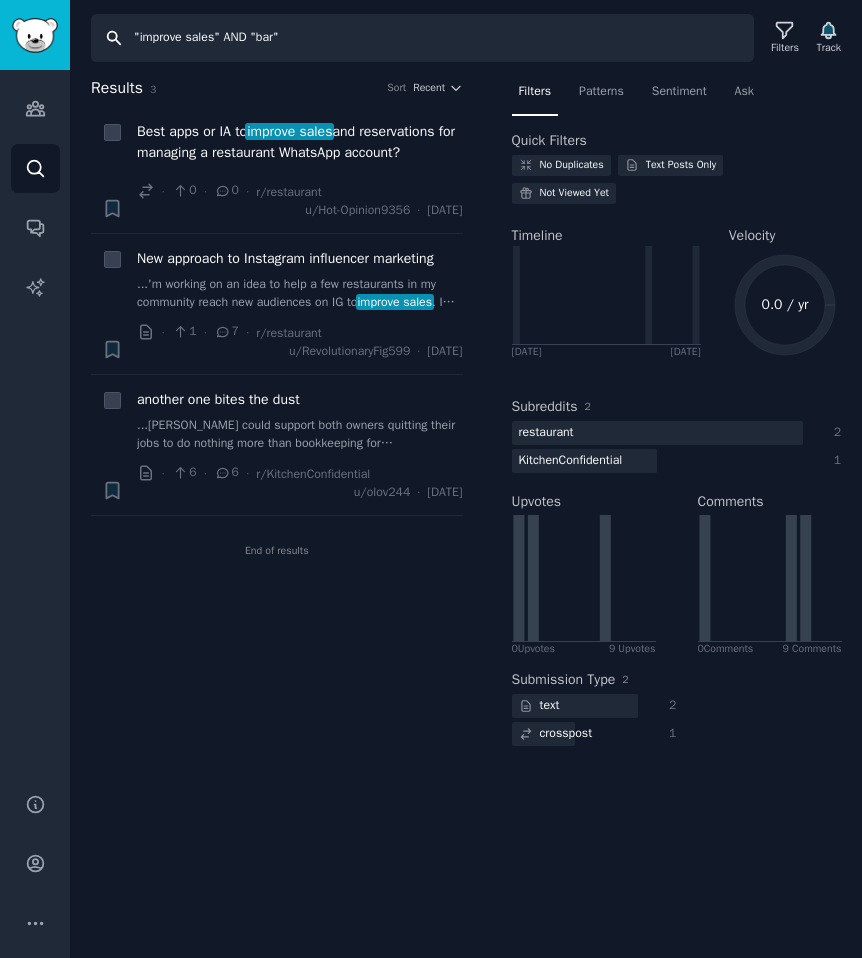 type on ""improve sales" AND "bar"" 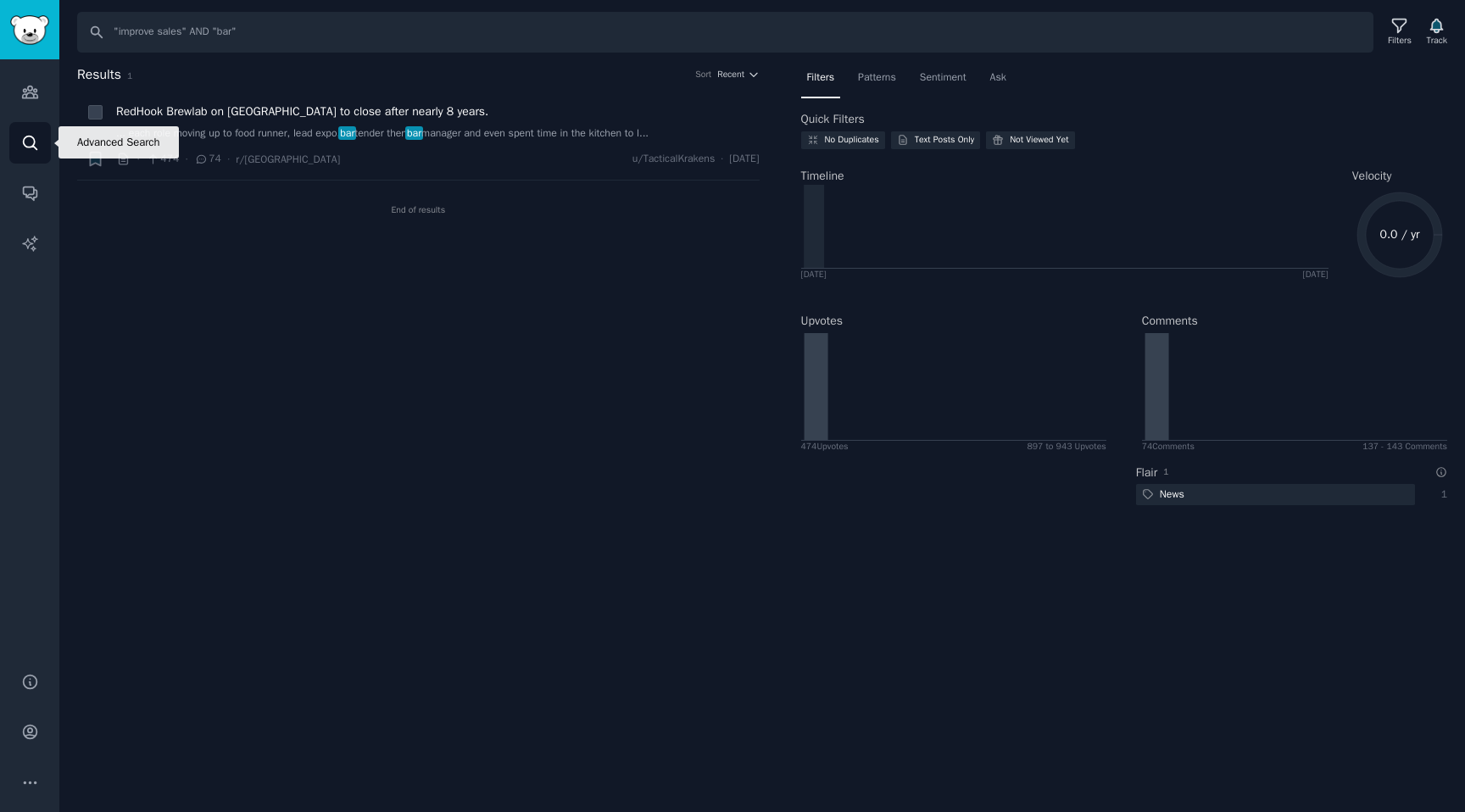 click 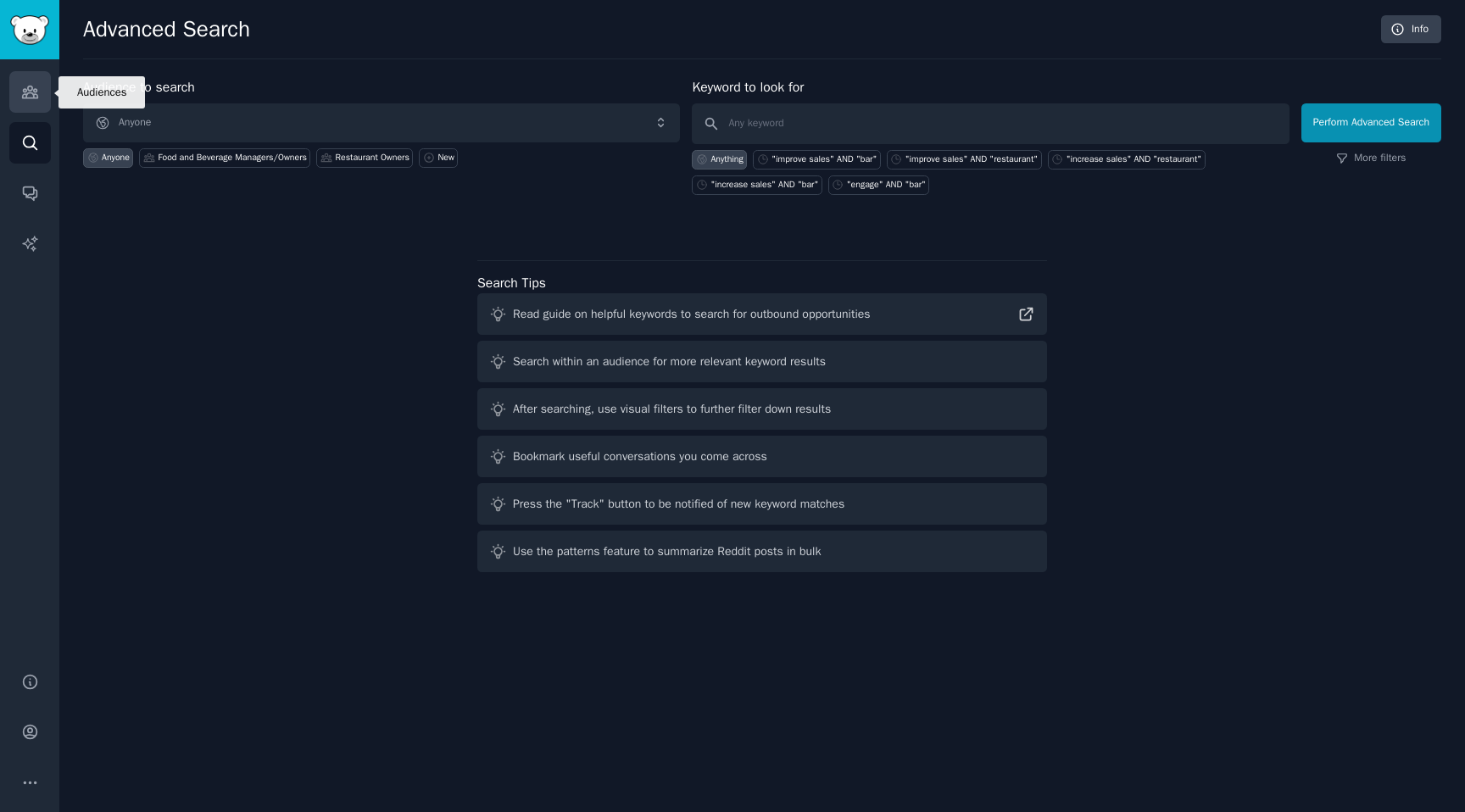 click 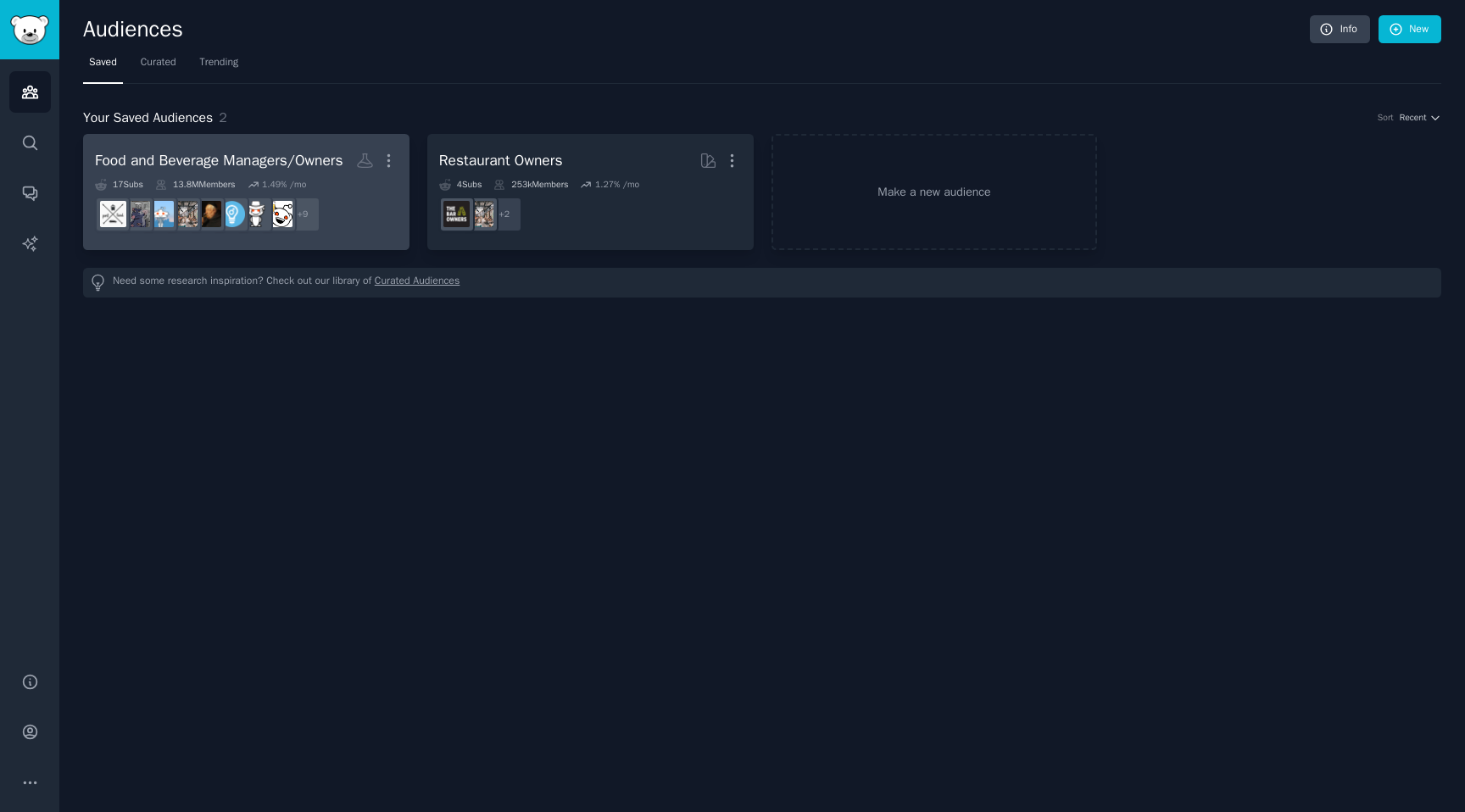 click on "Food and Beverage Managers/Owners" at bounding box center (219, 160) 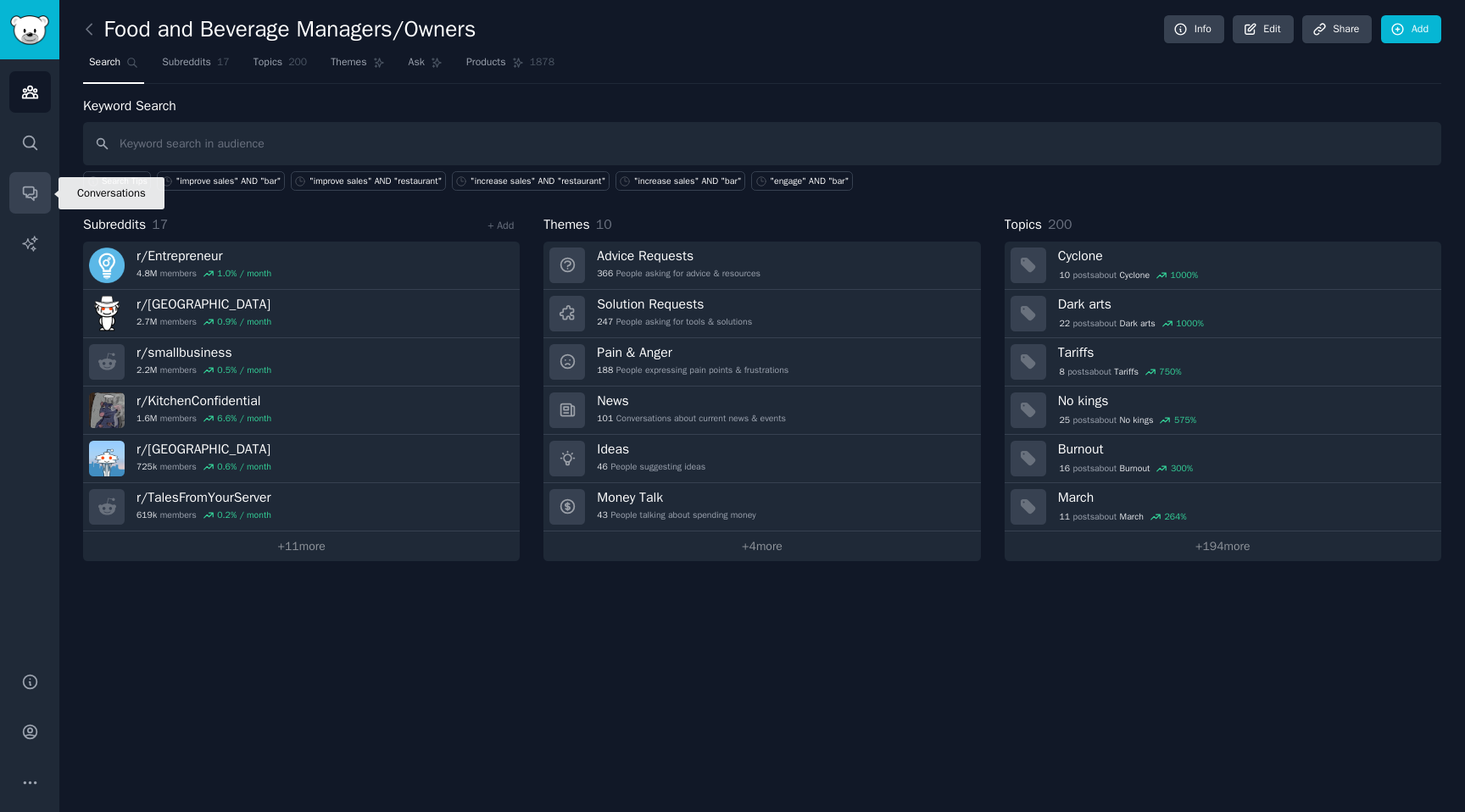 click 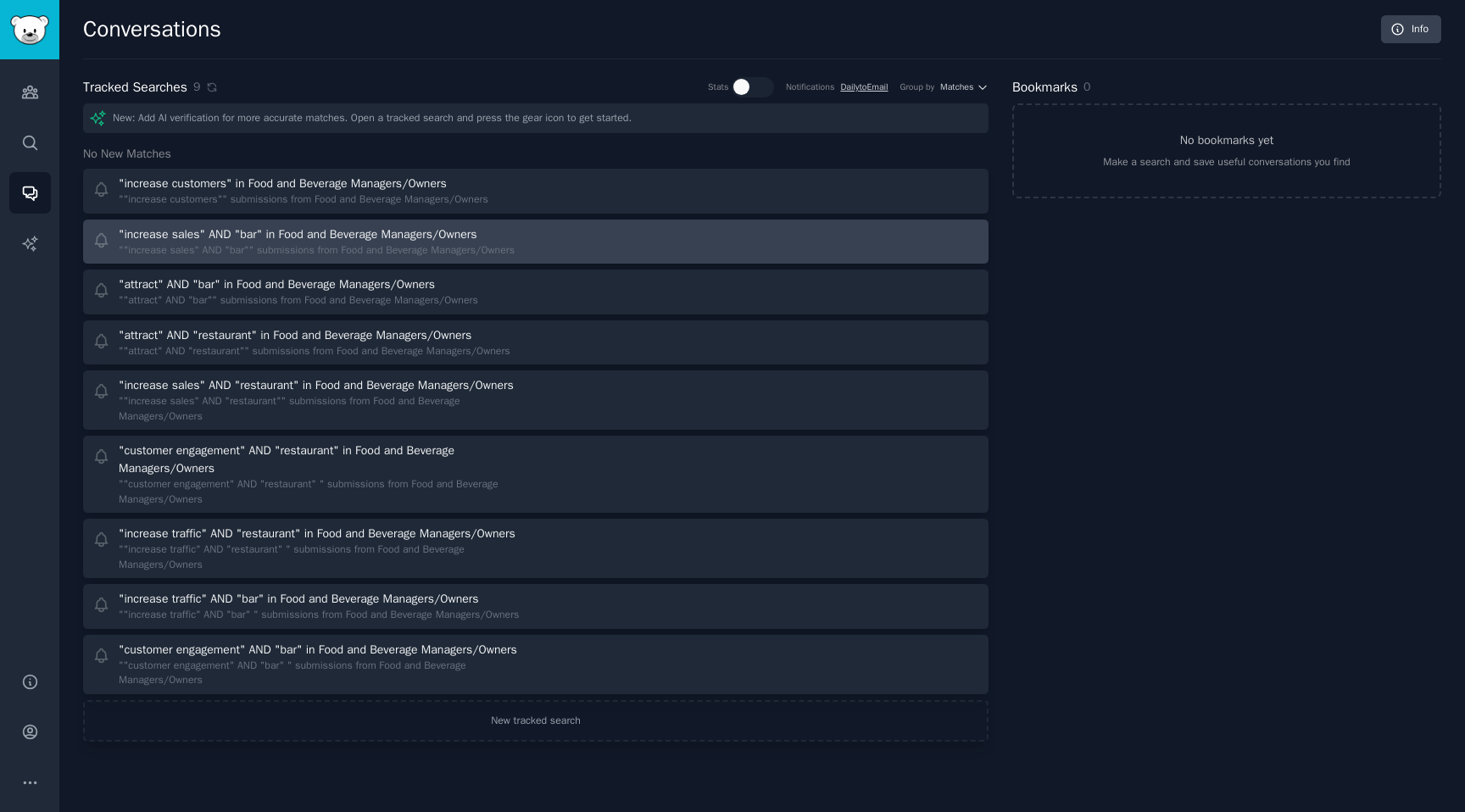 click on """increase sales" AND "bar"" submissions from Food and Beverage Managers/Owners" at bounding box center [316, 251] 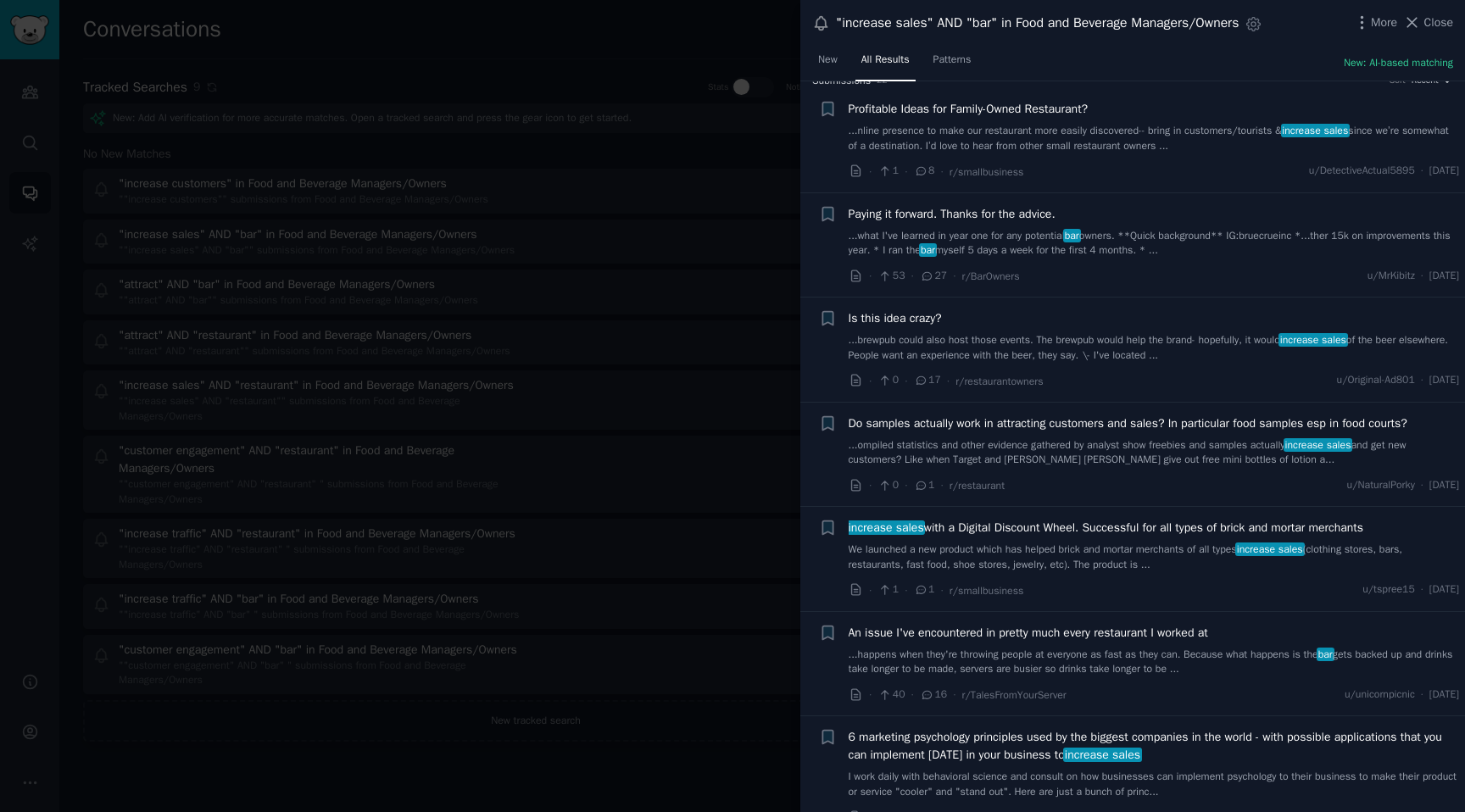 scroll, scrollTop: 0, scrollLeft: 0, axis: both 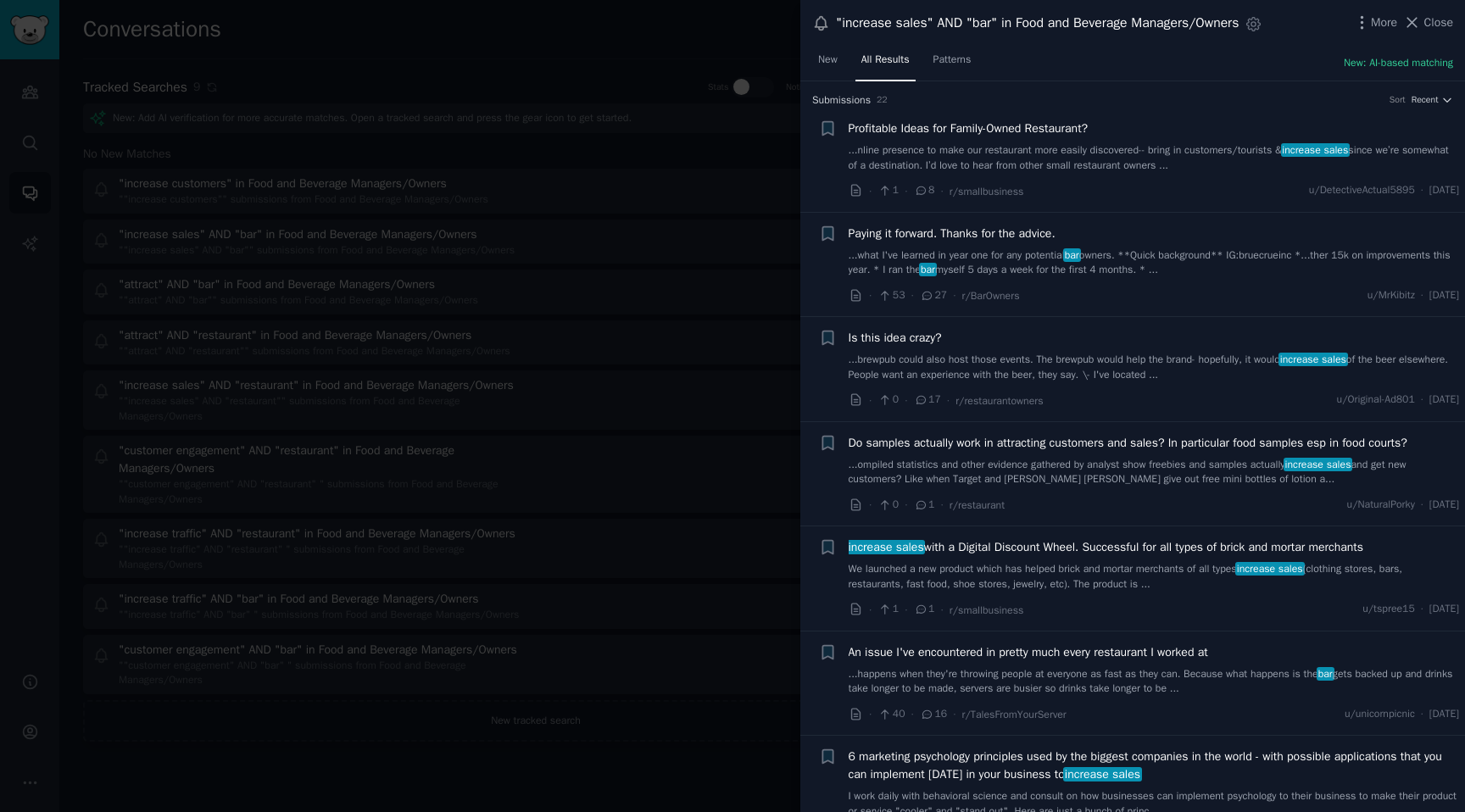 click on "Profitable Ideas for Family-Owned Restaurant?" at bounding box center [968, 128] 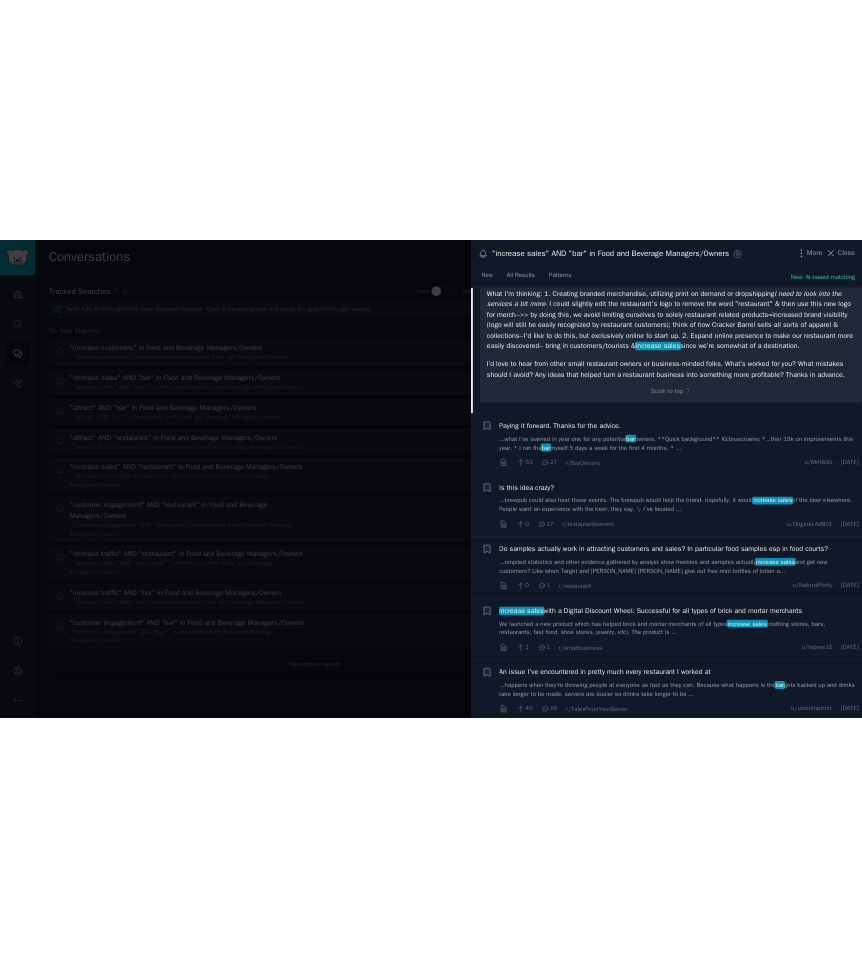 scroll, scrollTop: 0, scrollLeft: 0, axis: both 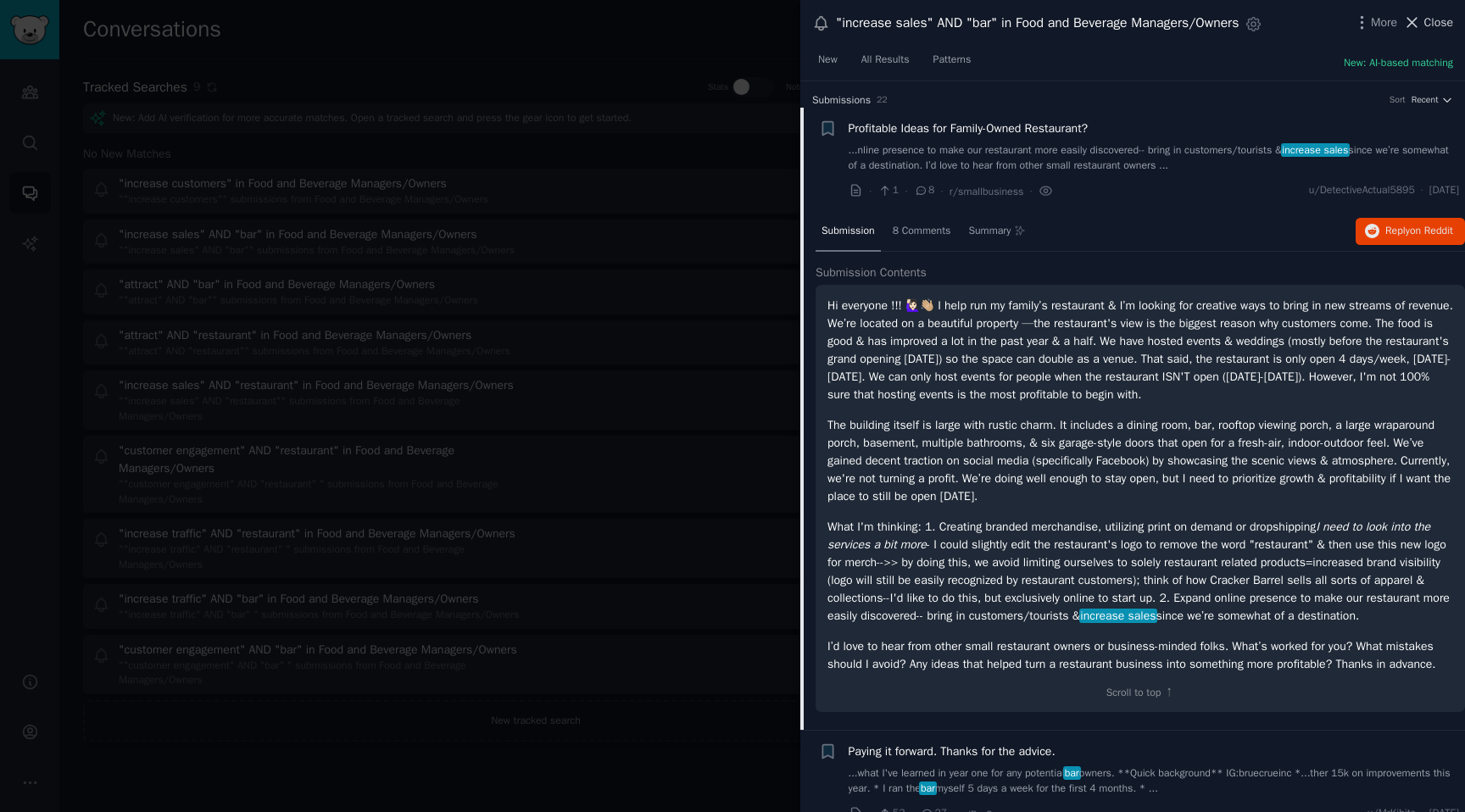 click on "Close" at bounding box center [1439, 22] 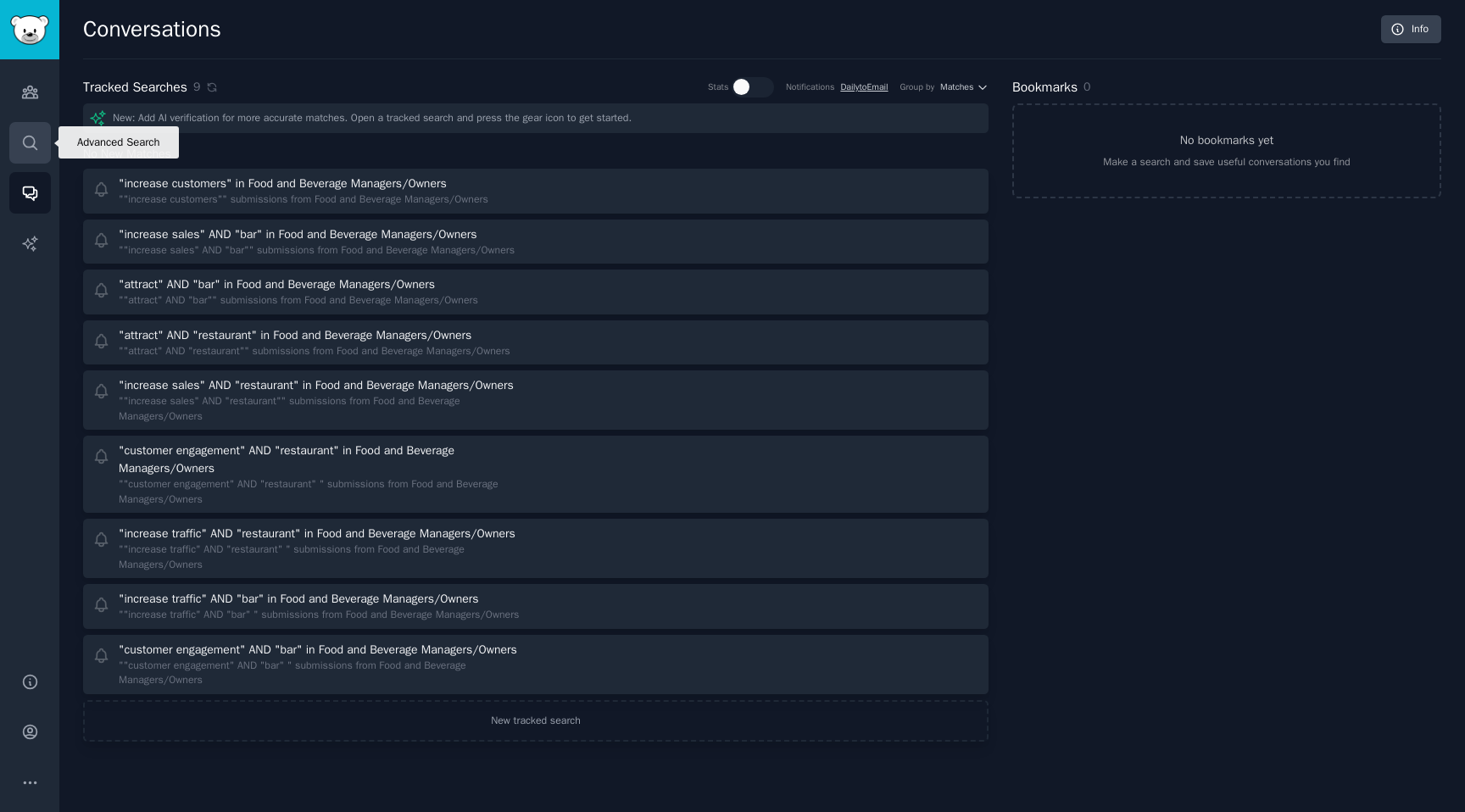 click 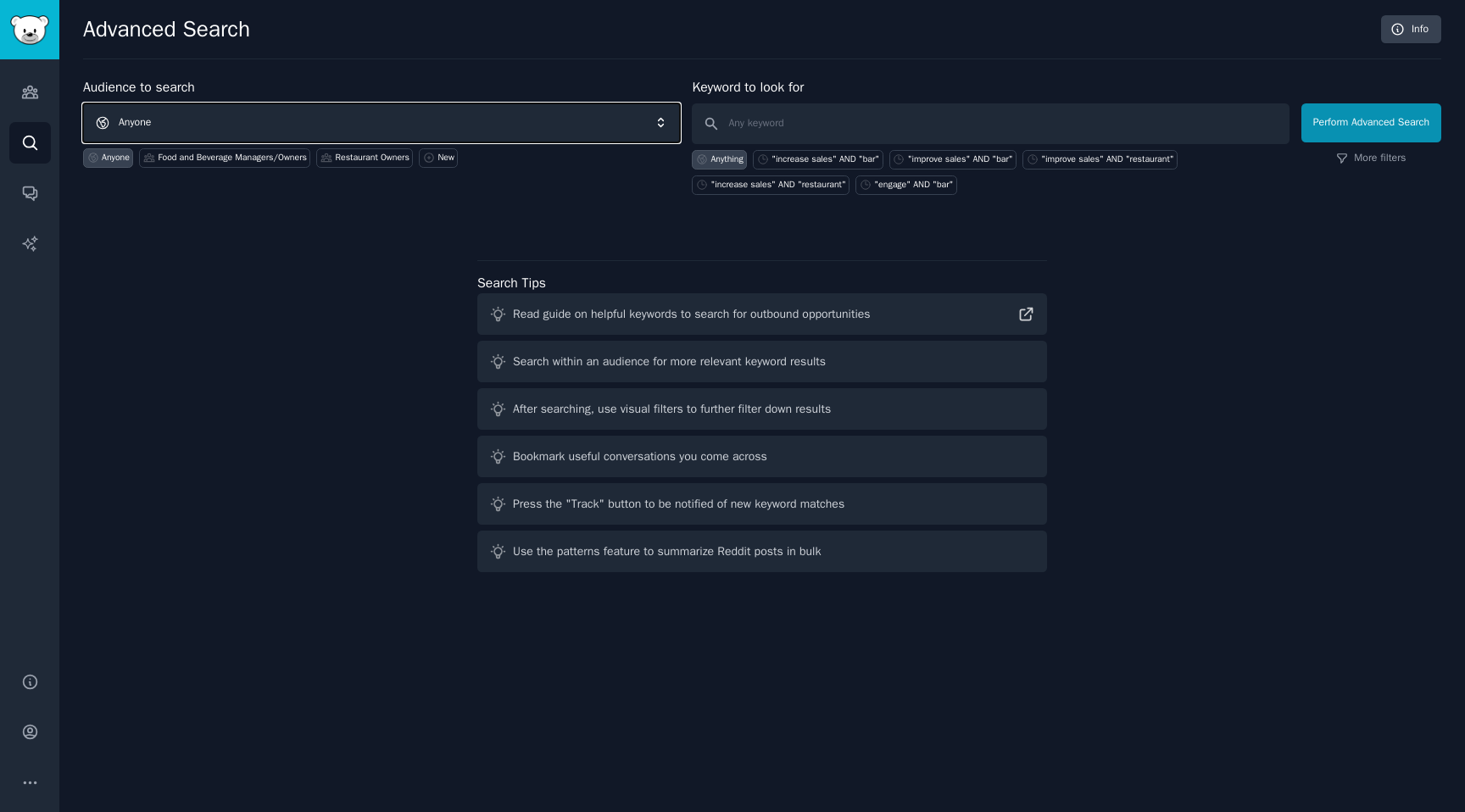 click on "Anyone" at bounding box center (382, 123) 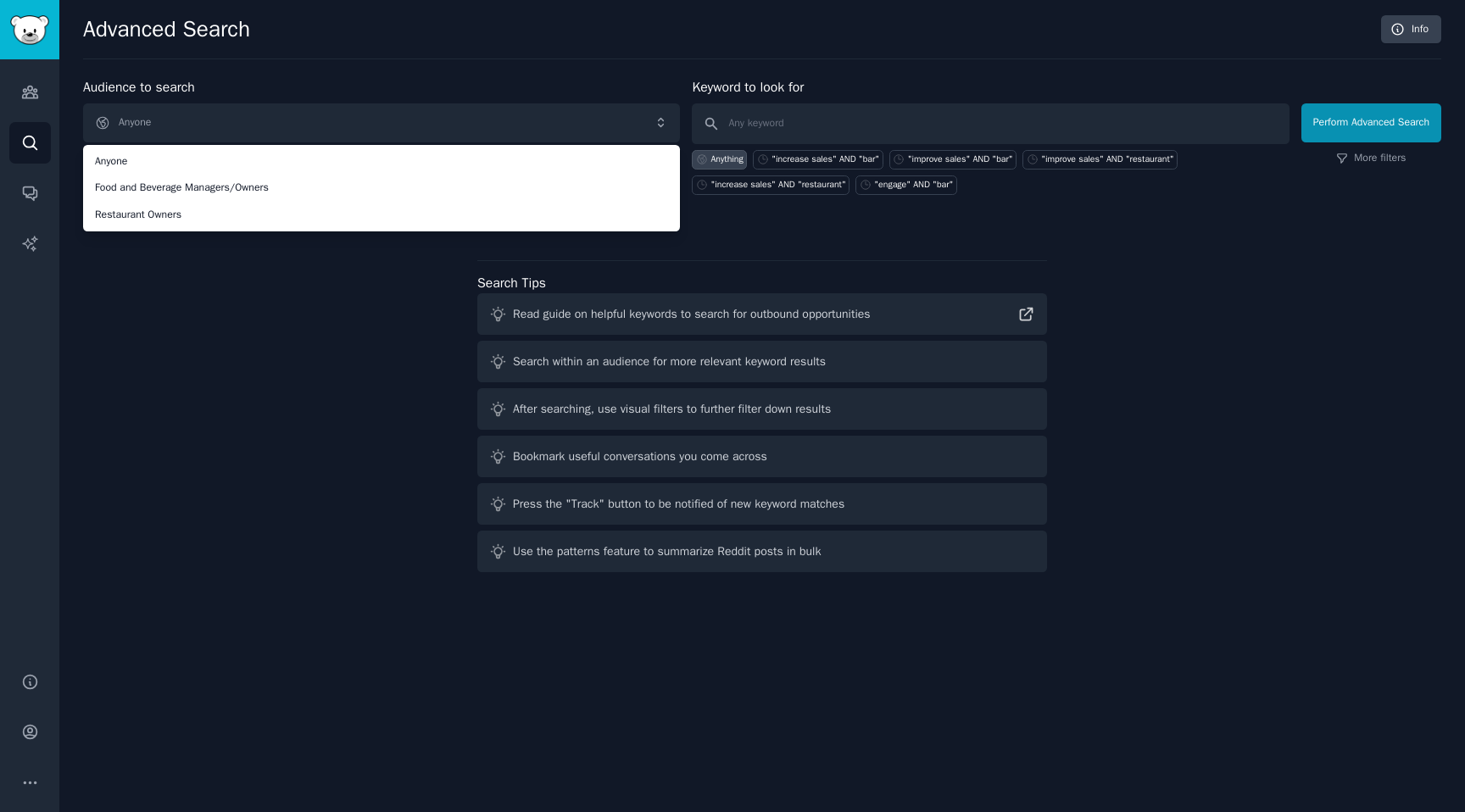 click on "Audience to search Anyone Anyone Food and Beverage Managers/Owners Restaurant Owners Anyone Food and Beverage Managers/Owners Restaurant Owners New Keyword to look for Anything "increase sales" AND "bar" "improve sales" AND "bar" "improve sales" AND "restaurant" "increase sales" AND "restaurant" "engage" AND "bar"   Perform Advanced Search More filters Search Tips Read guide on helpful keywords to search for outbound opportunities Search within an audience for more relevant keyword results After searching, use visual filters to further filter down results Bookmark useful conversations you come across Press the "Track" button to be notified of new keyword matches Use the patterns feature to summarize Reddit posts in bulk" at bounding box center (762, 328) 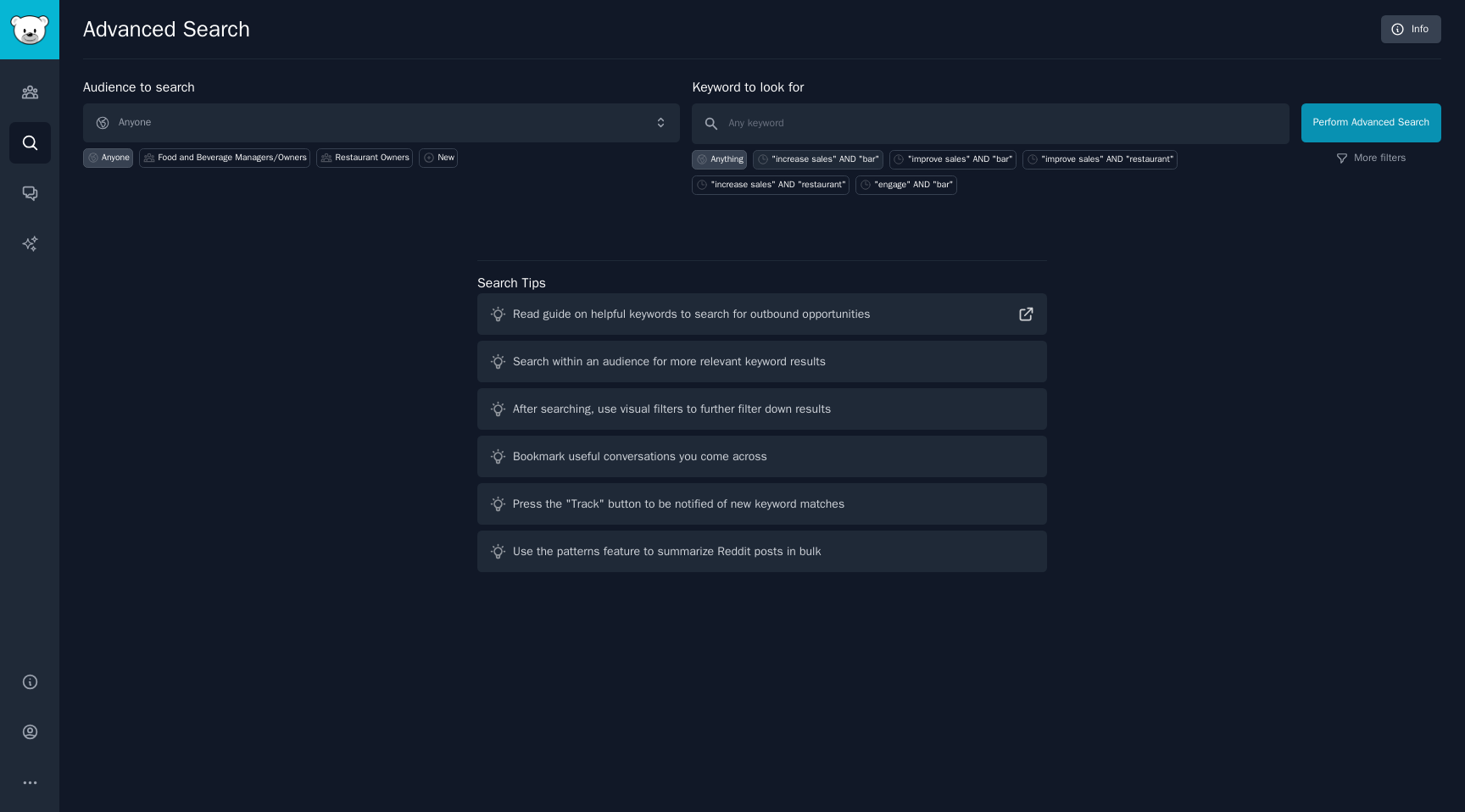 click on ""increase sales" AND "bar"" at bounding box center [825, 159] 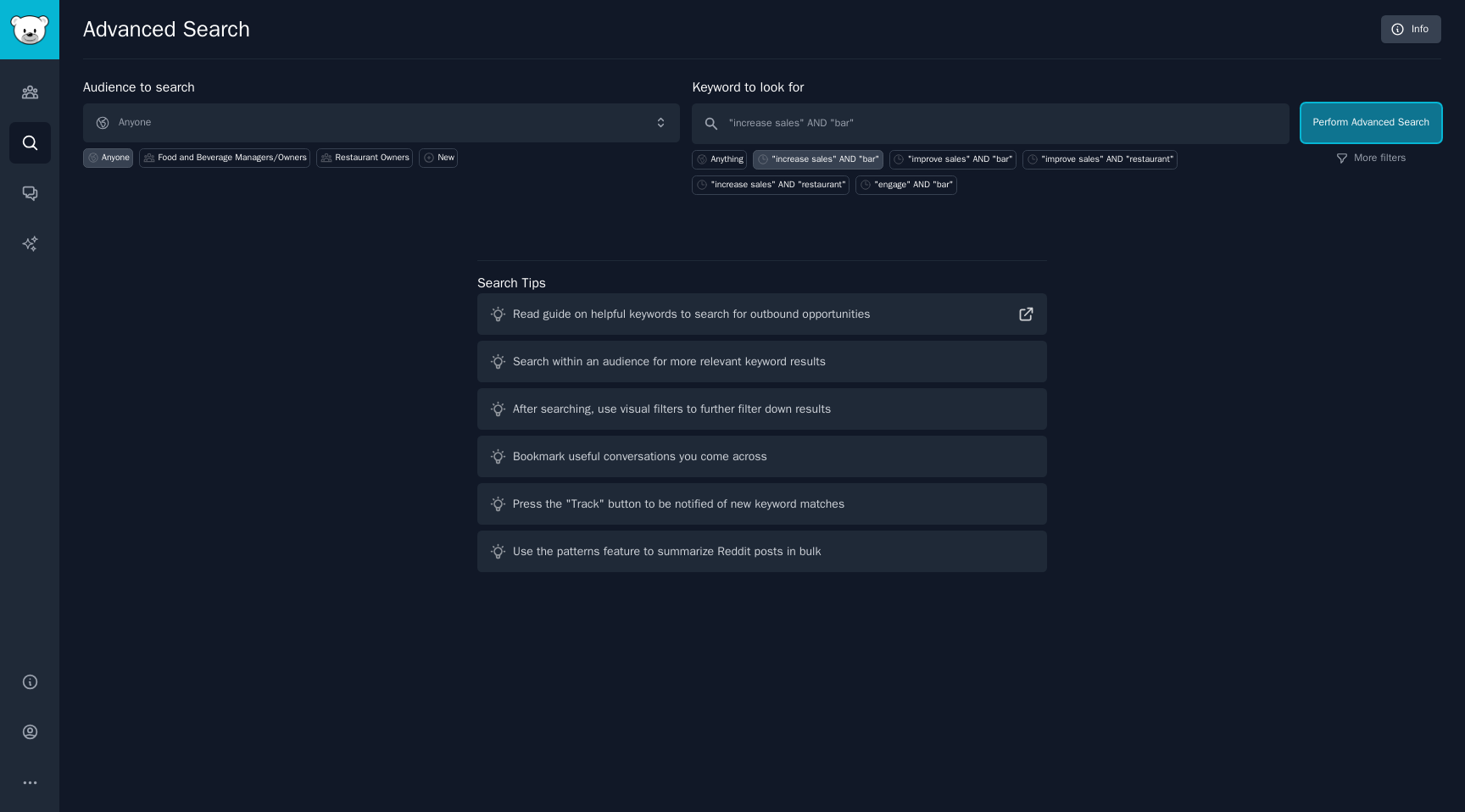 click on "Perform Advanced Search" at bounding box center [1371, 123] 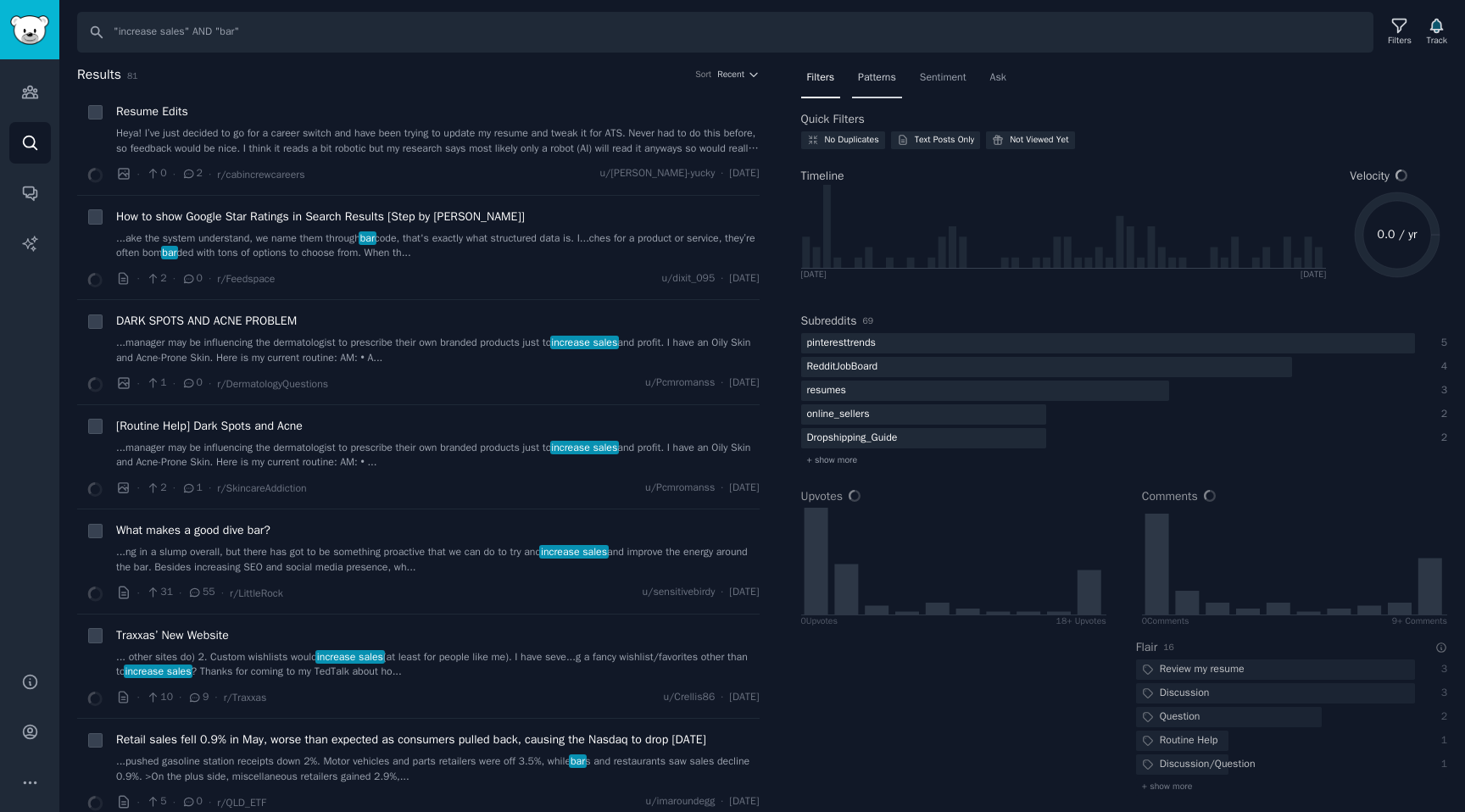 click on "Patterns" at bounding box center [877, 78] 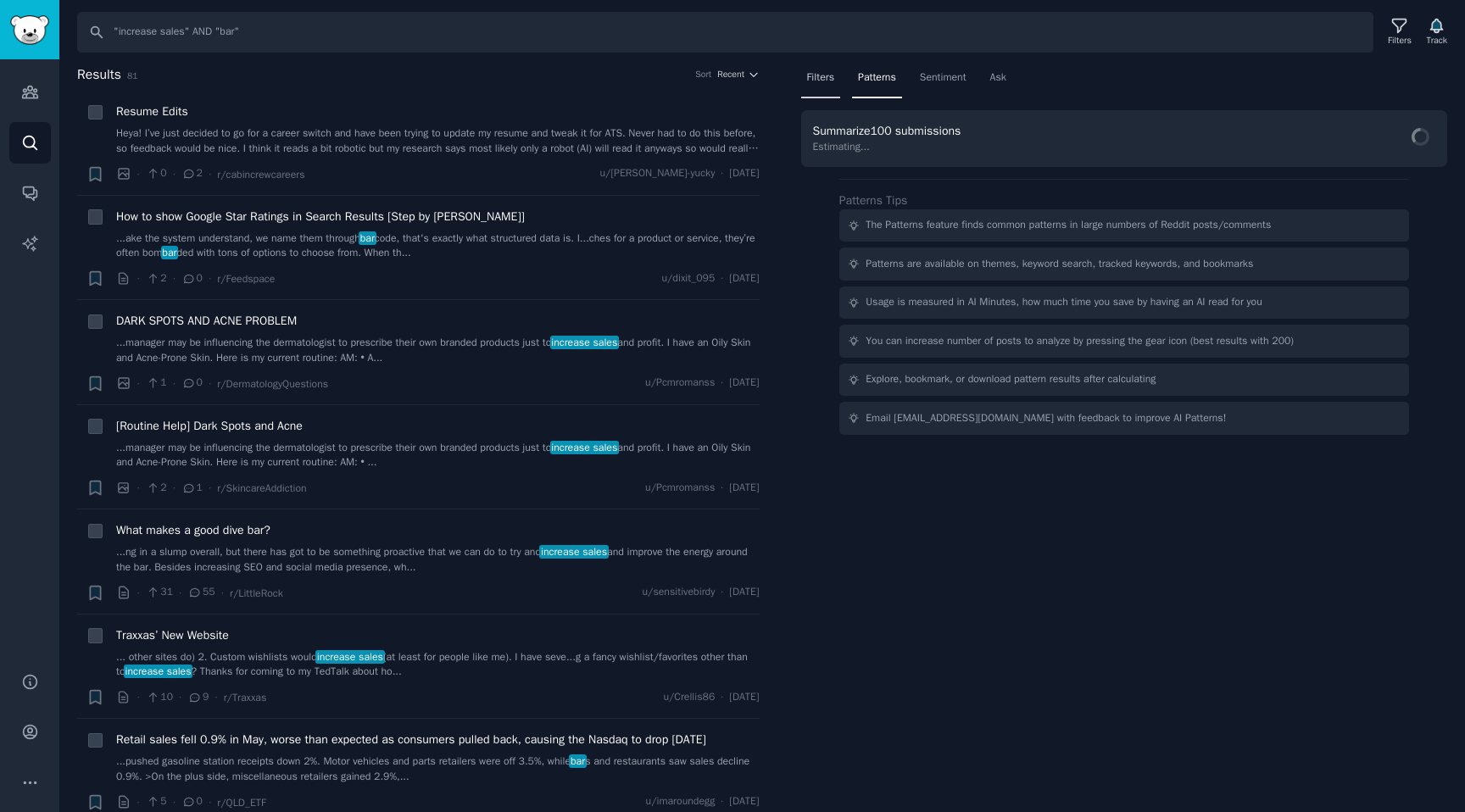 click on "Filters" at bounding box center (821, 78) 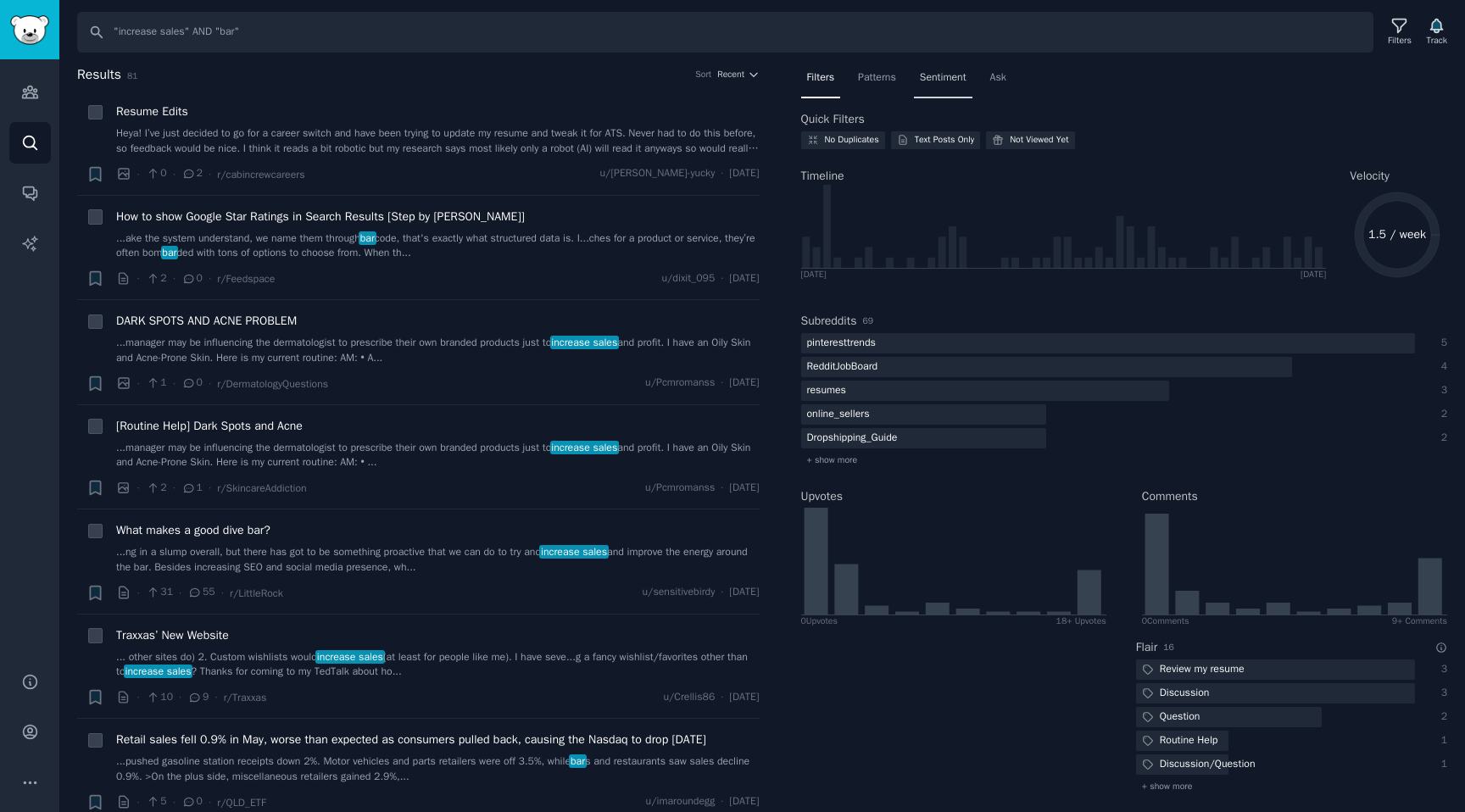 click on "Sentiment" at bounding box center (943, 78) 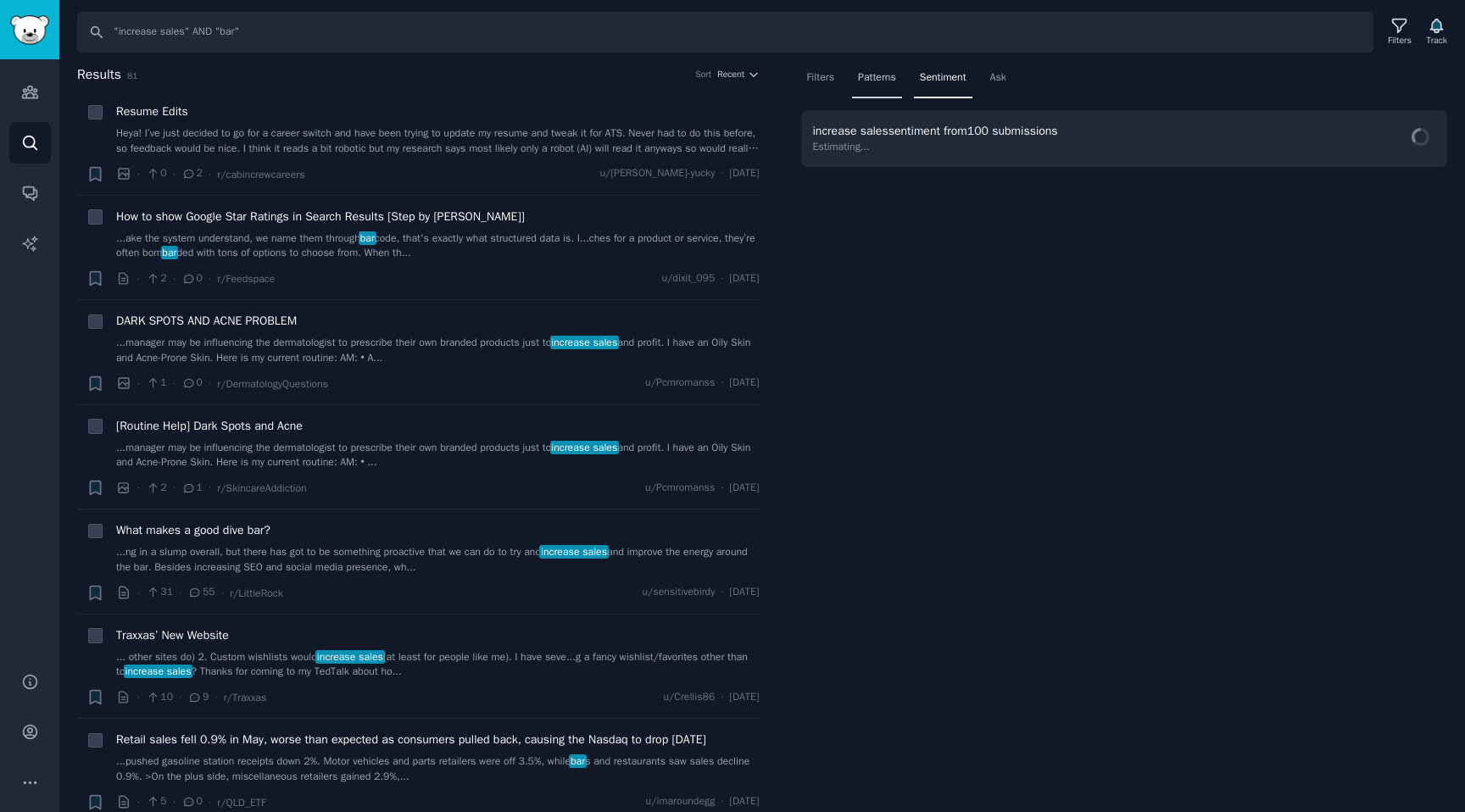 click on "Patterns" at bounding box center [877, 78] 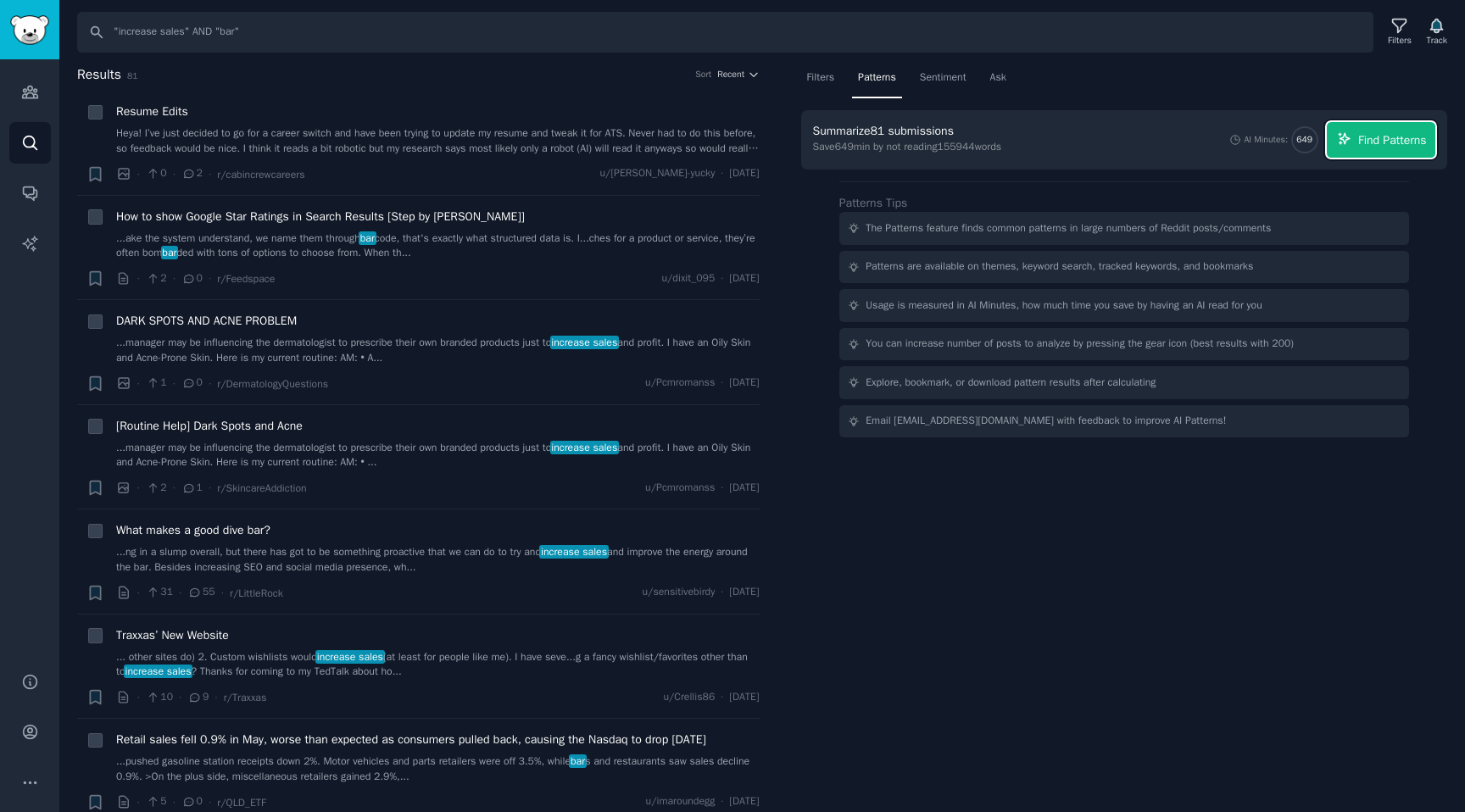 click on "Find Patterns" at bounding box center [1392, 140] 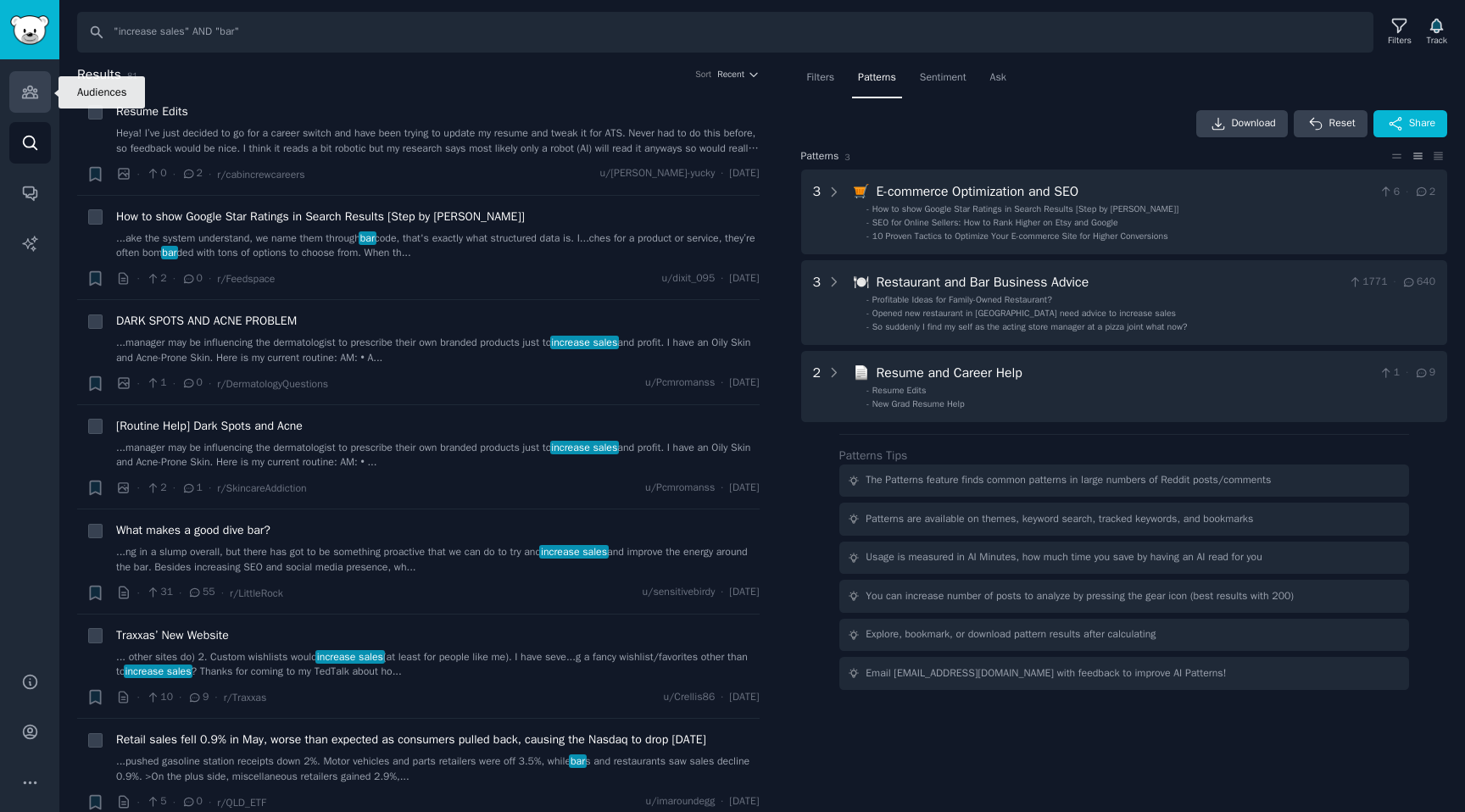 click 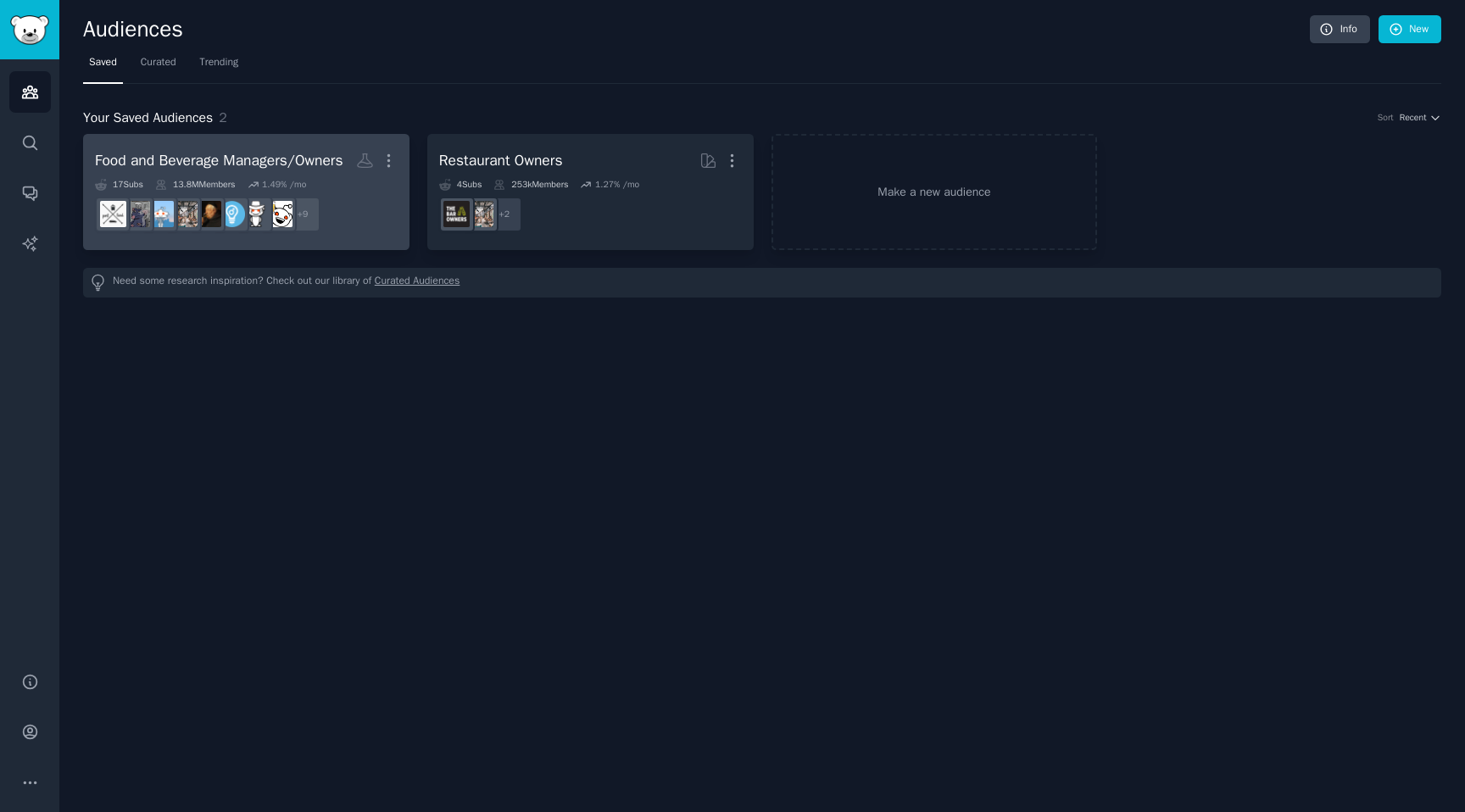 click on "Food and Beverage Managers/Owners" at bounding box center (219, 160) 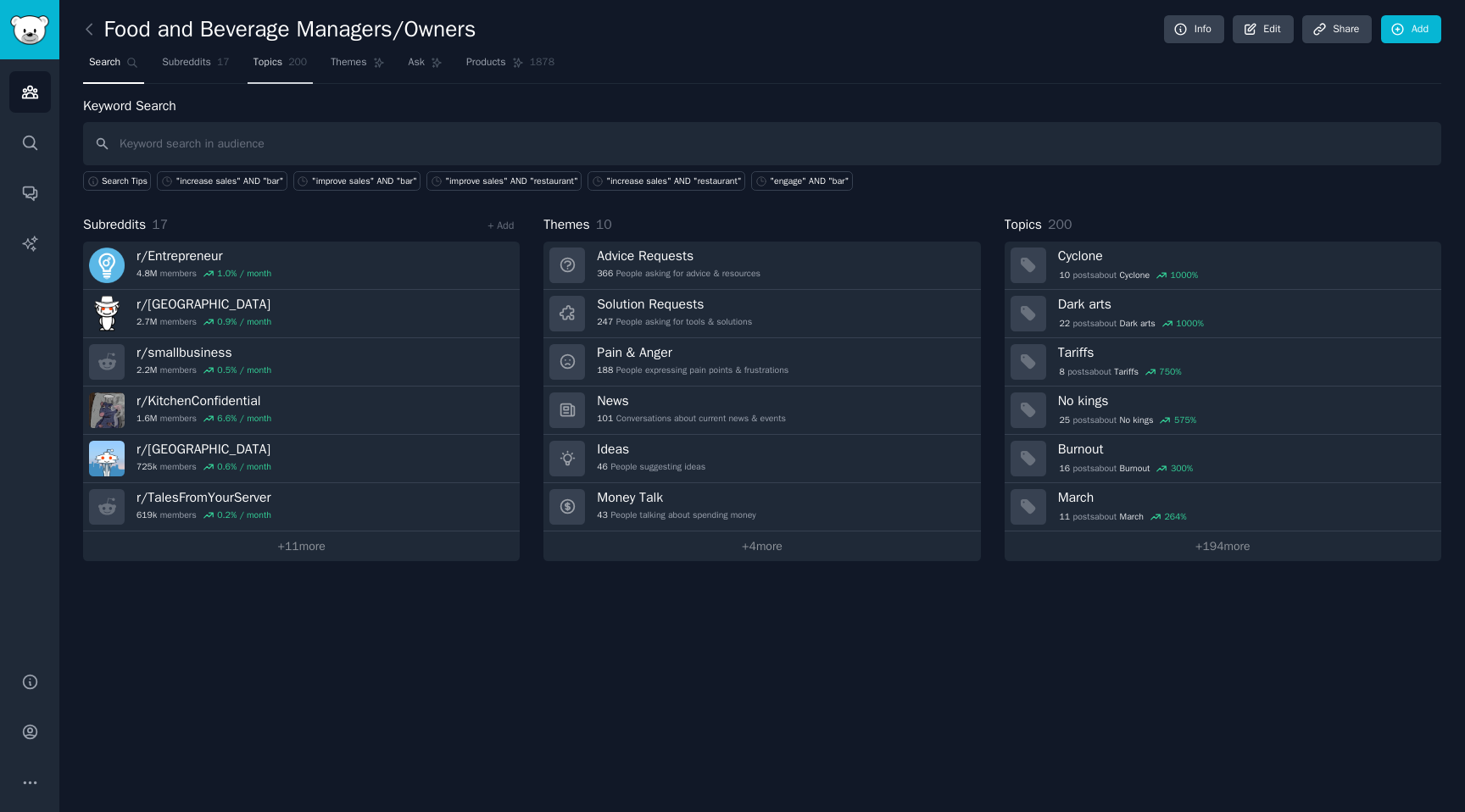 click on "Topics 200" at bounding box center [281, 66] 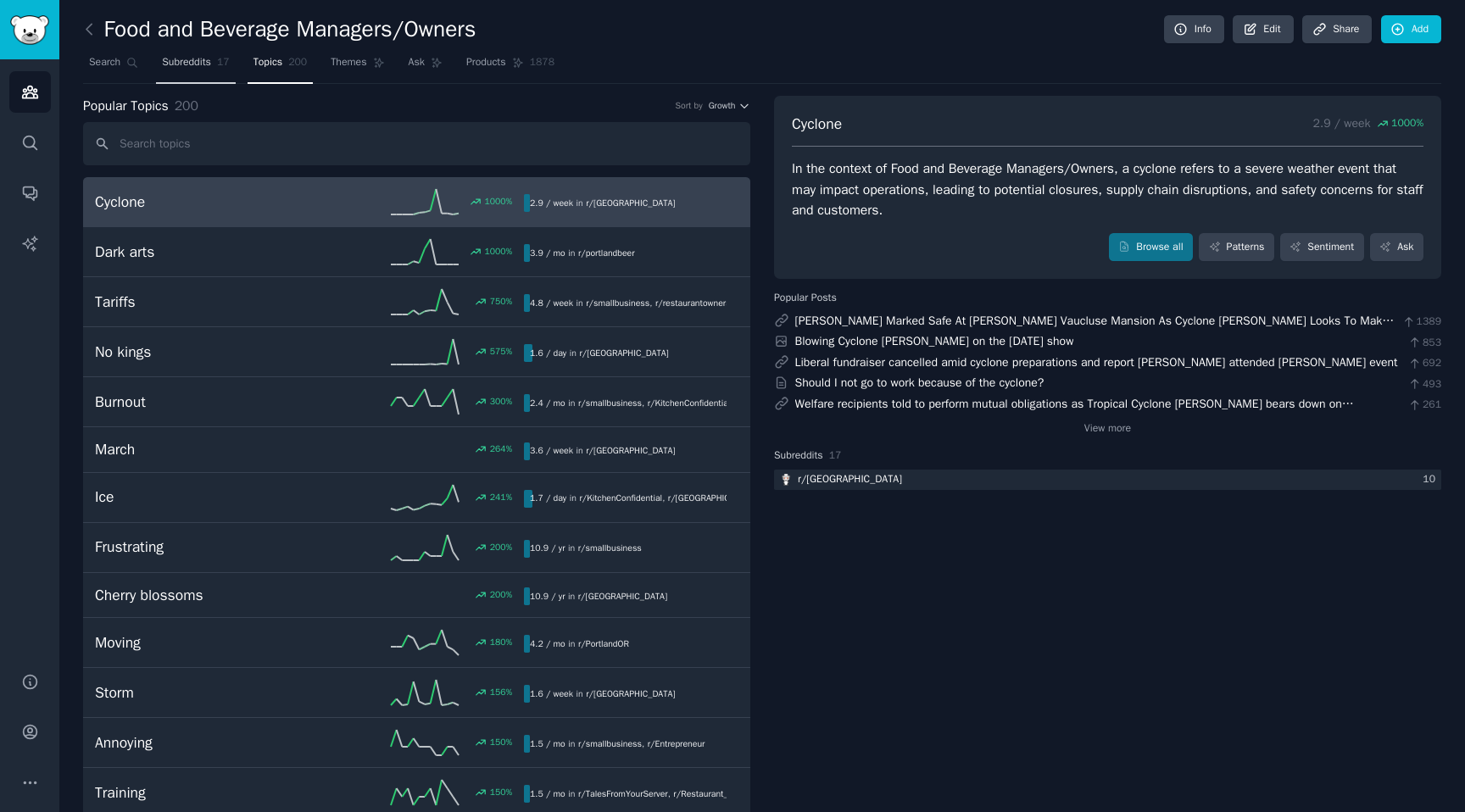 click on "Subreddits" at bounding box center (187, 63) 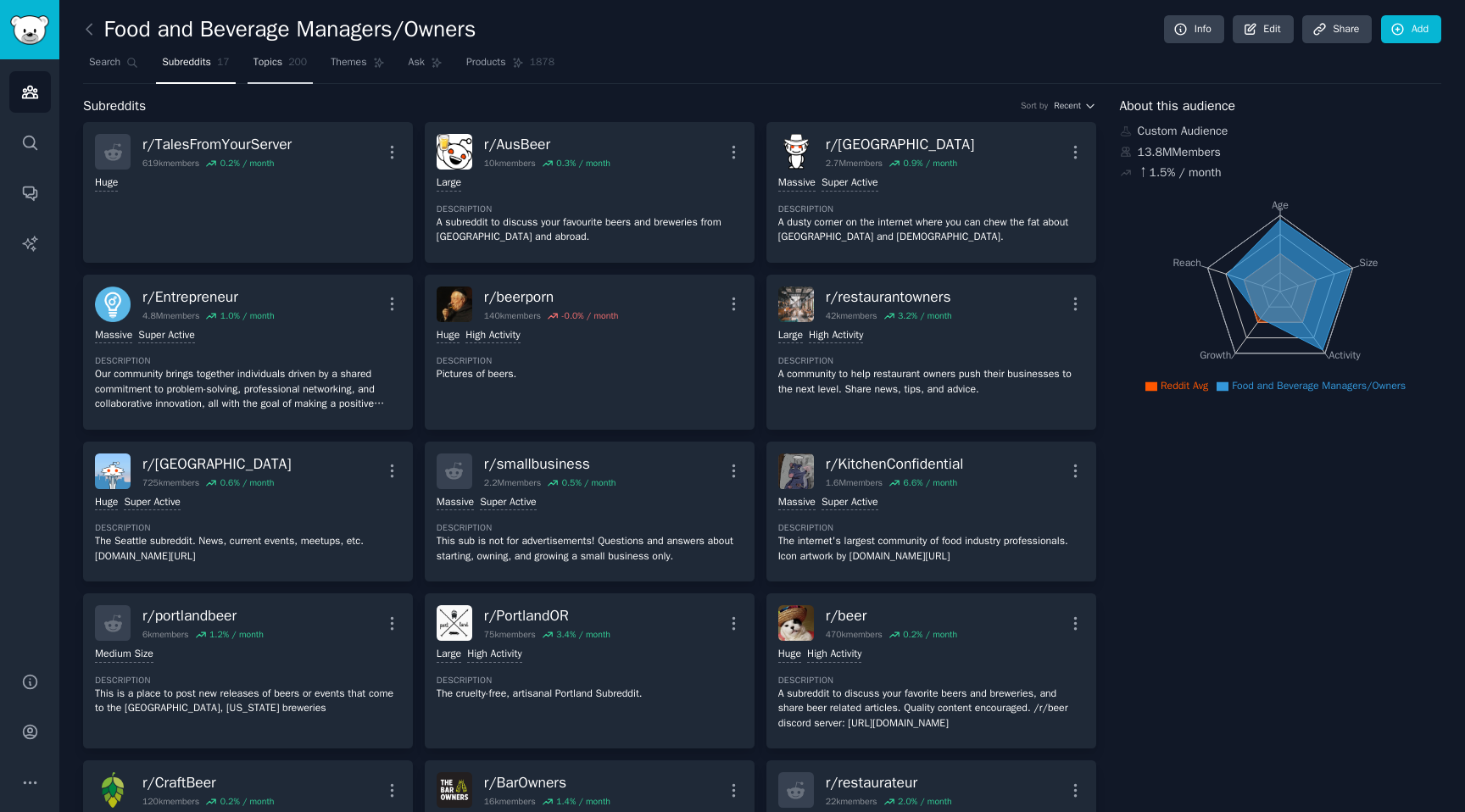 click on "Topics" at bounding box center [268, 63] 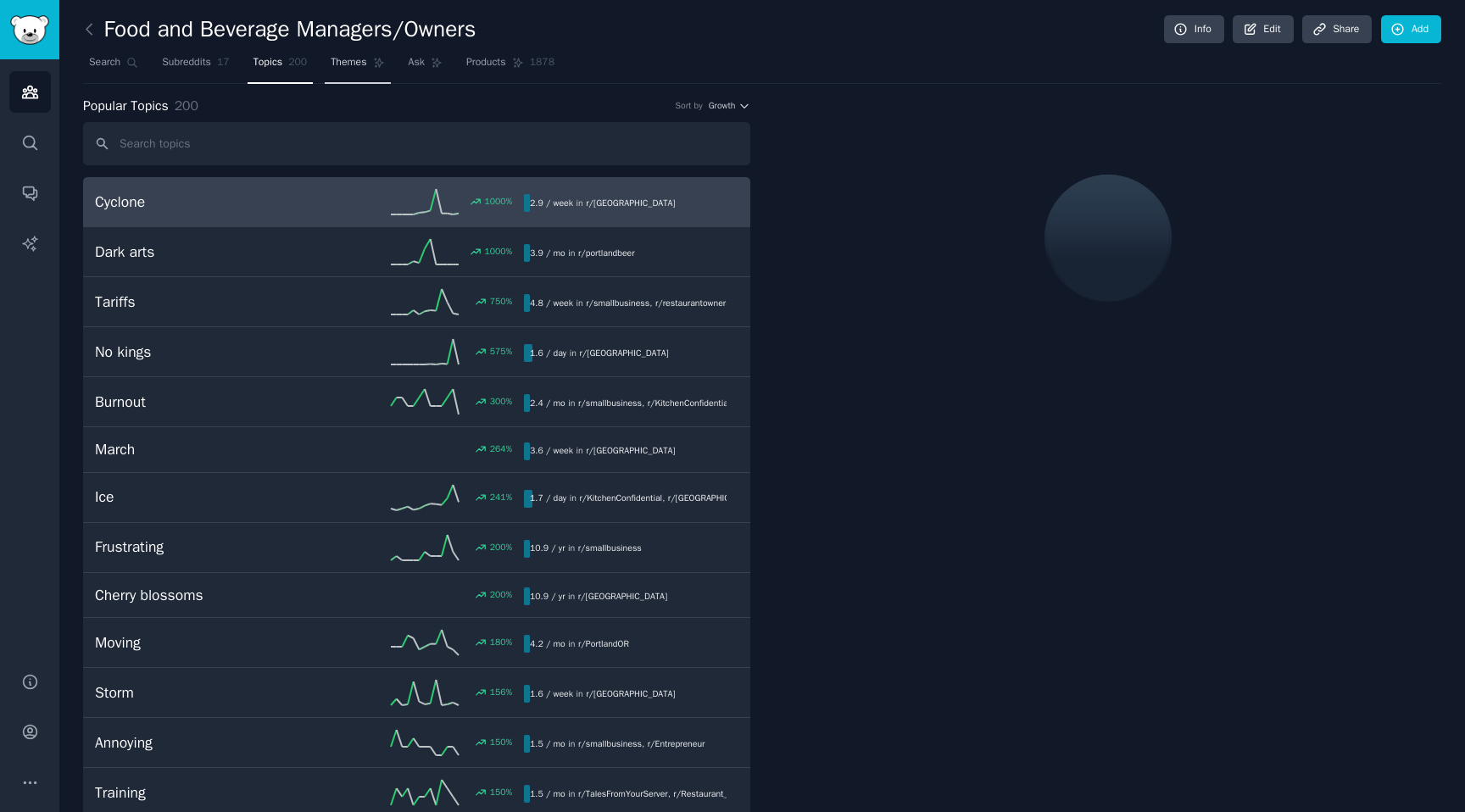 click on "Themes" at bounding box center [357, 66] 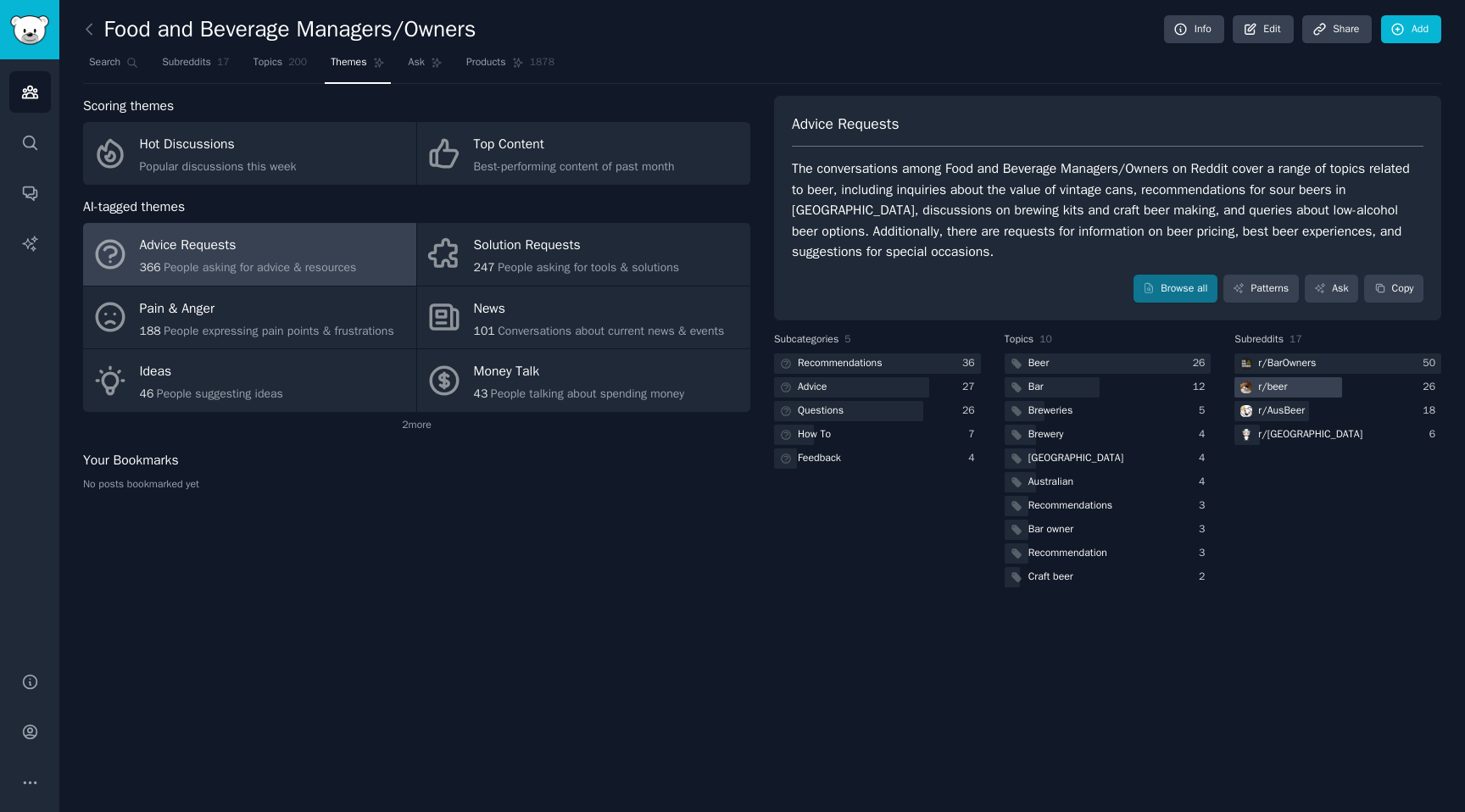 click at bounding box center (1288, 387) 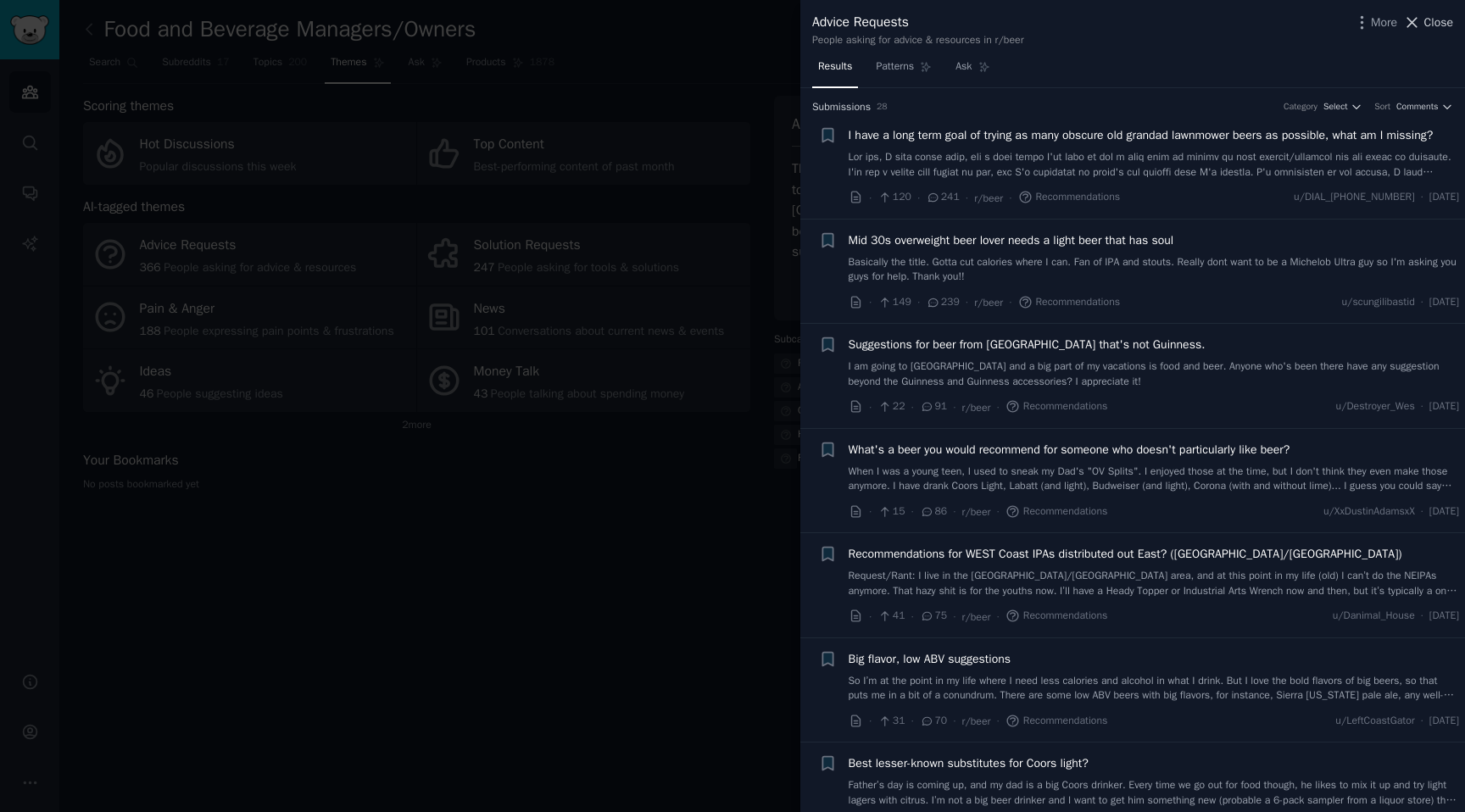 click on "Close" at bounding box center (1439, 22) 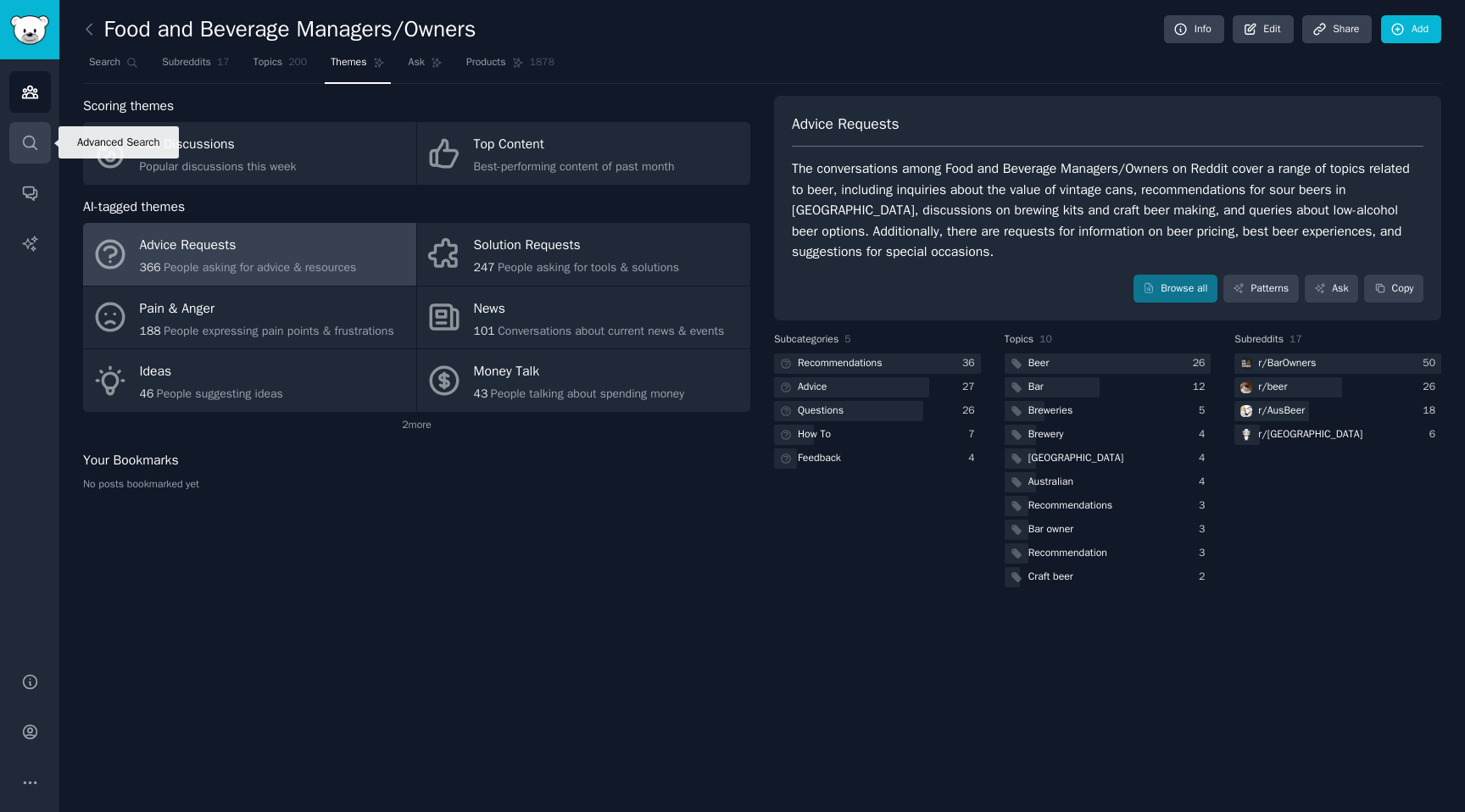 click 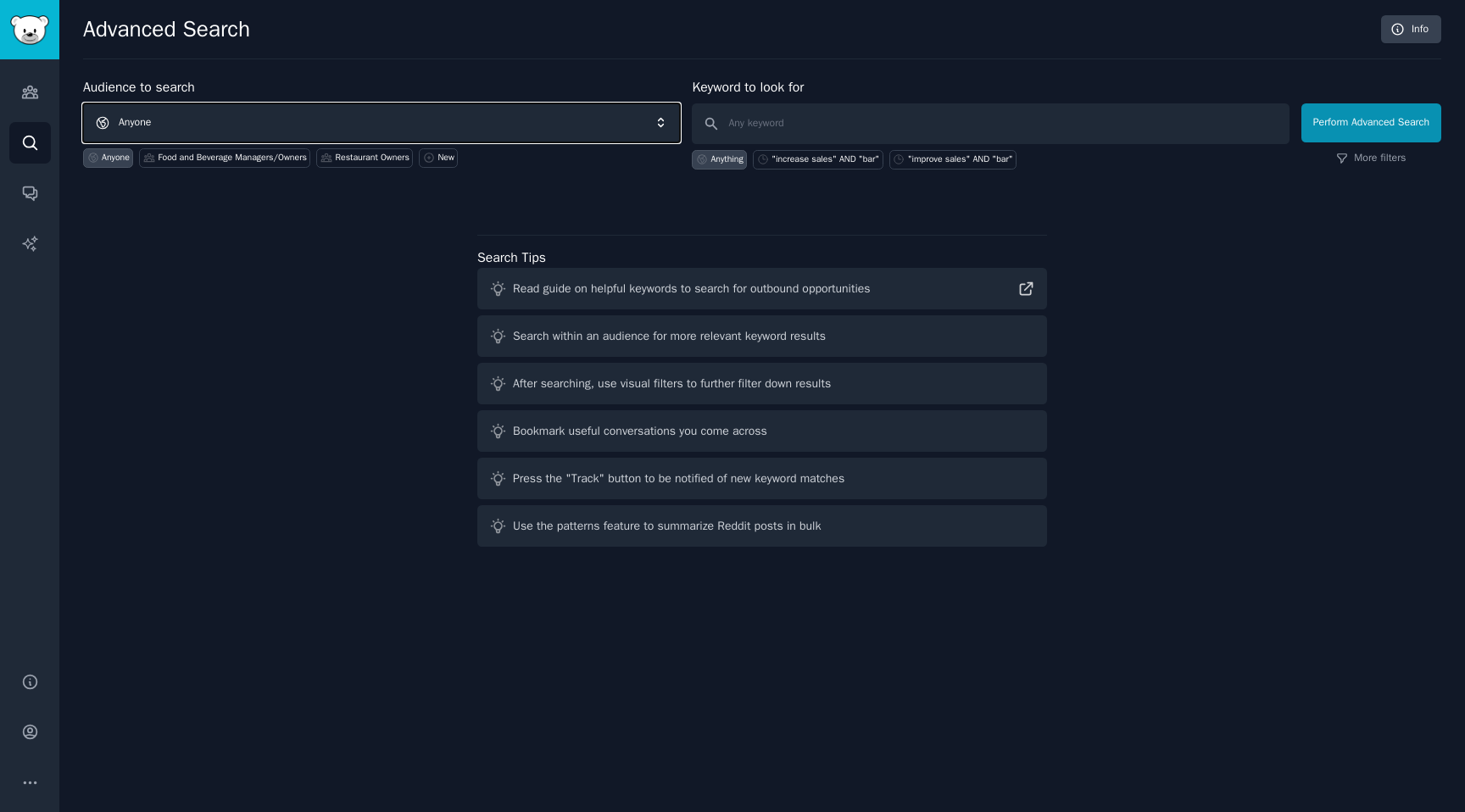 click on "Anyone" at bounding box center (382, 123) 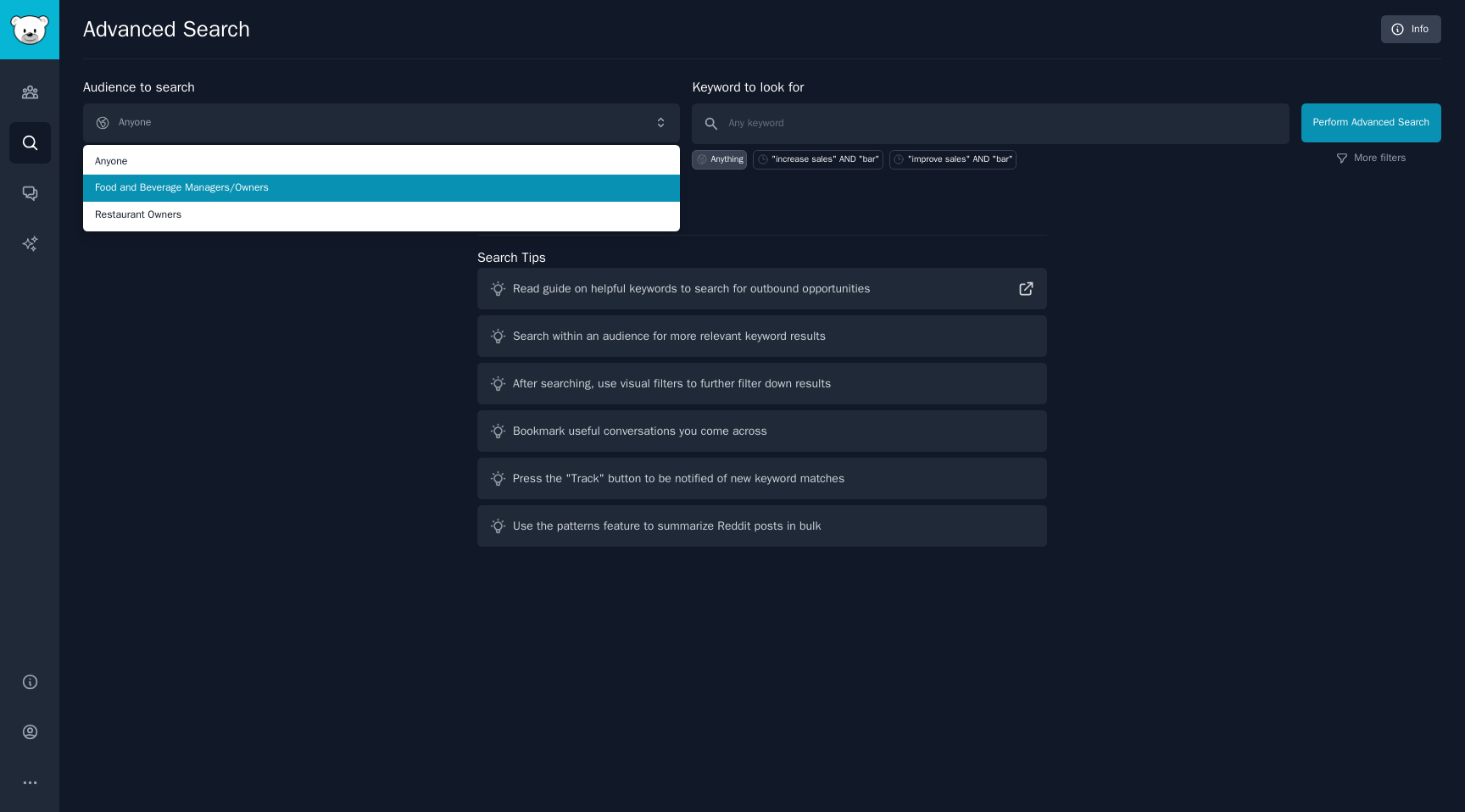 click on "Food and Beverage Managers/Owners" at bounding box center (382, 188) 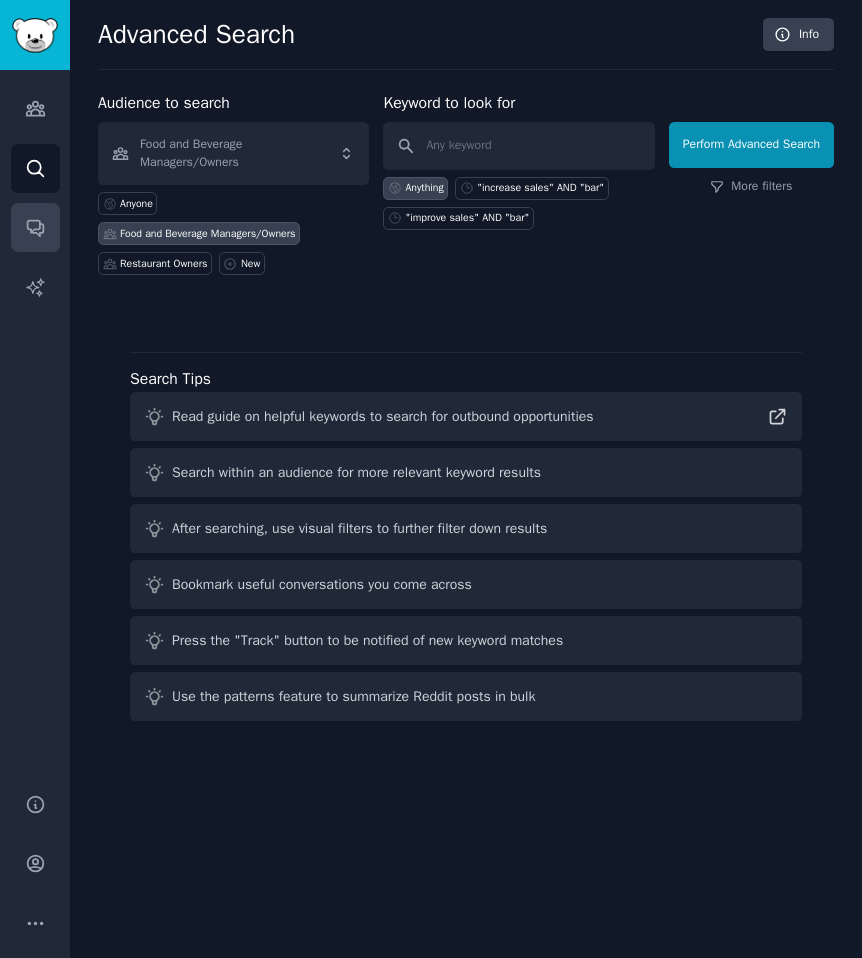 click 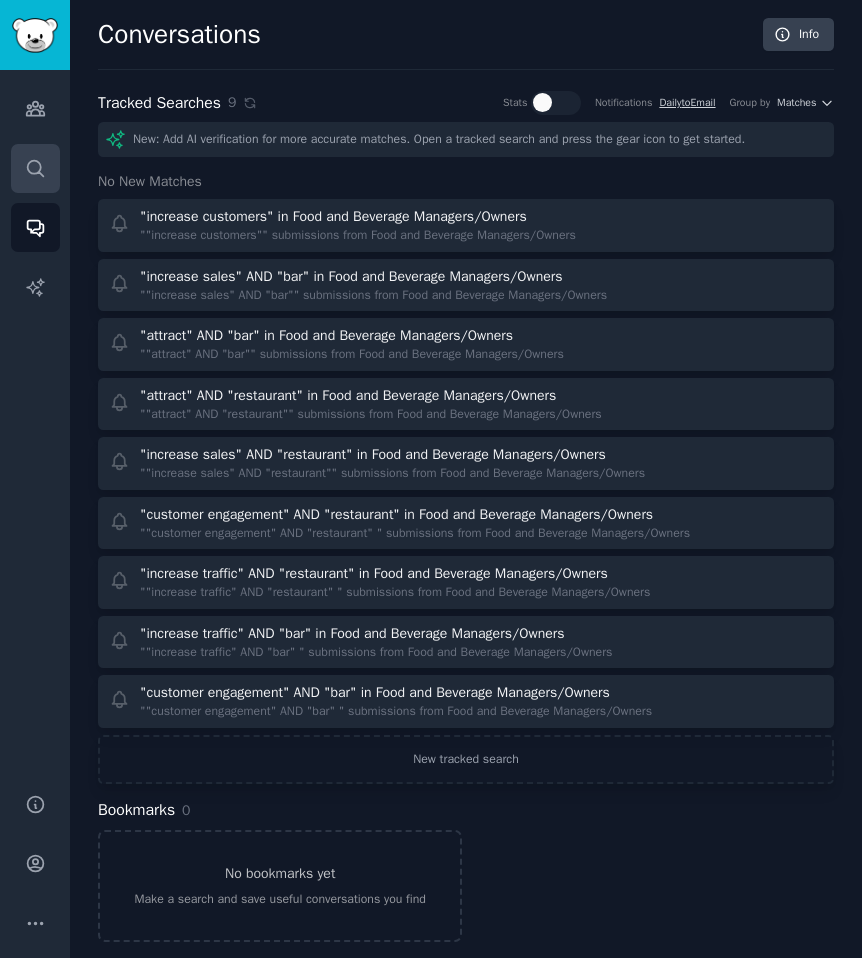 click 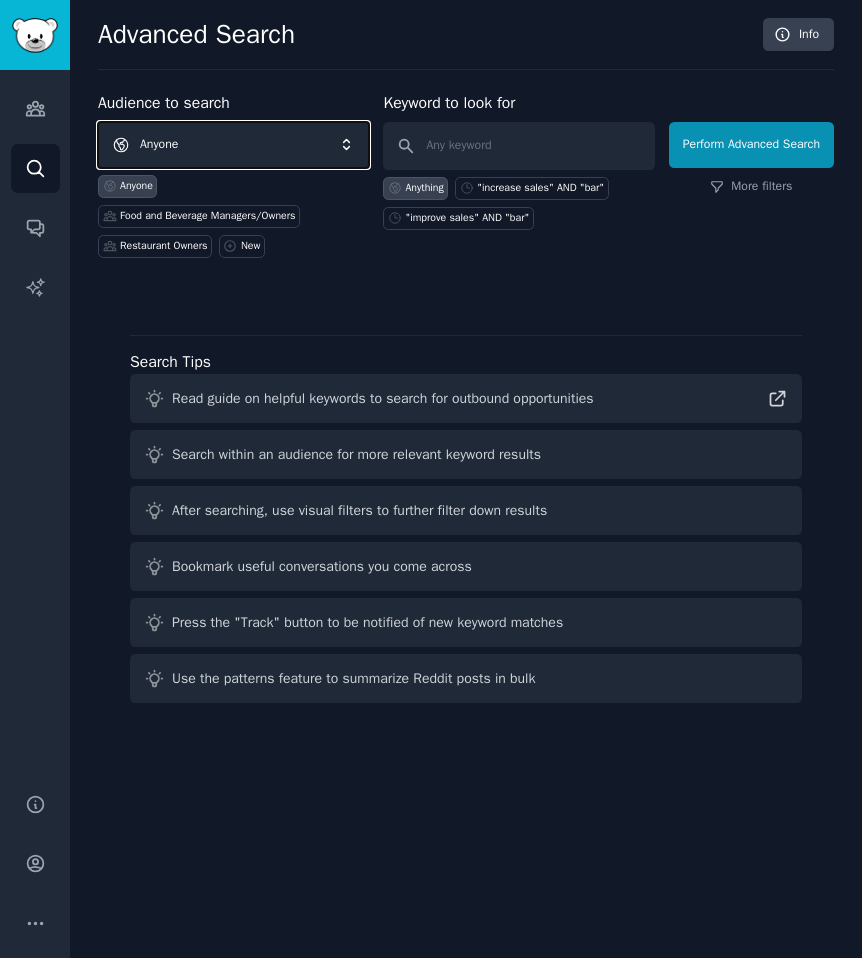 click on "Anyone" at bounding box center (233, 145) 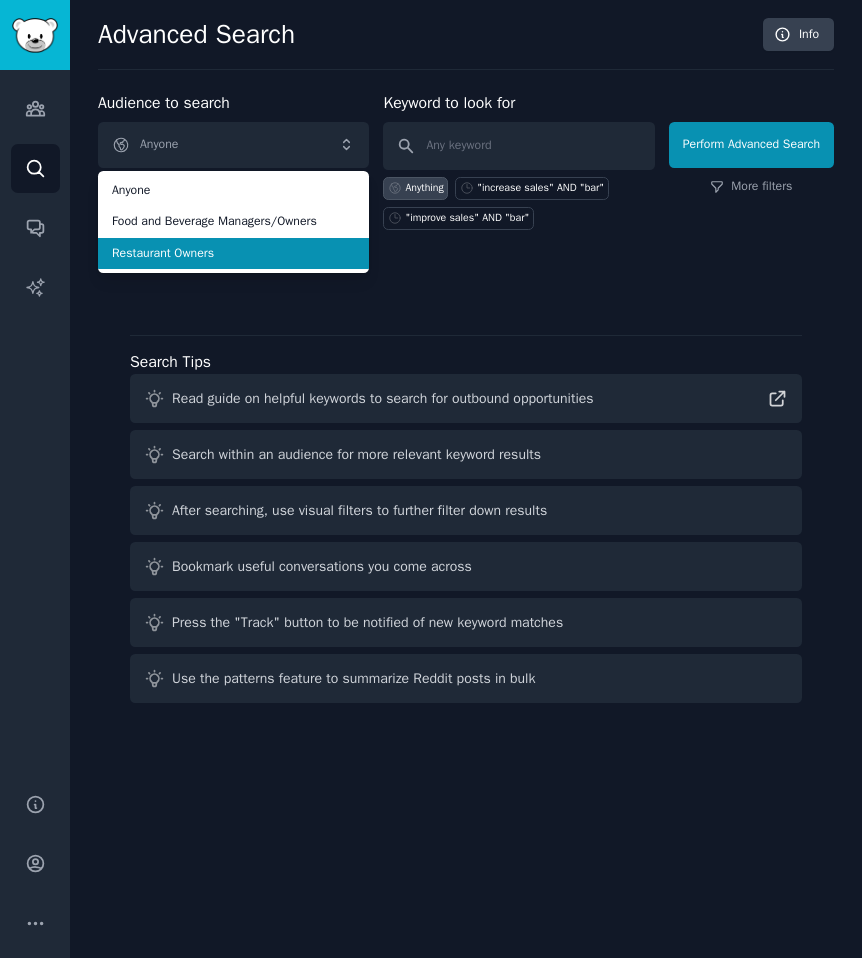 click on "Restaurant Owners" at bounding box center (233, 254) 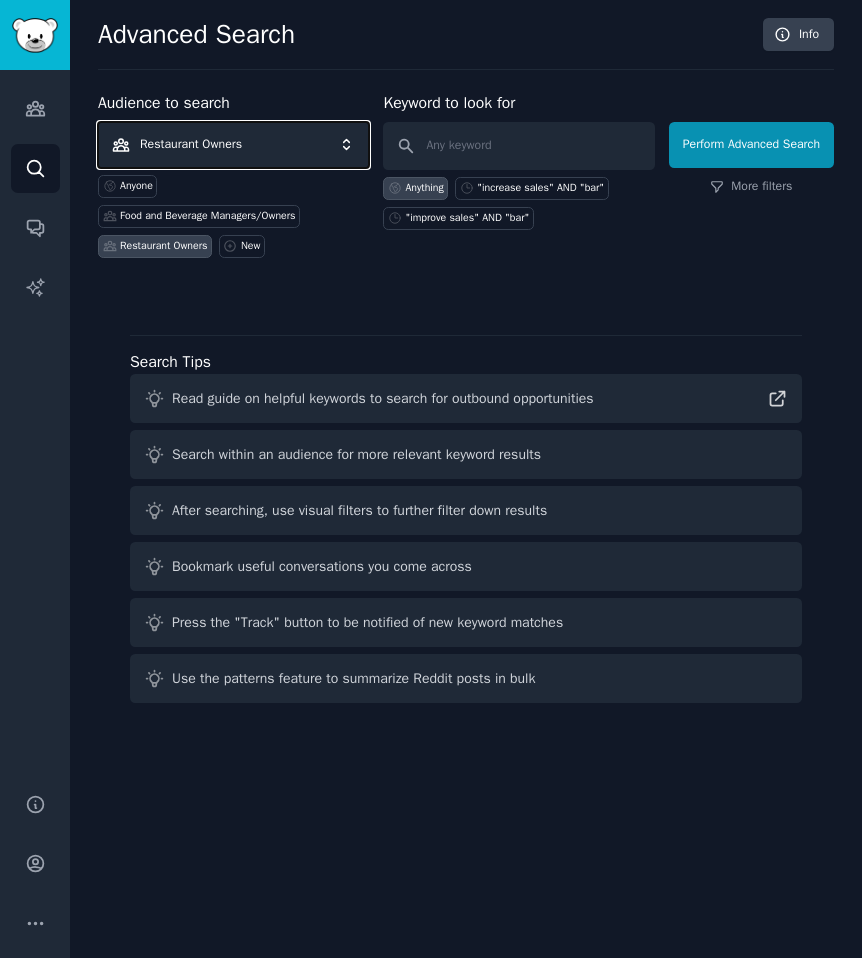 click on "Restaurant Owners" at bounding box center [233, 145] 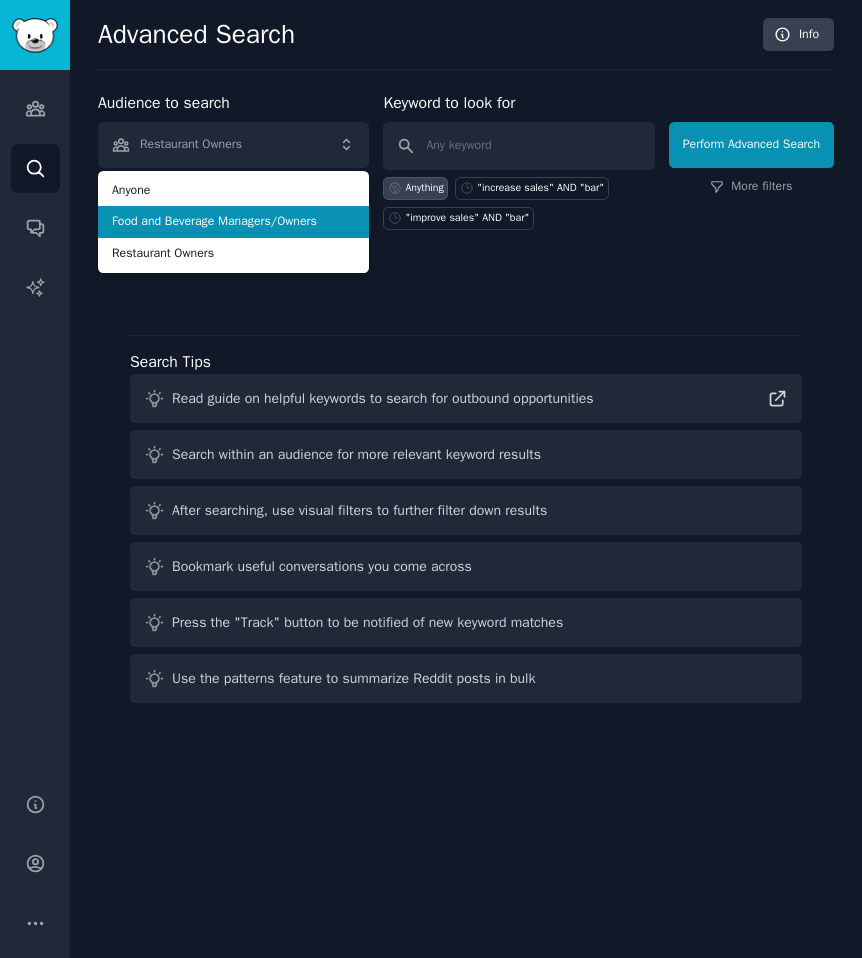 click on "Food and Beverage Managers/Owners" at bounding box center (233, 222) 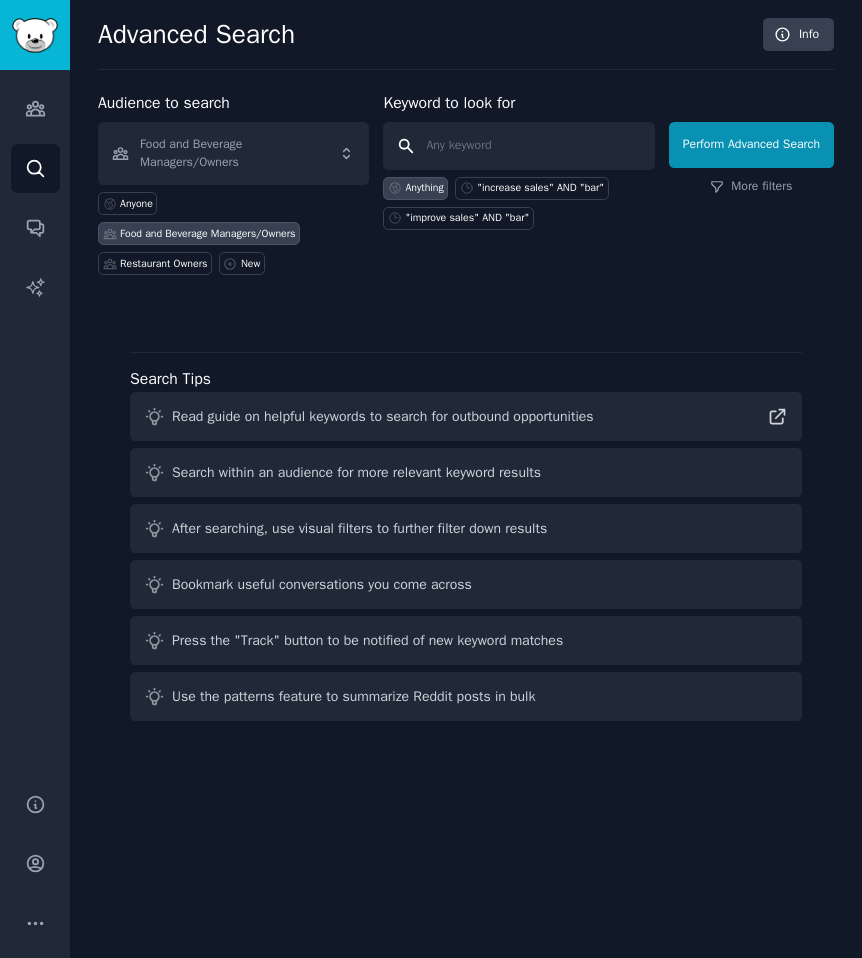 click at bounding box center [518, 146] 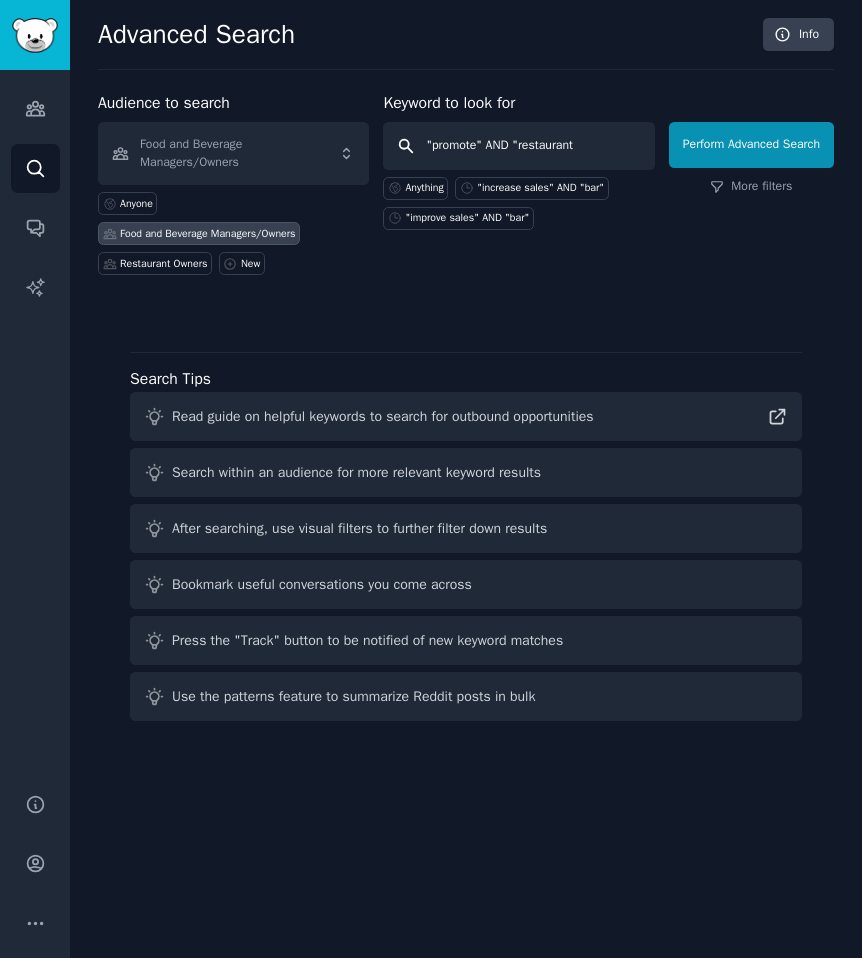type on ""promote" AND "restaurant"" 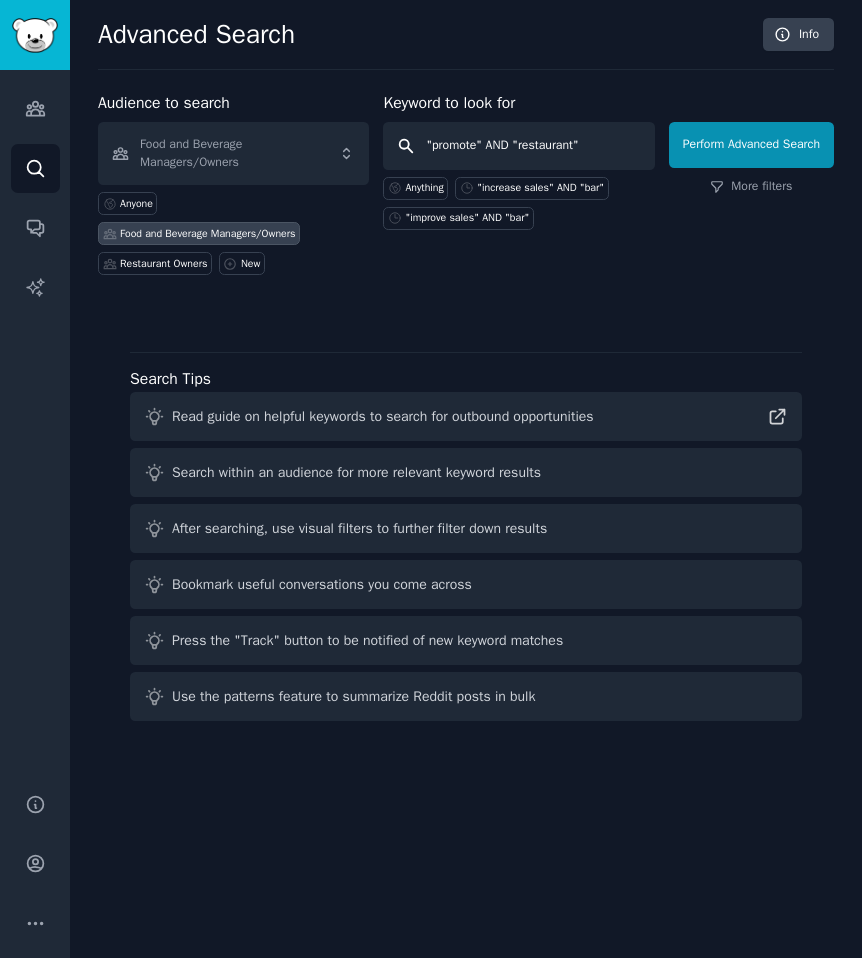 click on "Perform Advanced Search" at bounding box center [751, 145] 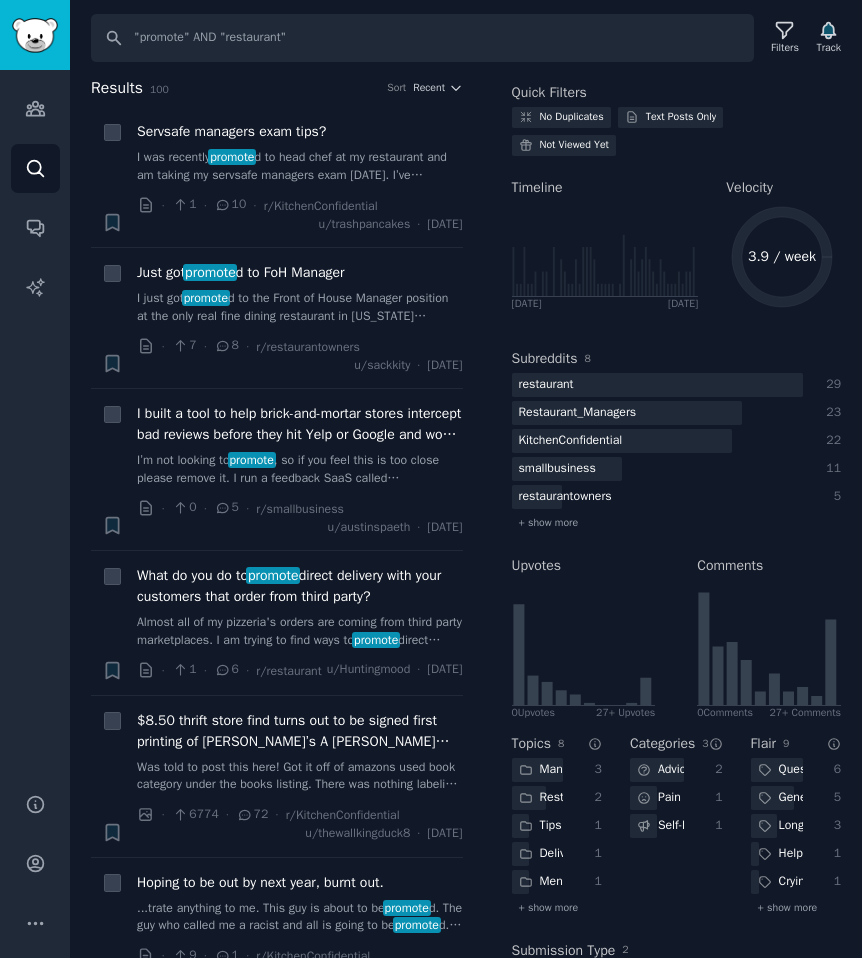 scroll, scrollTop: 50, scrollLeft: 0, axis: vertical 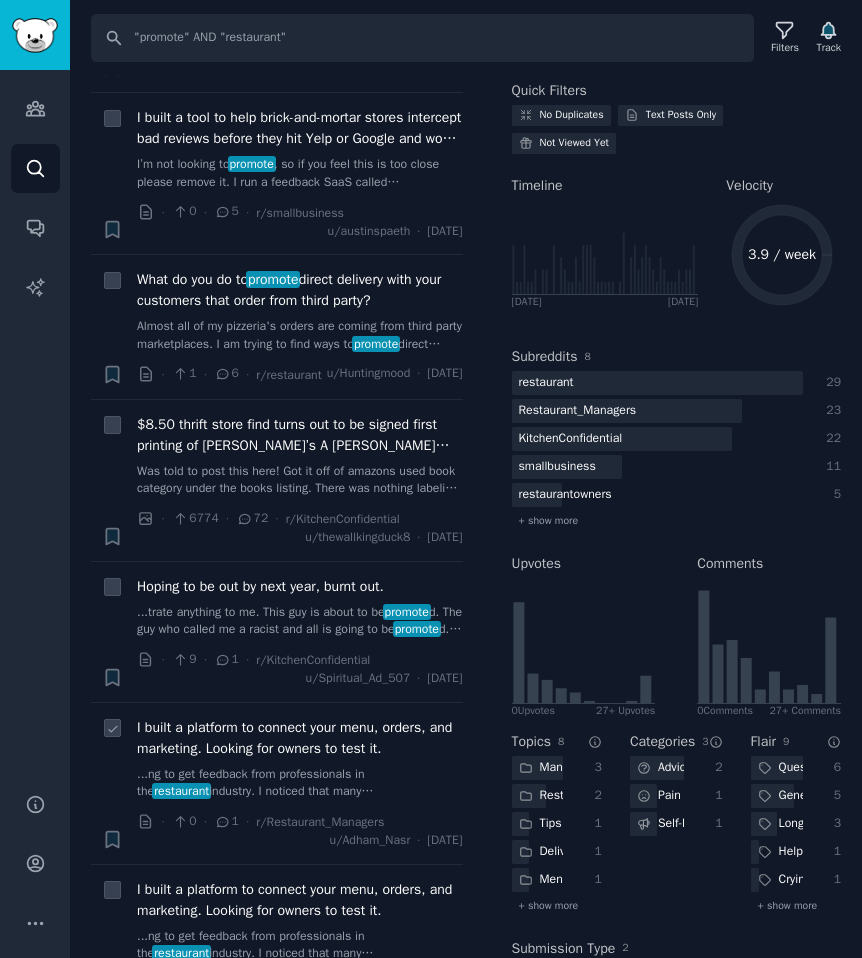 click on "...ng to get feedback from professionals in the  restaurant  industry.
I noticed that many independent  restaurant s have to piece together different tools—one ..." at bounding box center [300, 783] 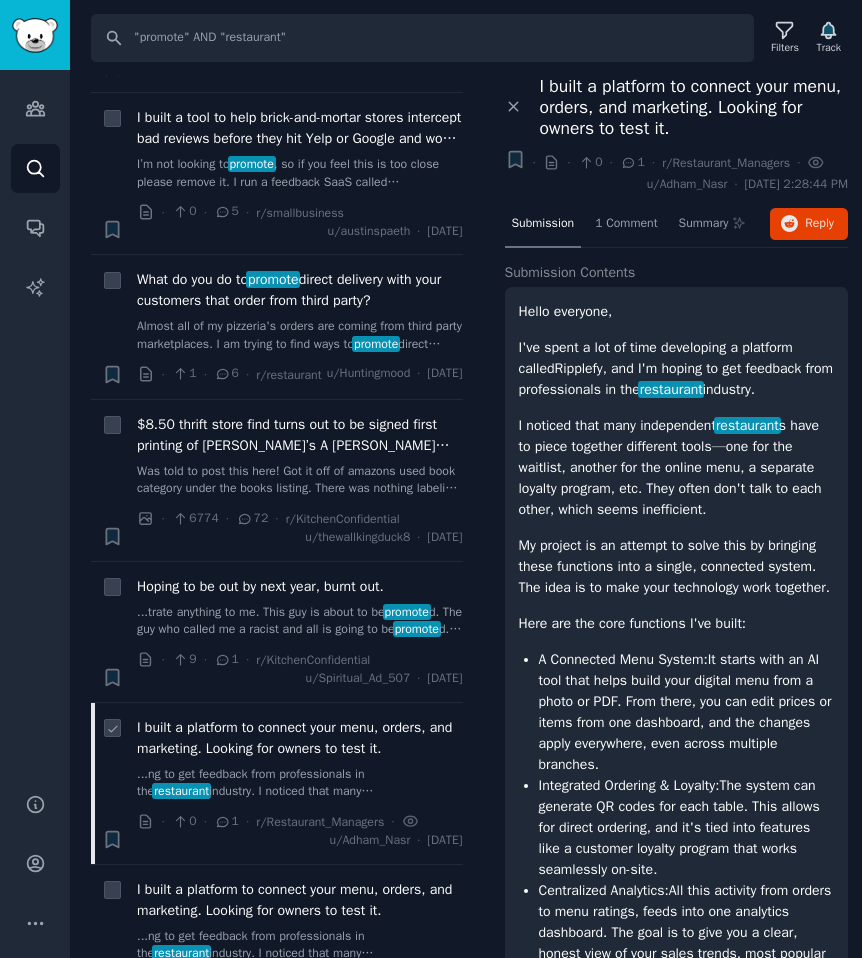 scroll, scrollTop: 0, scrollLeft: 0, axis: both 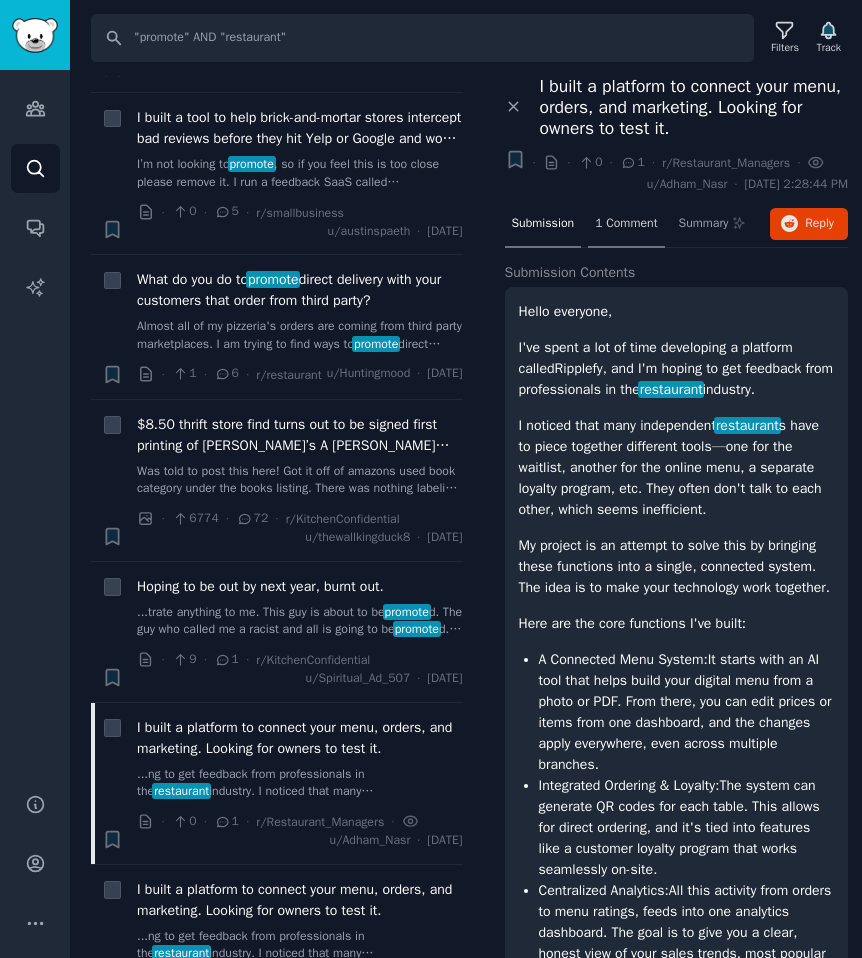 click on "1 Comment" at bounding box center [626, 224] 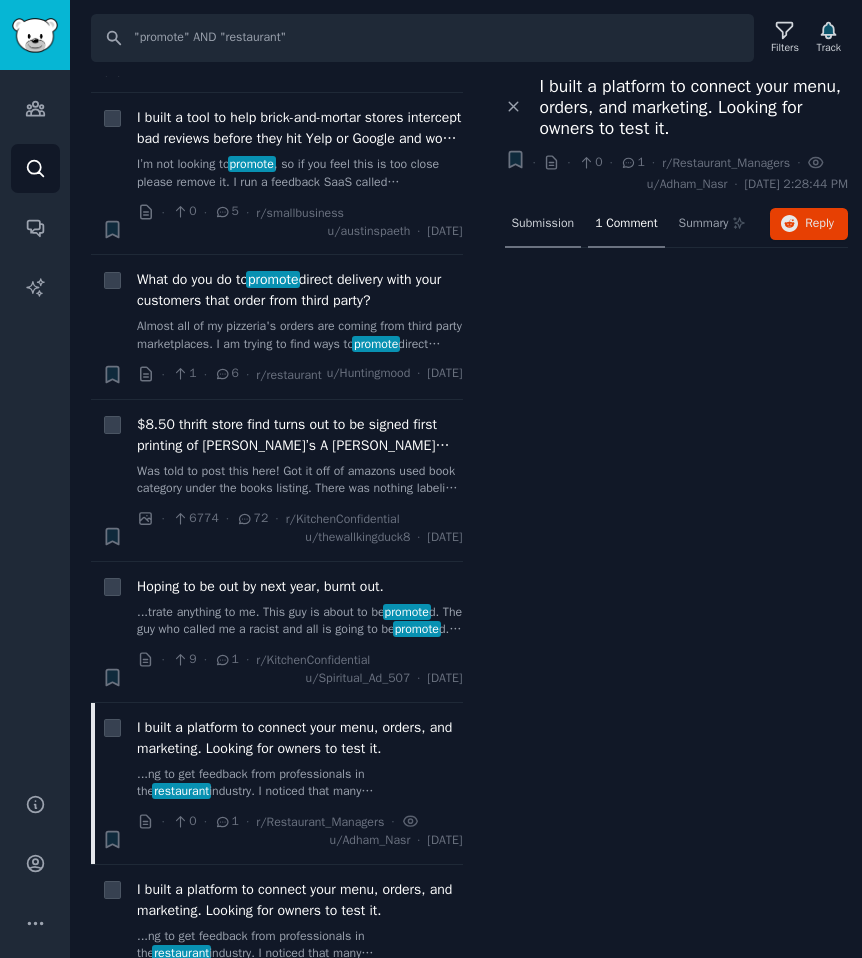 click on "Submission" at bounding box center [543, 224] 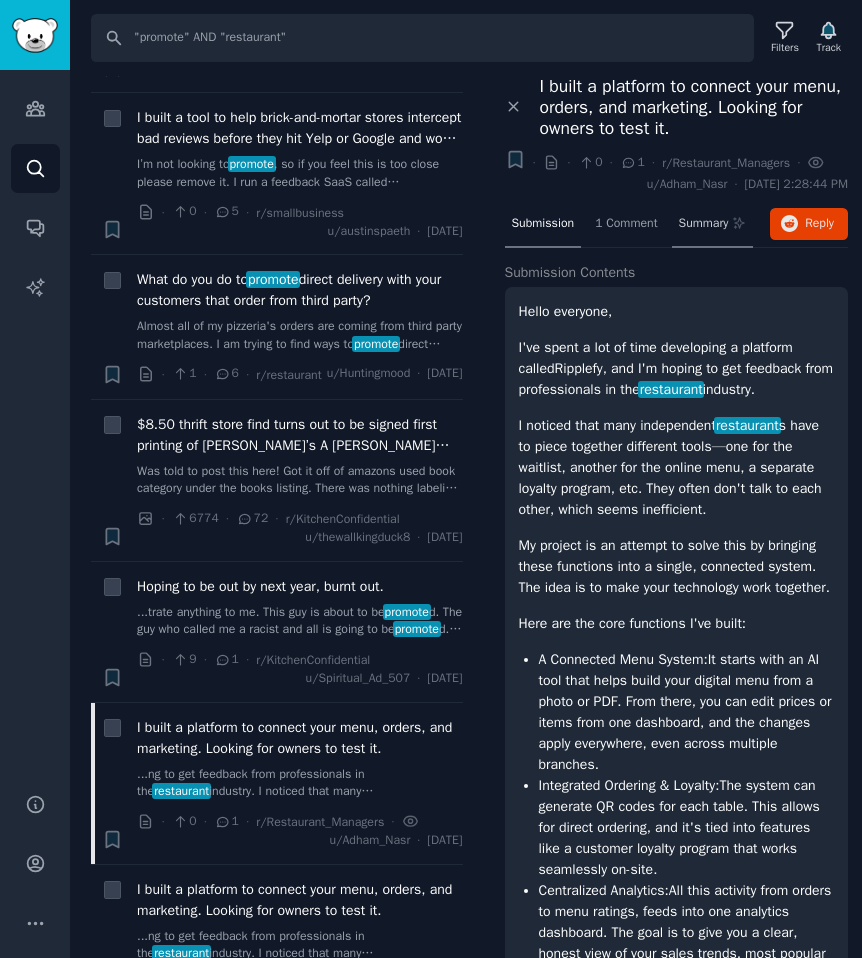 click on "Summary" at bounding box center (704, 224) 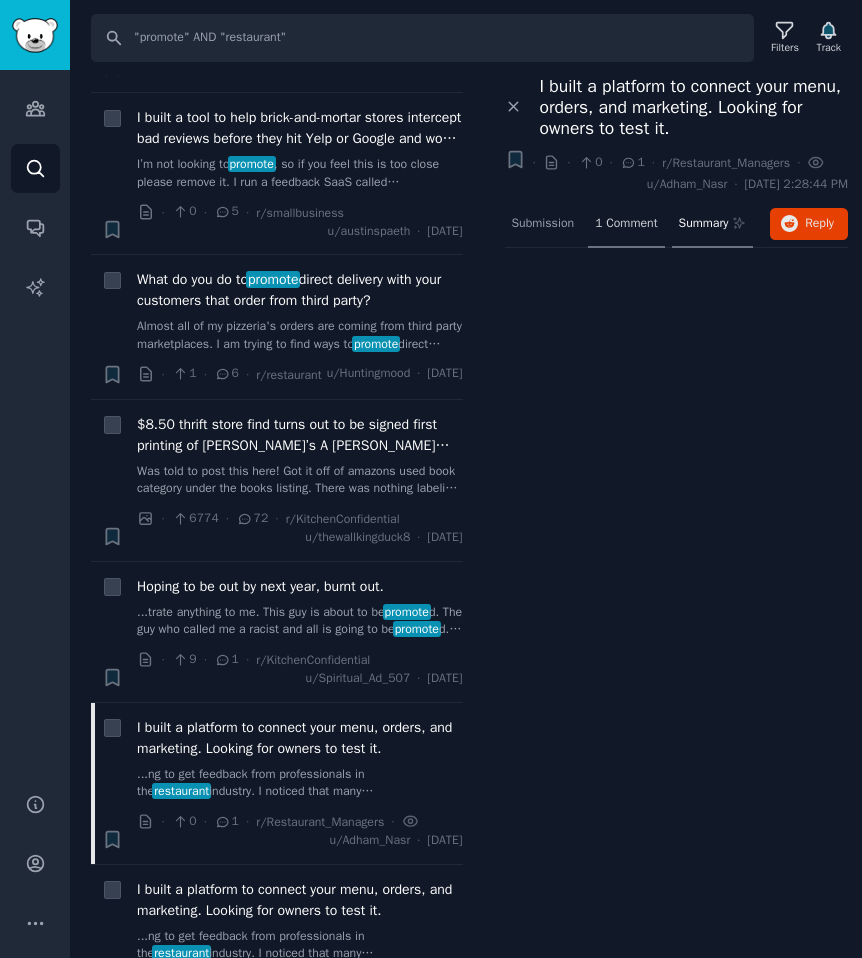 click on "1 Comment" at bounding box center [626, 224] 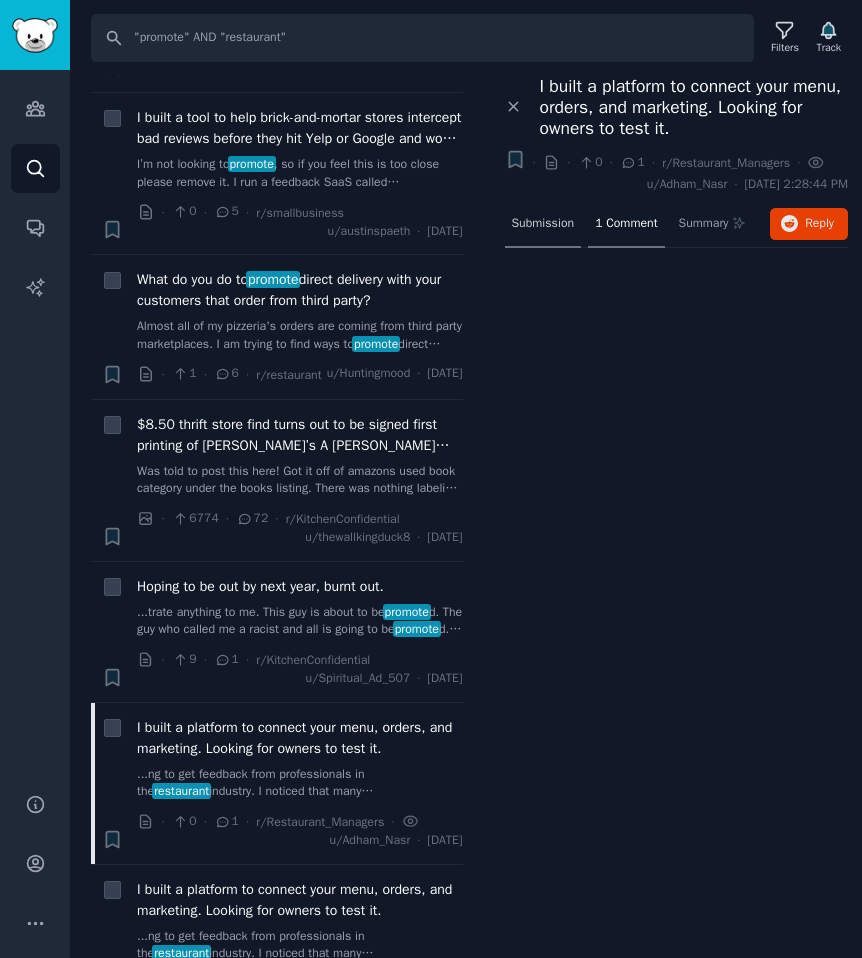 click on "Submission" at bounding box center [543, 225] 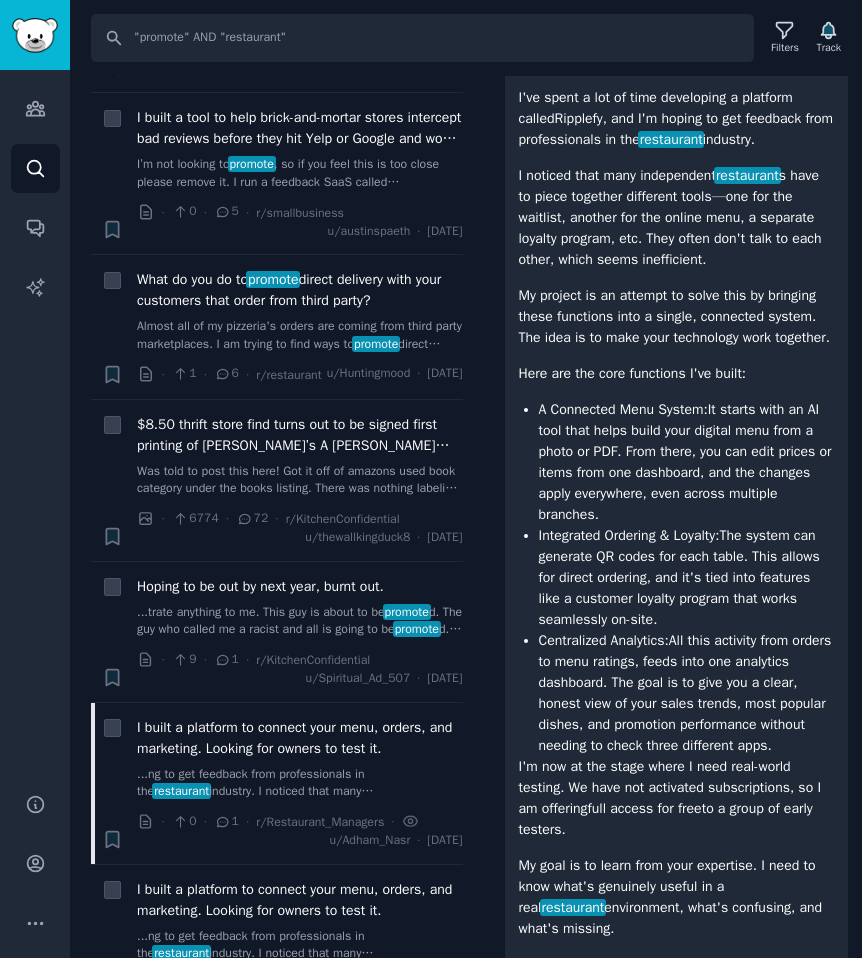 scroll, scrollTop: 503, scrollLeft: 0, axis: vertical 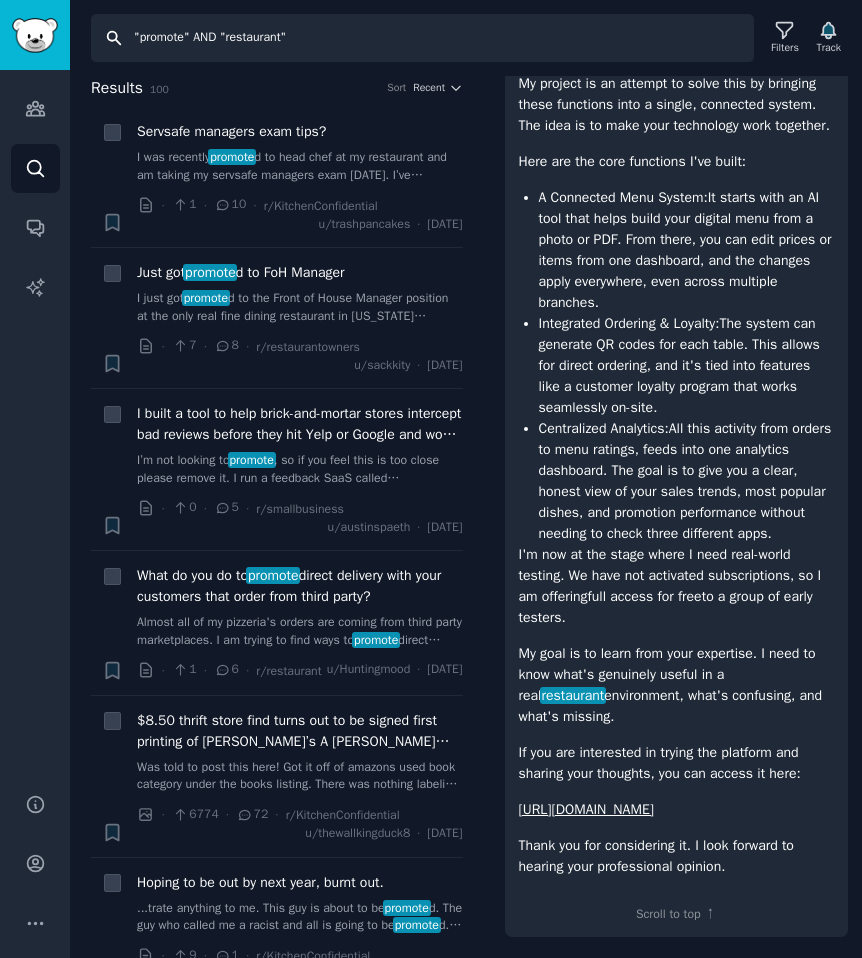 click on ""promote" AND "restaurant"" at bounding box center (422, 38) 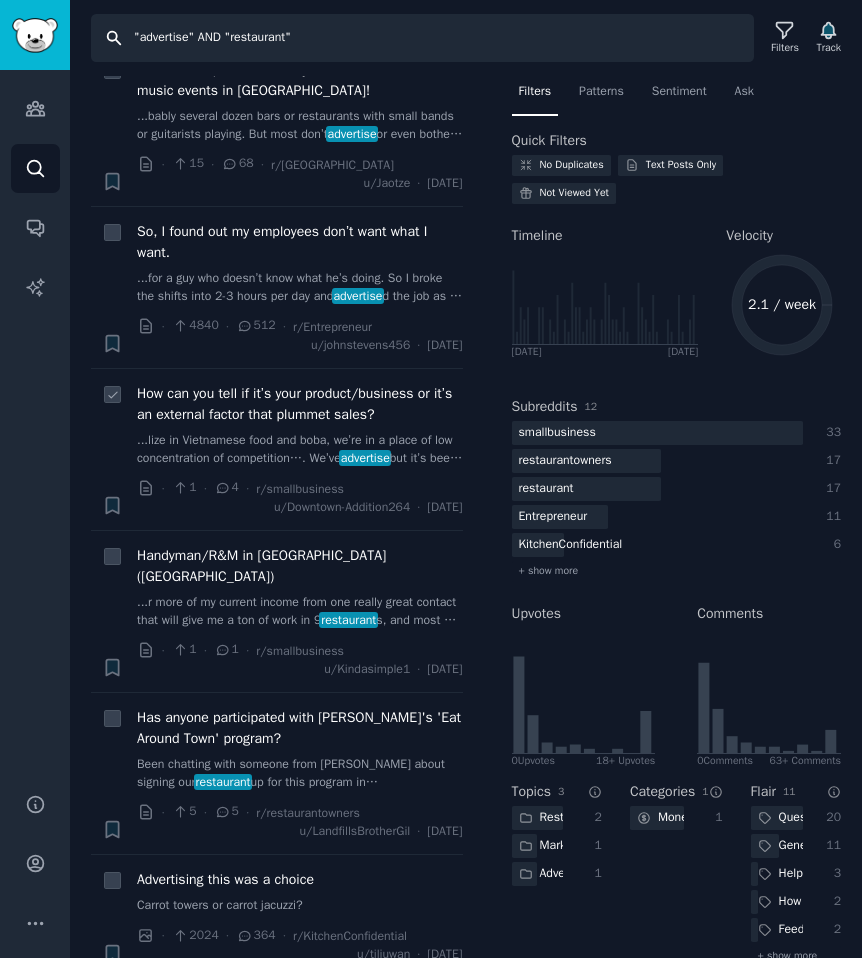 scroll, scrollTop: 642, scrollLeft: 0, axis: vertical 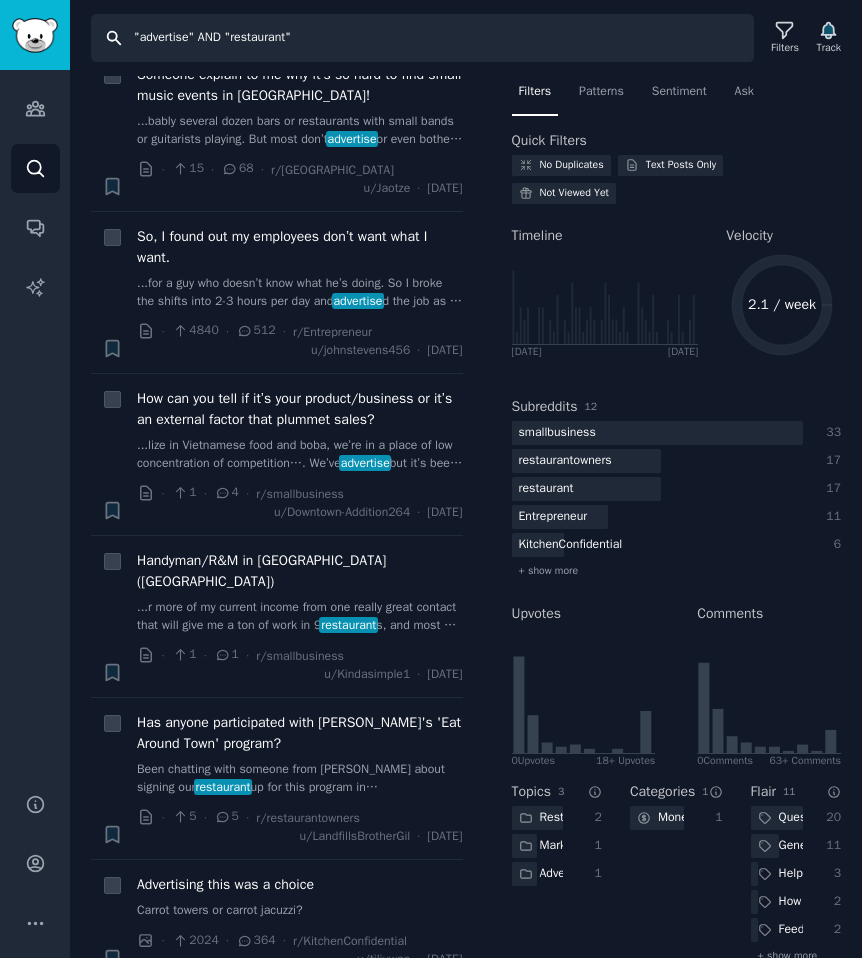 click on ""advertise" AND "restaurant"" at bounding box center (422, 38) 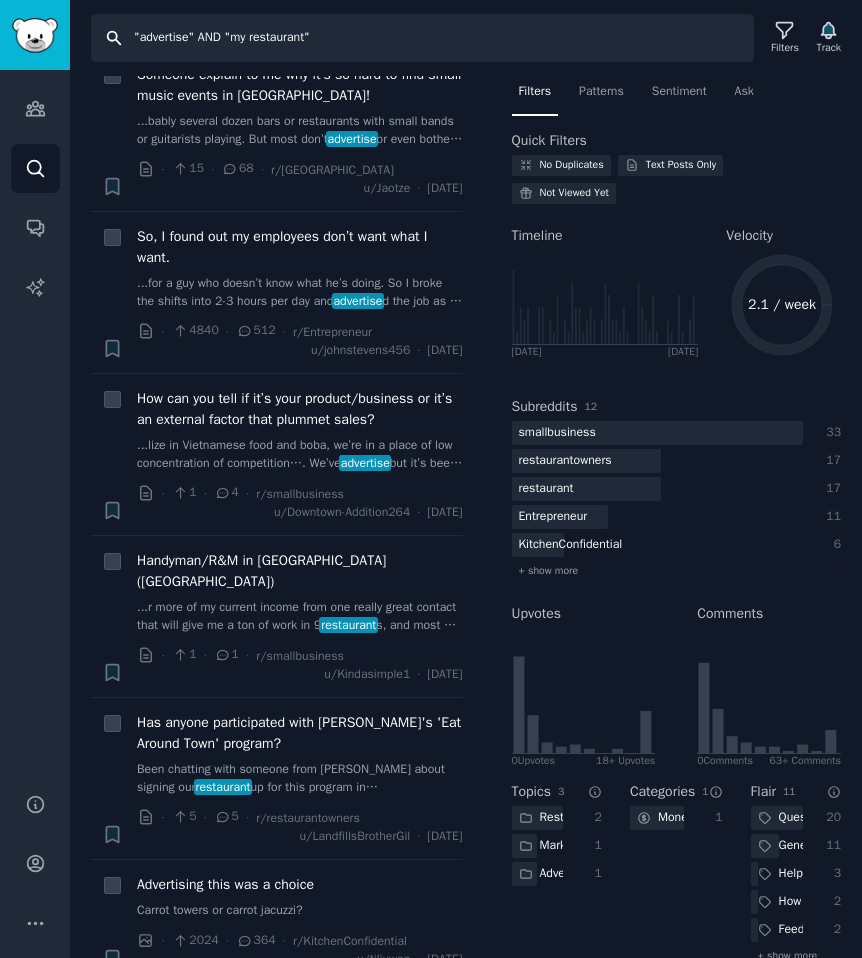 type on ""advertise" AND "my restaurant"" 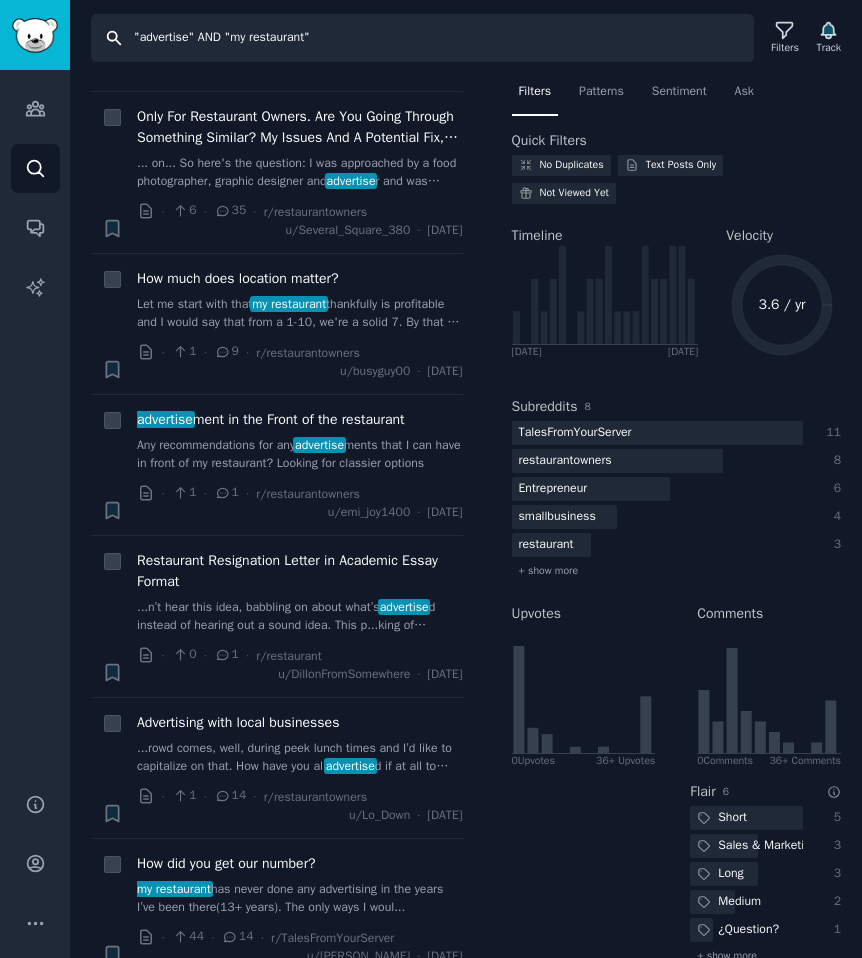 scroll, scrollTop: 622, scrollLeft: 0, axis: vertical 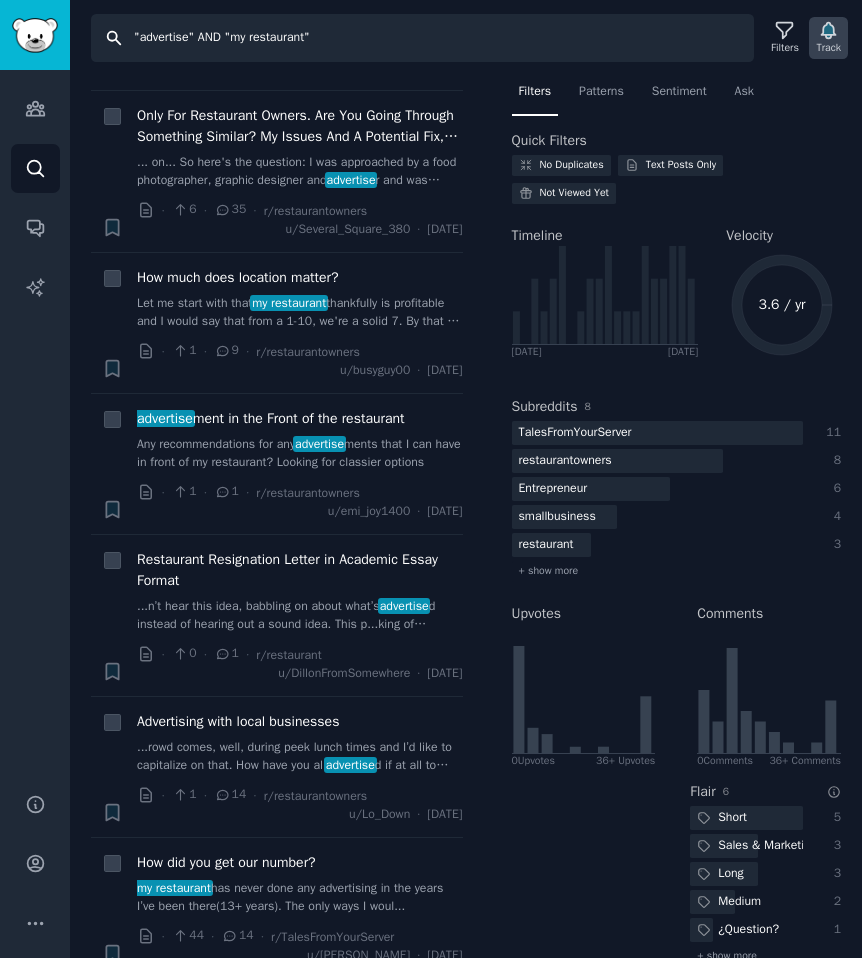 click 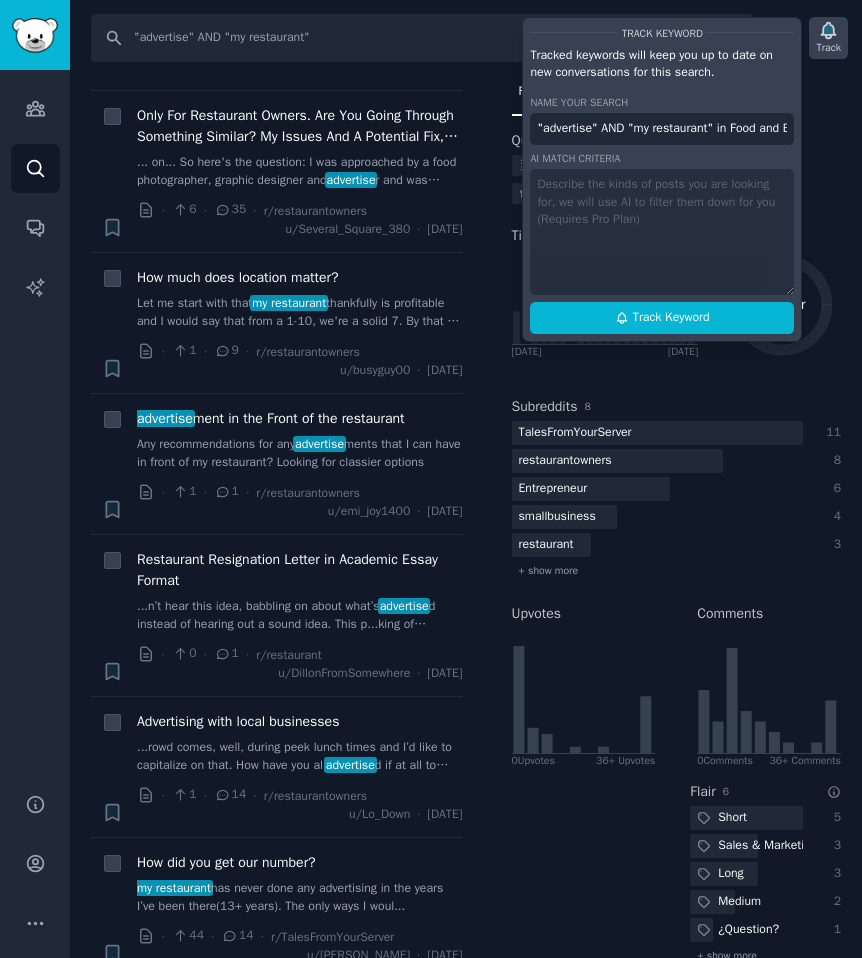 scroll, scrollTop: 0, scrollLeft: 175, axis: horizontal 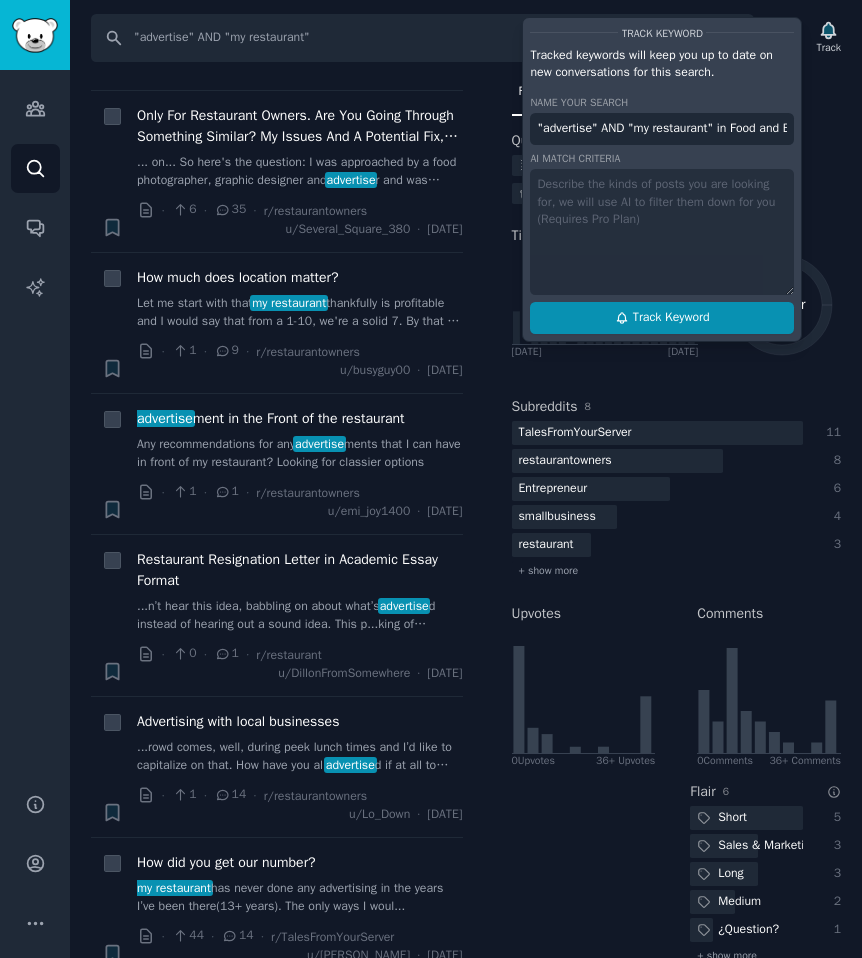 click on "Track Keyword" at bounding box center [671, 318] 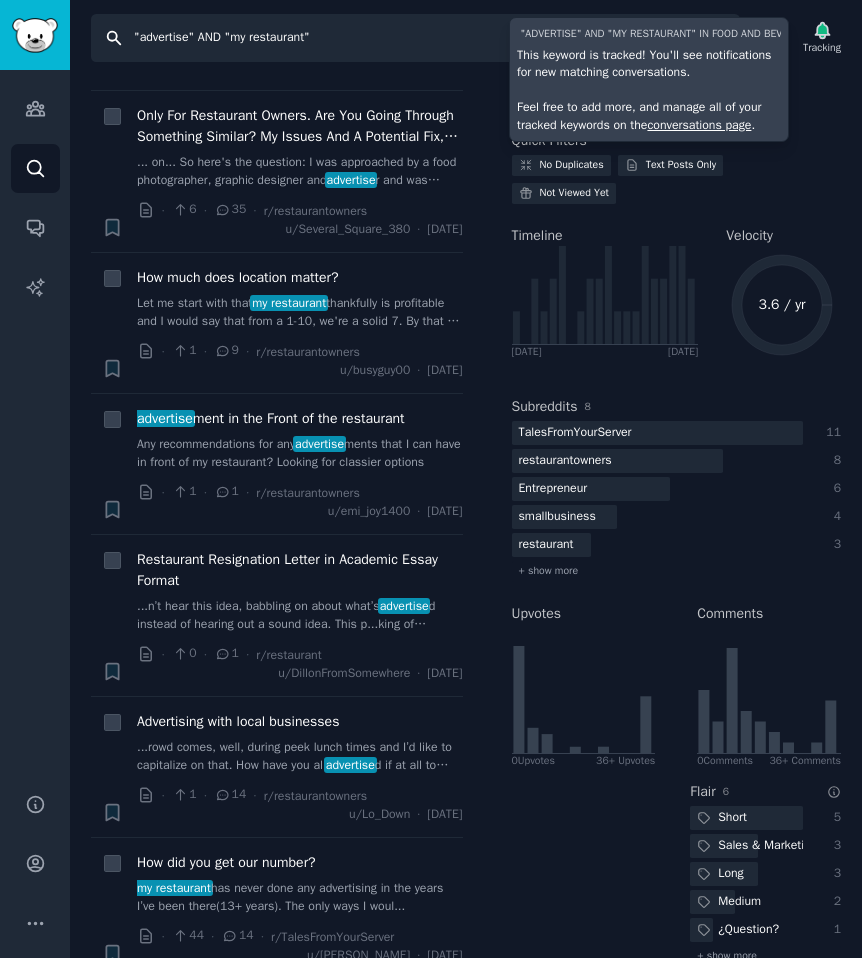 click on ""advertise" AND "my restaurant"" at bounding box center [415, 38] 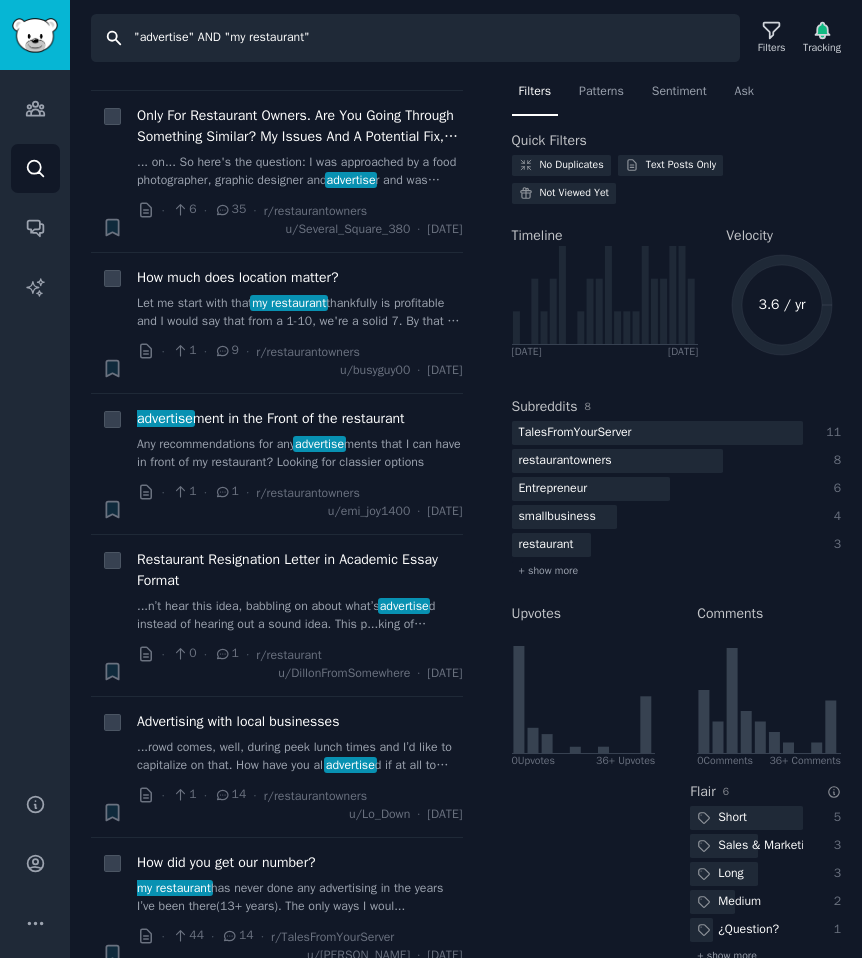 drag, startPoint x: 320, startPoint y: 35, endPoint x: 262, endPoint y: 35, distance: 58 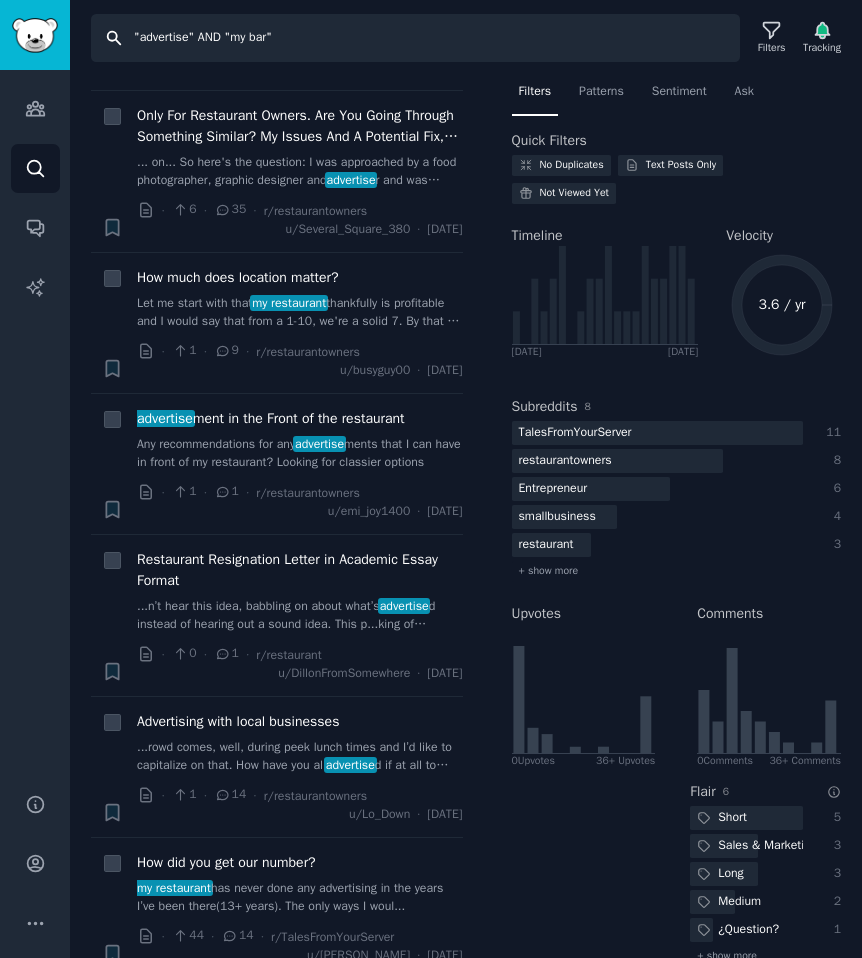 type on ""advertise" AND "my bar"" 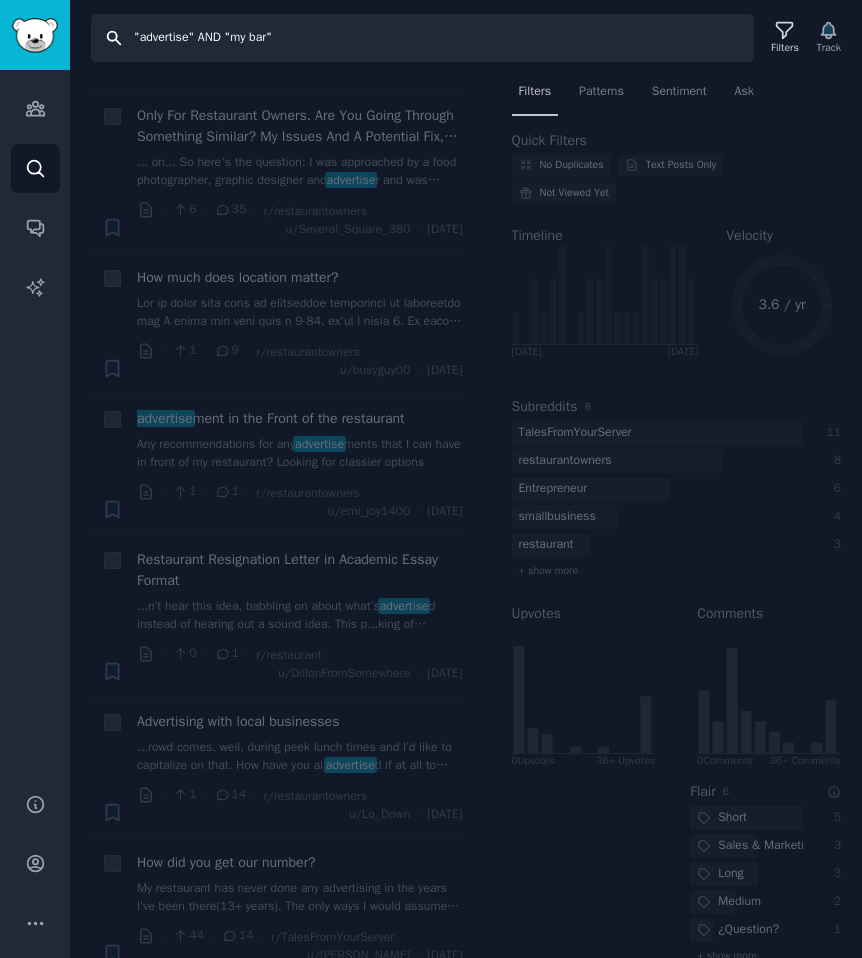 scroll, scrollTop: 0, scrollLeft: 0, axis: both 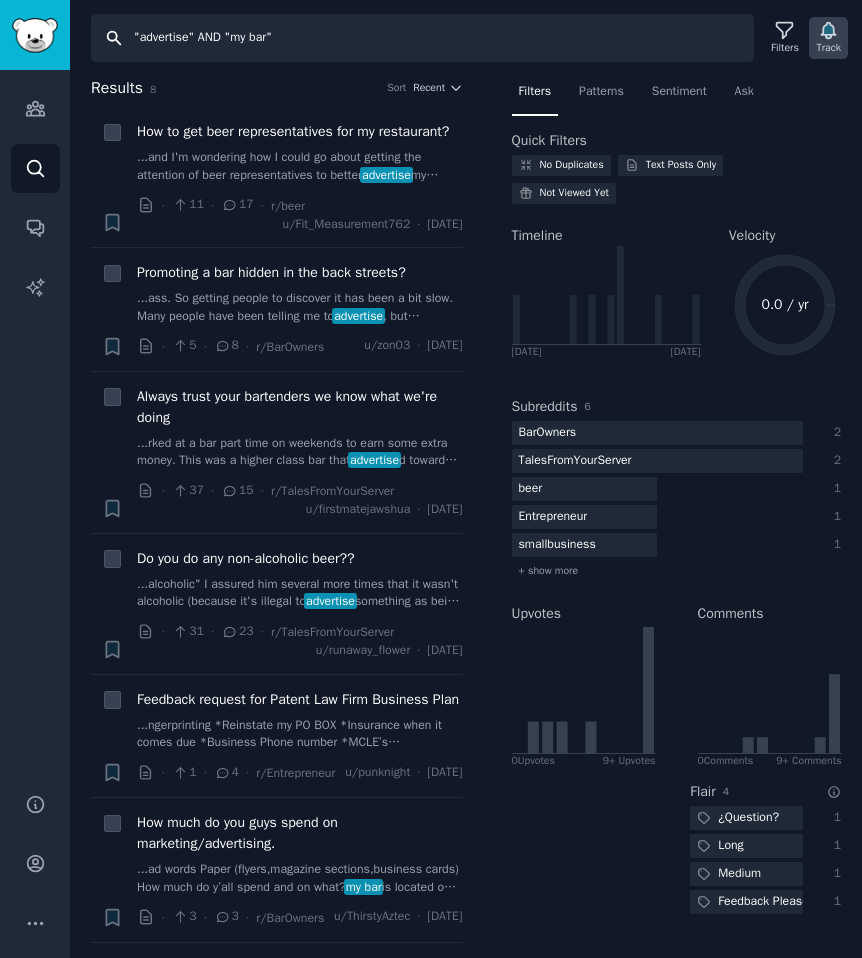 click 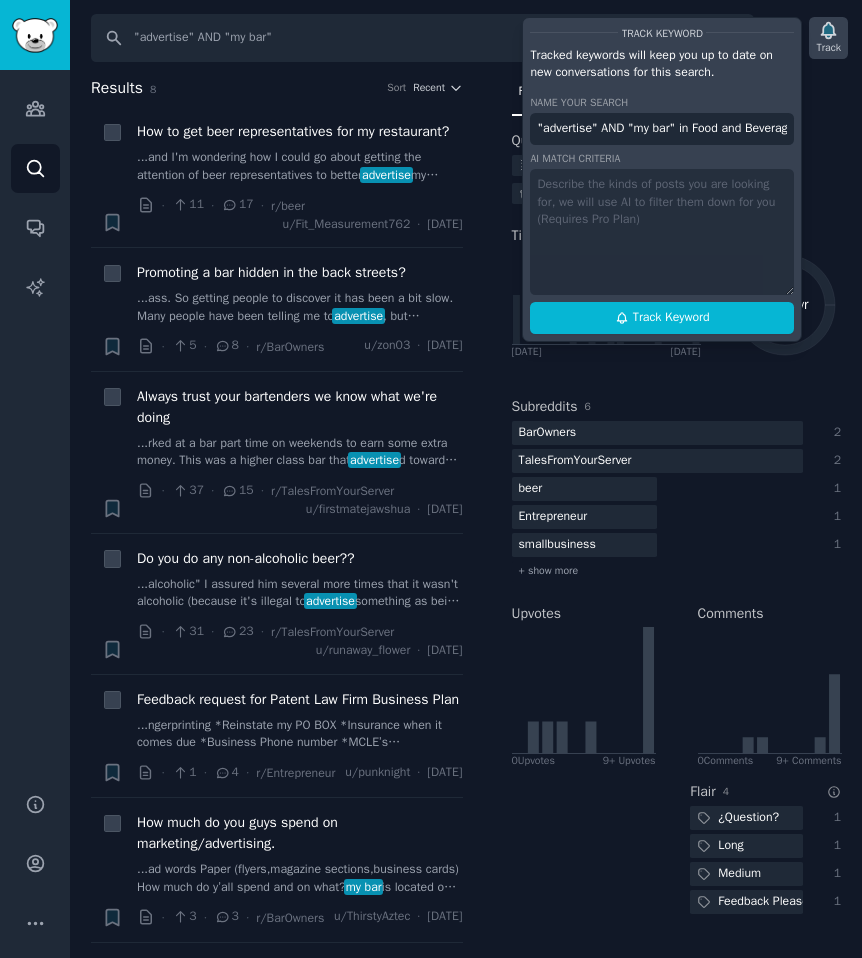 scroll, scrollTop: 0, scrollLeft: 135, axis: horizontal 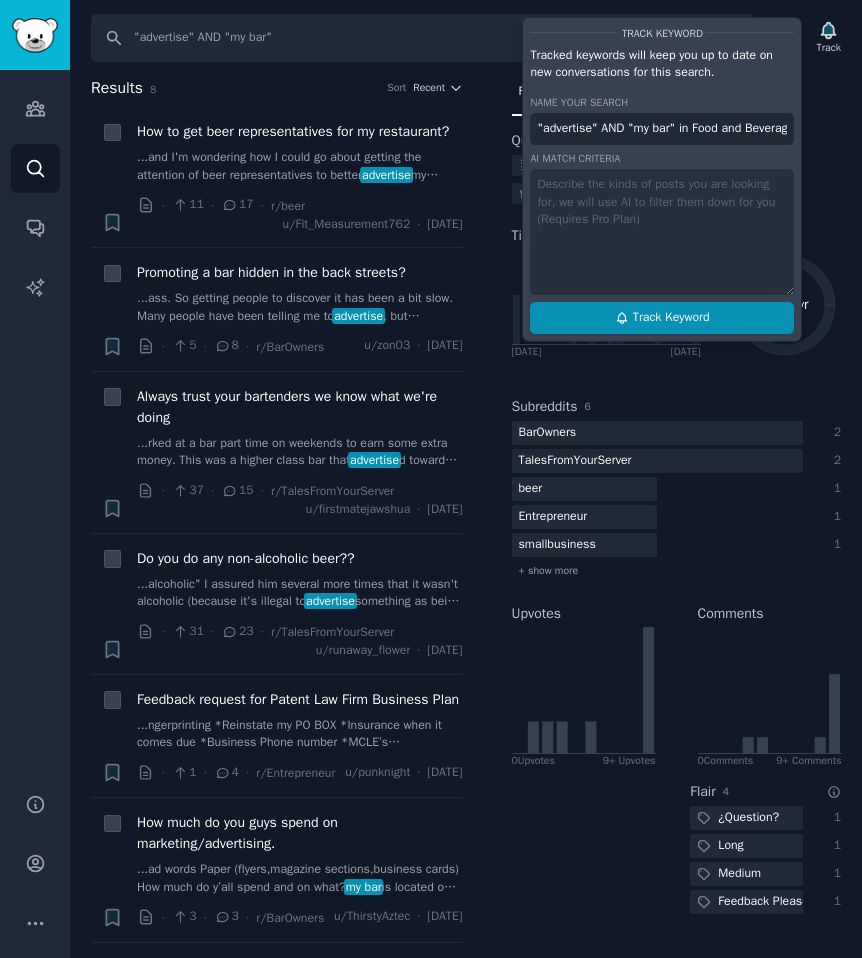 click on "Track Keyword" at bounding box center (671, 318) 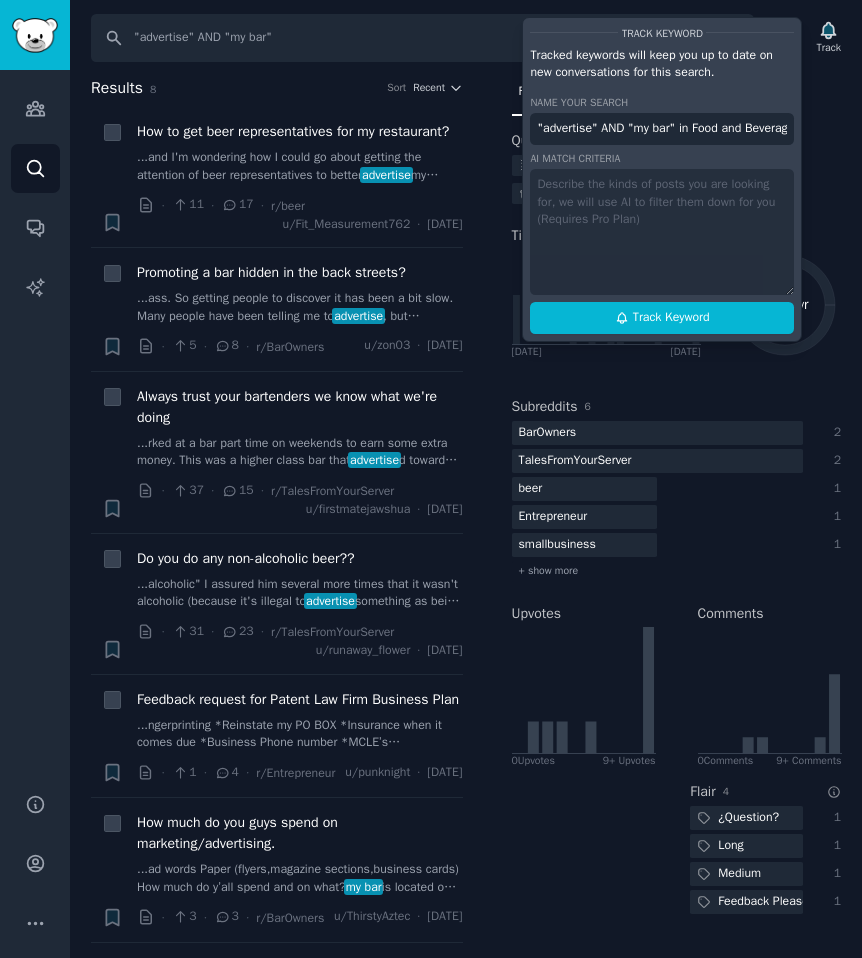 click on "Filters Patterns Sentiment Ask Quick Filters No Duplicates Text Posts Only Not Viewed Yet Timeline Wed 12/18/2013 Fri 5/3/2024 Velocity 0.0 / yr Subreddits 6 BarOwners 2 TalesFromYourServer 2 beer 1 Entrepreneur 1 smallbusiness 1 + show more Upvotes 0  Upvote s 9+ Upvotes Comments 0  Comment s 9+ Comments Flair 4 ¿Question? 1 Long 1 Medium 1 Feedback Please 1" at bounding box center [677, 507] 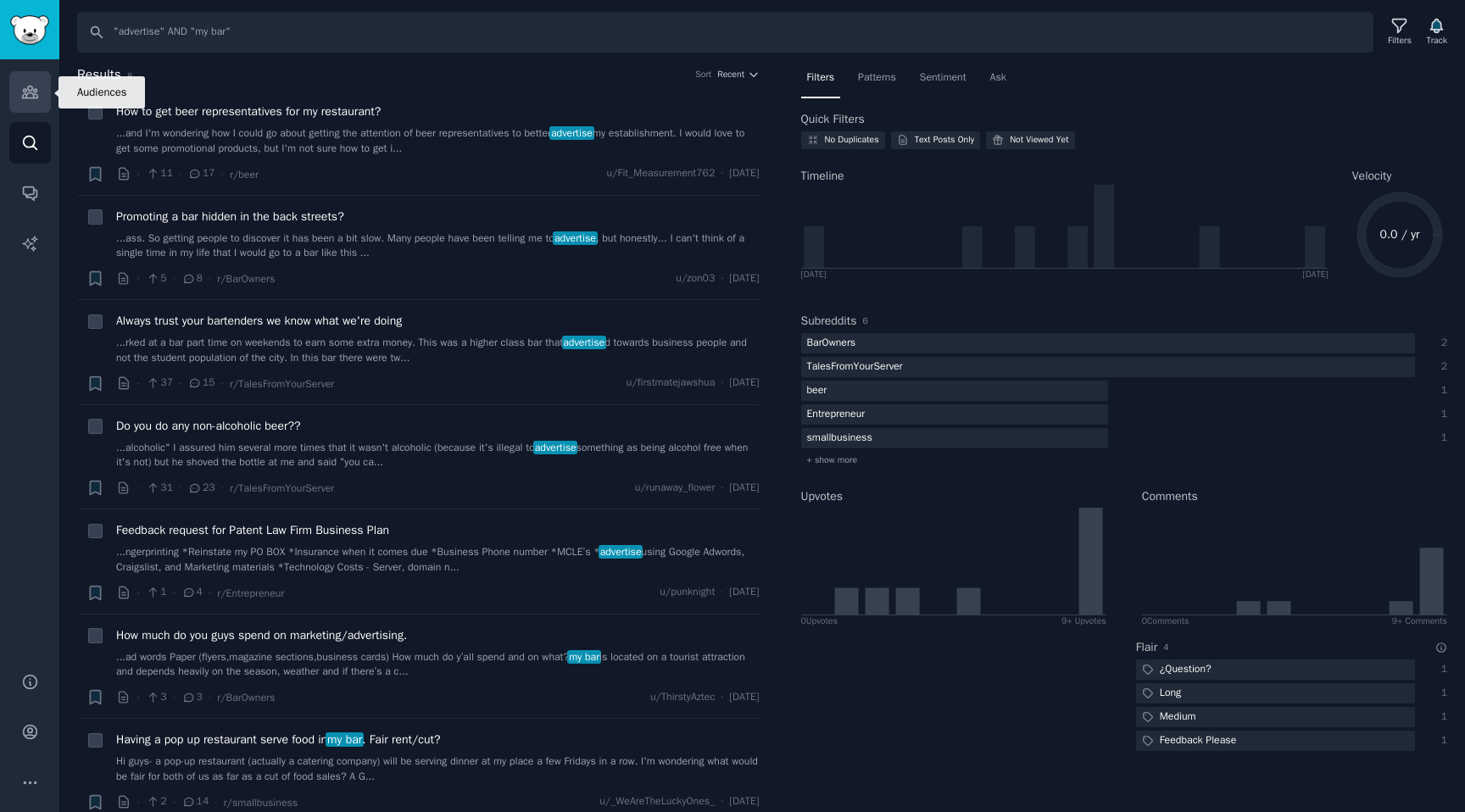 click 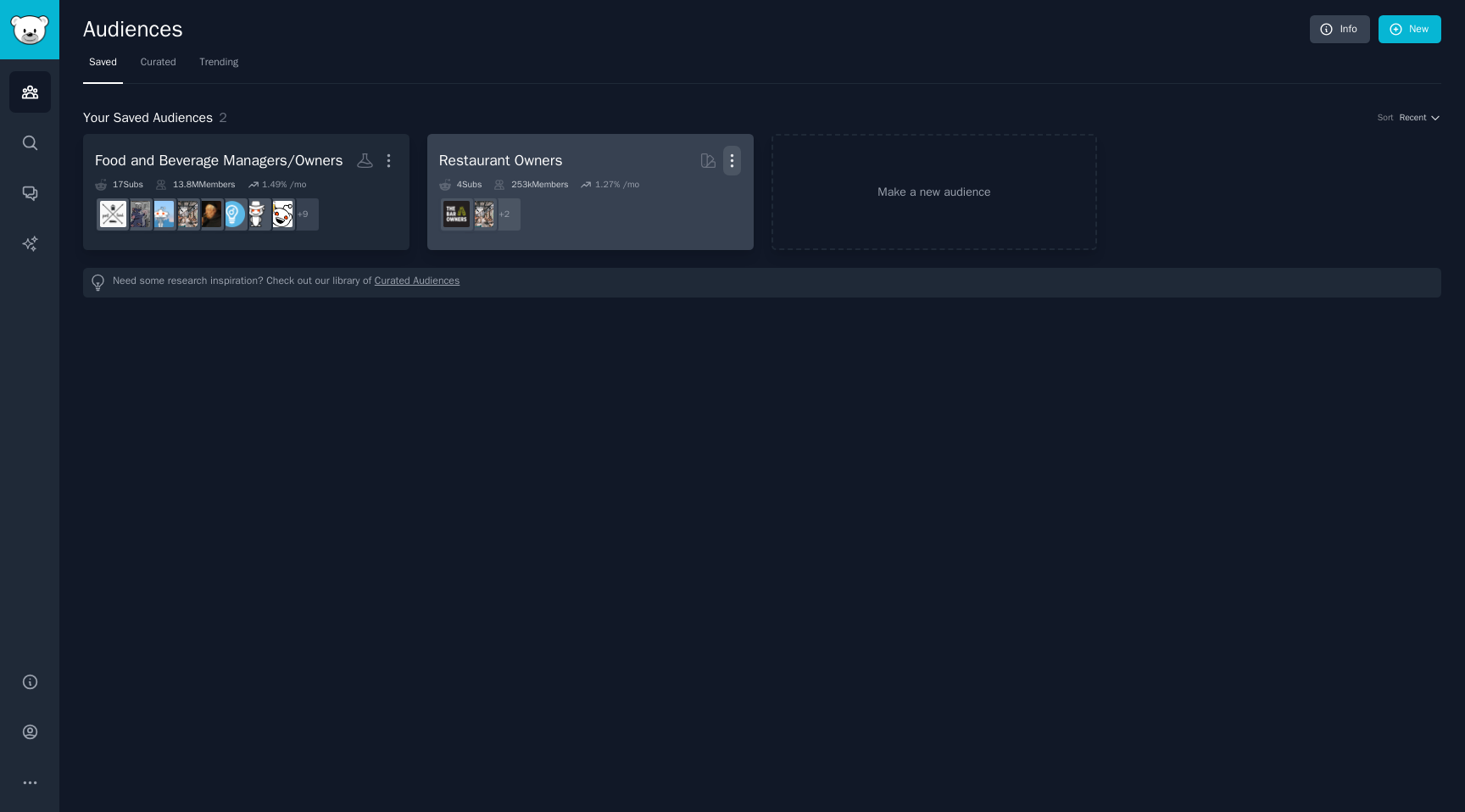click 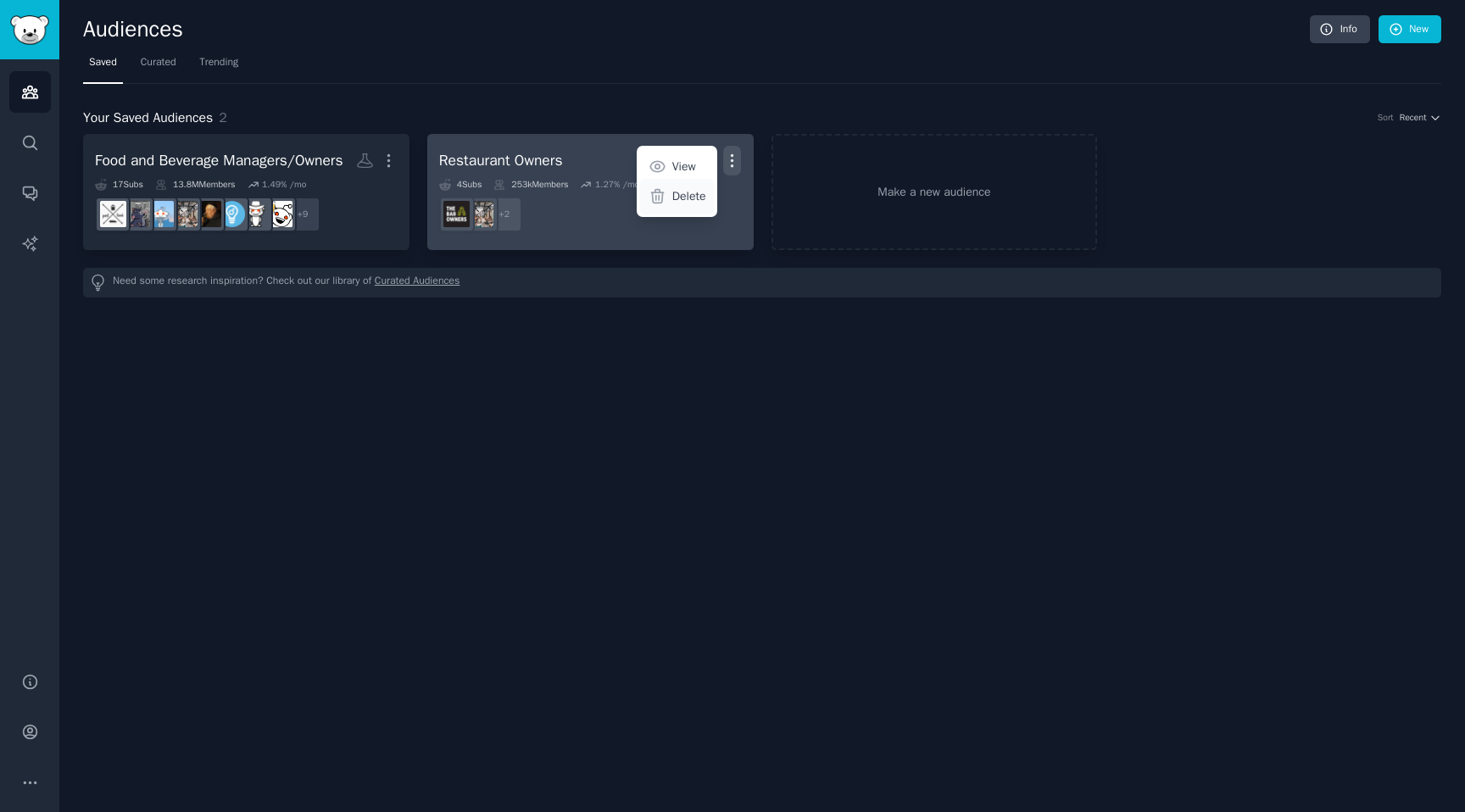 click on "Delete" at bounding box center [689, 196] 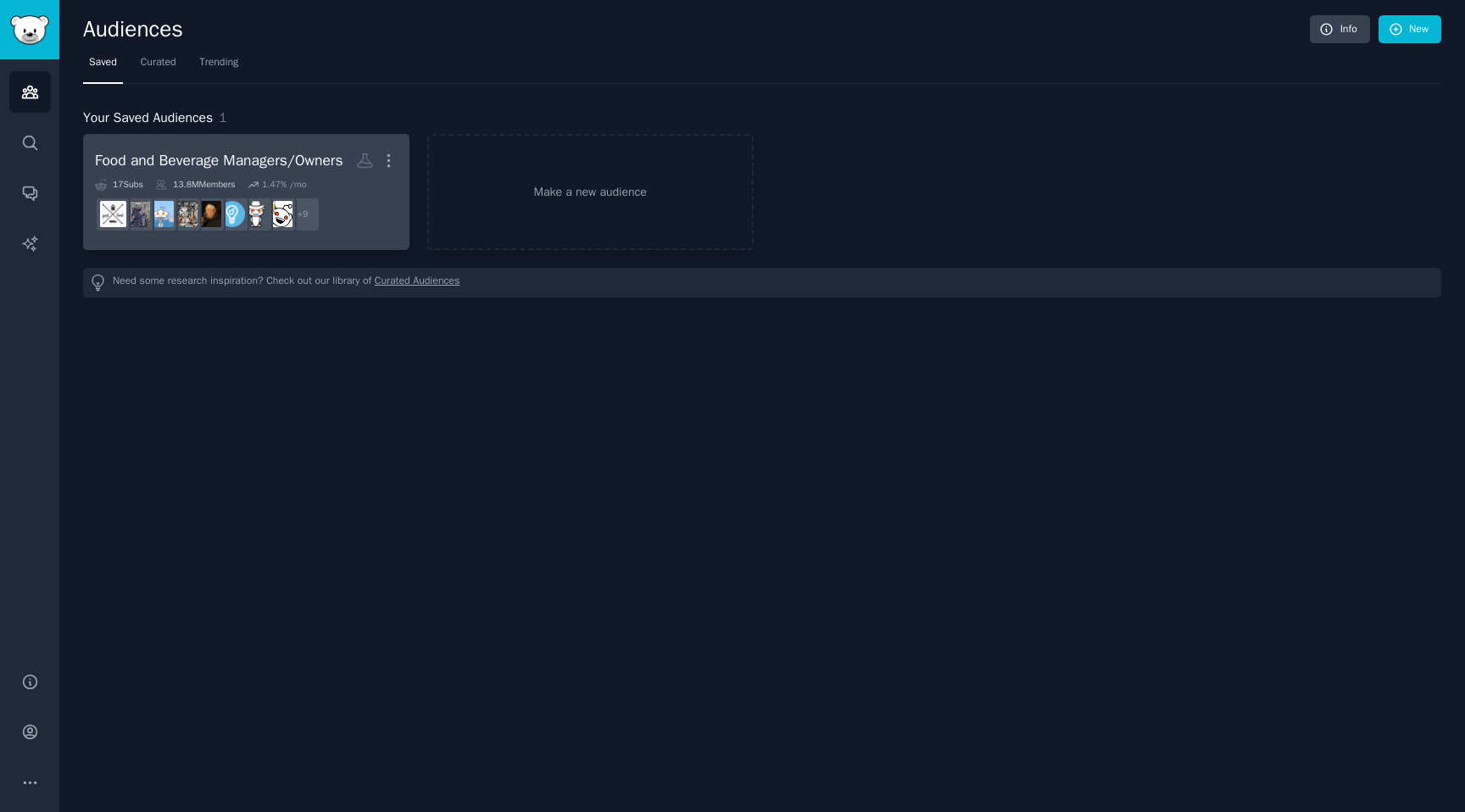 click on "Food and Beverage Managers/Owners" at bounding box center [219, 160] 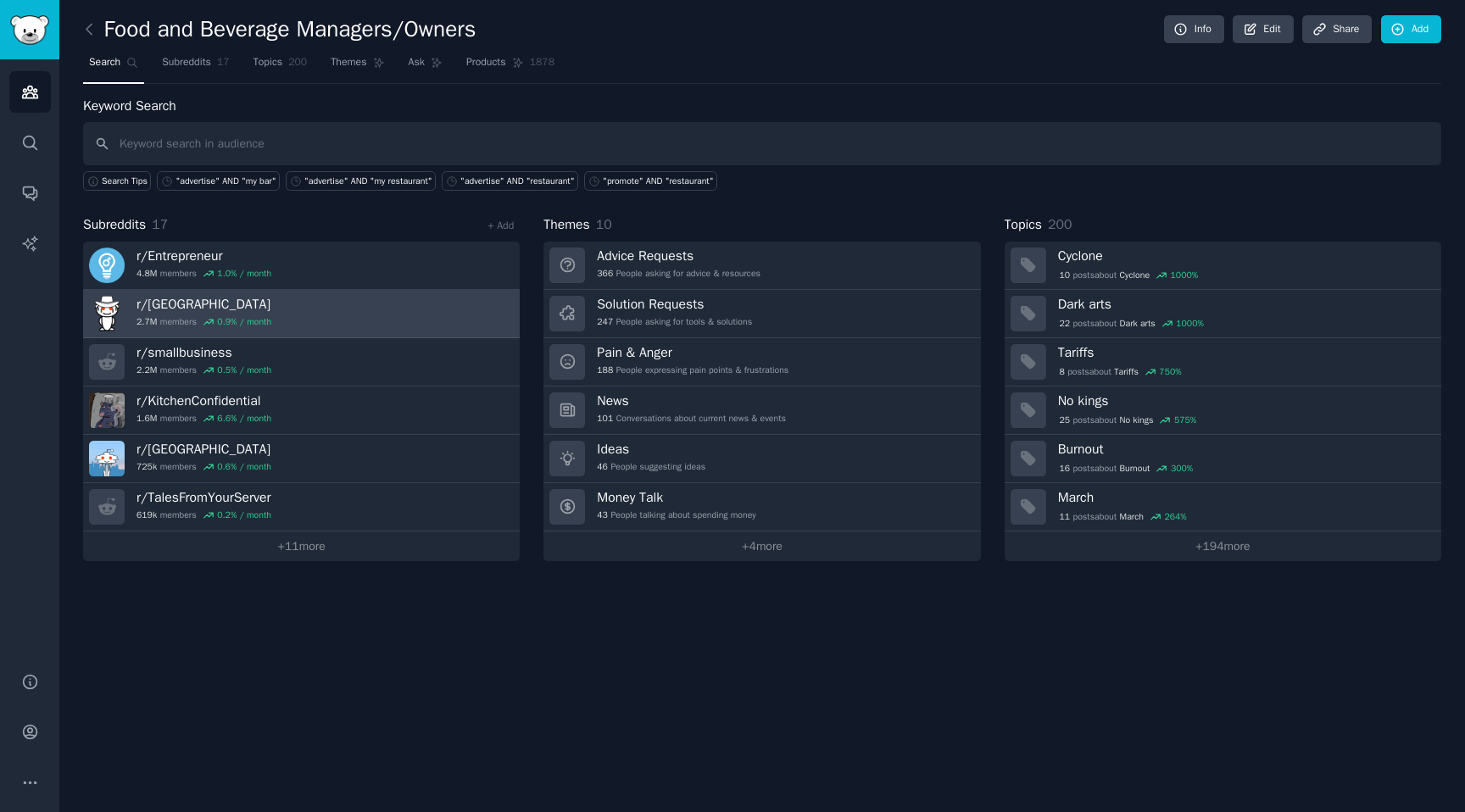 click on "r/ australia 2.7M  members 0.9 % / month" at bounding box center (301, 314) 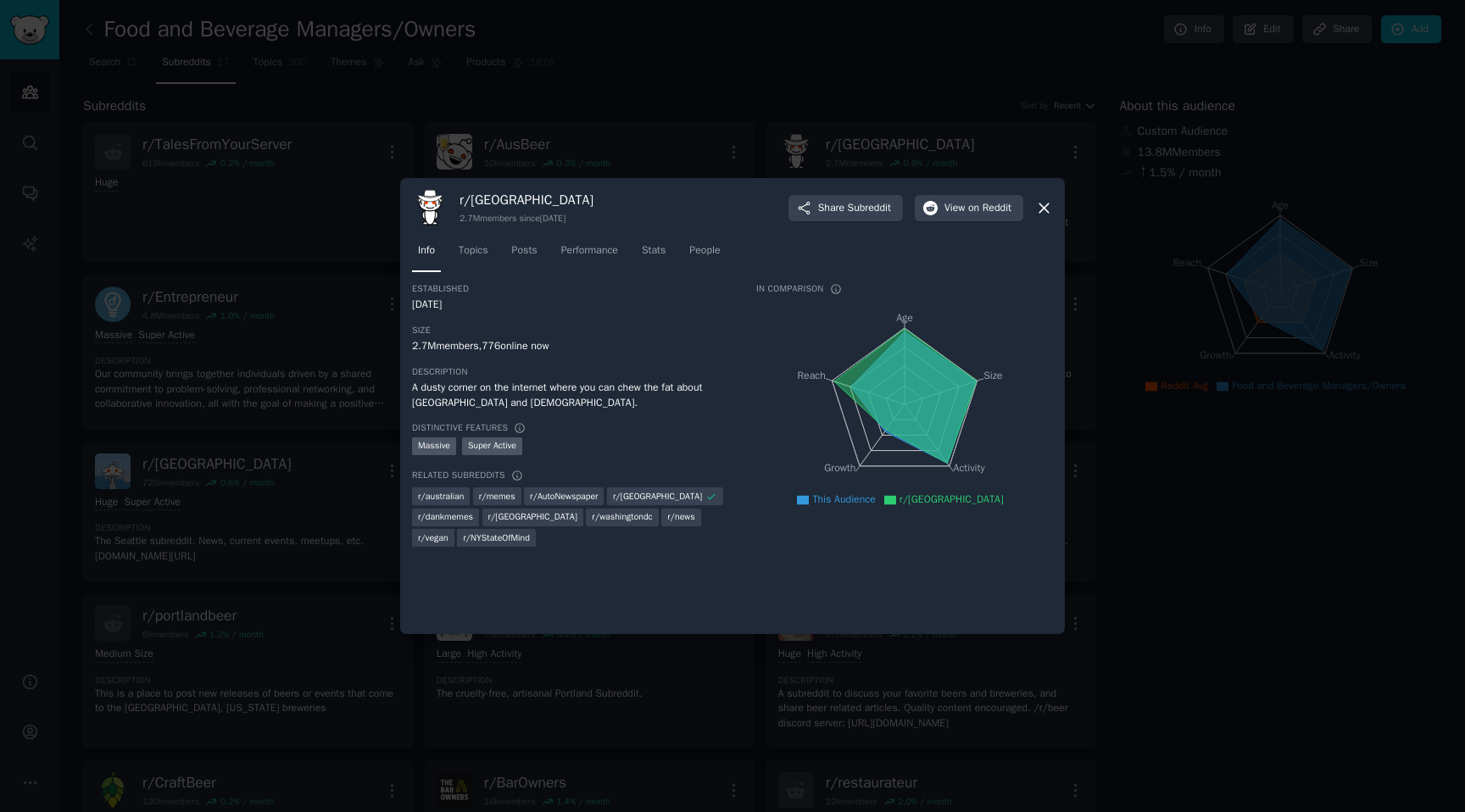 click 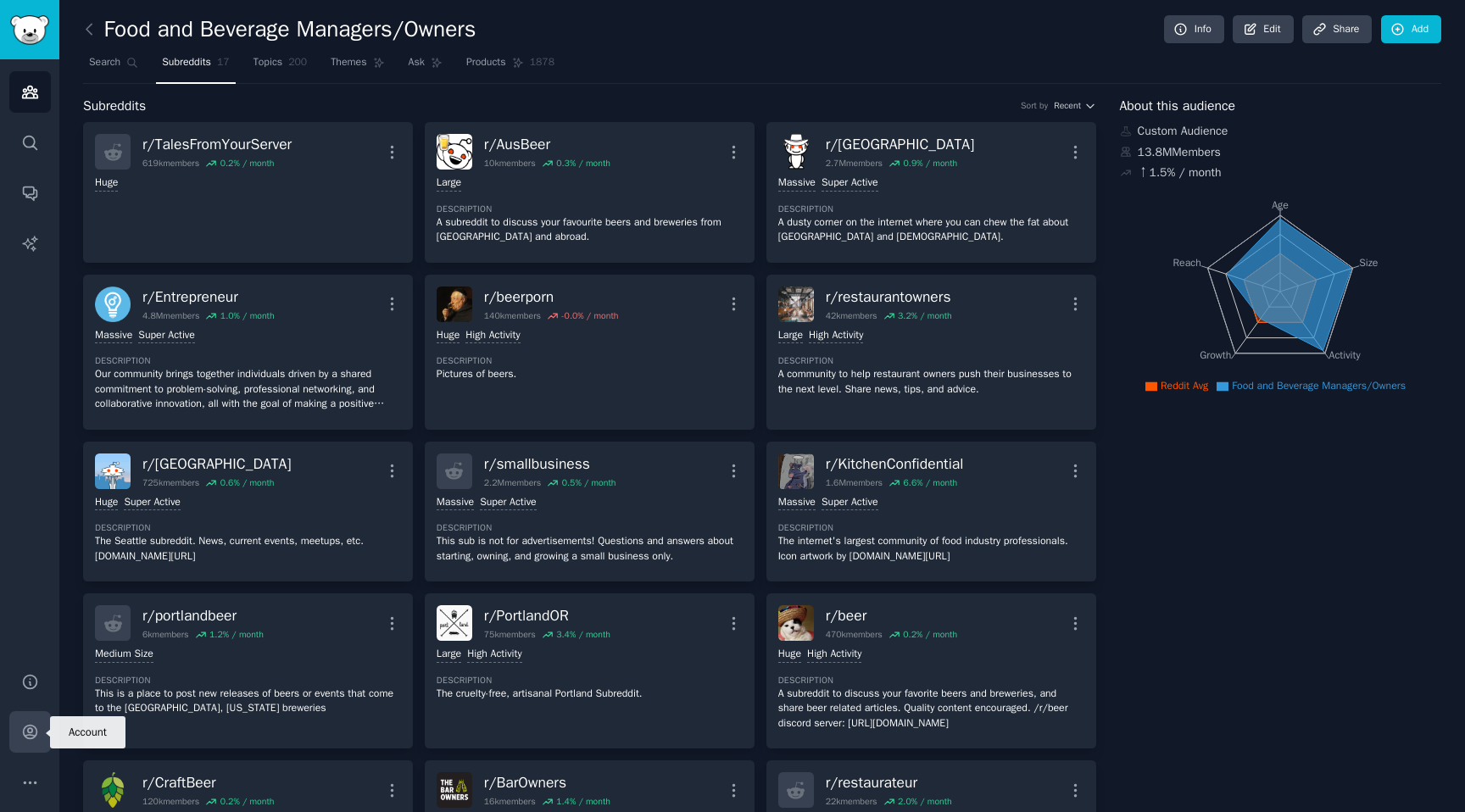 click on "Account" at bounding box center (30, 731) 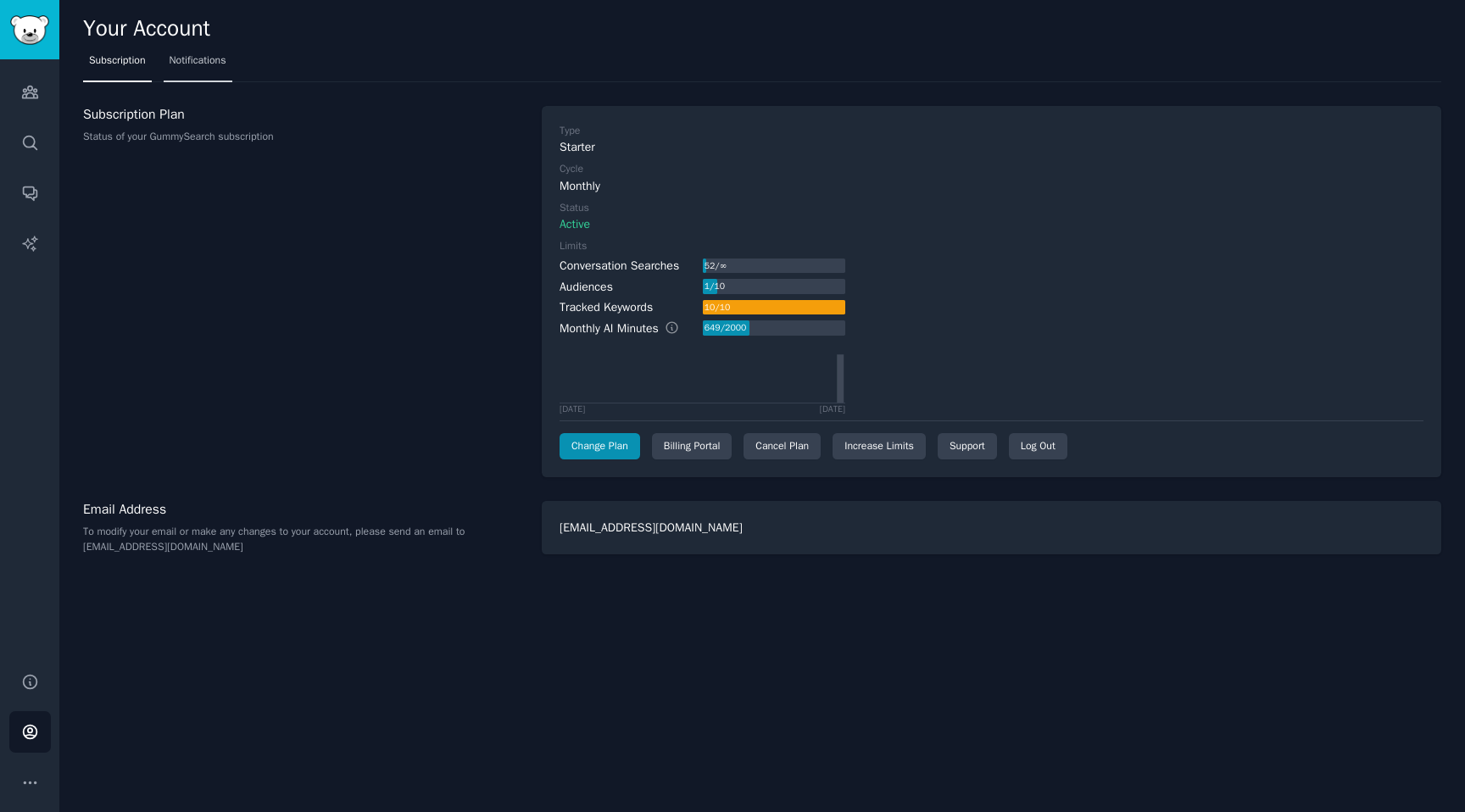 click on "Notifications" at bounding box center [198, 61] 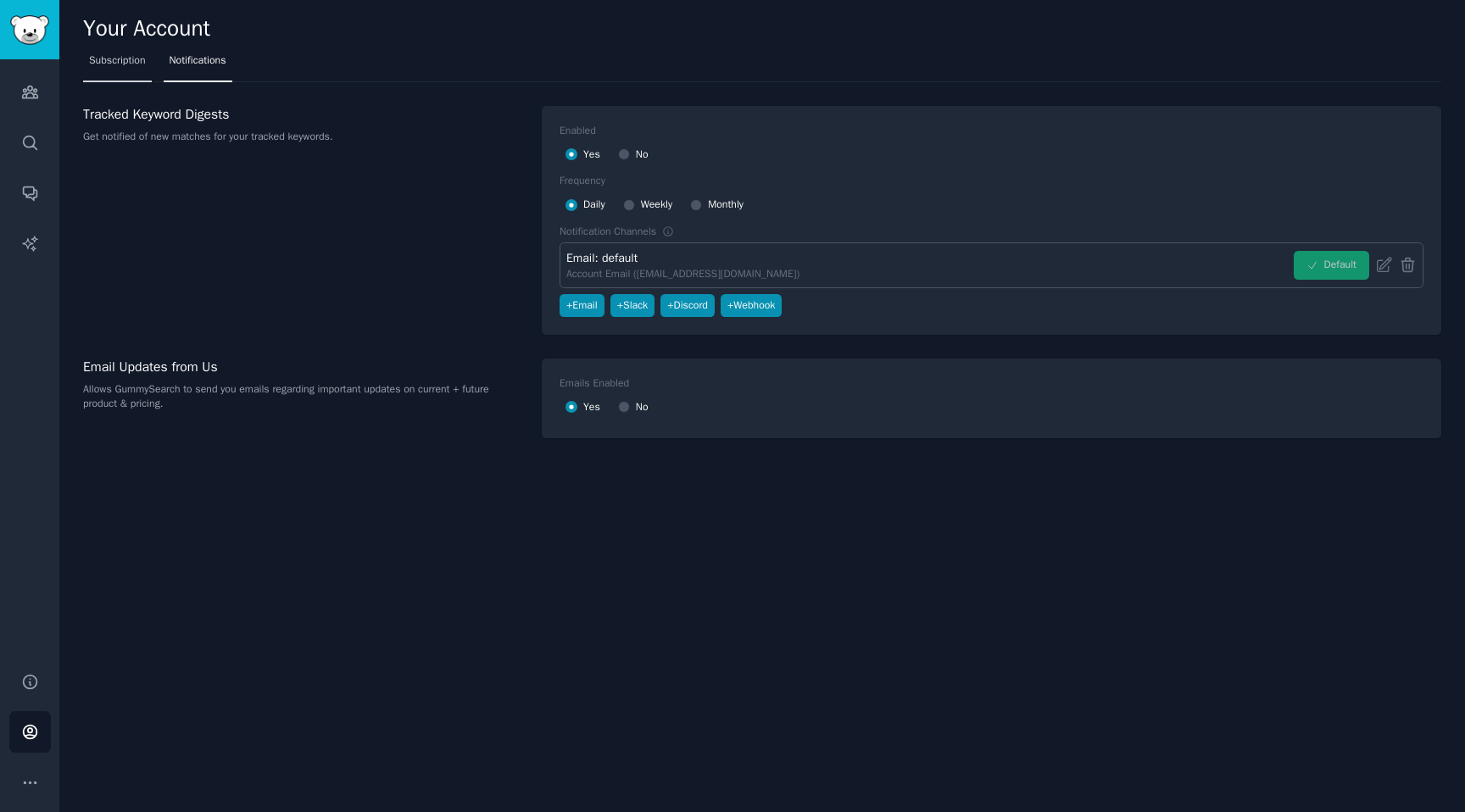 click on "Subscription" at bounding box center (117, 61) 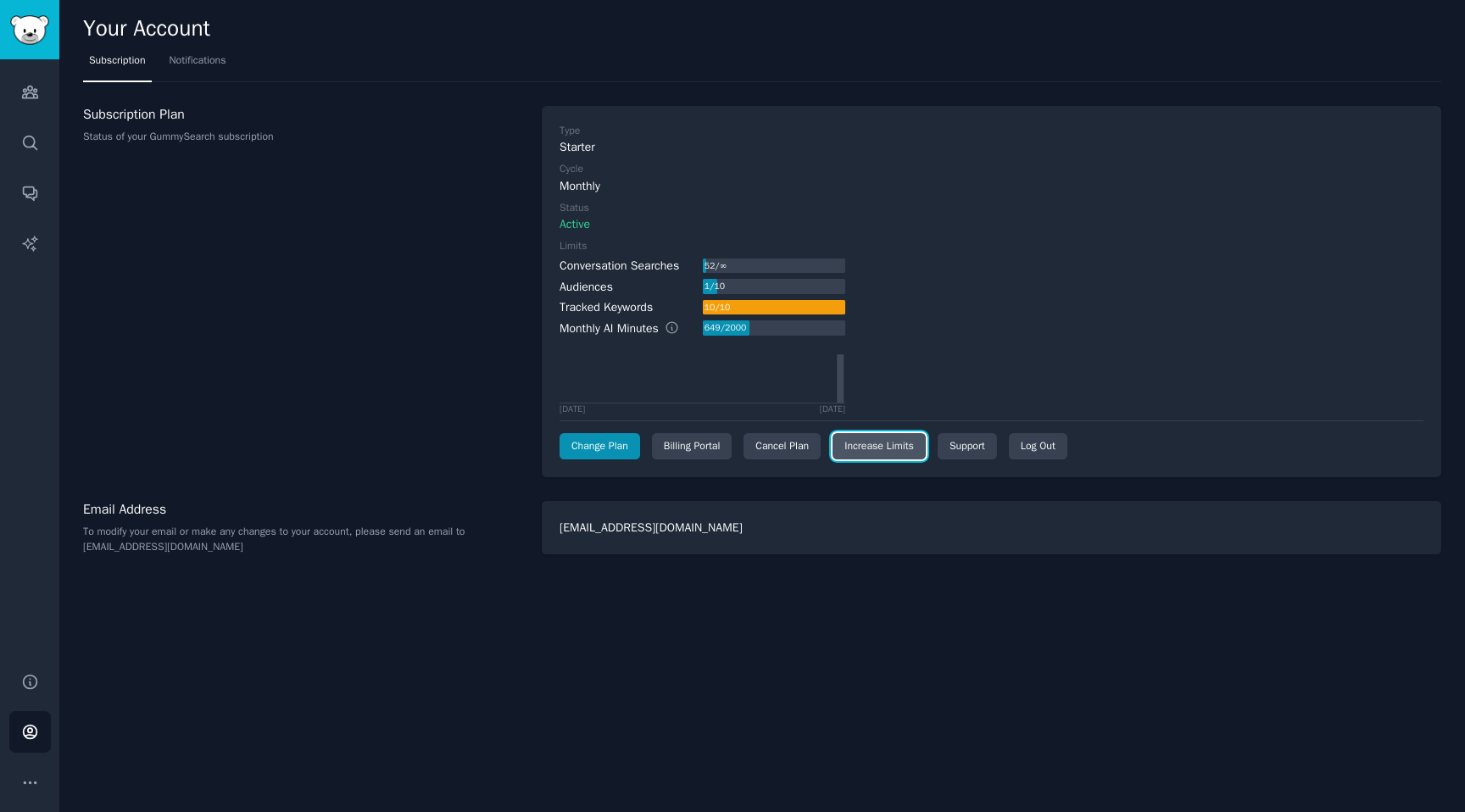 click on "Increase Limits" at bounding box center (879, 447) 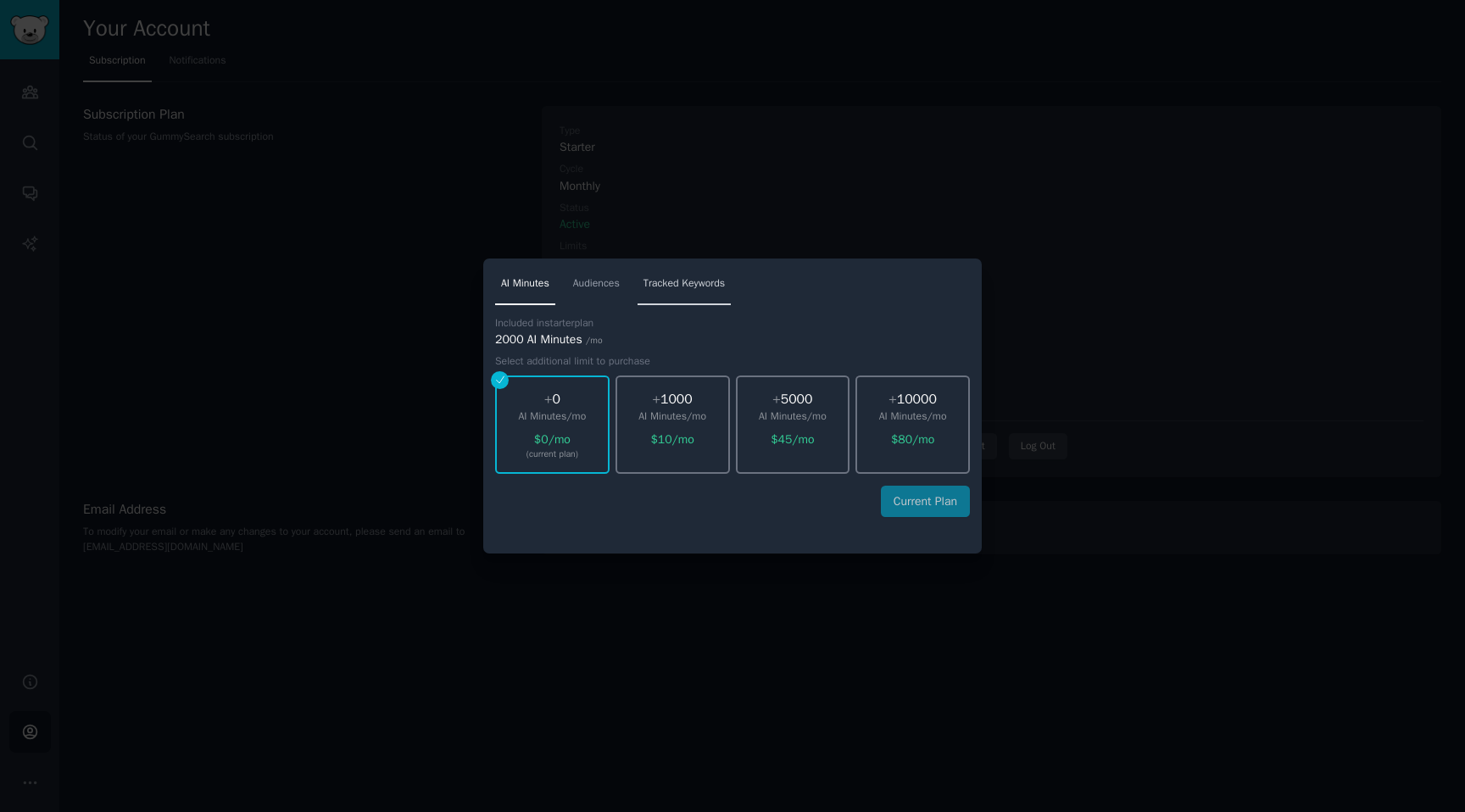 click on "Tracked Keywords" at bounding box center [684, 284] 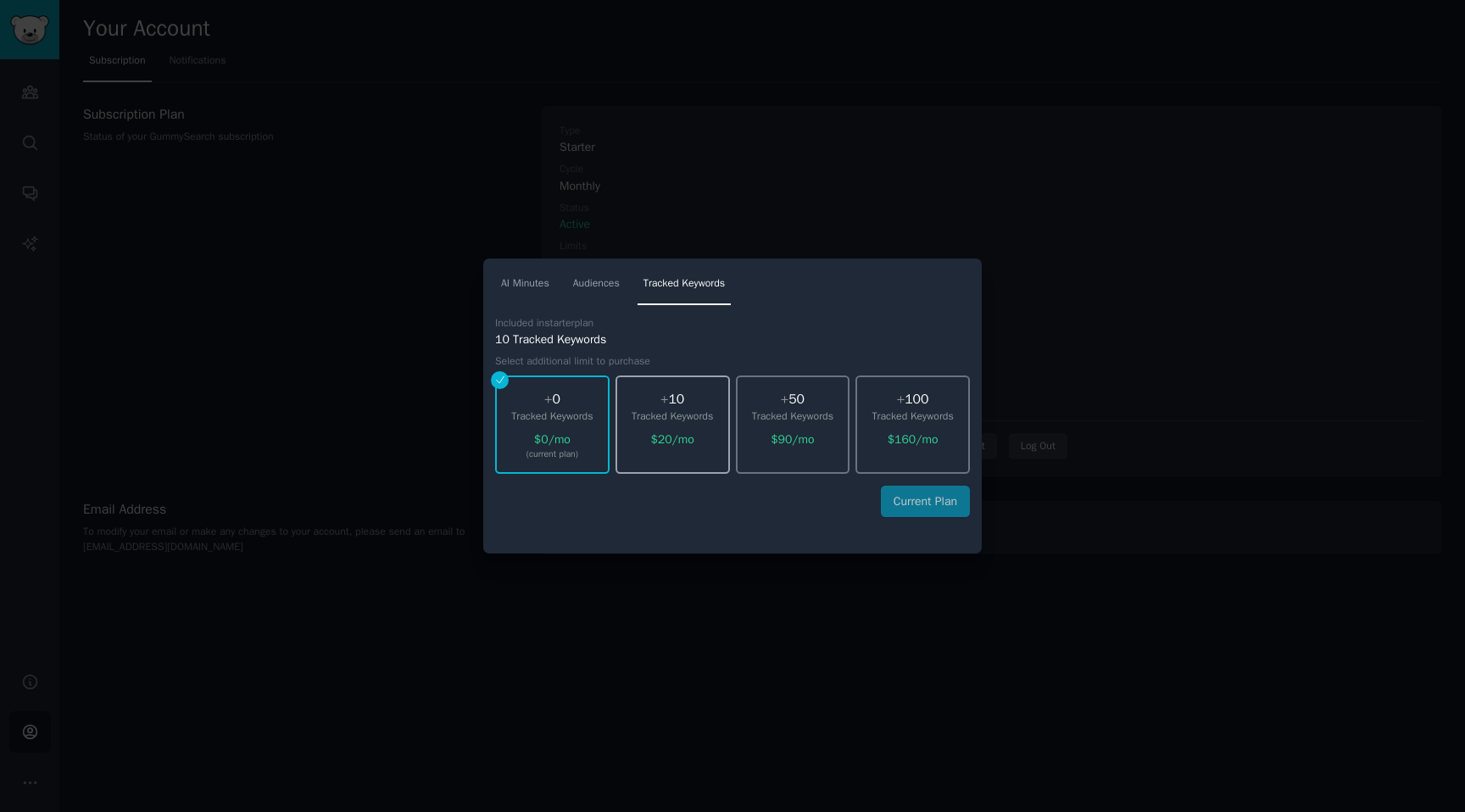 click on "Tracked Keywords" at bounding box center [672, 417] 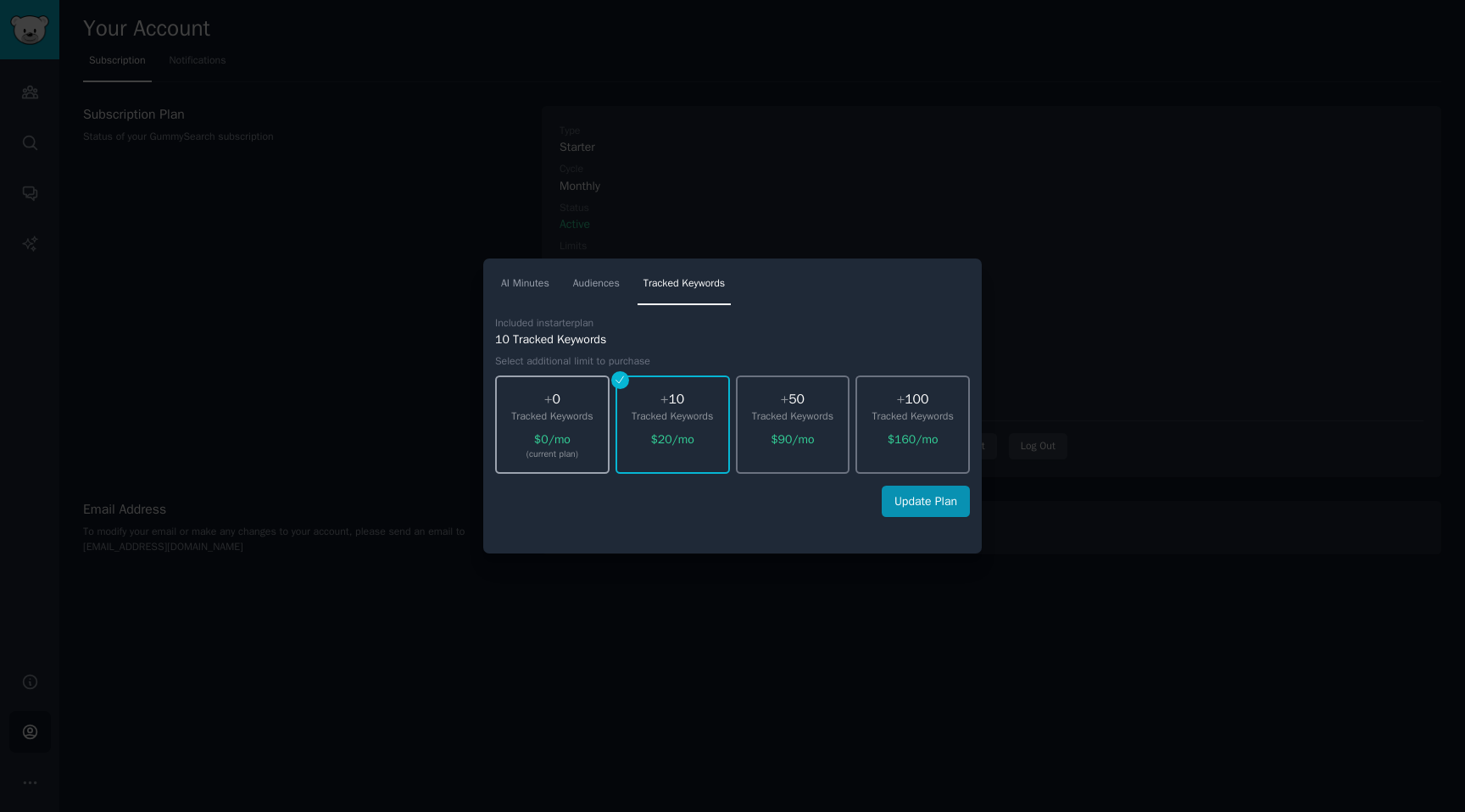 click on "+ 0 Tracked Keywords $ 0 /mo (current plan)" at bounding box center (552, 425) 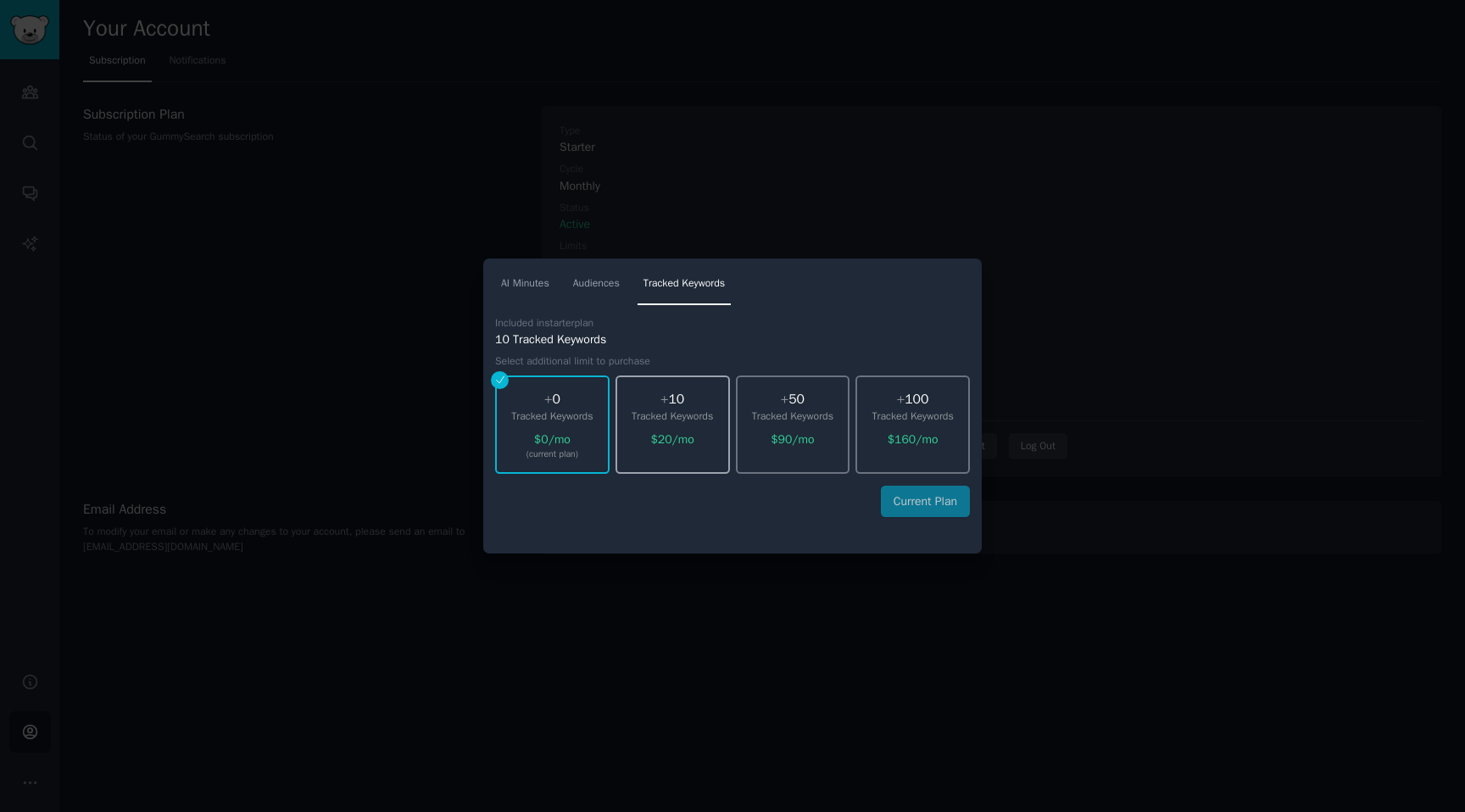 click on "Tracked Keywords" at bounding box center (672, 417) 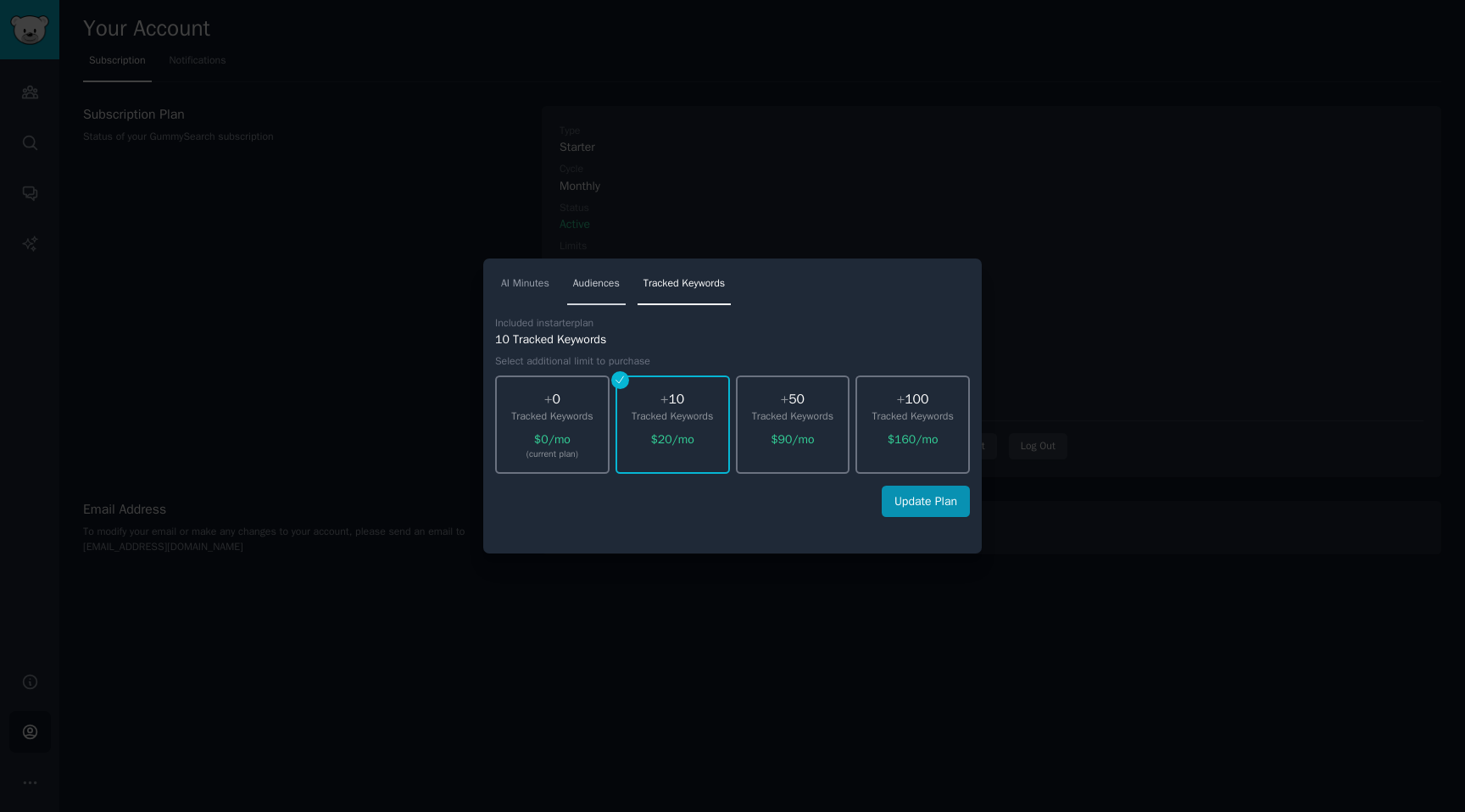 click on "Audiences" at bounding box center [596, 284] 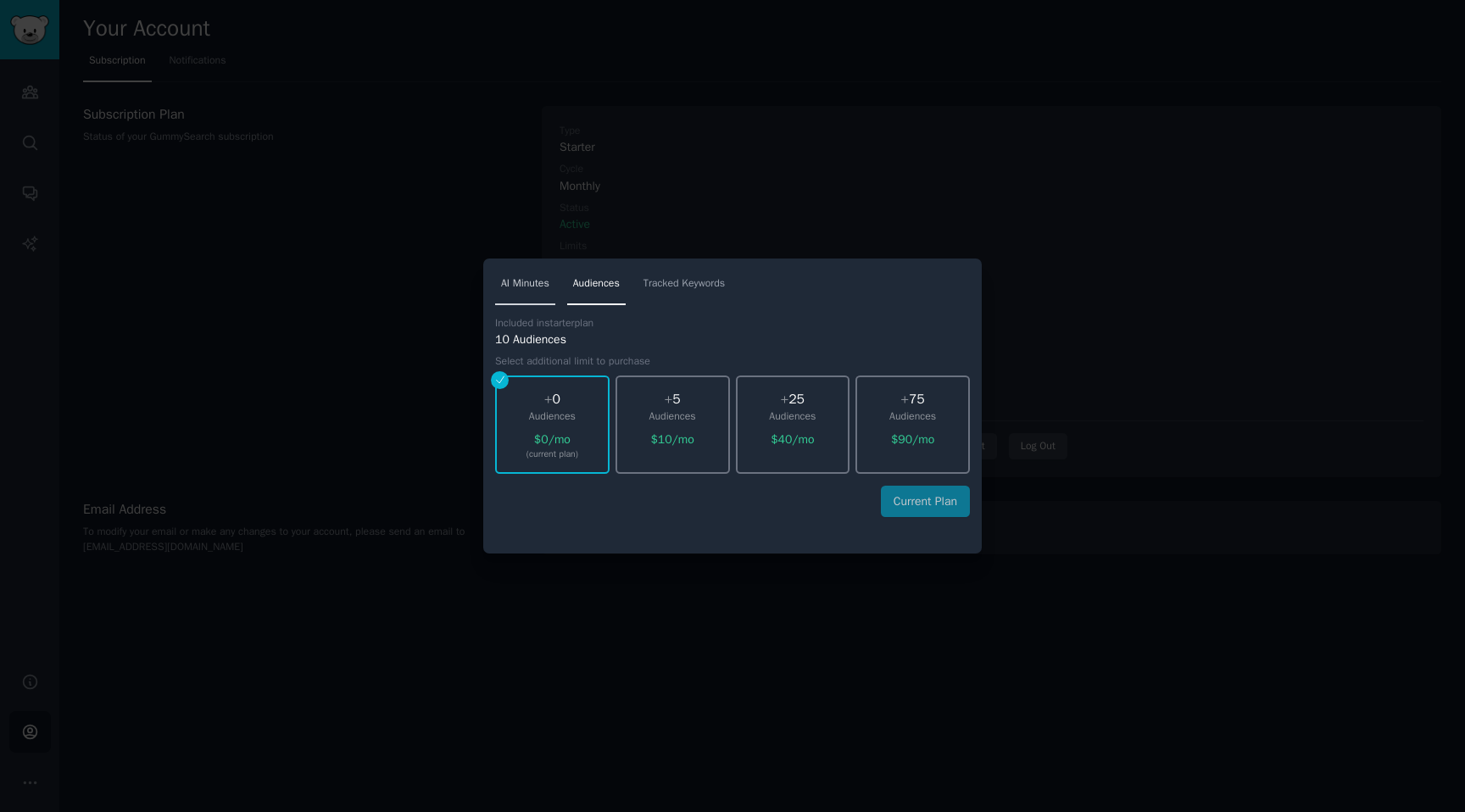 click on "AI Minutes" at bounding box center (525, 284) 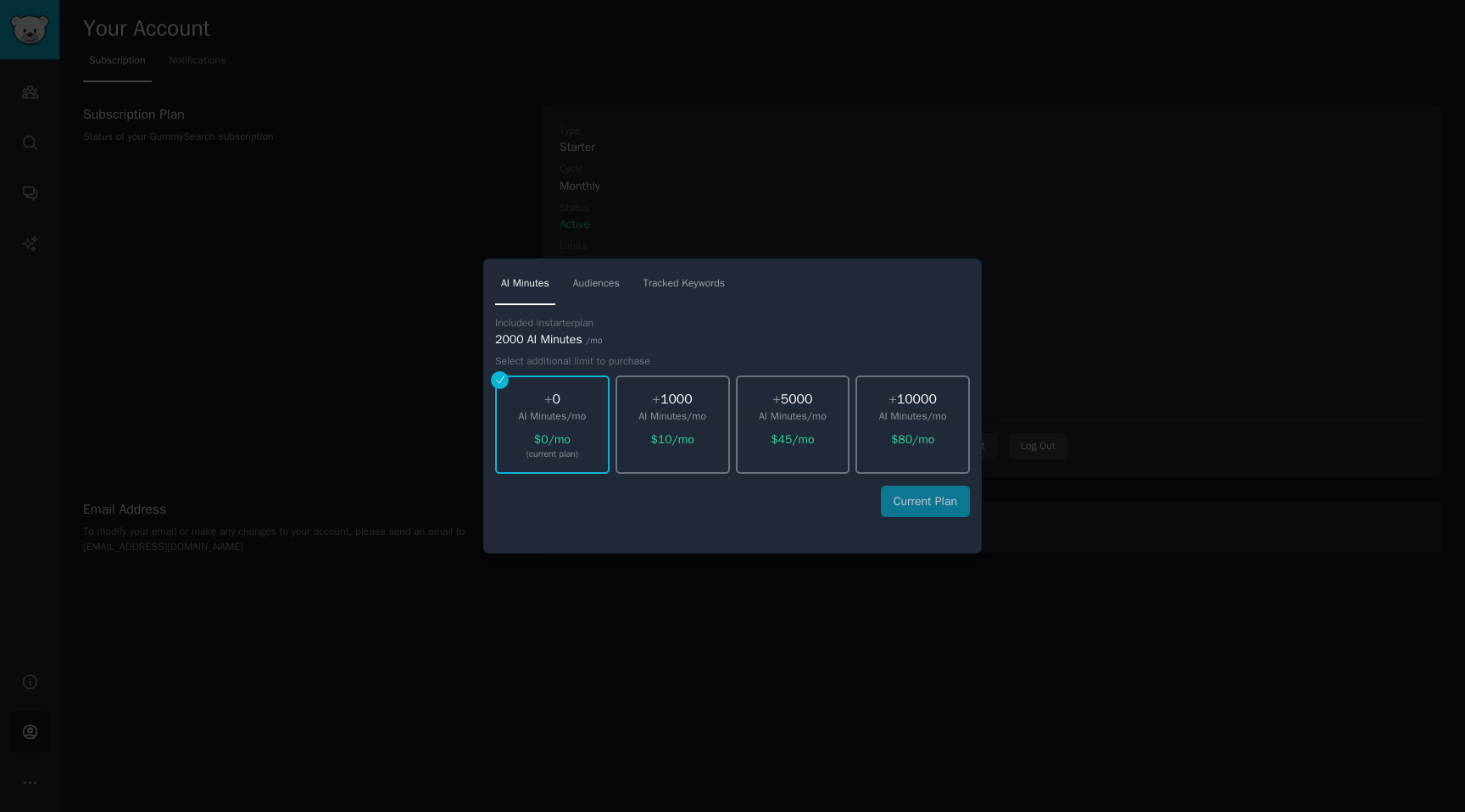 click at bounding box center [732, 406] 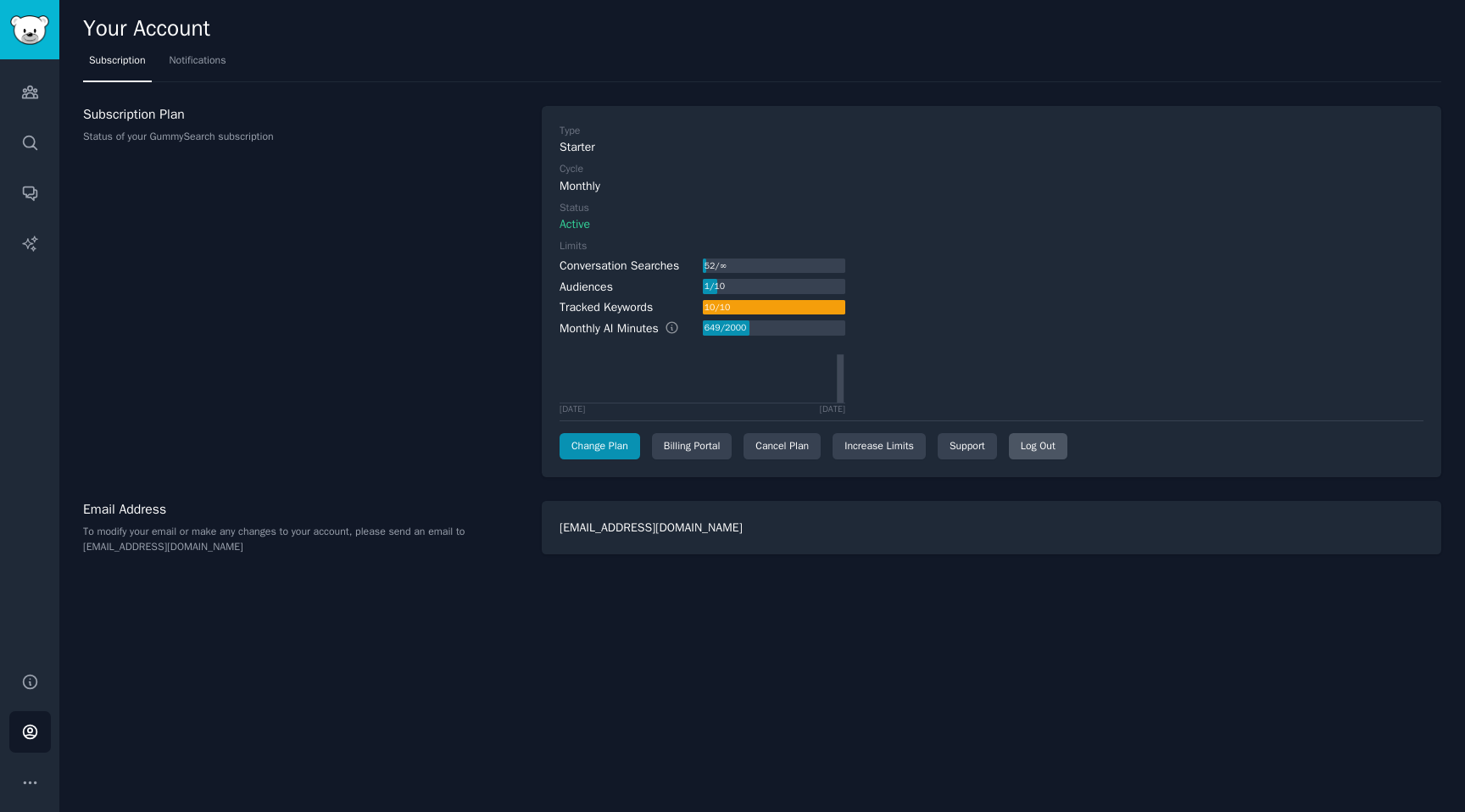 click on "Log Out" at bounding box center (1038, 447) 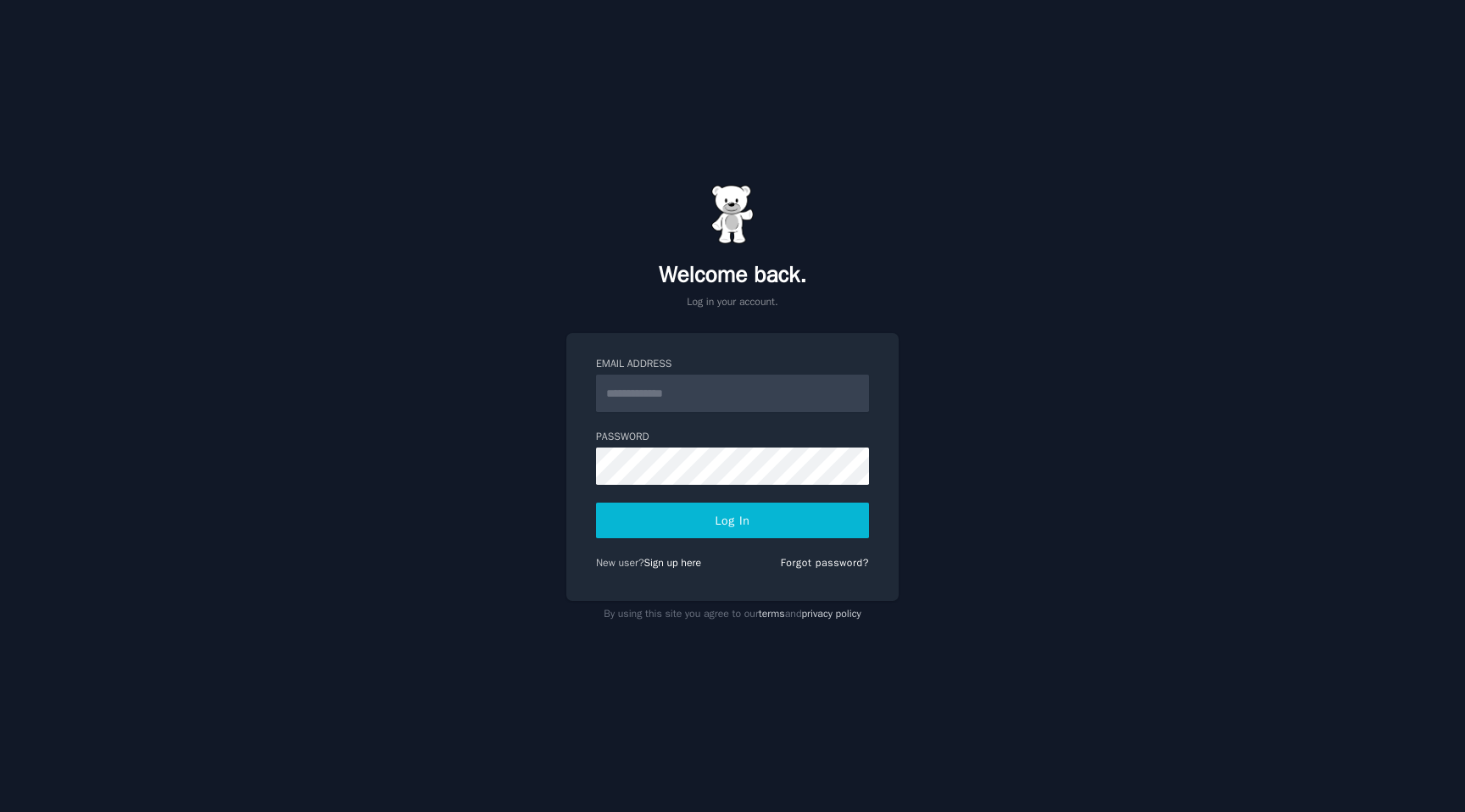 scroll, scrollTop: 0, scrollLeft: 0, axis: both 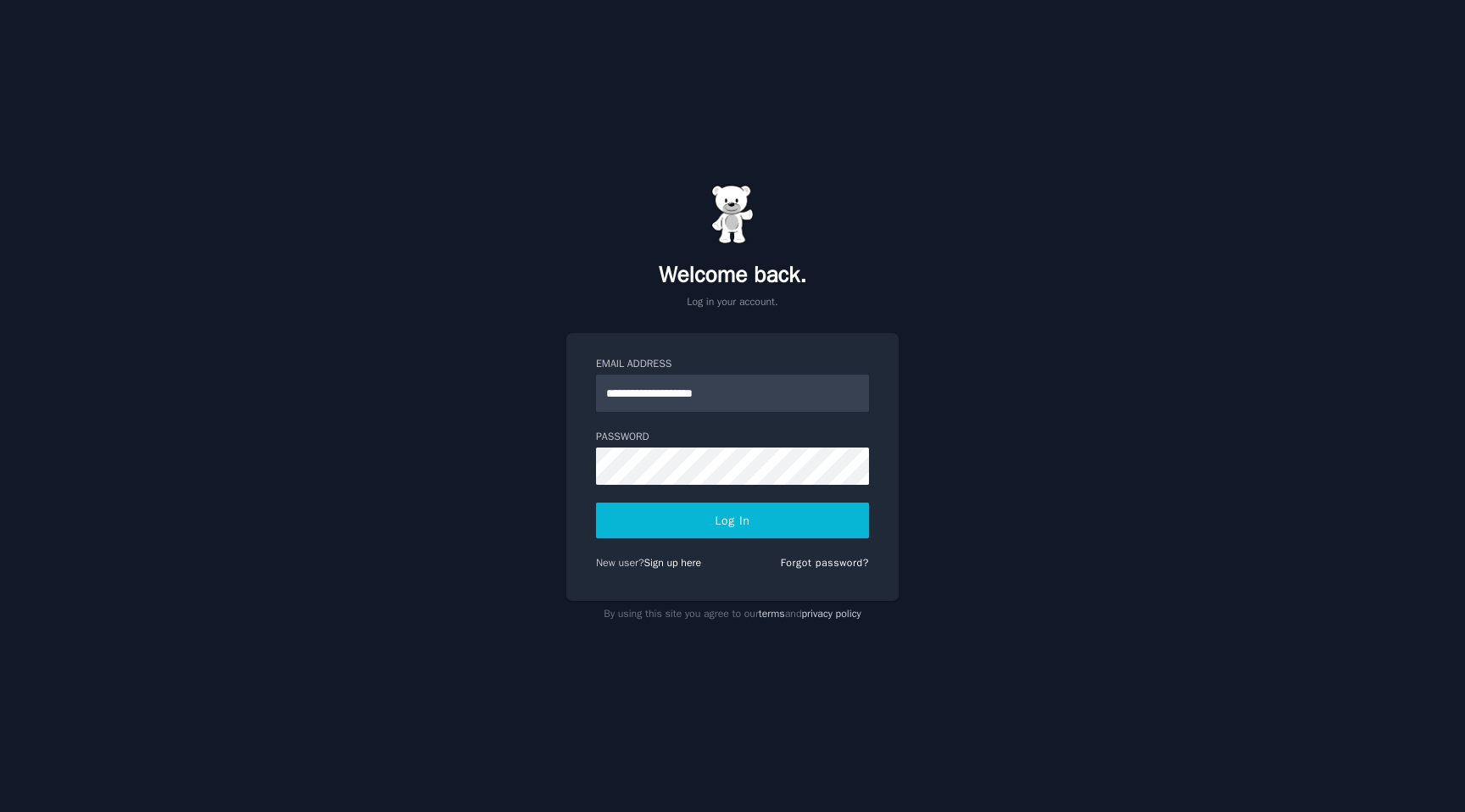click on "**********" at bounding box center [732, 467] 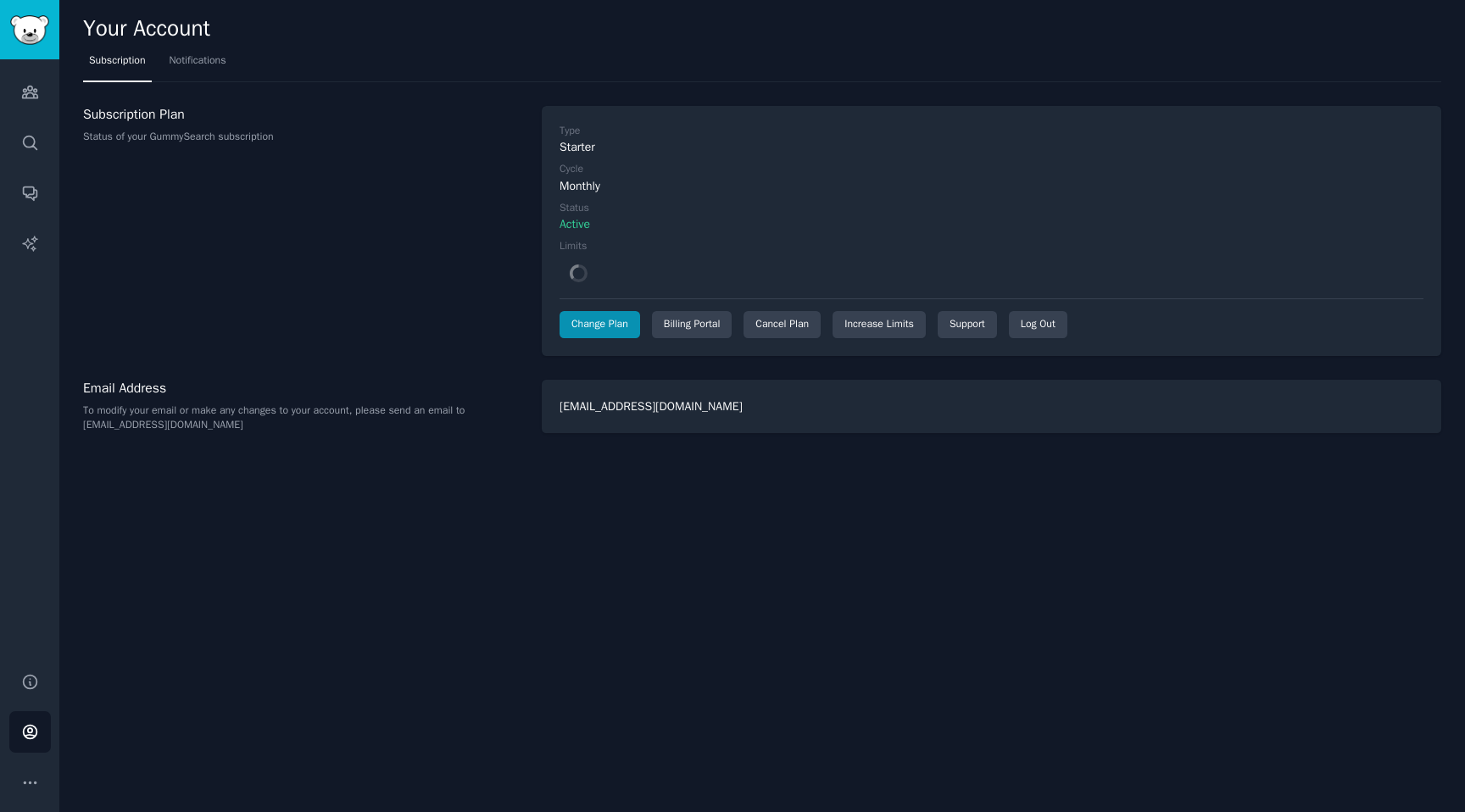 scroll, scrollTop: 0, scrollLeft: 0, axis: both 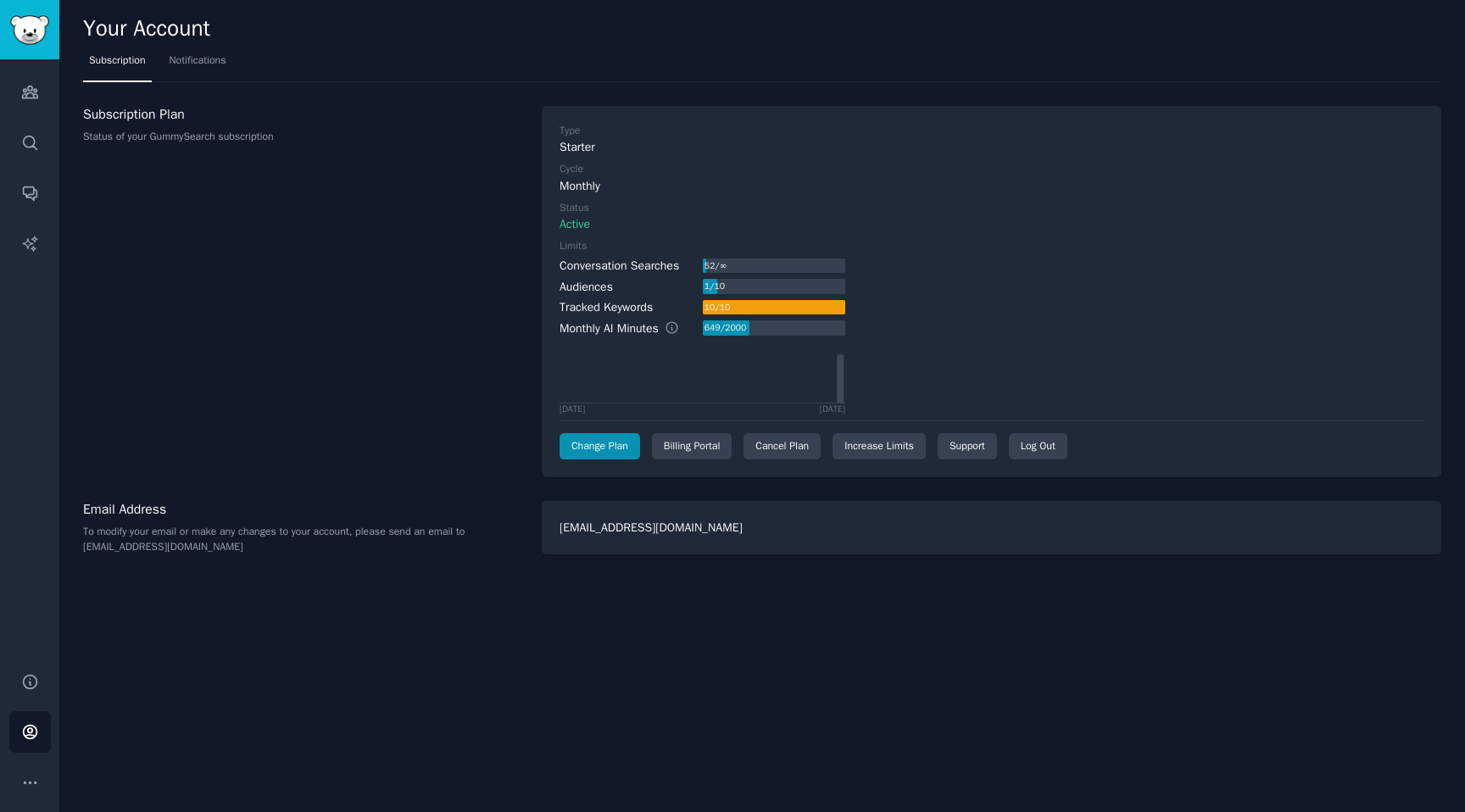 click on "10  /  10" at bounding box center (717, 308) 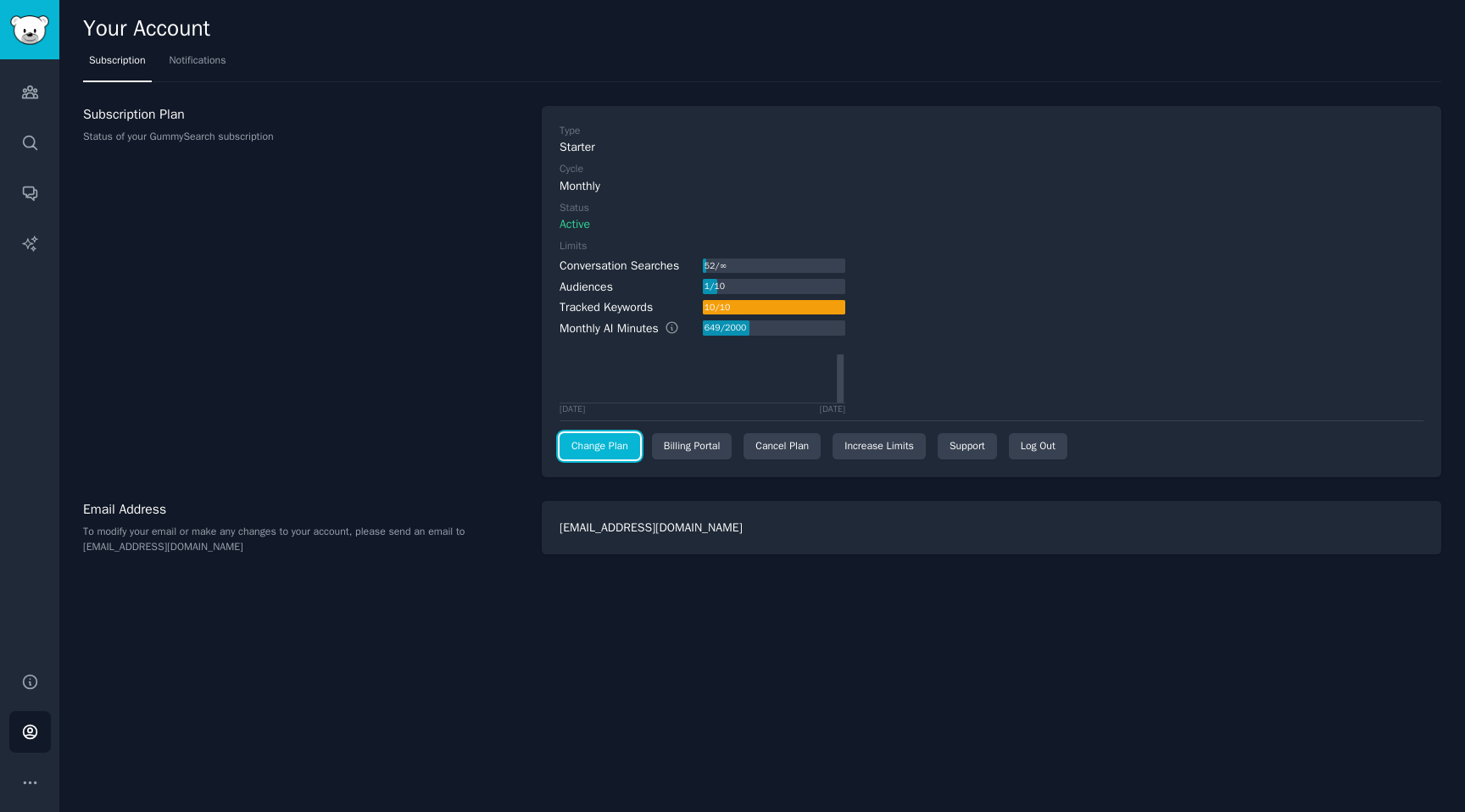click on "Change Plan" at bounding box center (599, 447) 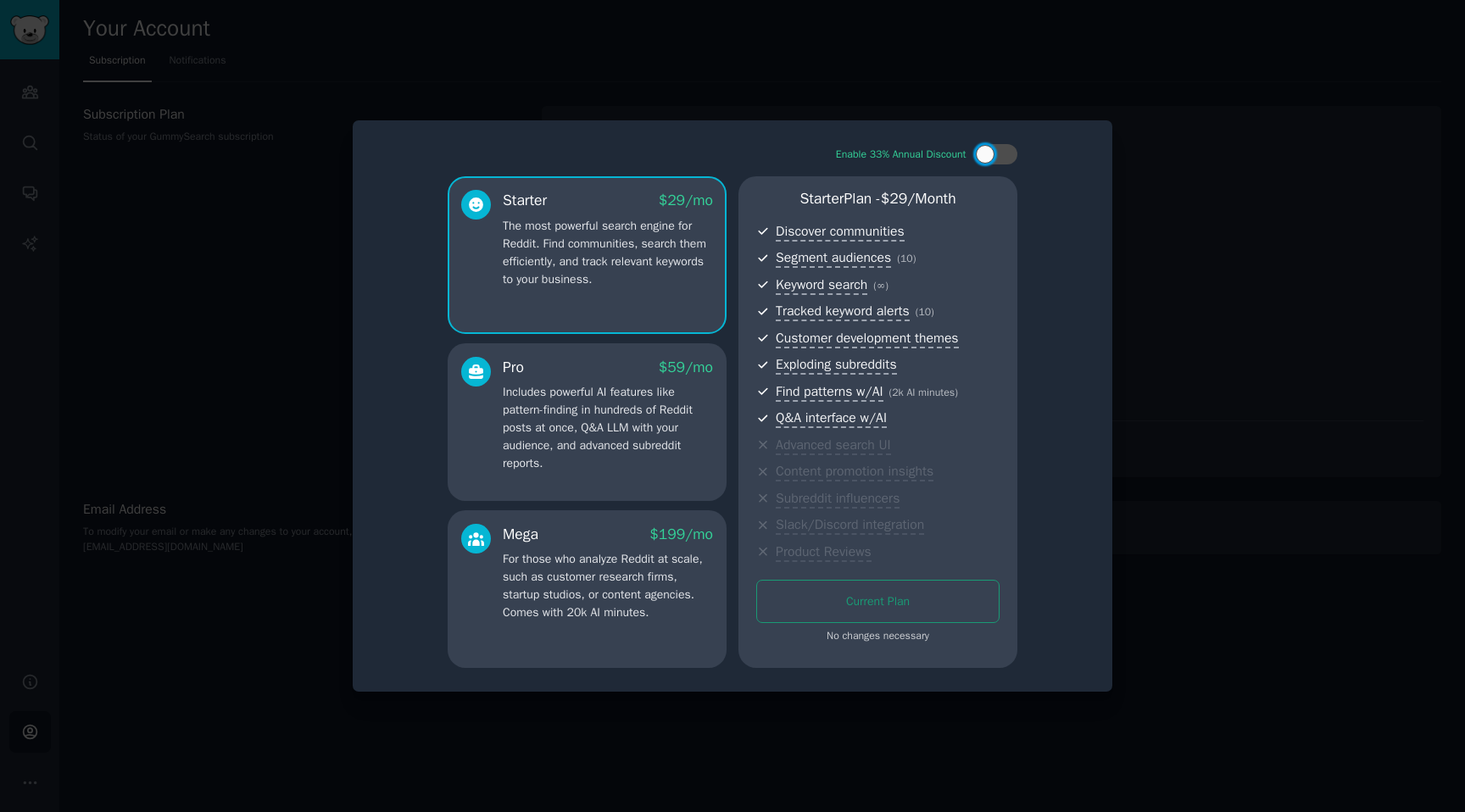 click at bounding box center (732, 406) 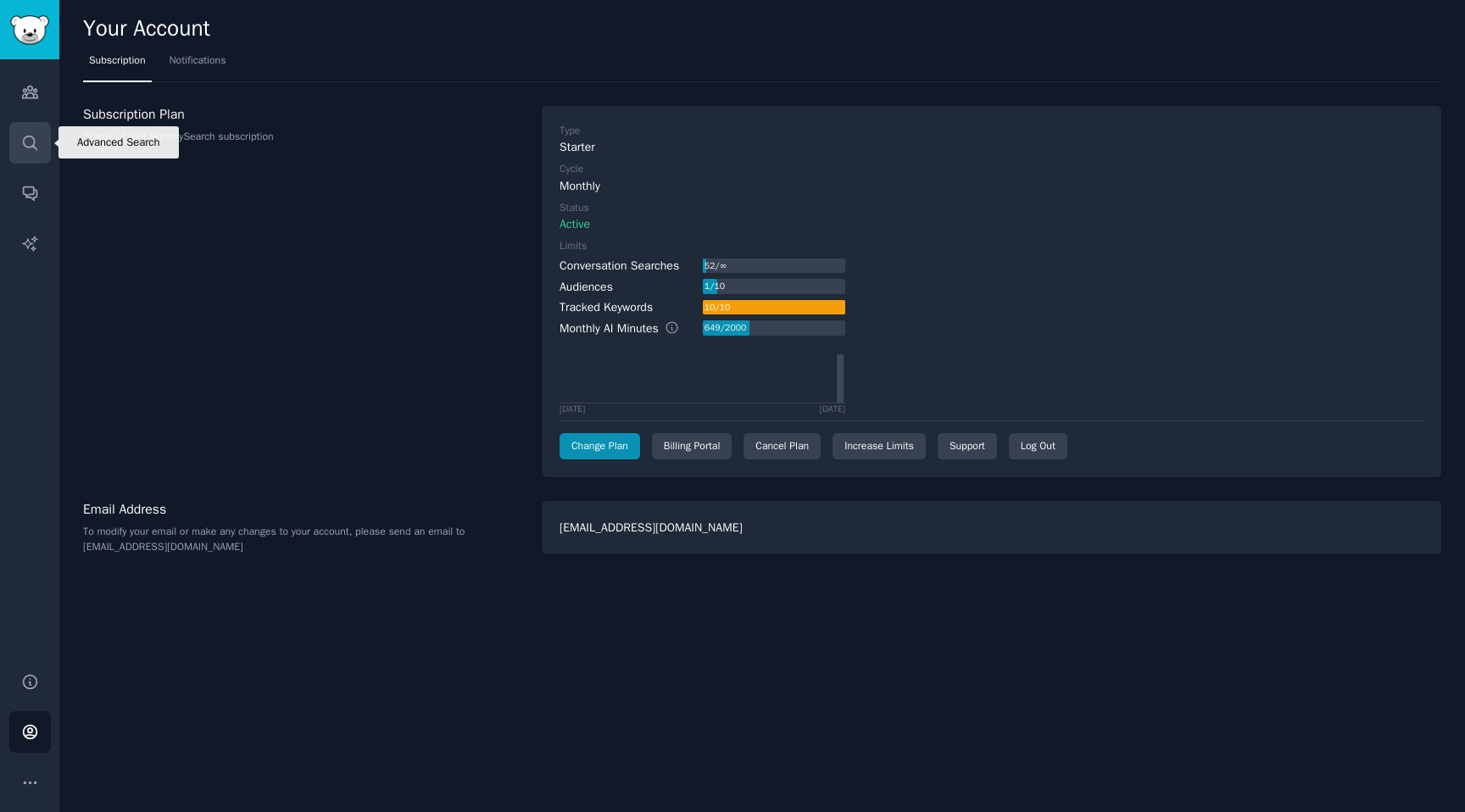 click 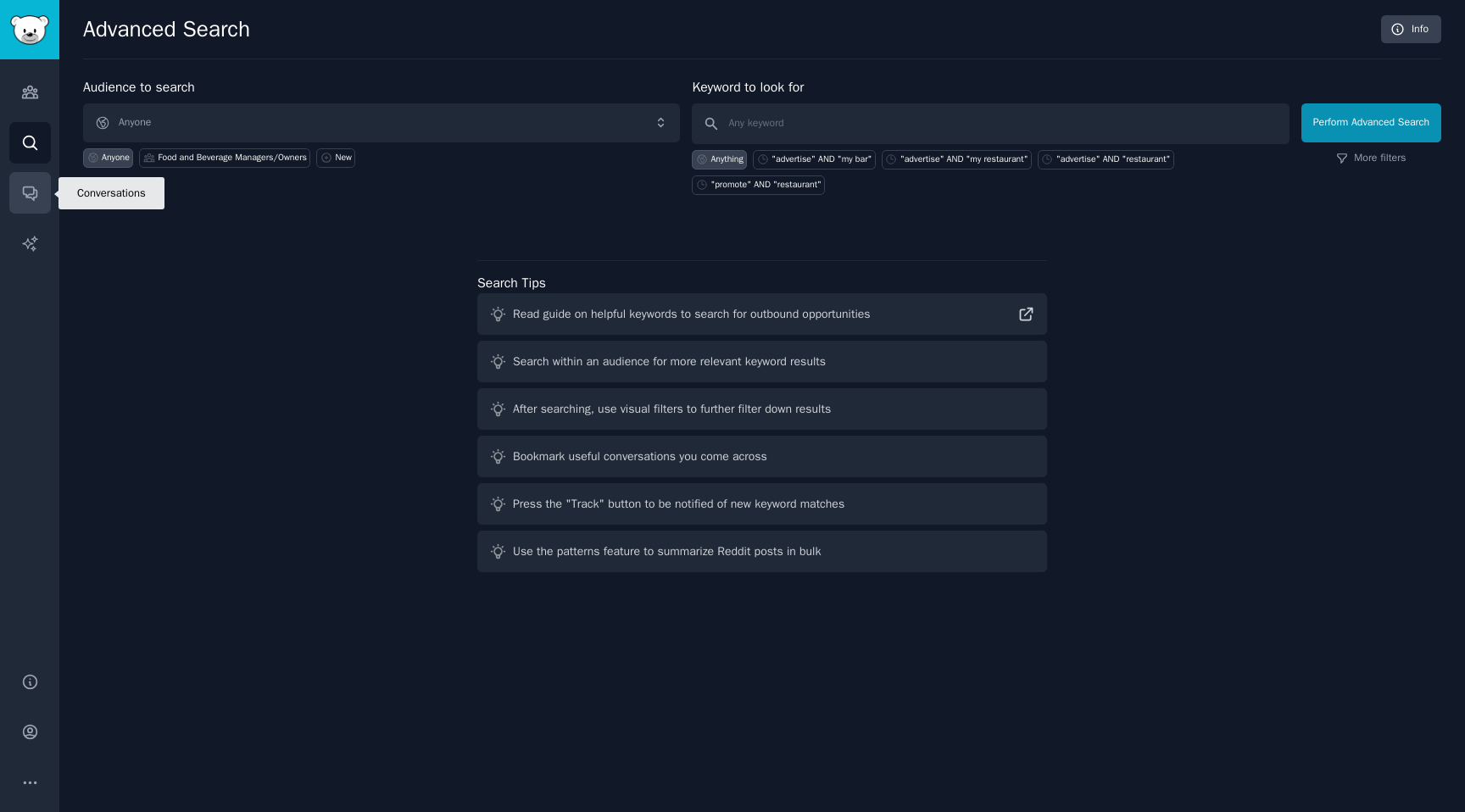 click 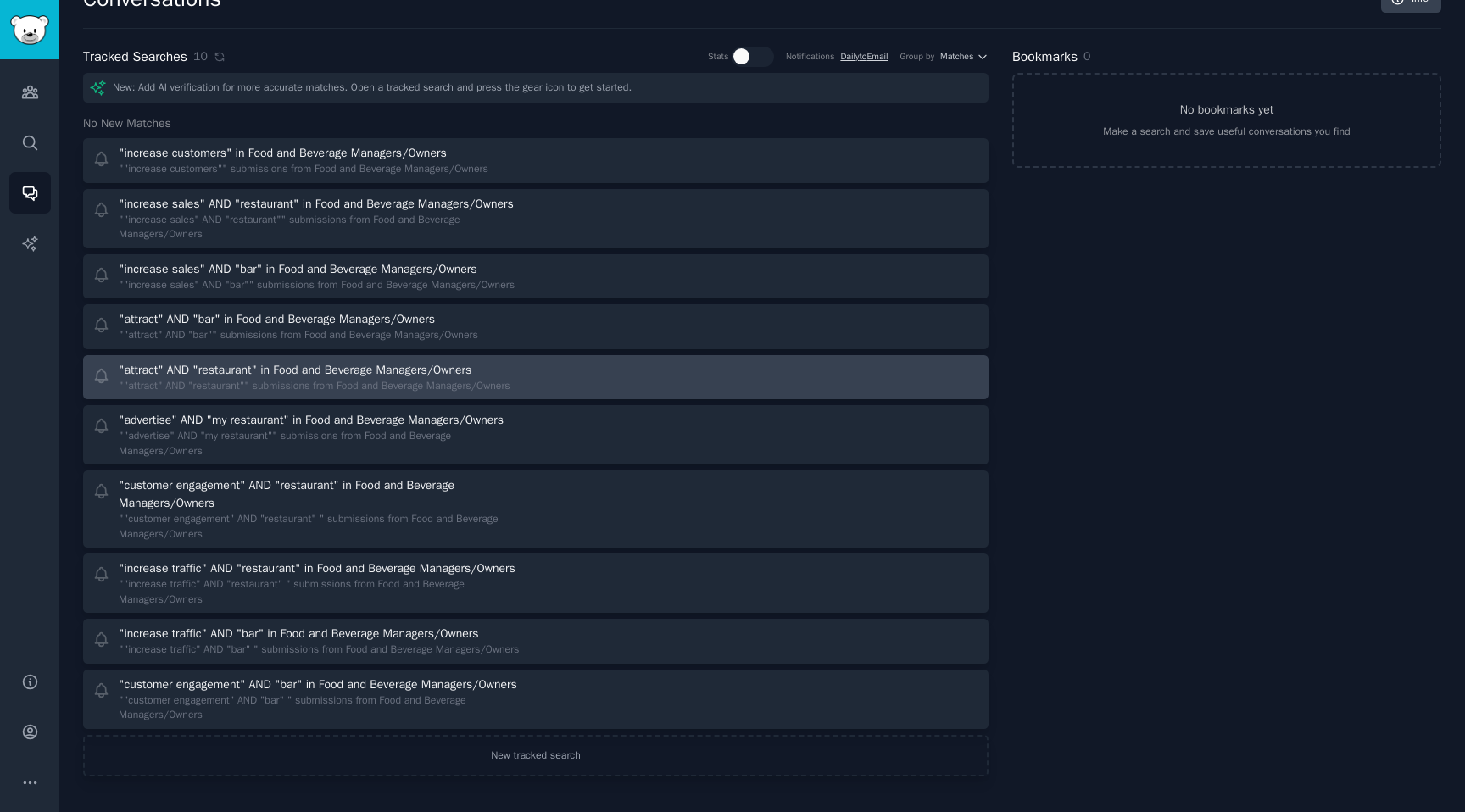 scroll, scrollTop: 54, scrollLeft: 0, axis: vertical 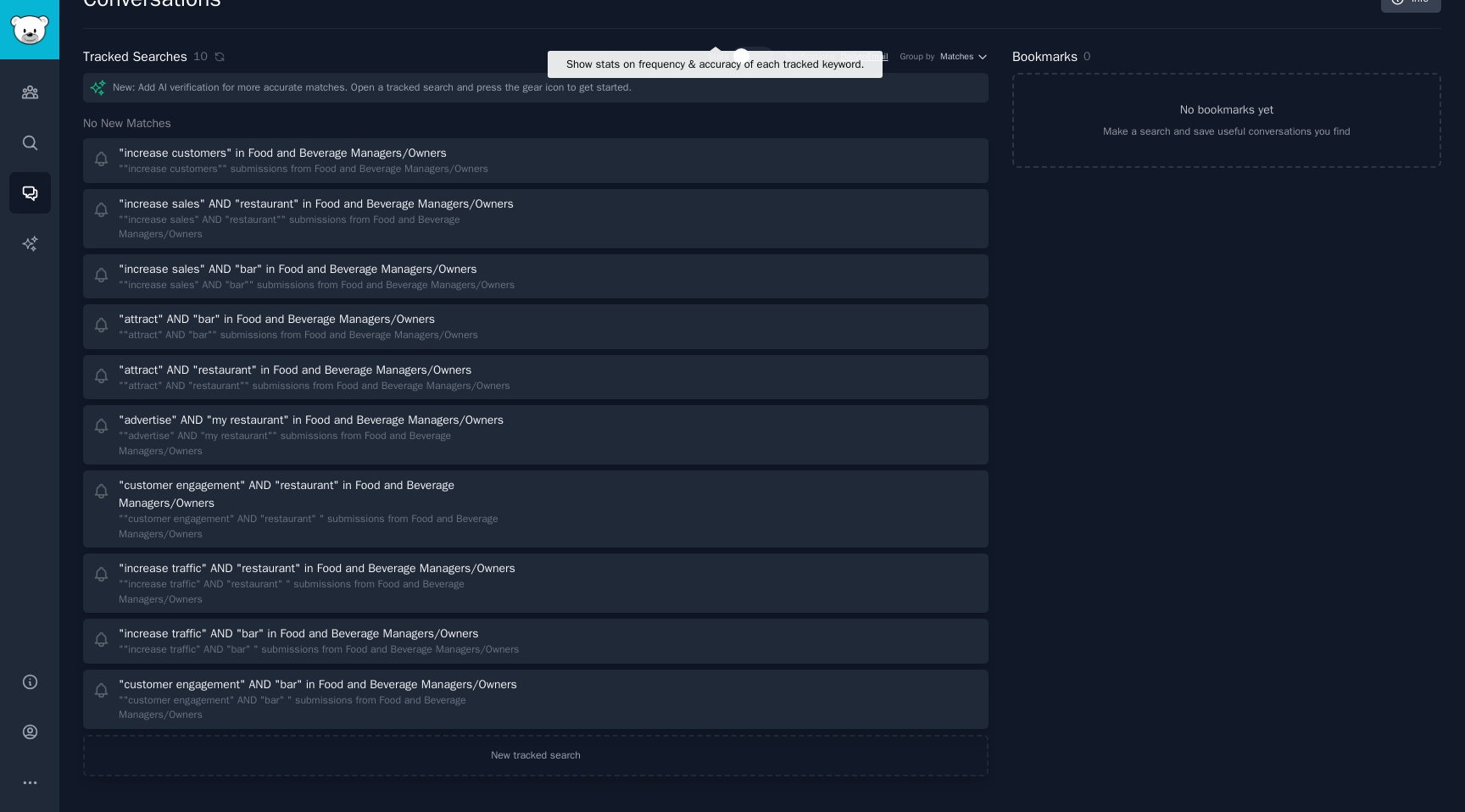 click at bounding box center [741, 56] 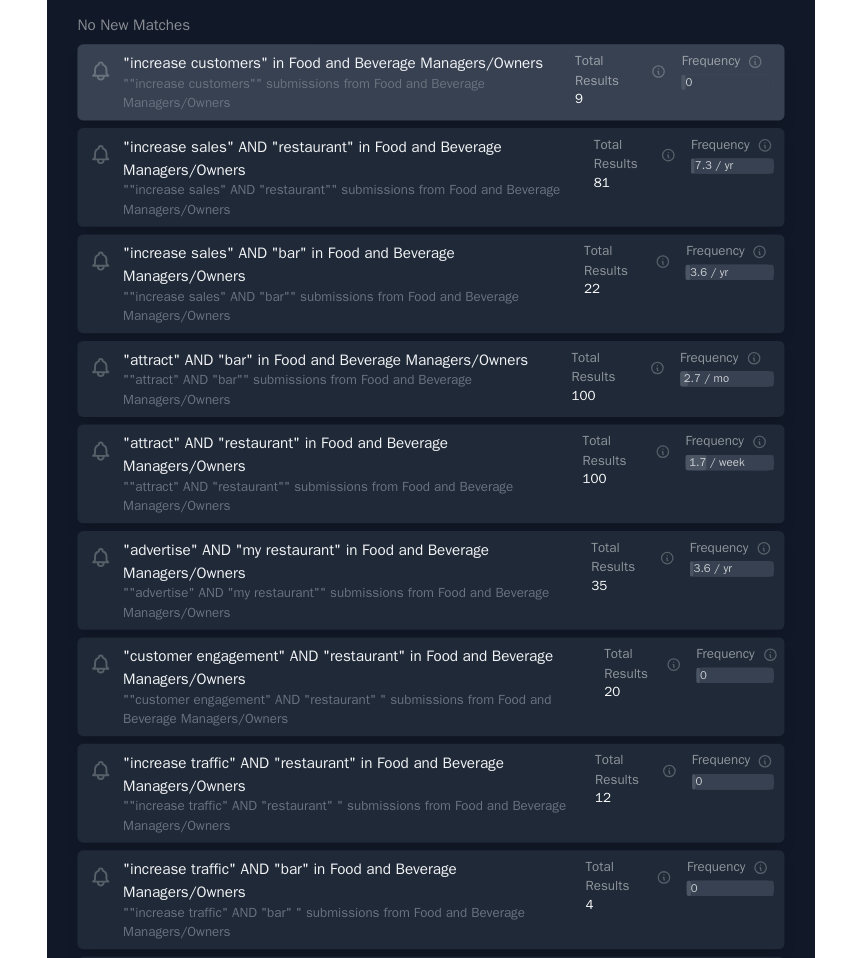 scroll, scrollTop: 171, scrollLeft: 0, axis: vertical 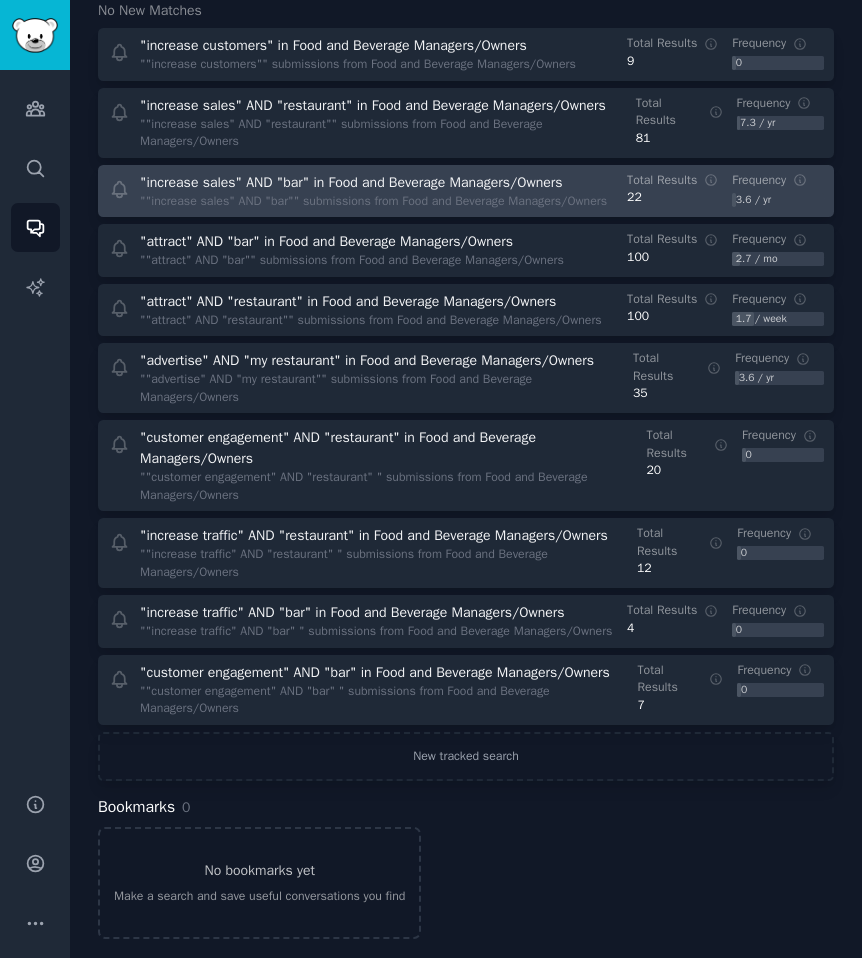 click on """increase sales" AND "bar"" submissions from Food and Beverage Managers/Owners" at bounding box center [373, 202] 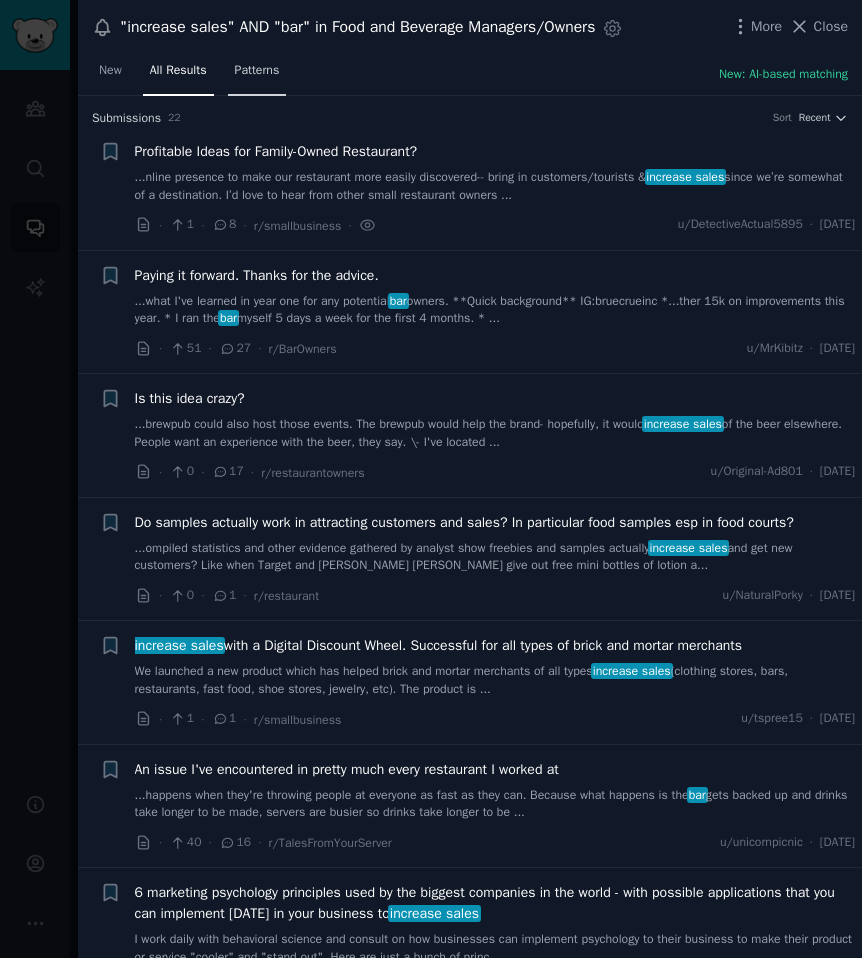 click on "Patterns" at bounding box center (257, 71) 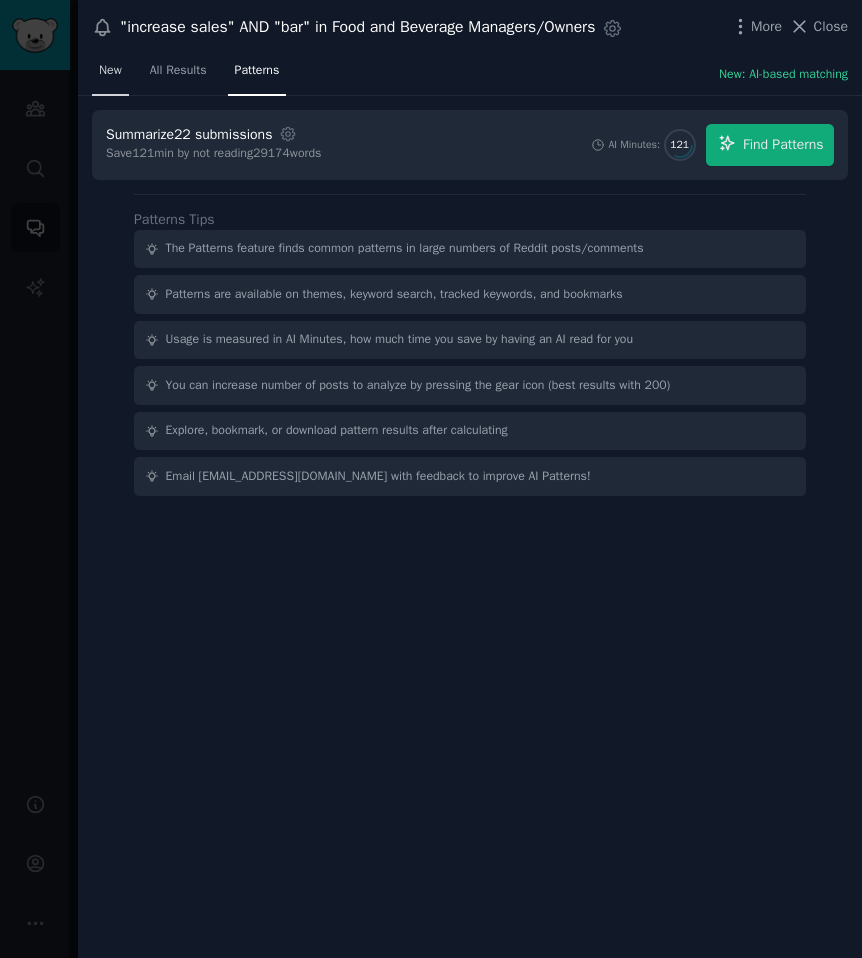 click on "New" at bounding box center [110, 71] 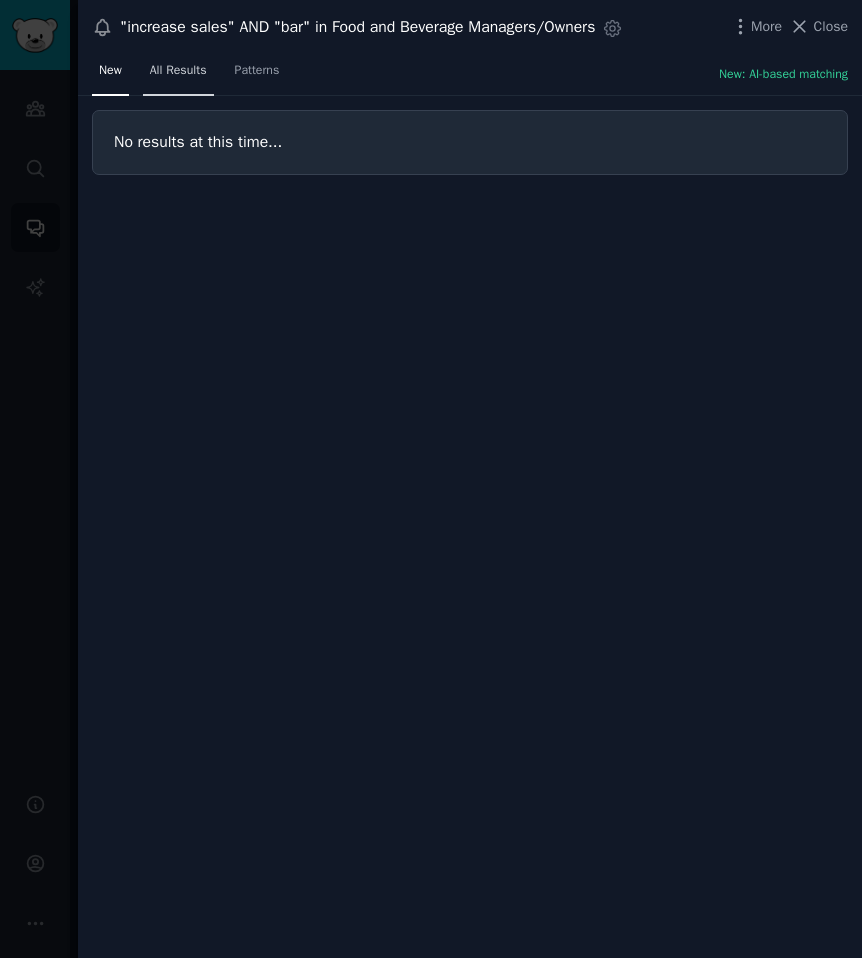 click on "All Results" at bounding box center [178, 71] 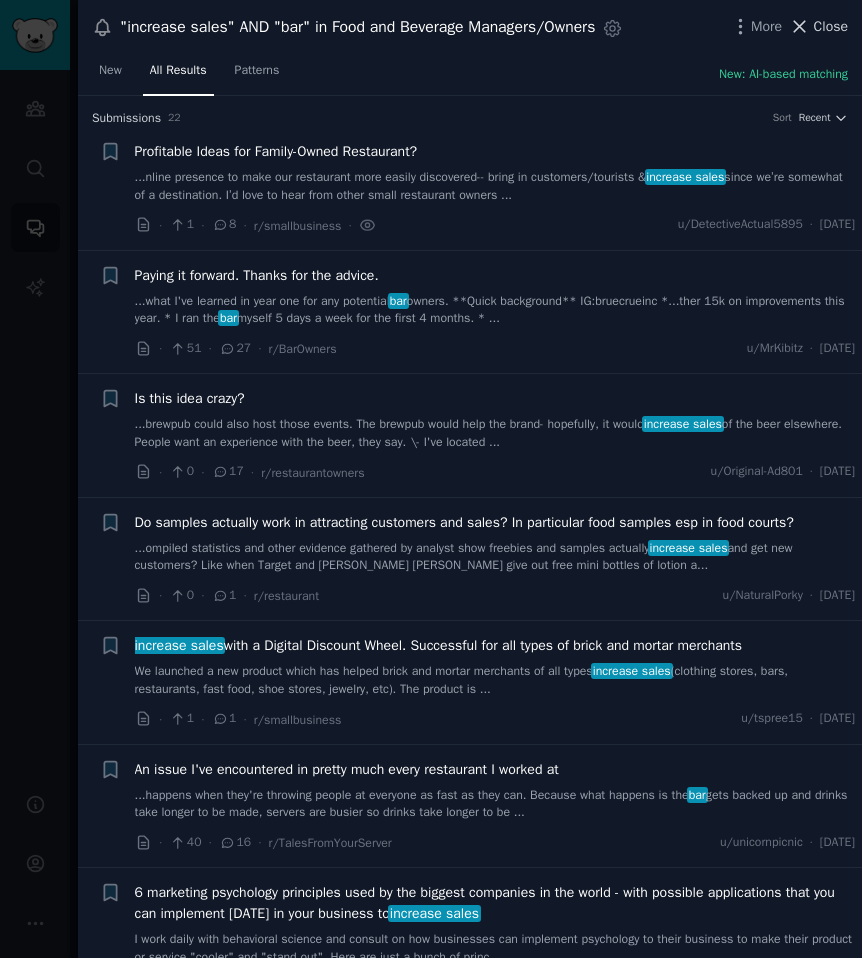 click on "Close" at bounding box center (831, 26) 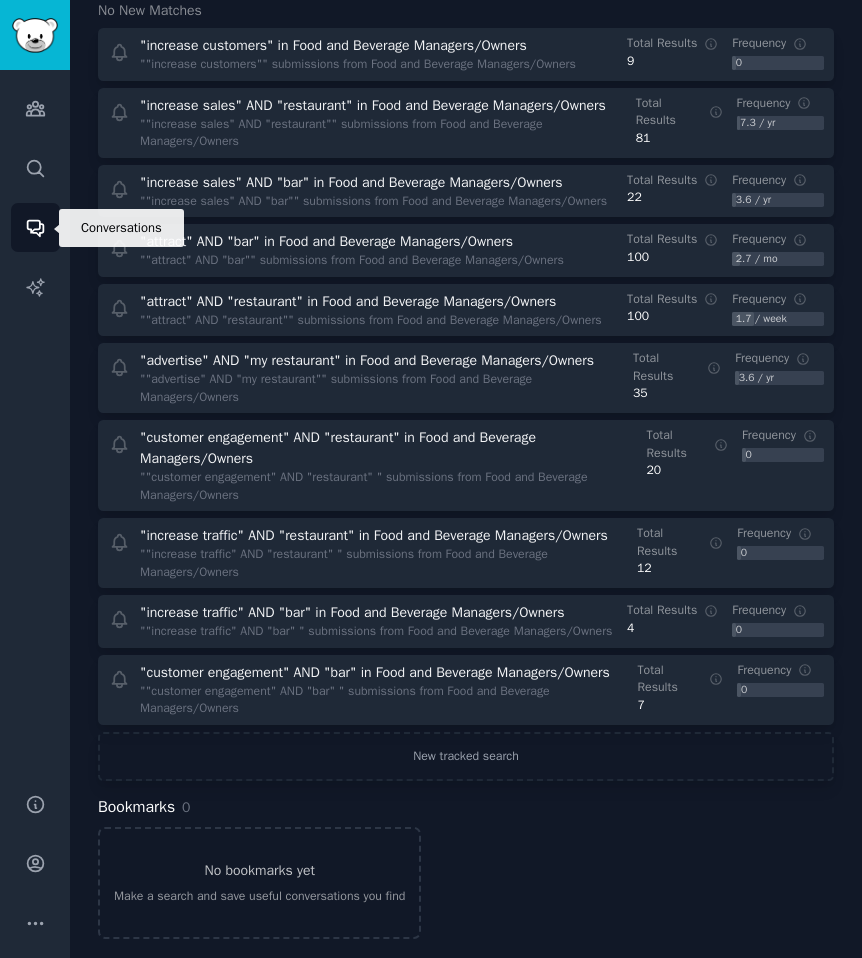 click on "Conversations" at bounding box center [35, 227] 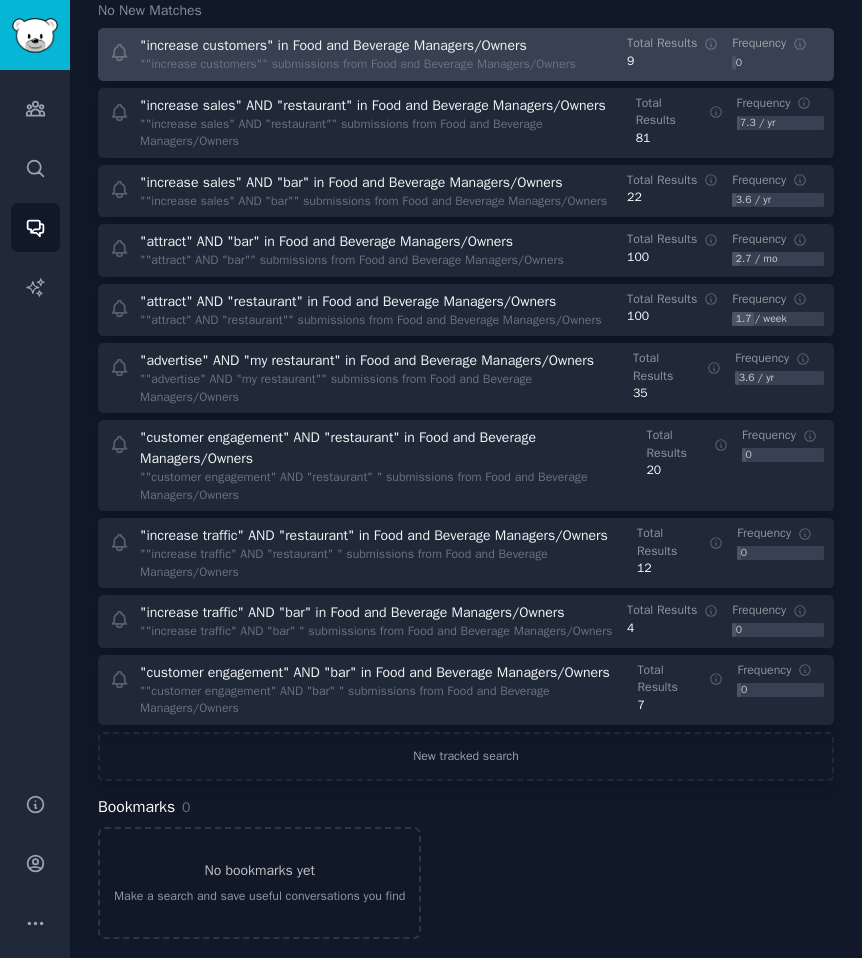 click on """increase customers"" submissions from Food and Beverage Managers/Owners" at bounding box center [358, 65] 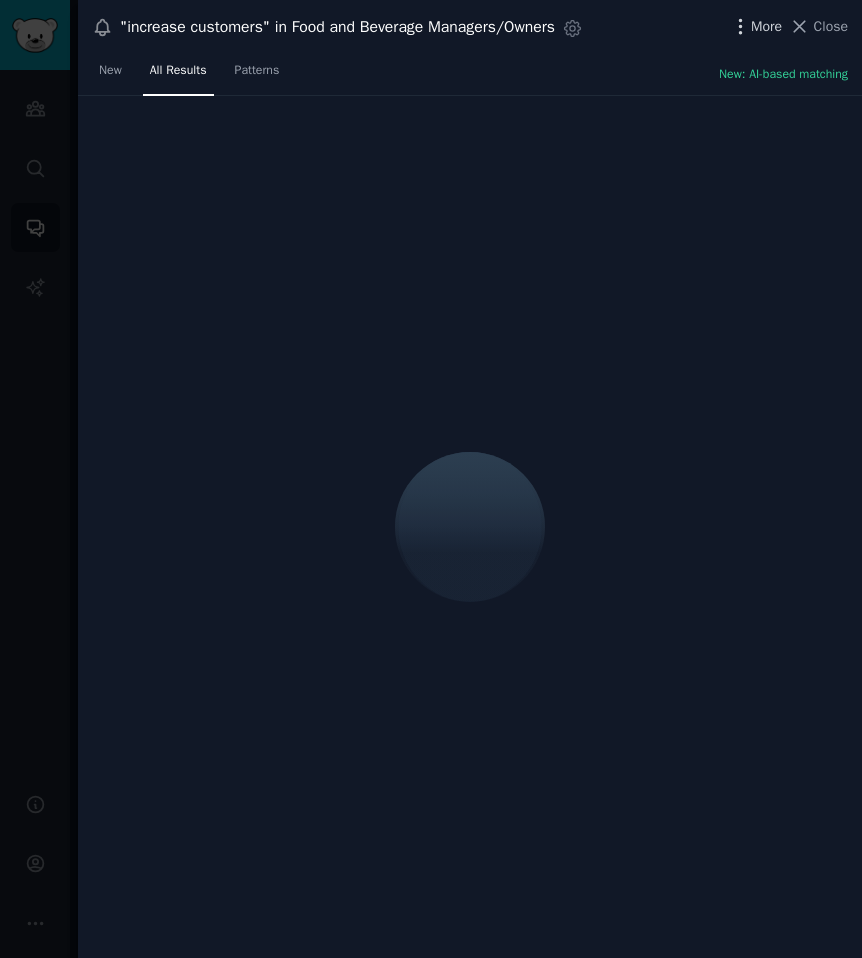 click 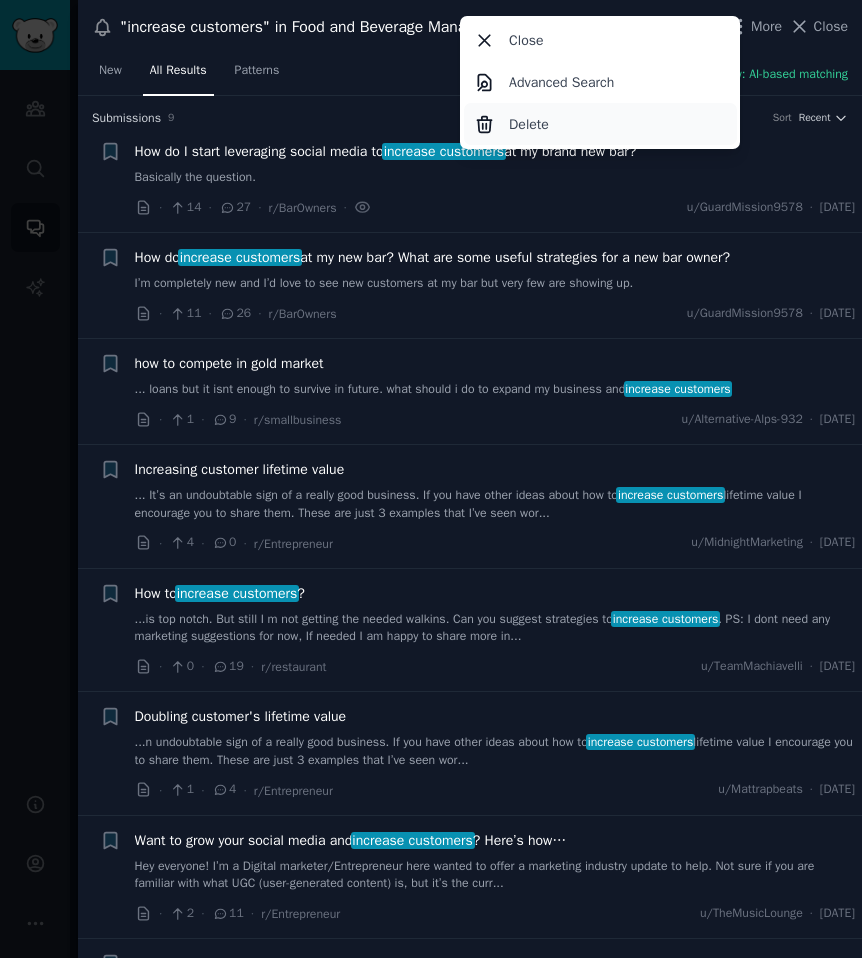 click on "Delete" 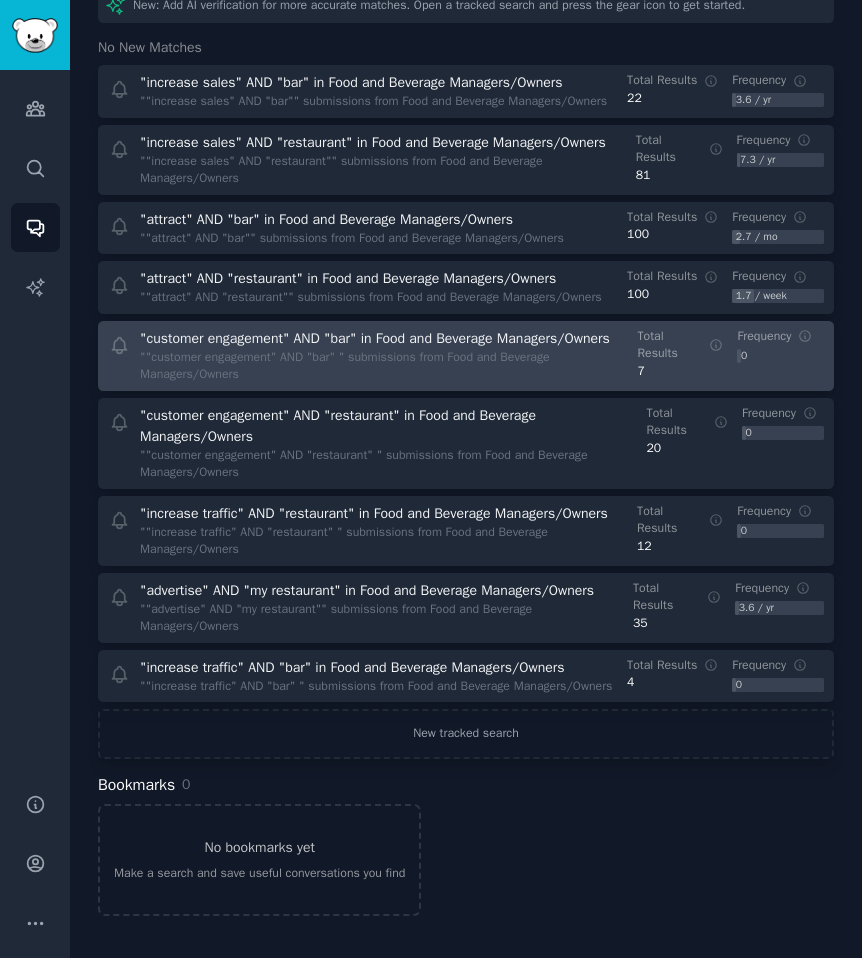 click on ""customer engagement" AND "bar"  in Food and Beverage Managers/Owners" at bounding box center [375, 338] 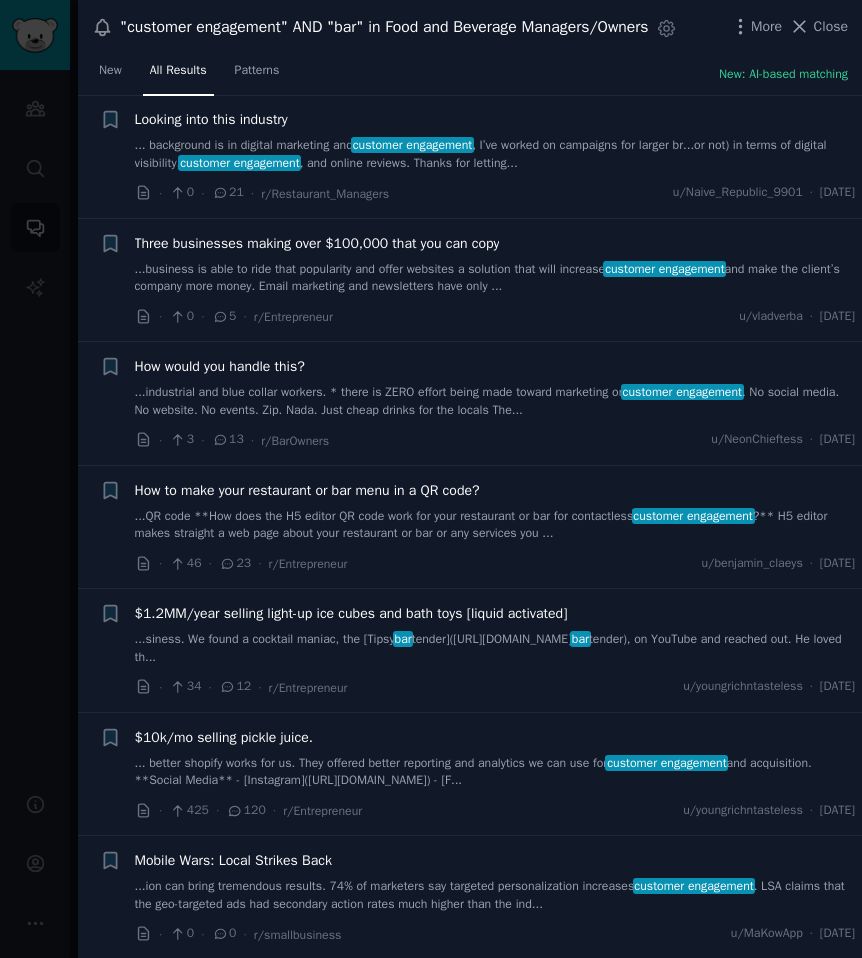 scroll, scrollTop: 33, scrollLeft: 0, axis: vertical 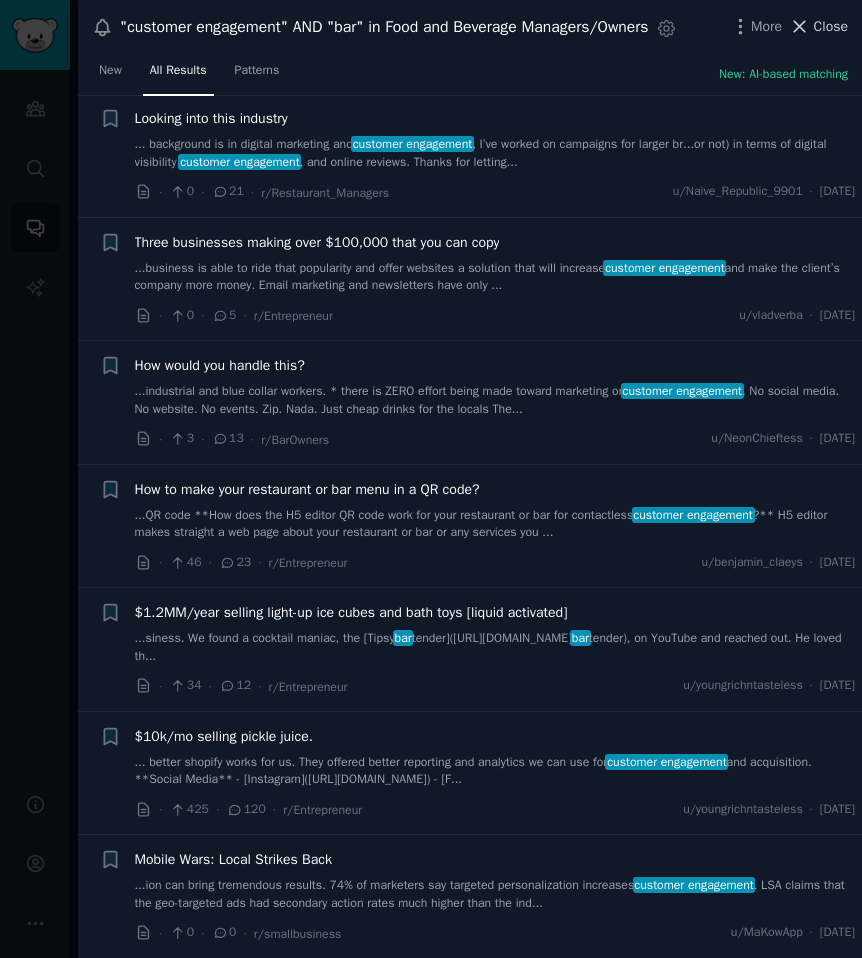 click 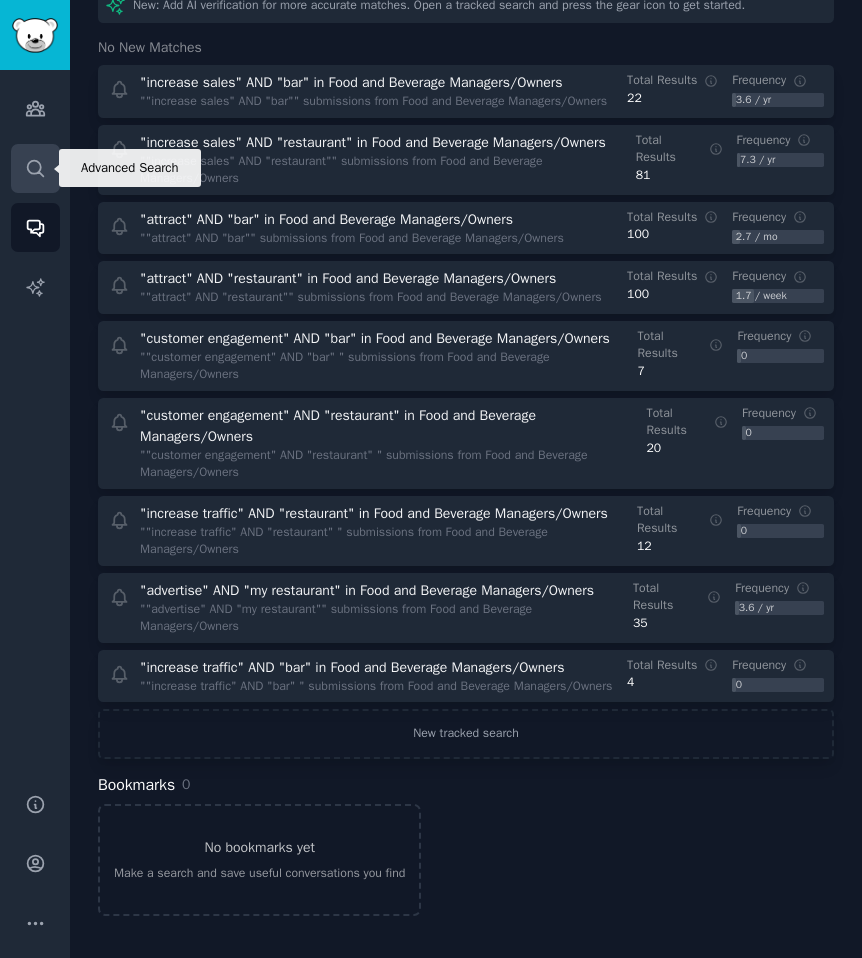 click 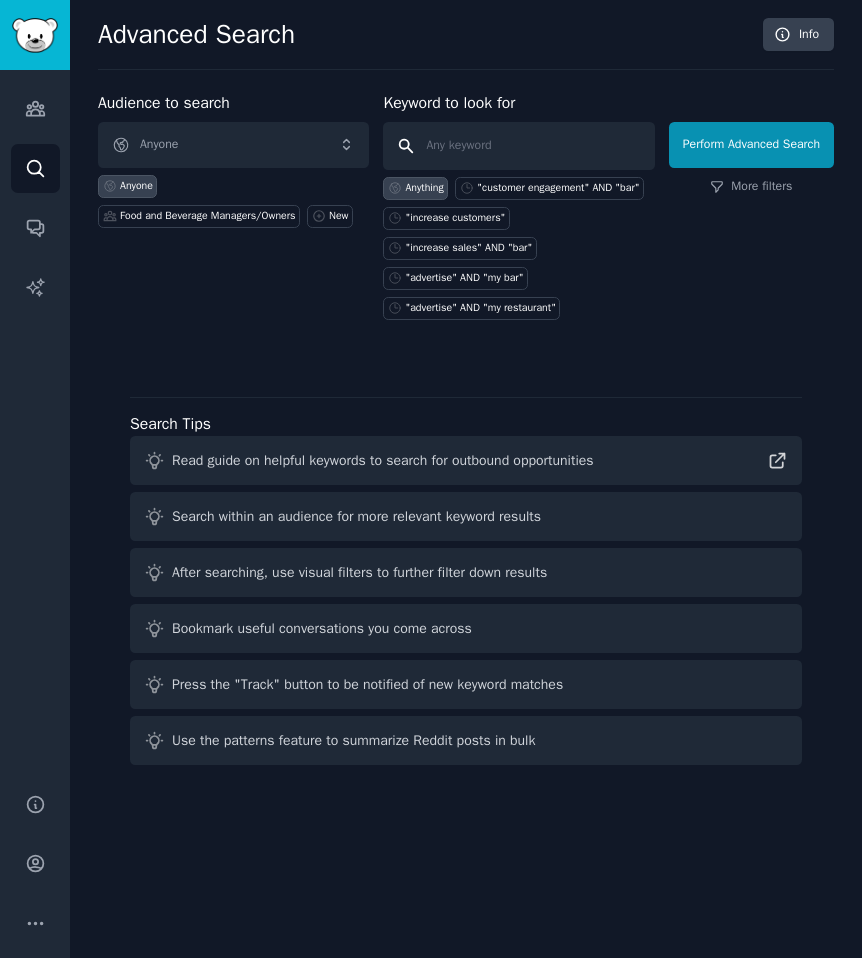 click at bounding box center (518, 146) 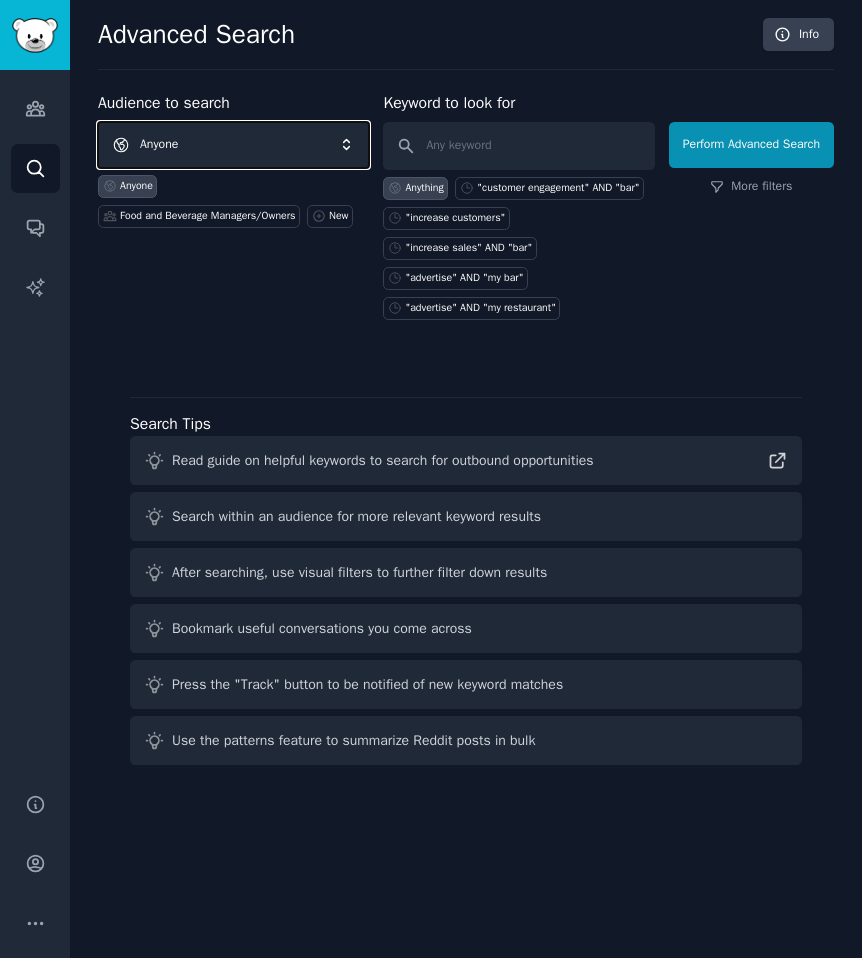 click on "Anyone" at bounding box center [233, 145] 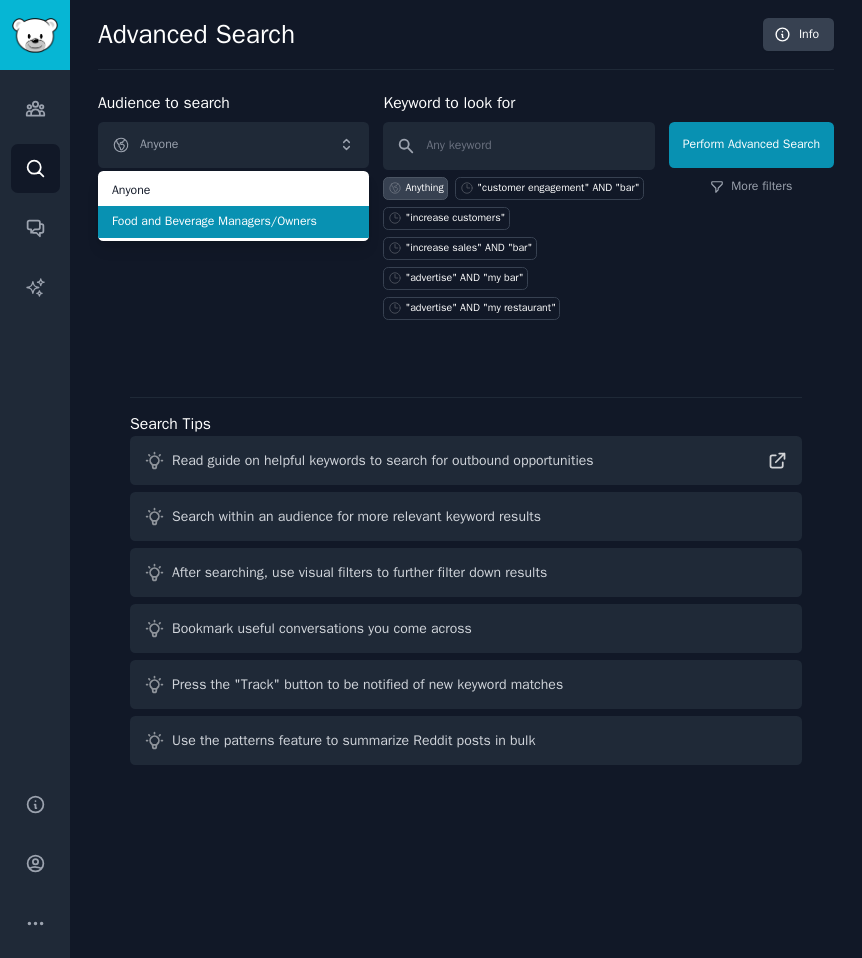 click on "Food and Beverage Managers/Owners" at bounding box center [233, 222] 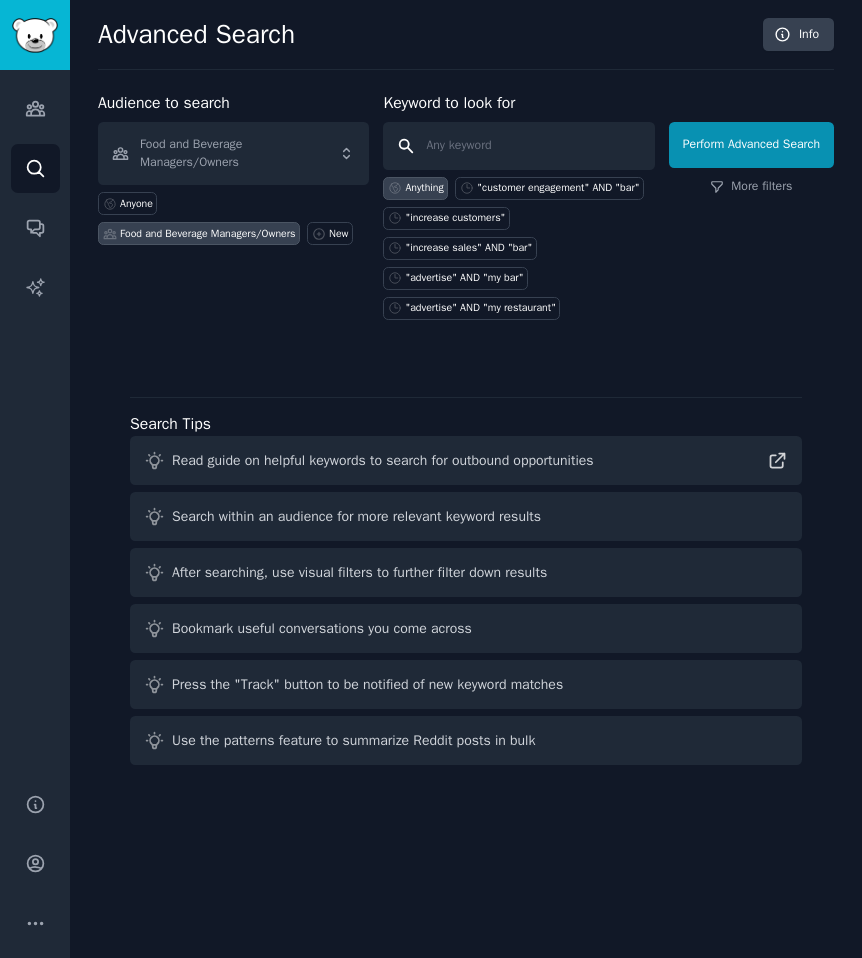 click at bounding box center (518, 146) 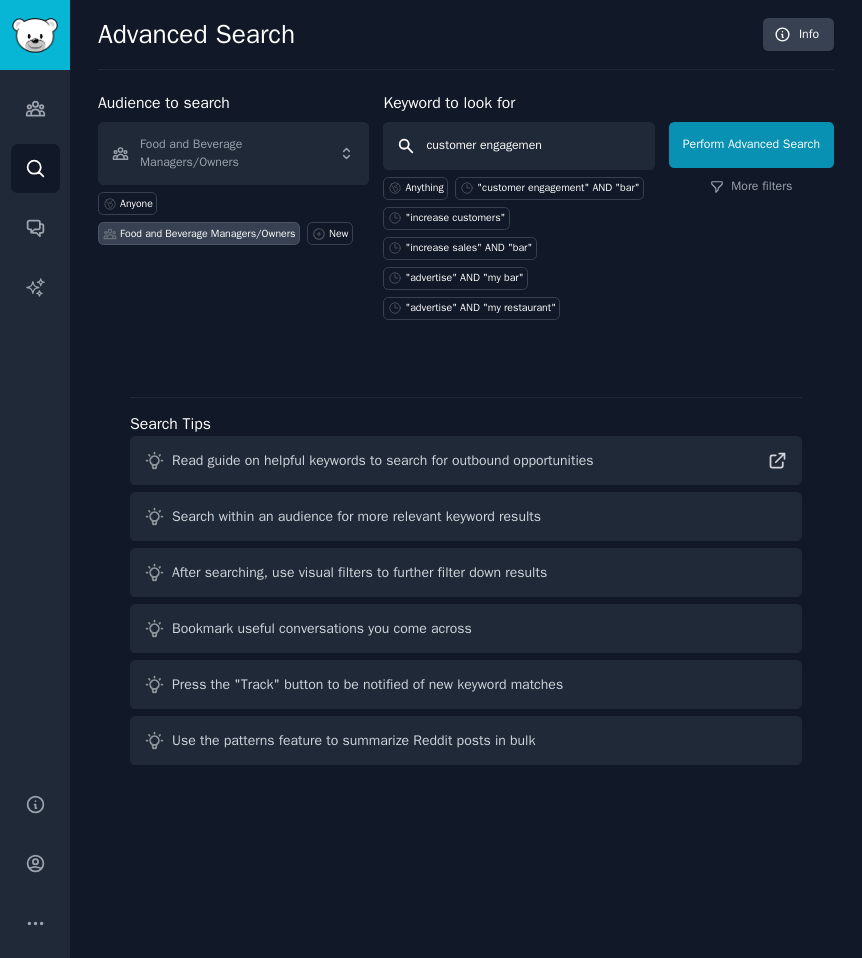 type on "customer engagement" 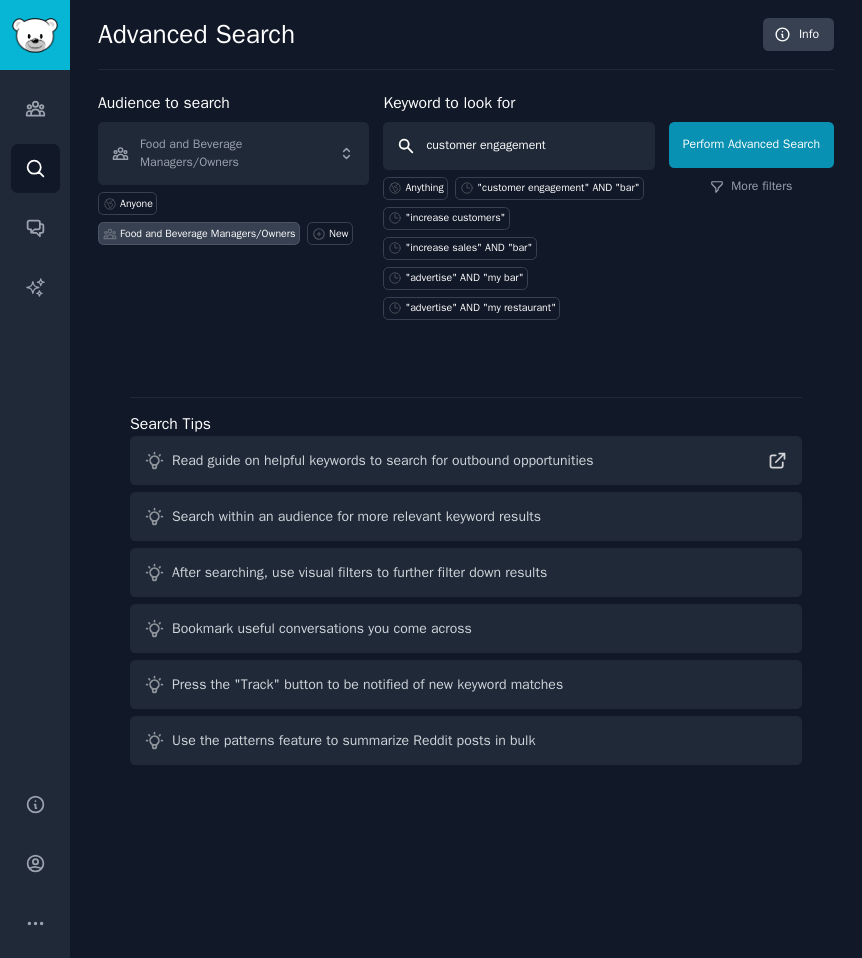click on "Perform Advanced Search" at bounding box center [751, 145] 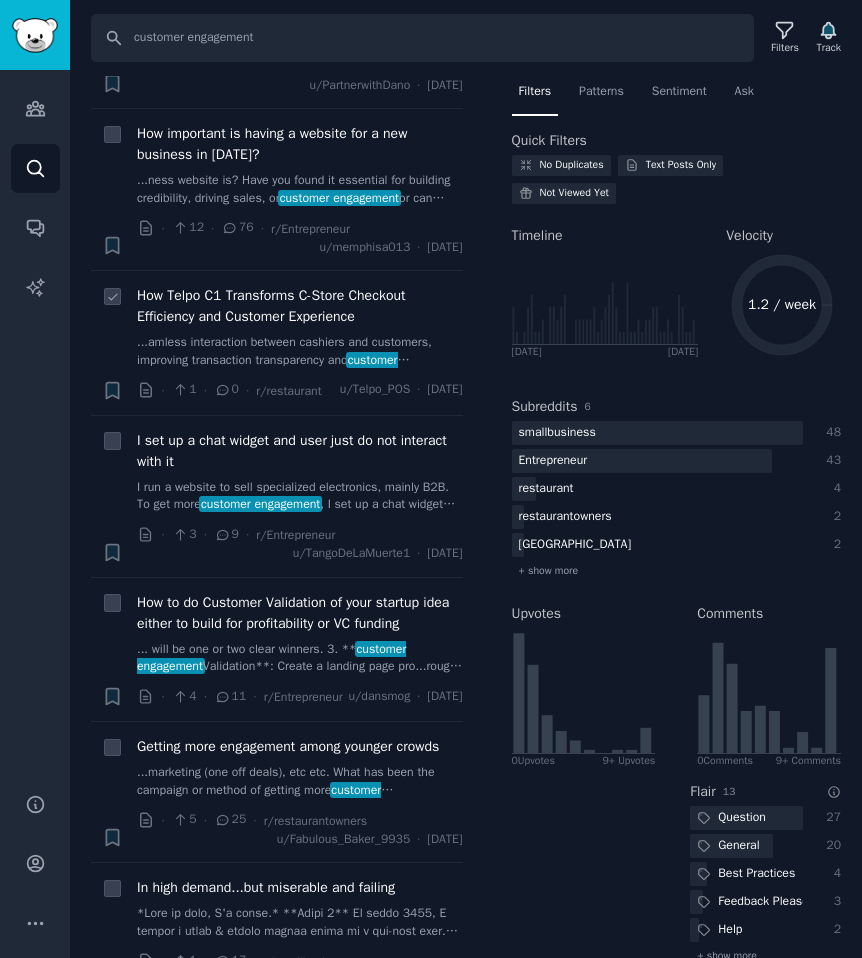 scroll, scrollTop: 326, scrollLeft: 0, axis: vertical 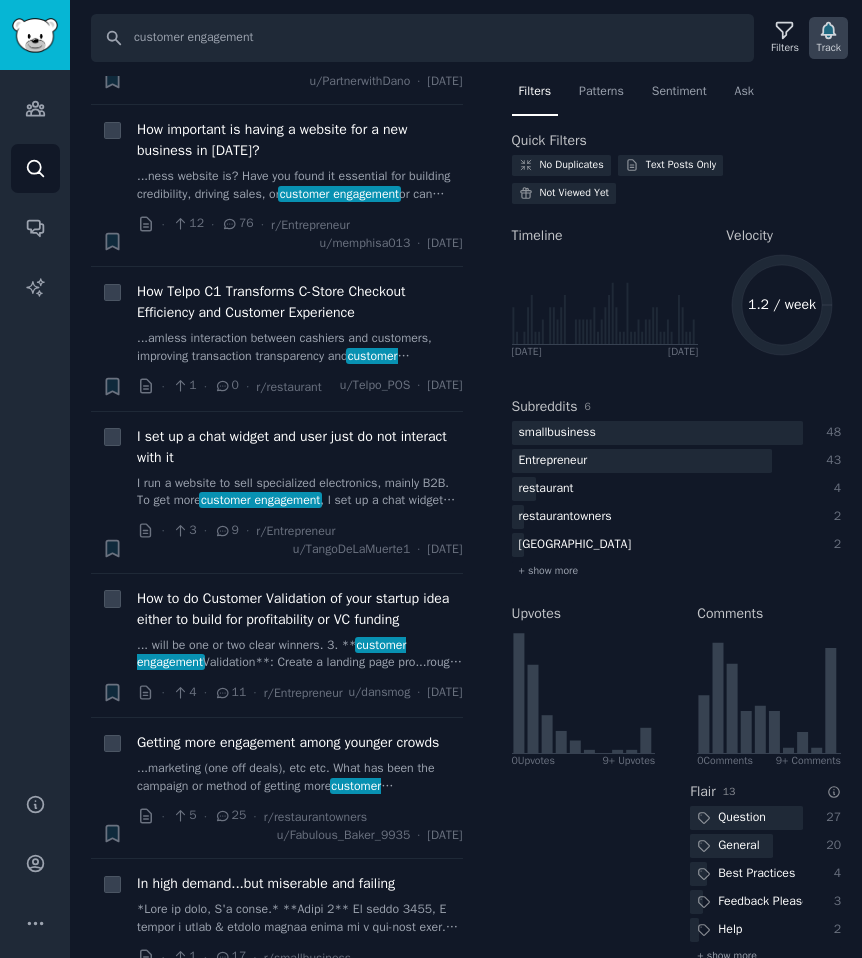 click on "Track" at bounding box center [828, 48] 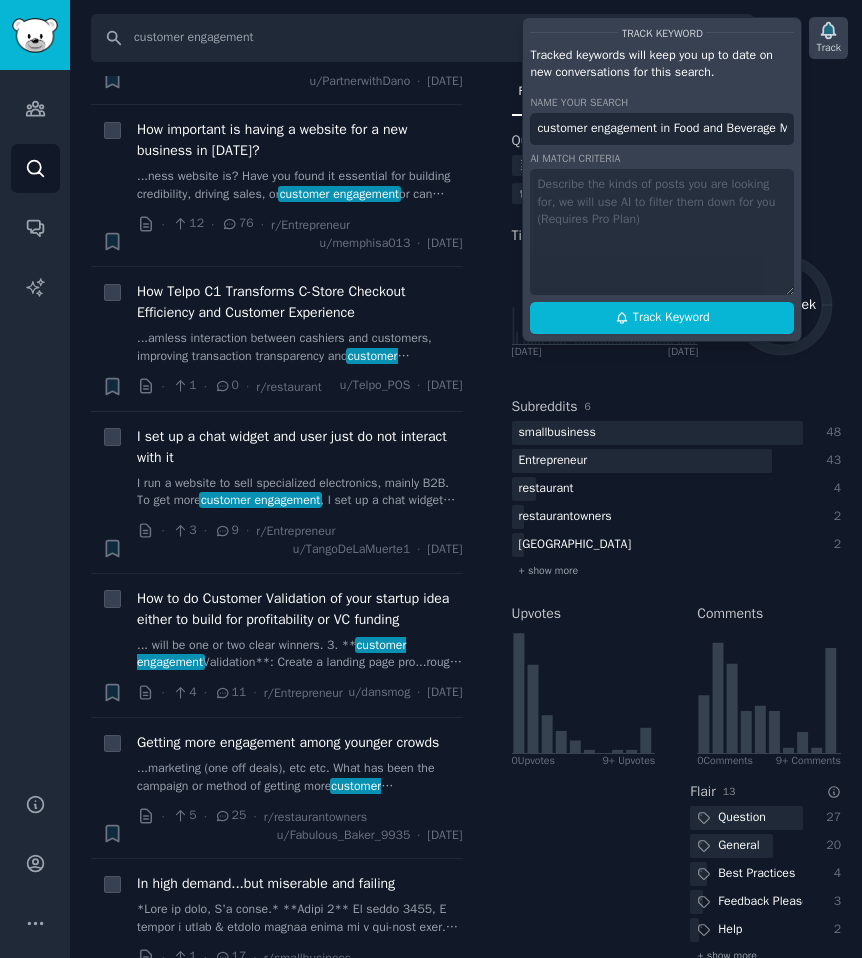 scroll, scrollTop: 0, scrollLeft: 115, axis: horizontal 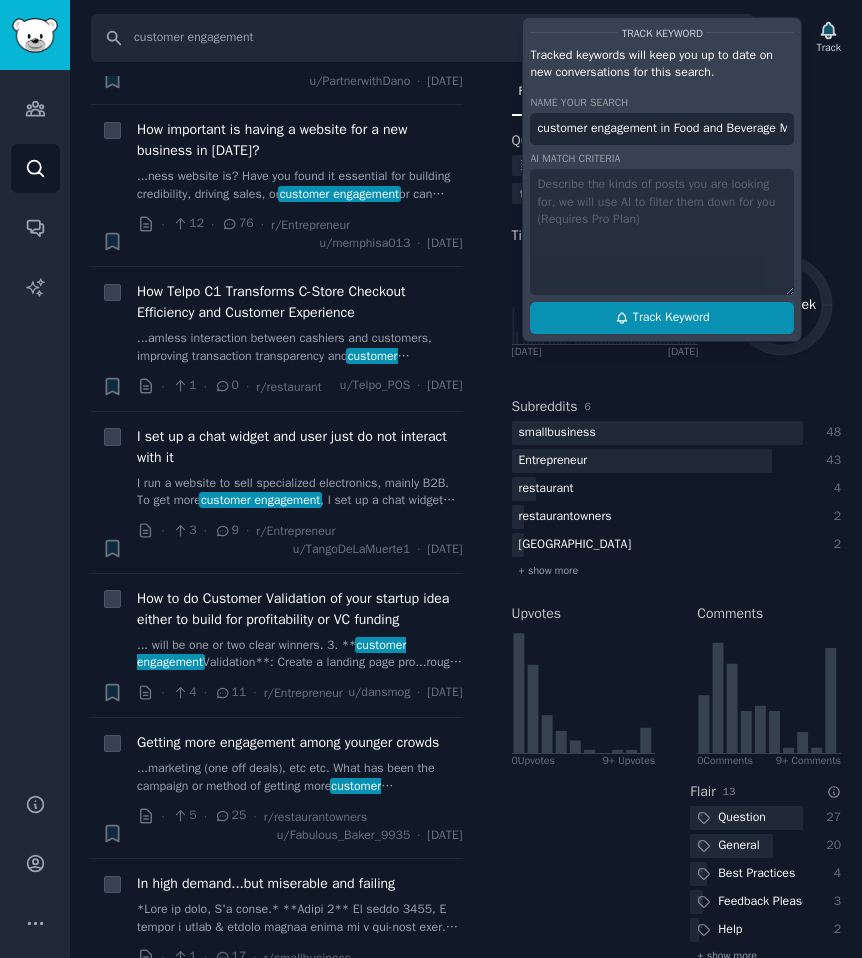 click on "Track Keyword" at bounding box center [671, 318] 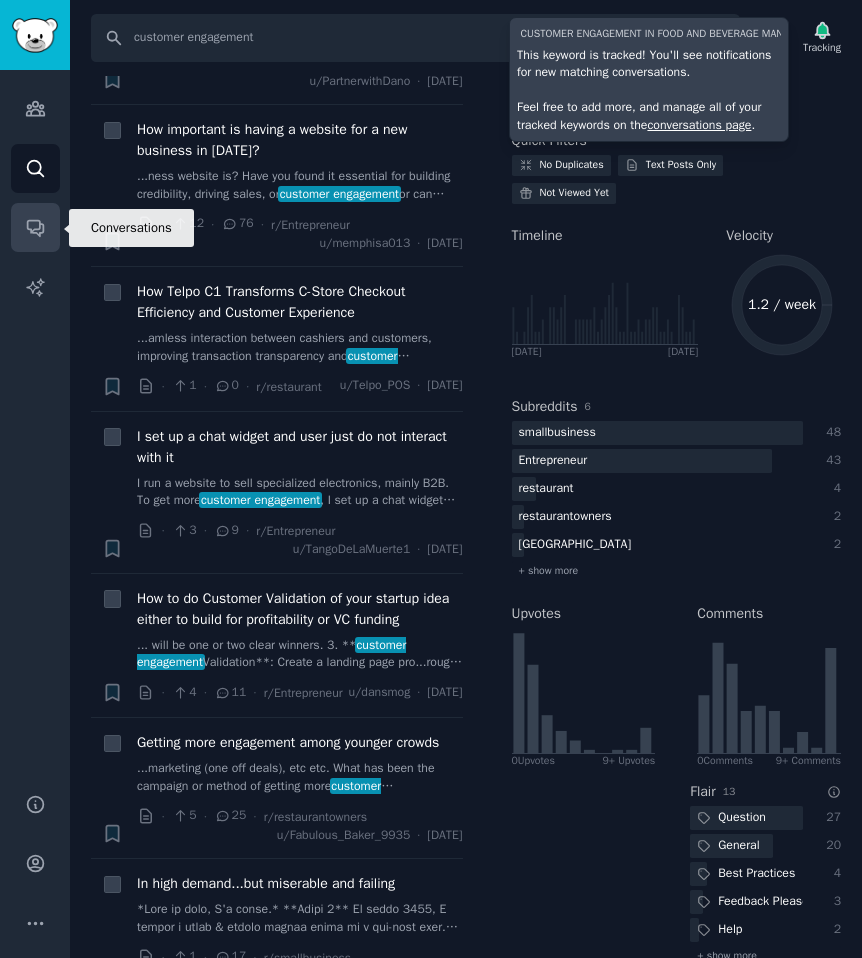 click 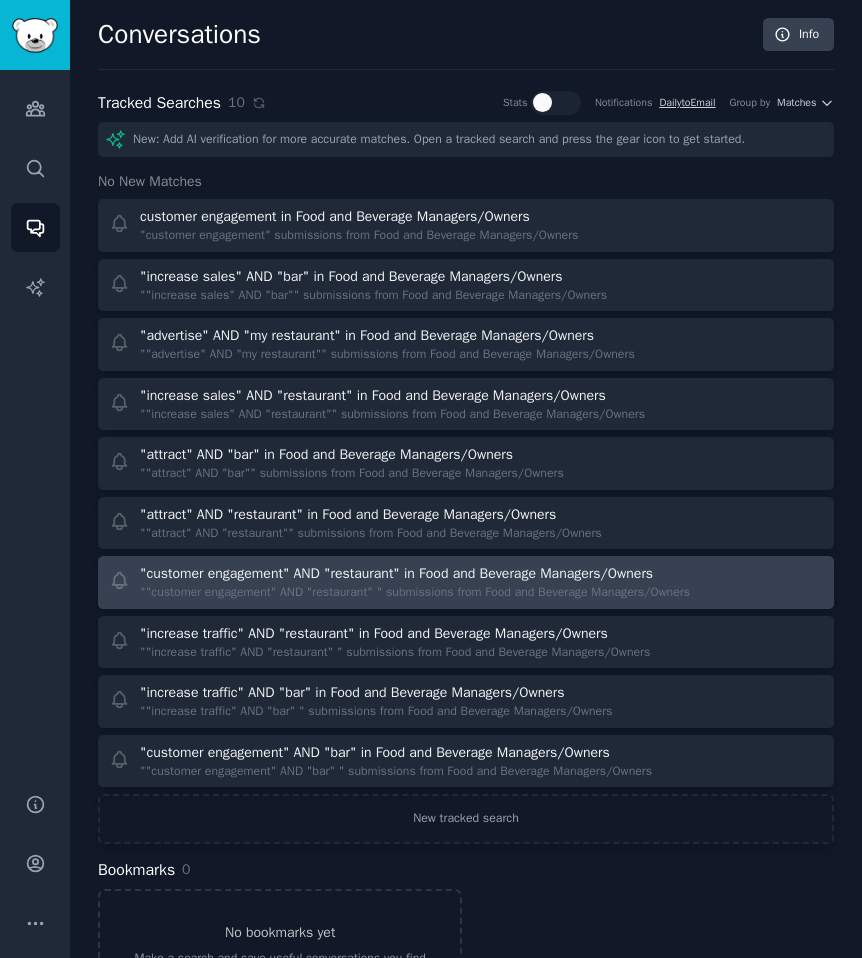 click on ""customer engagement" AND "restaurant"  in Food and Beverage Managers/Owners ""customer engagement" AND "restaurant" " submissions from Food and Beverage Managers/Owners" at bounding box center [466, 582] 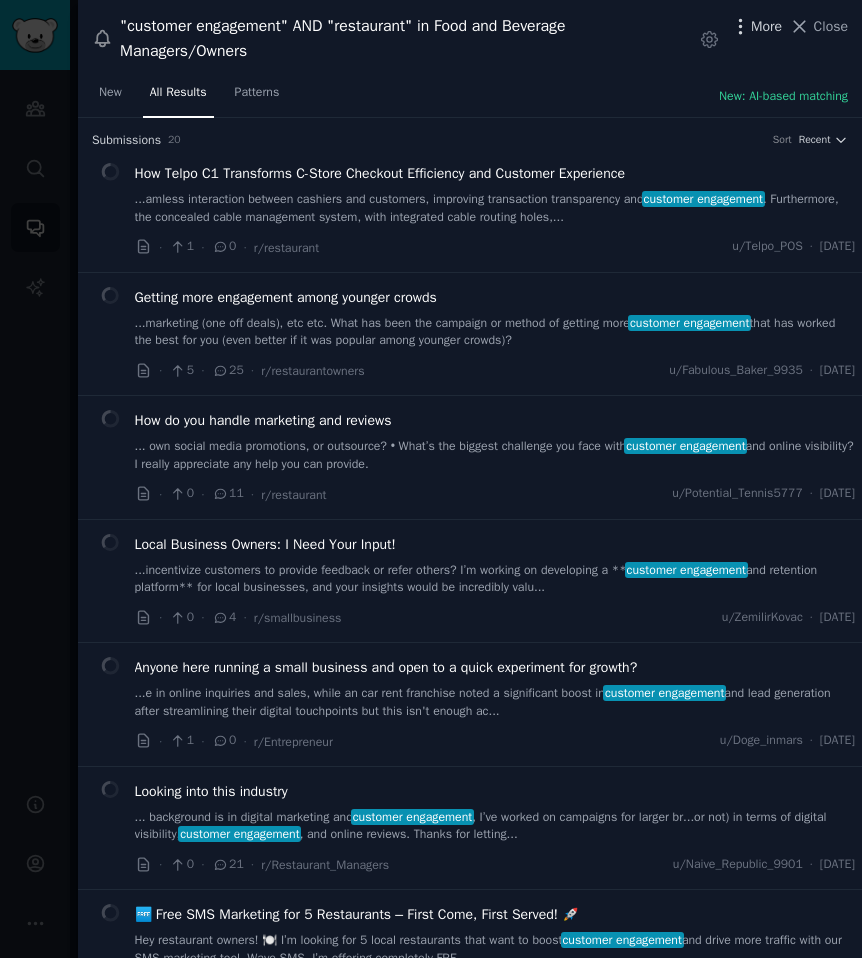 click 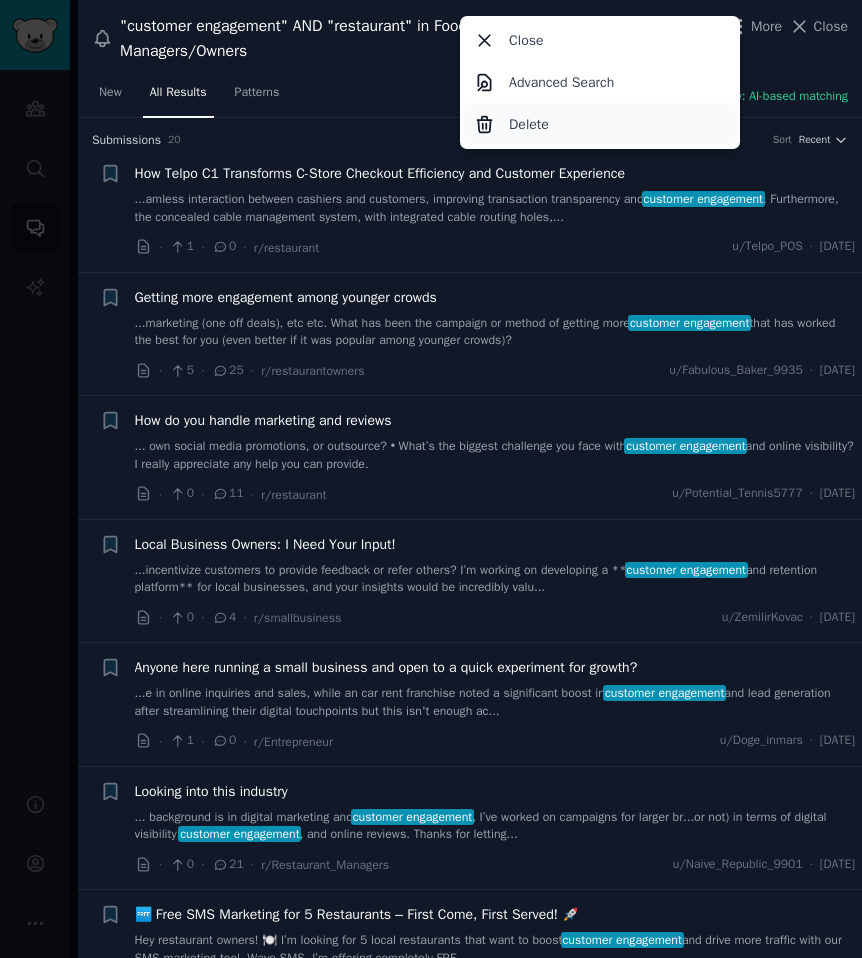 click on "Delete" 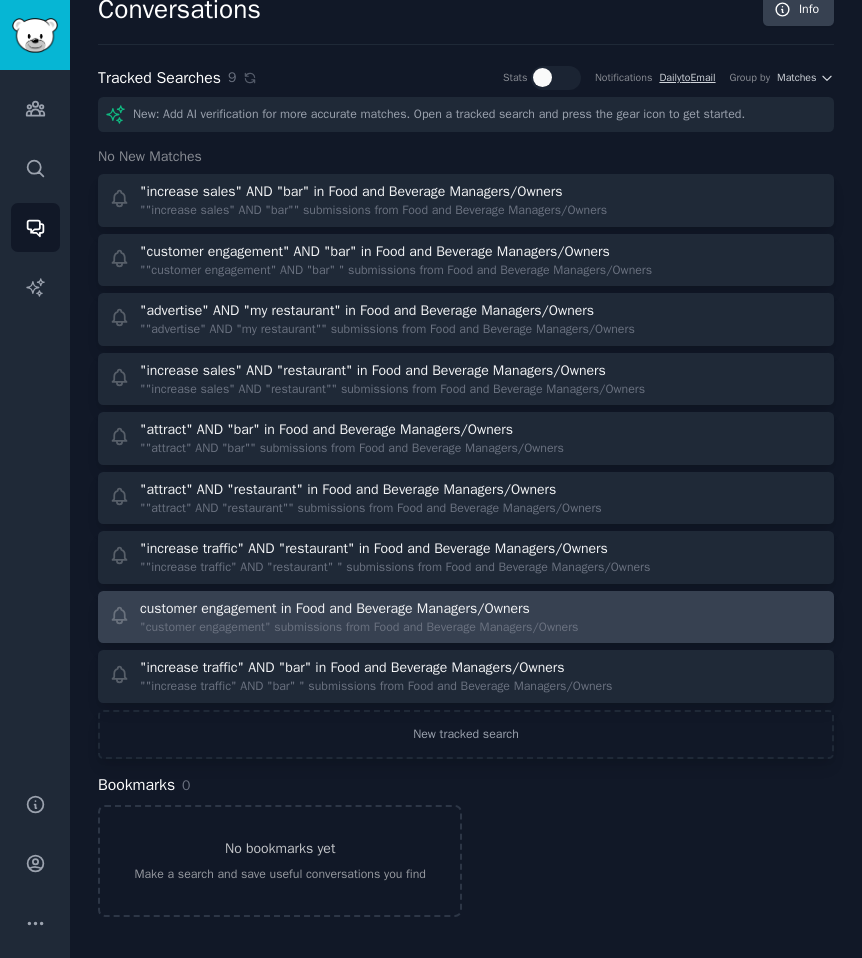 scroll, scrollTop: 25, scrollLeft: 0, axis: vertical 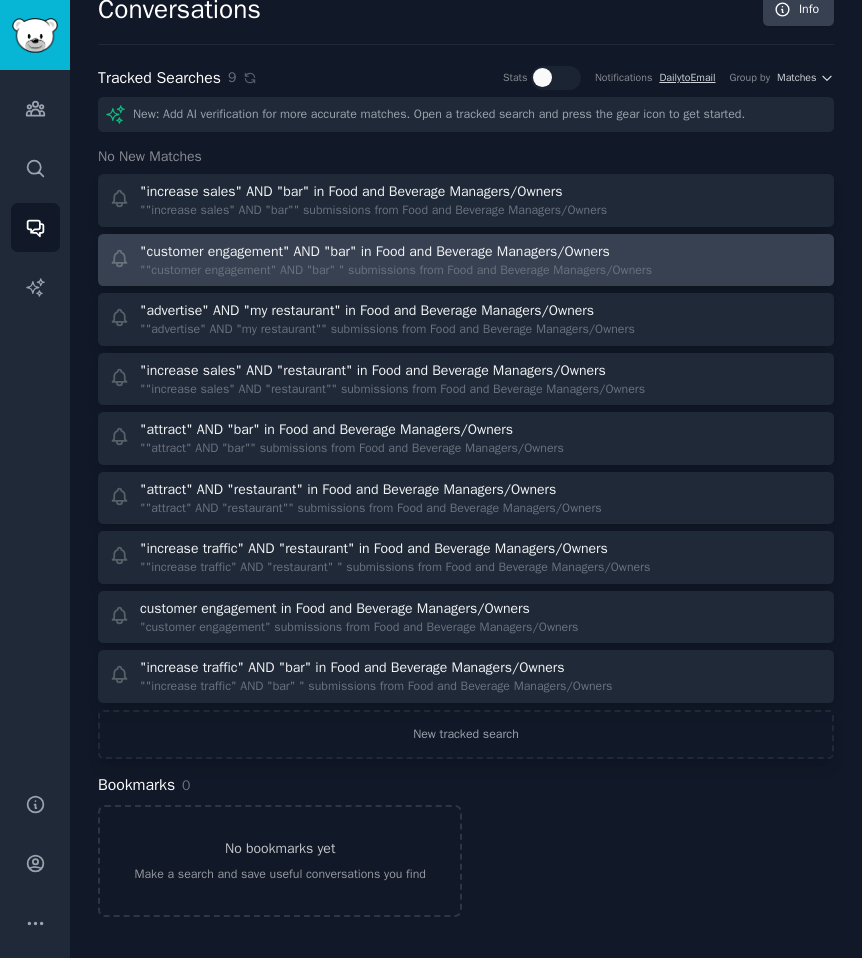 click on ""customer engagement" AND "bar"  in Food and Beverage Managers/Owners" at bounding box center (375, 251) 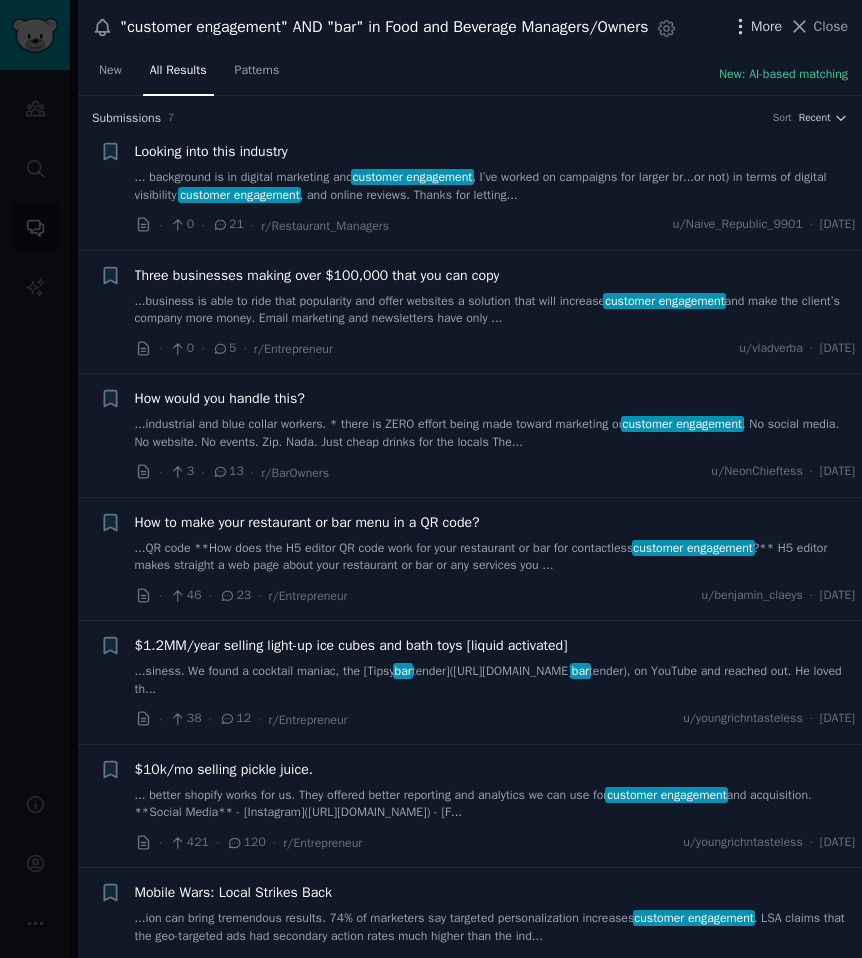 click 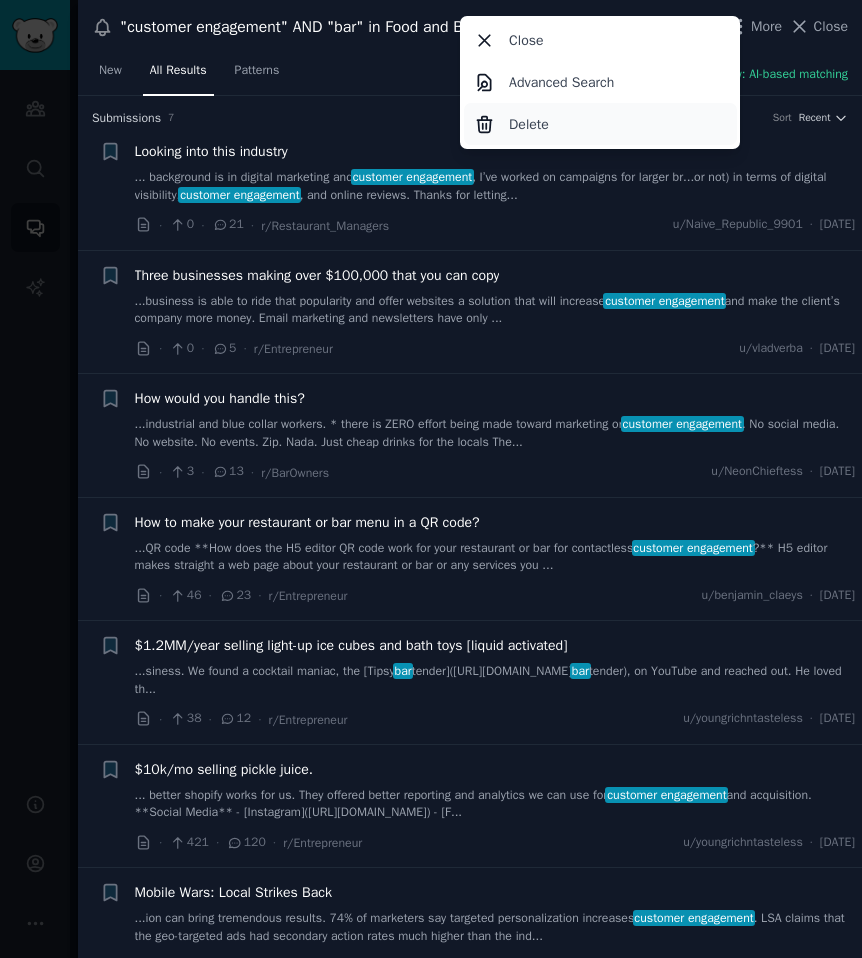 click on "Delete" 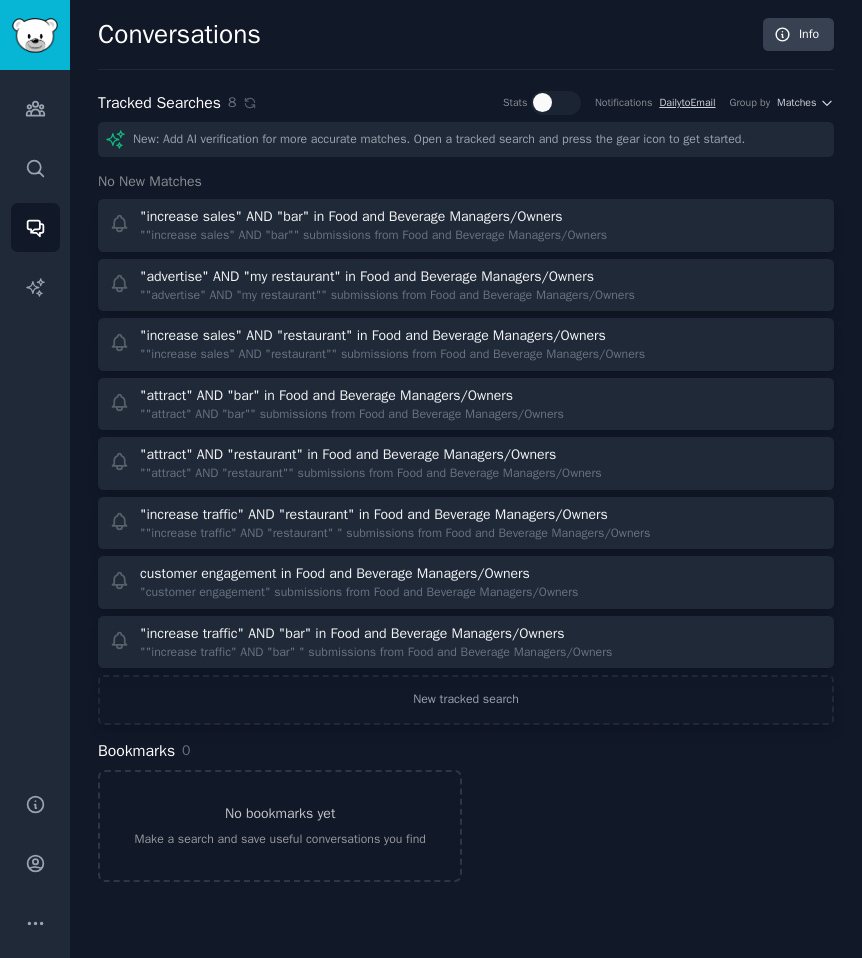 scroll, scrollTop: 0, scrollLeft: 0, axis: both 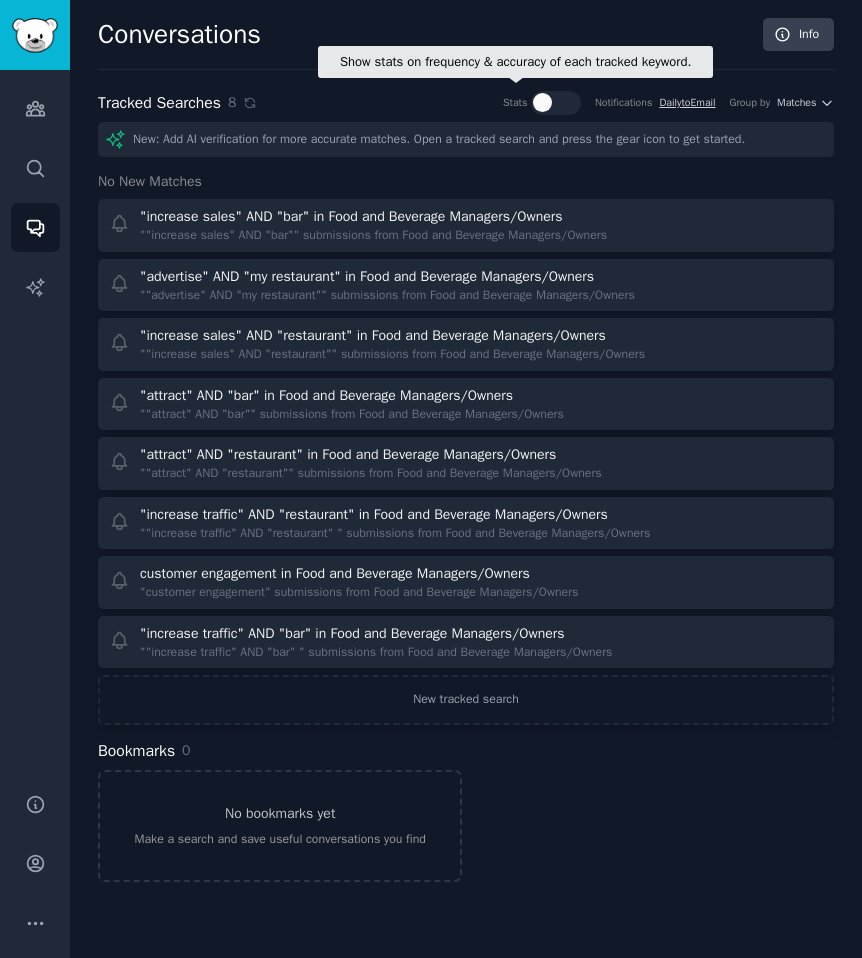 click at bounding box center (542, 102) 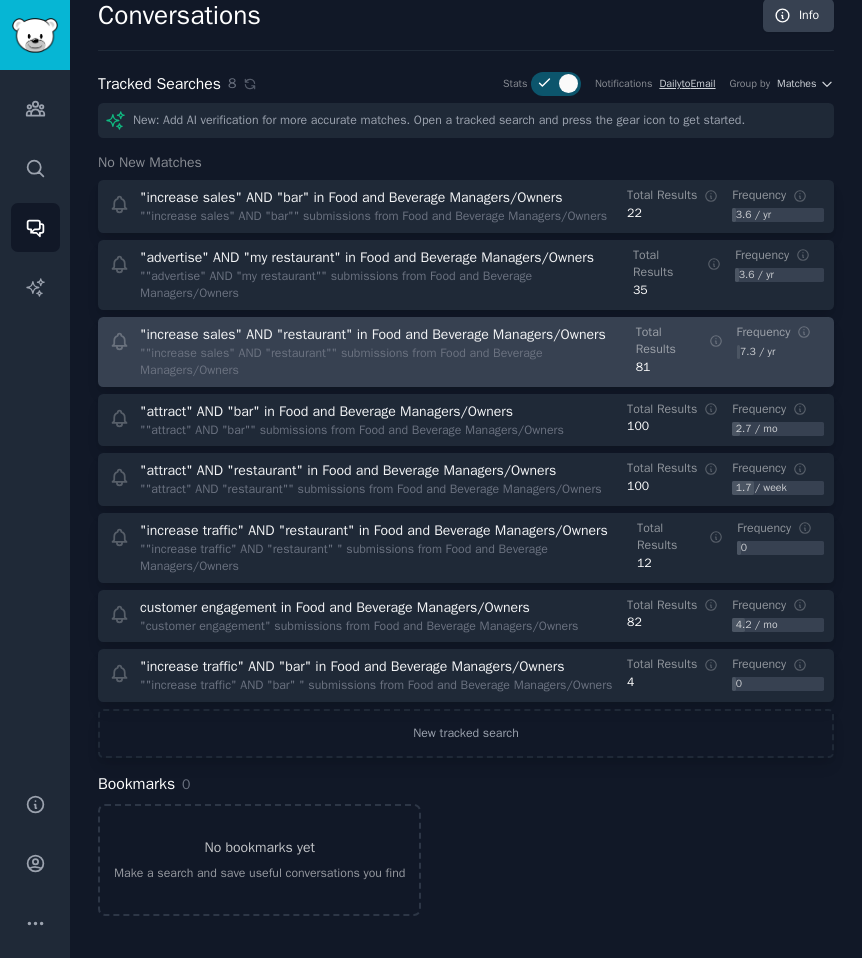 scroll, scrollTop: 47, scrollLeft: 0, axis: vertical 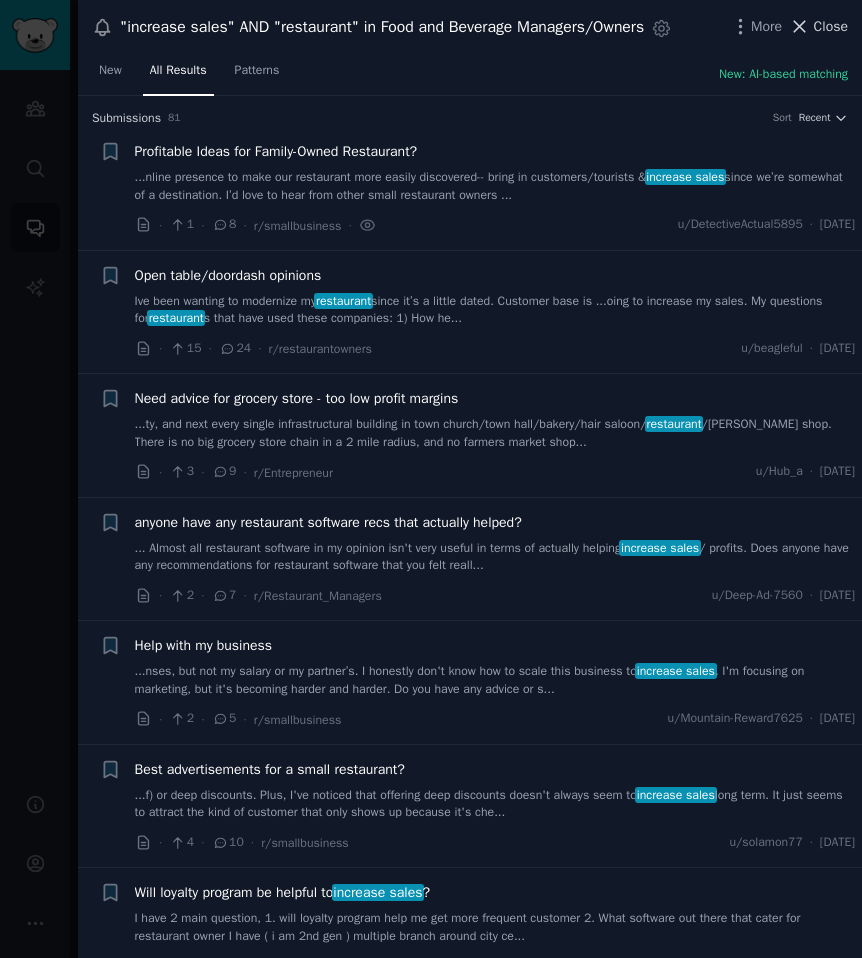 click on "Close" at bounding box center (831, 26) 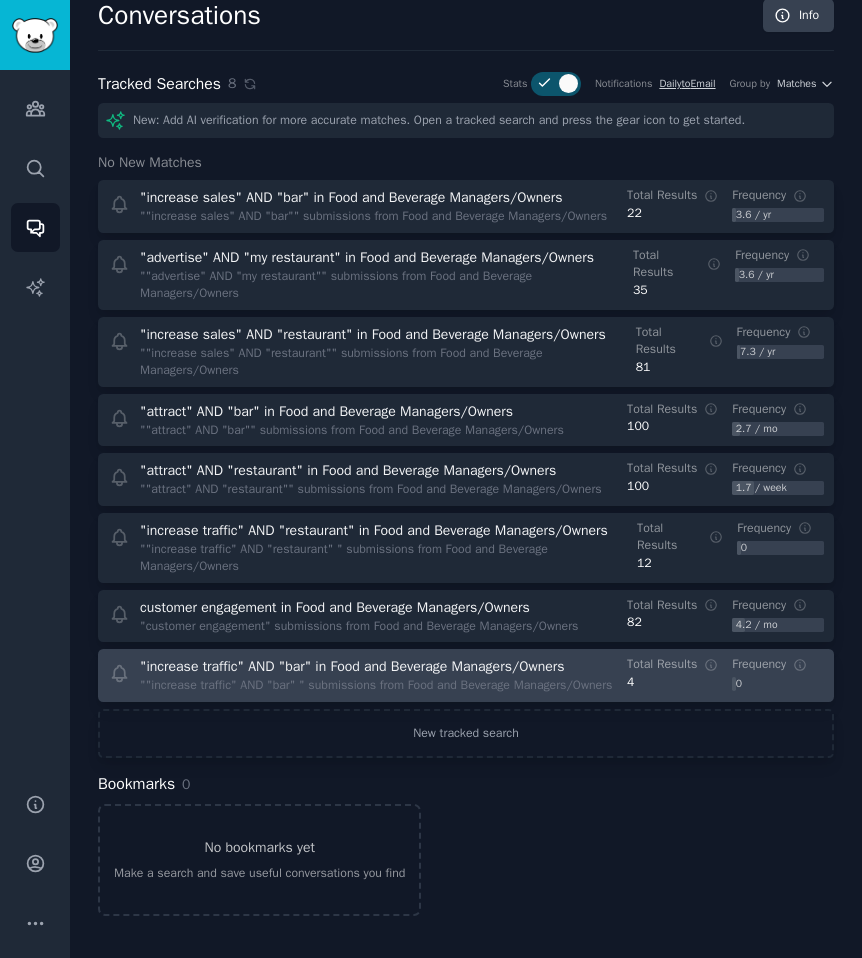 click on ""increase traffic" AND "bar"  in Food and Beverage Managers/Owners" at bounding box center (352, 666) 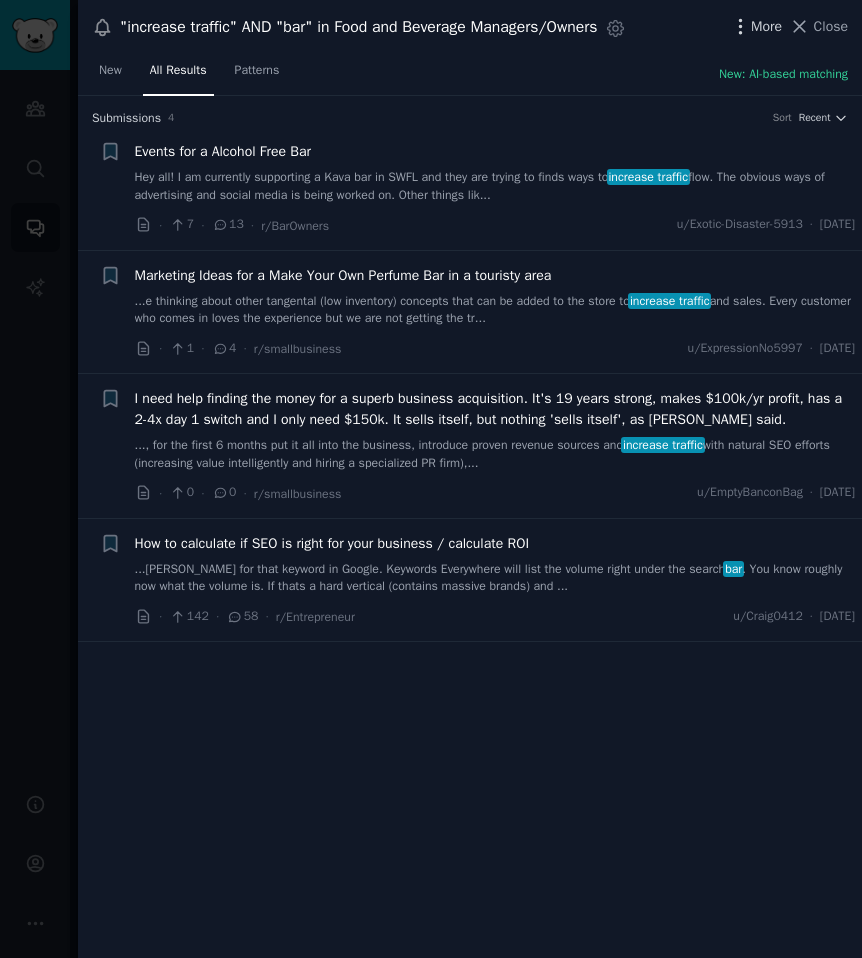 click 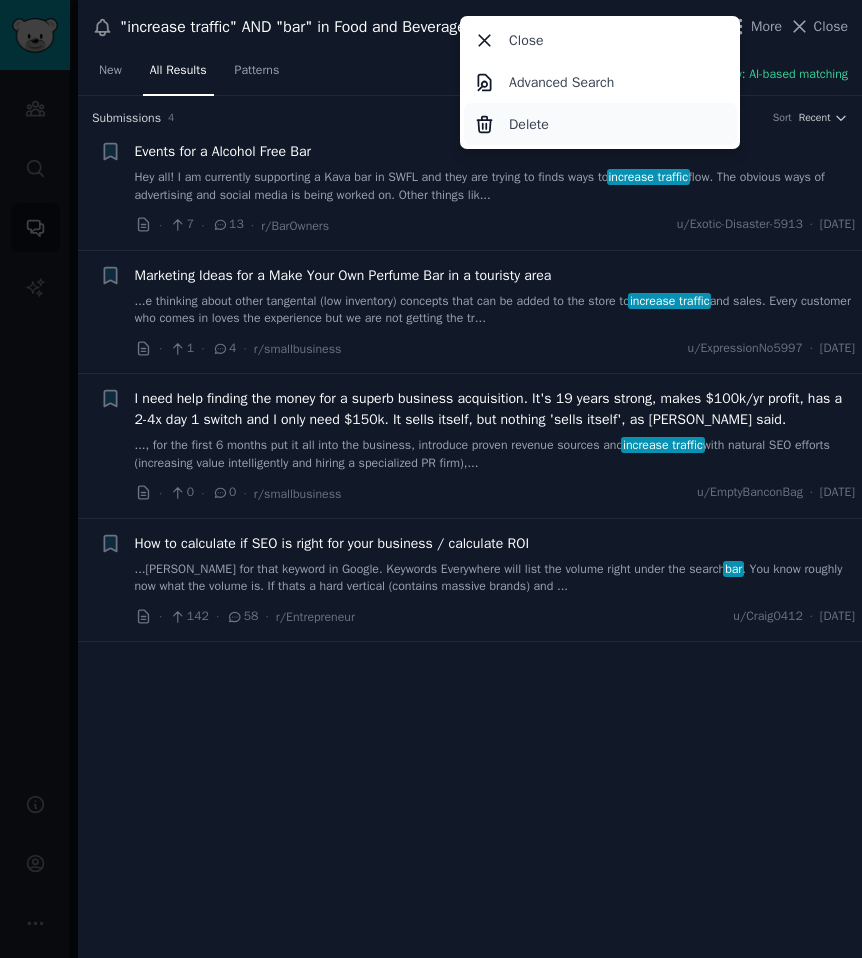 click on "Delete" 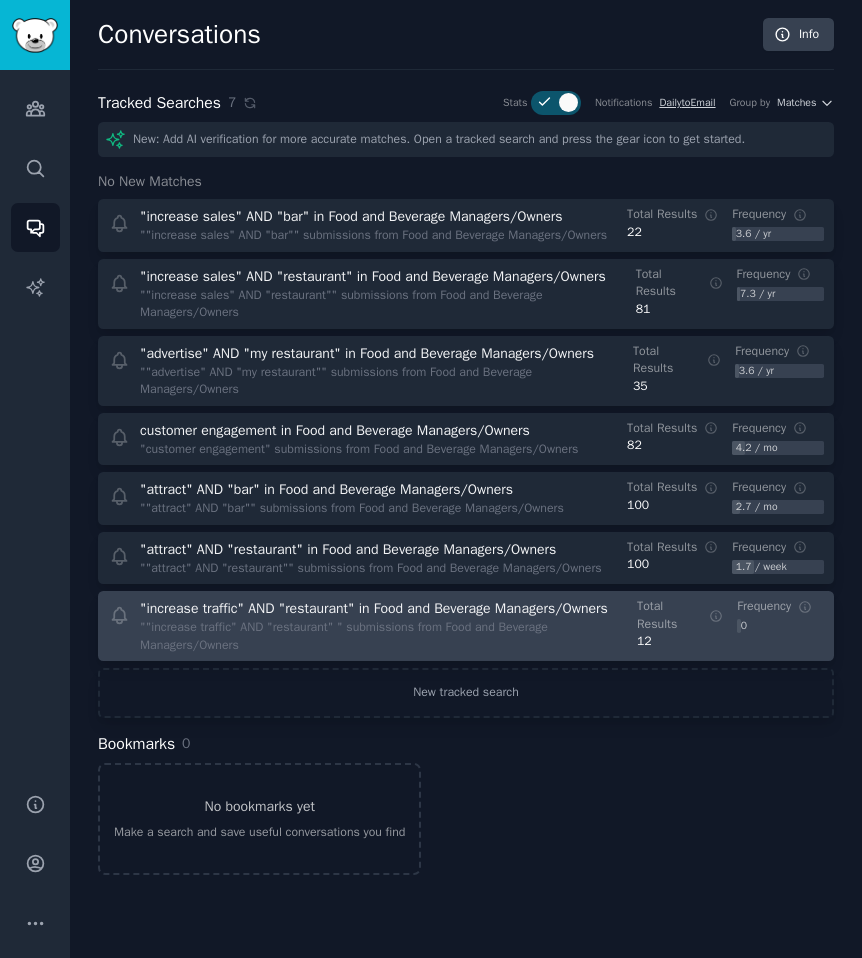 click on ""increase traffic" AND "restaurant"  in Food and Beverage Managers/Owners" at bounding box center (374, 608) 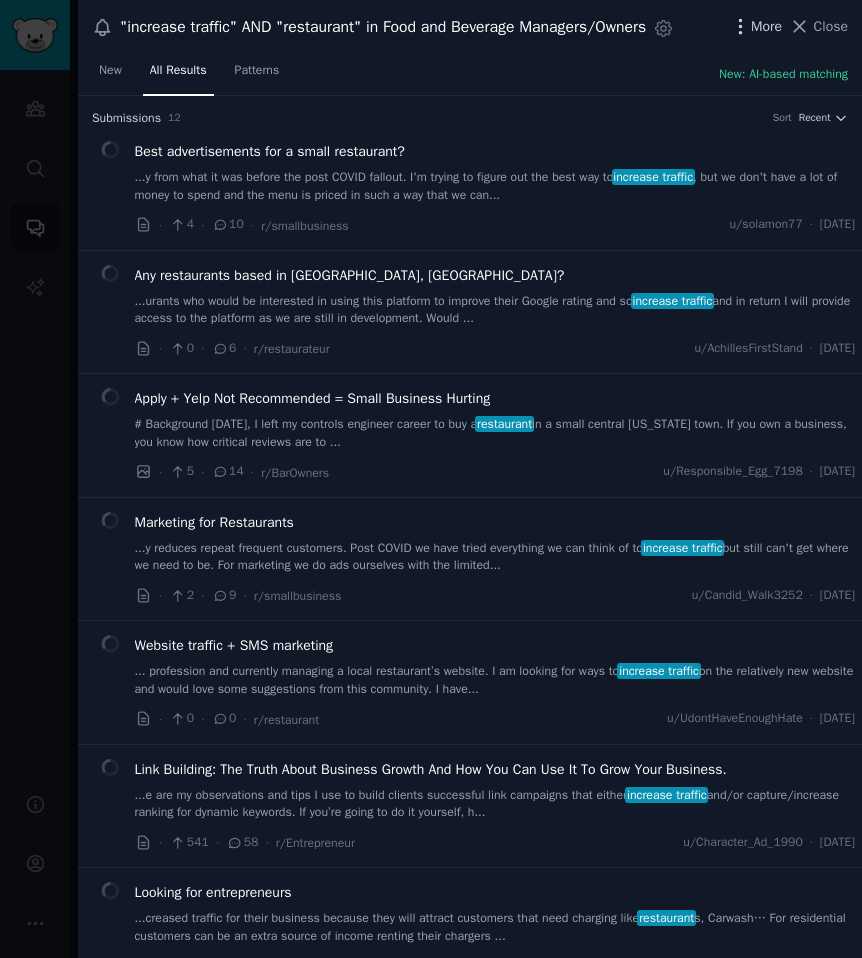 click 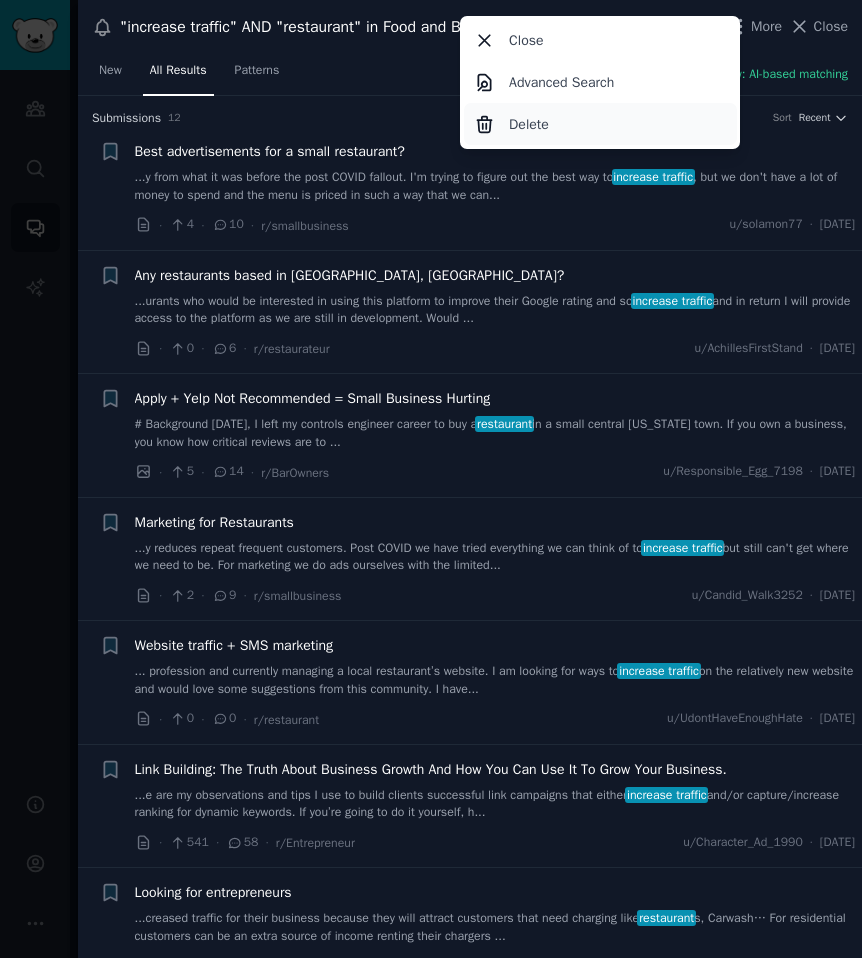 click on "Delete" 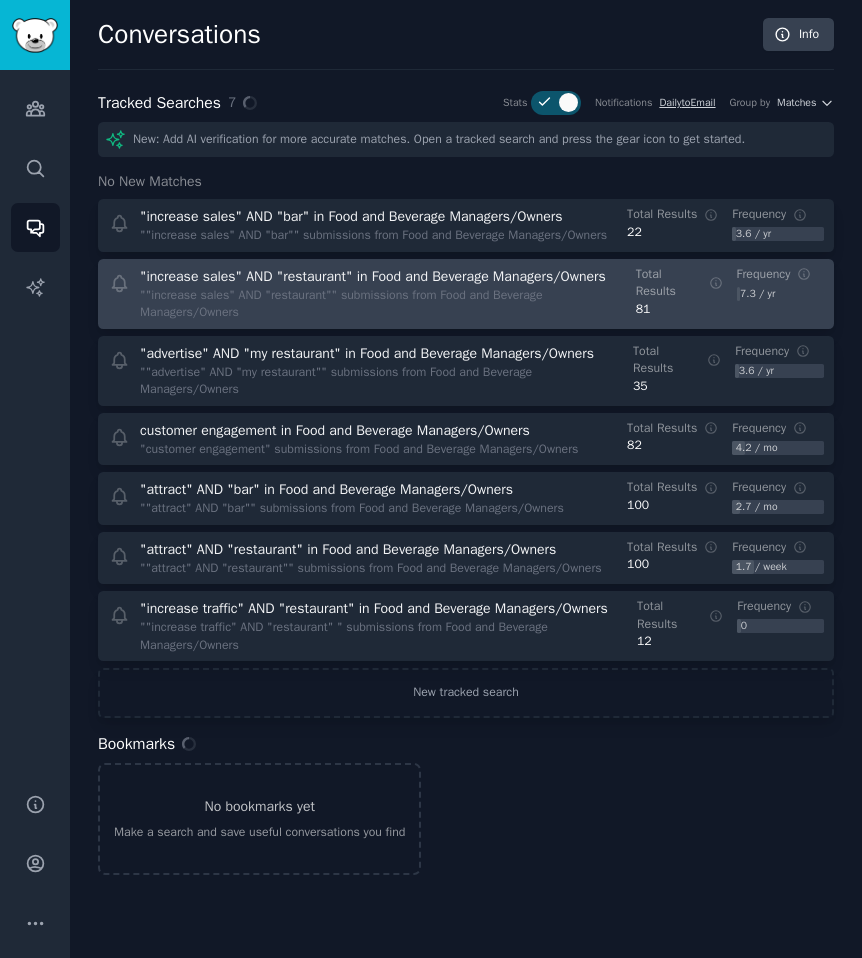 scroll, scrollTop: 0, scrollLeft: 0, axis: both 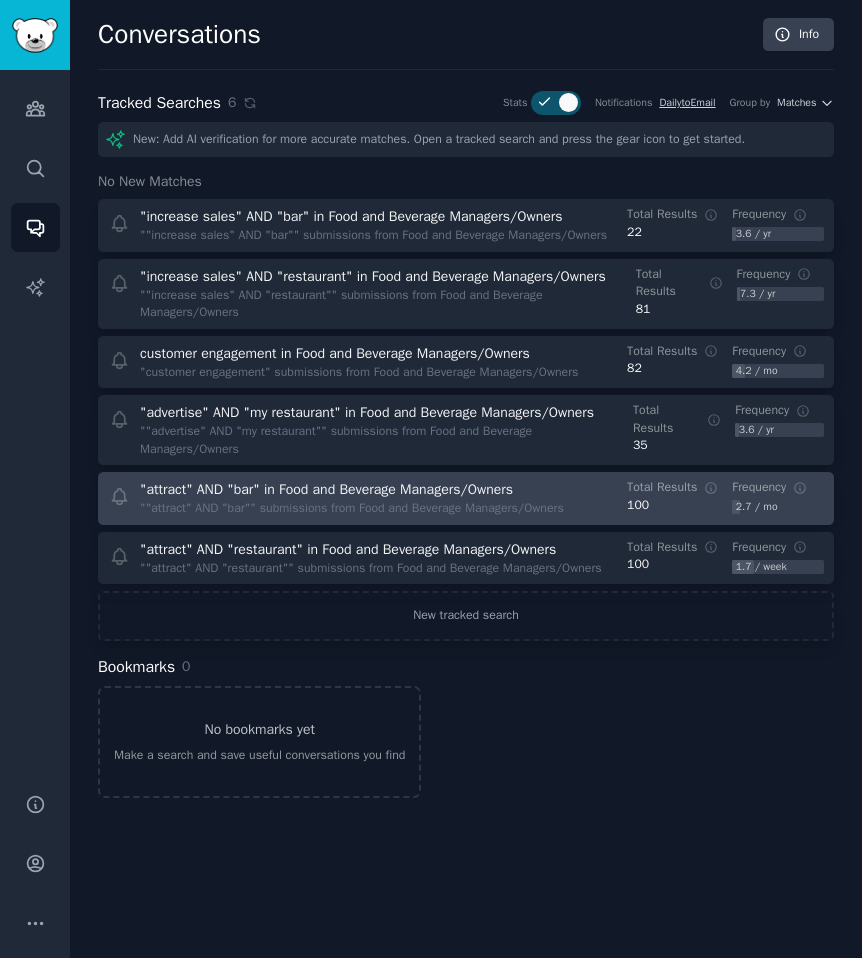 click on ""attract" AND "bar" in Food and Beverage Managers/Owners" at bounding box center [326, 489] 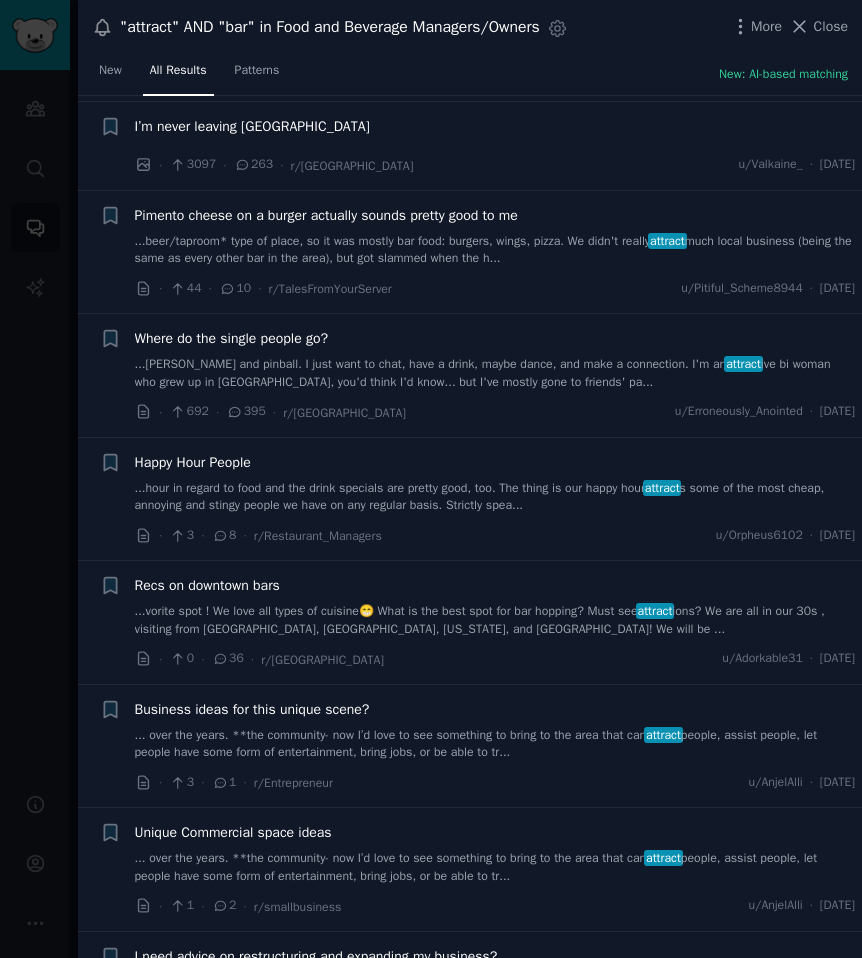 scroll, scrollTop: 555, scrollLeft: 0, axis: vertical 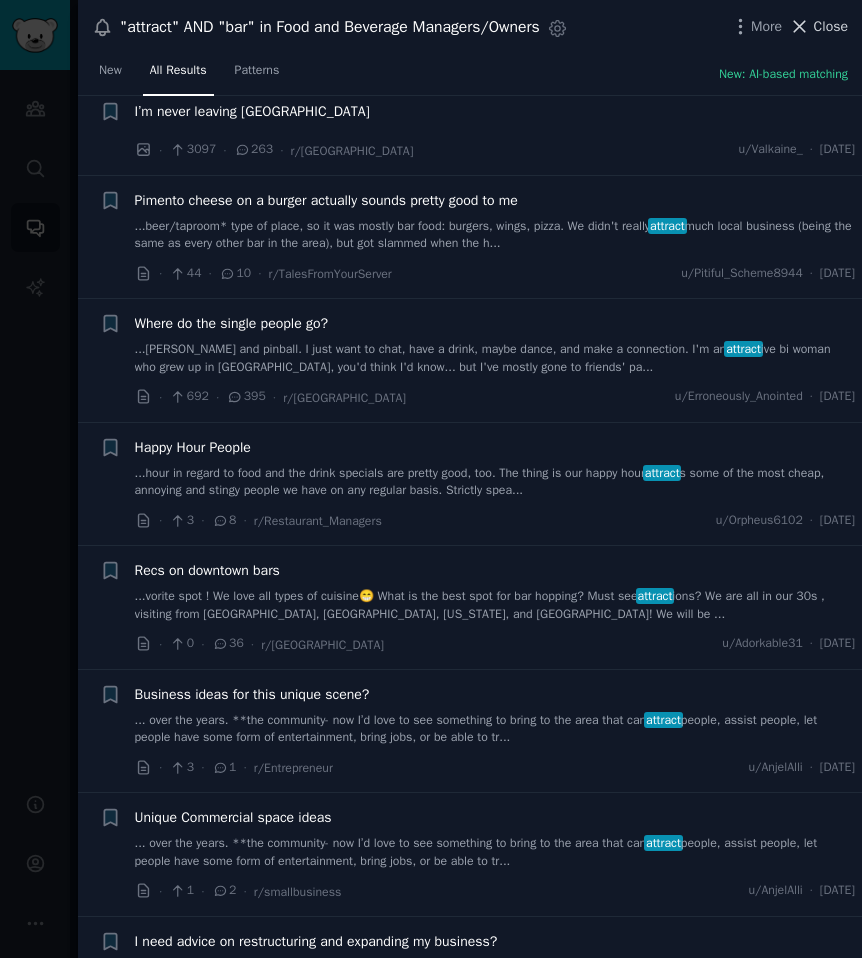 click on "Close" at bounding box center [818, 26] 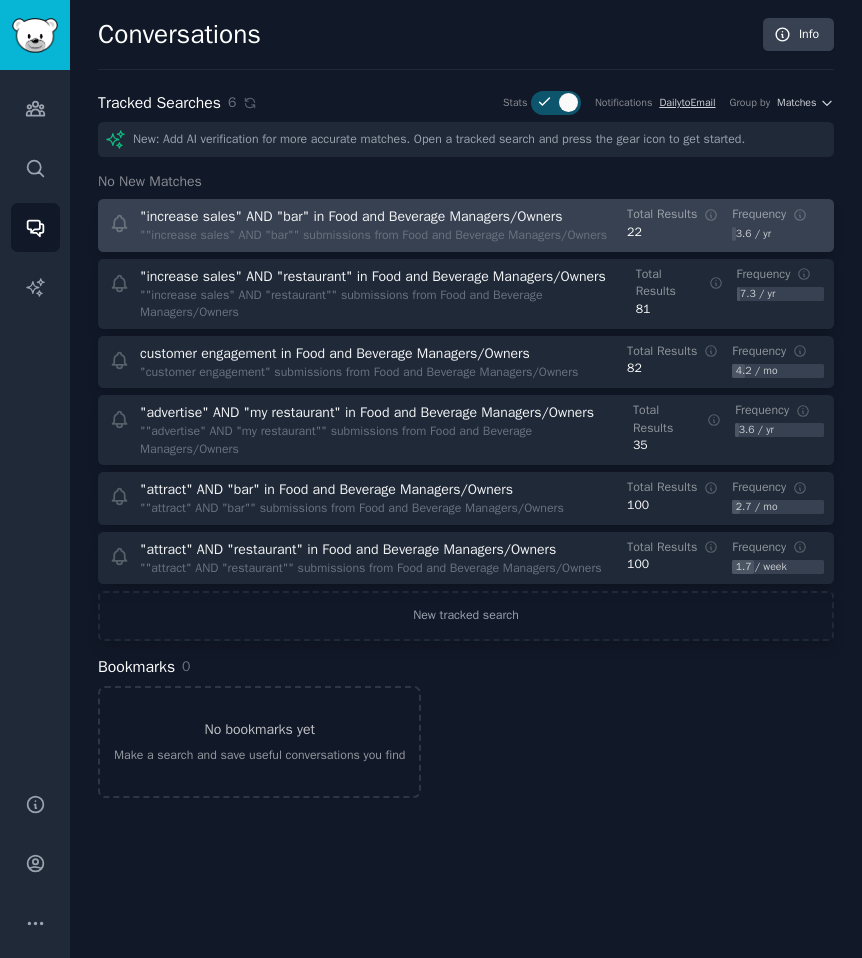 click on """increase sales" AND "bar"" submissions from Food and Beverage Managers/Owners" at bounding box center (373, 236) 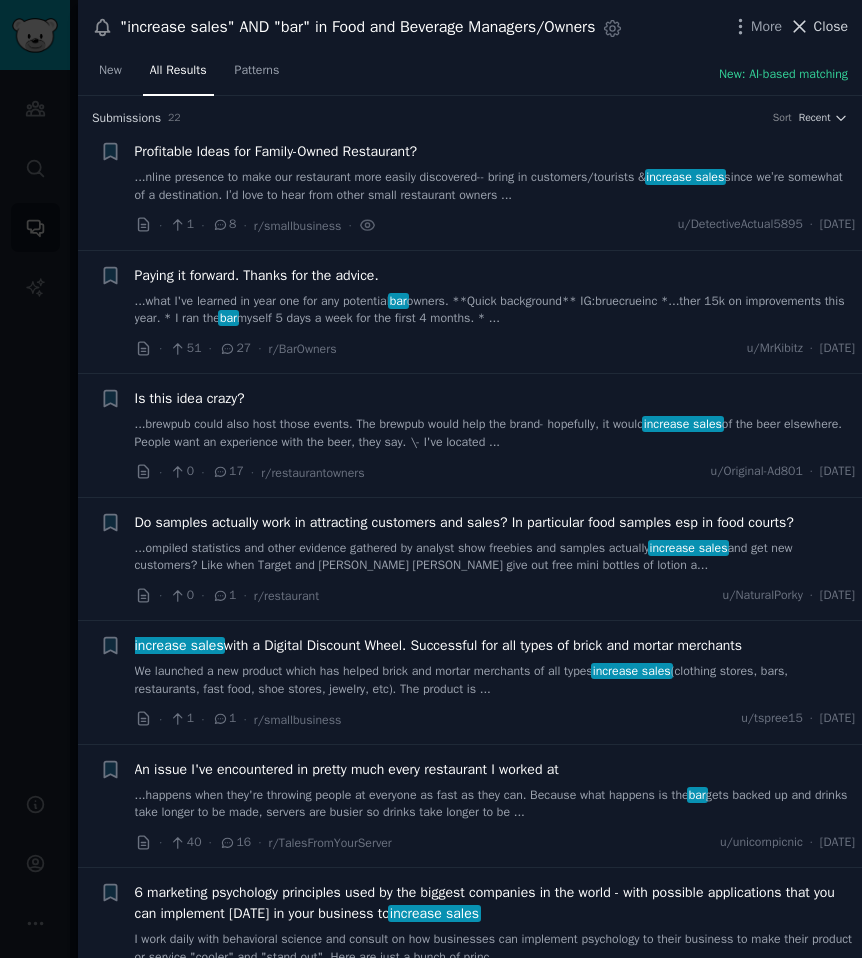 click 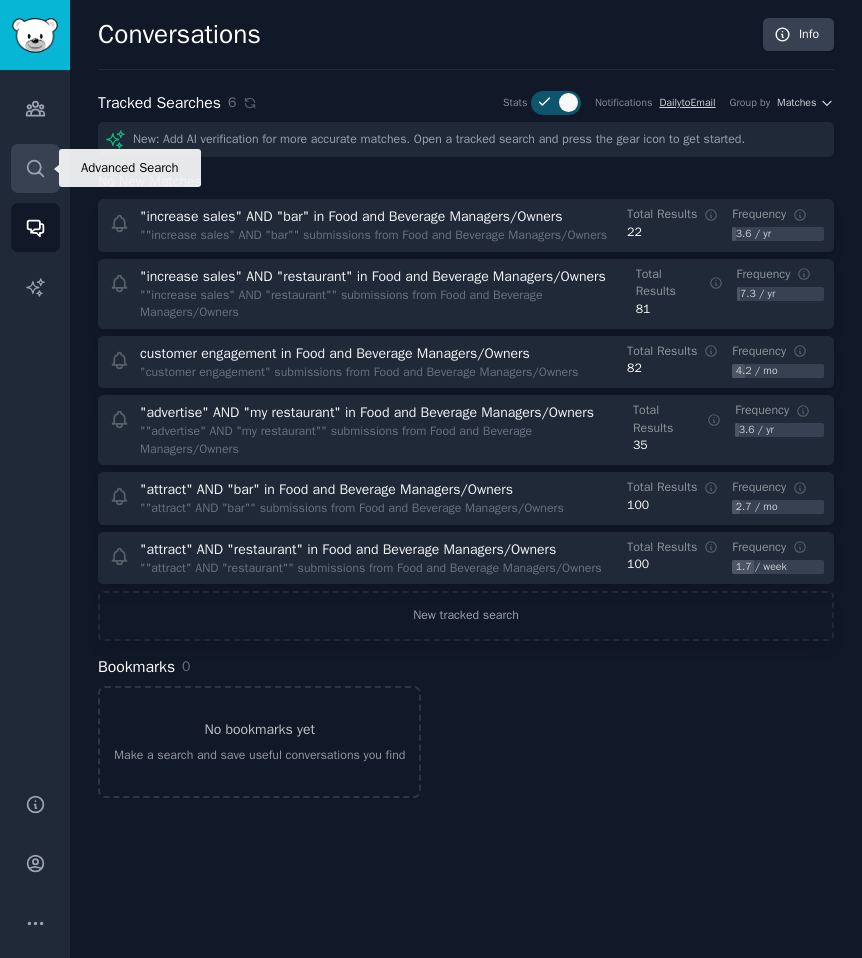 click on "Search" at bounding box center [35, 168] 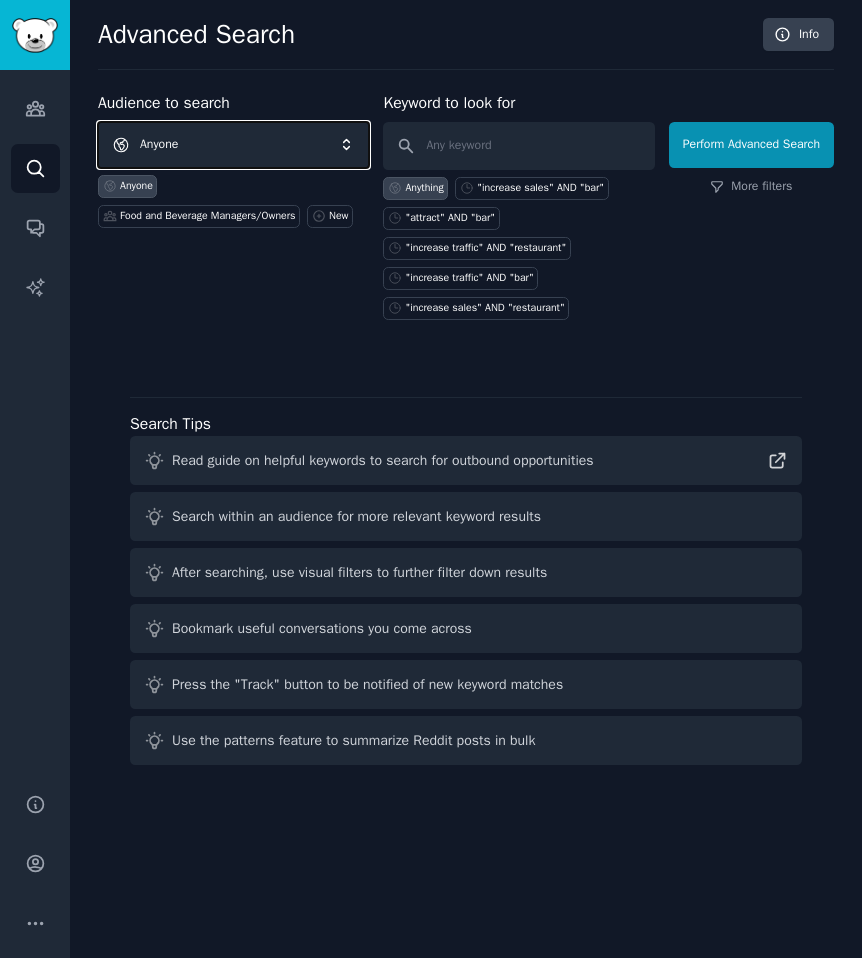click on "Anyone" at bounding box center (233, 145) 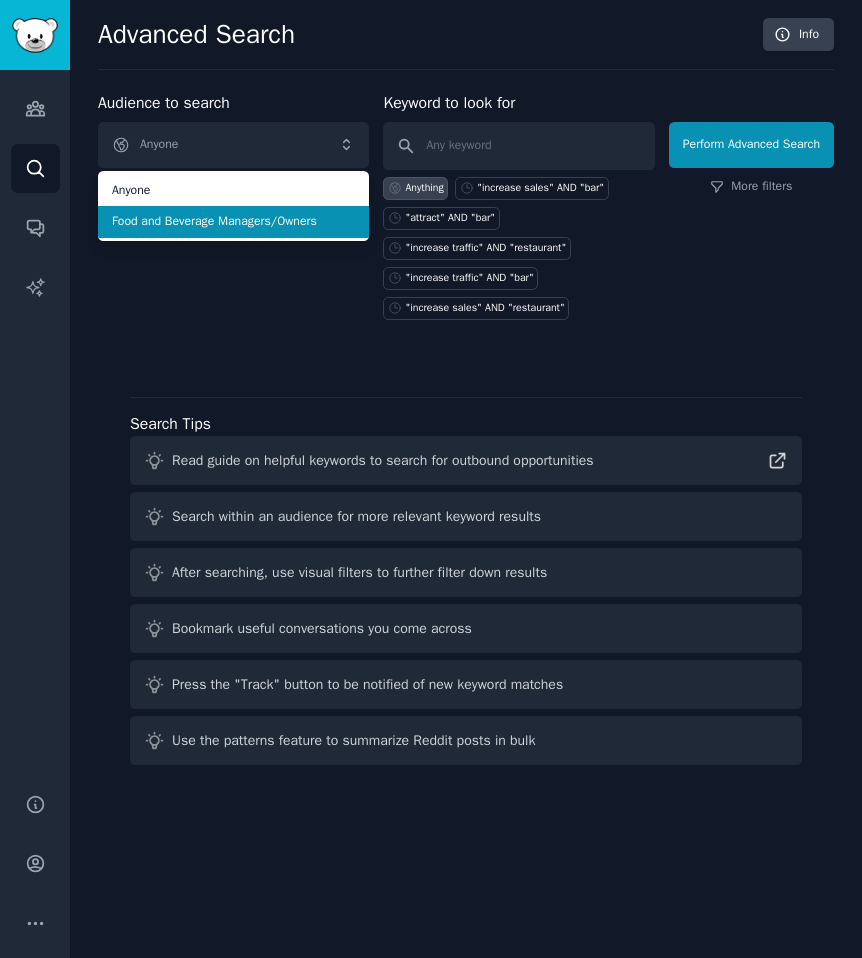 click on "Food and Beverage Managers/Owners" at bounding box center [233, 222] 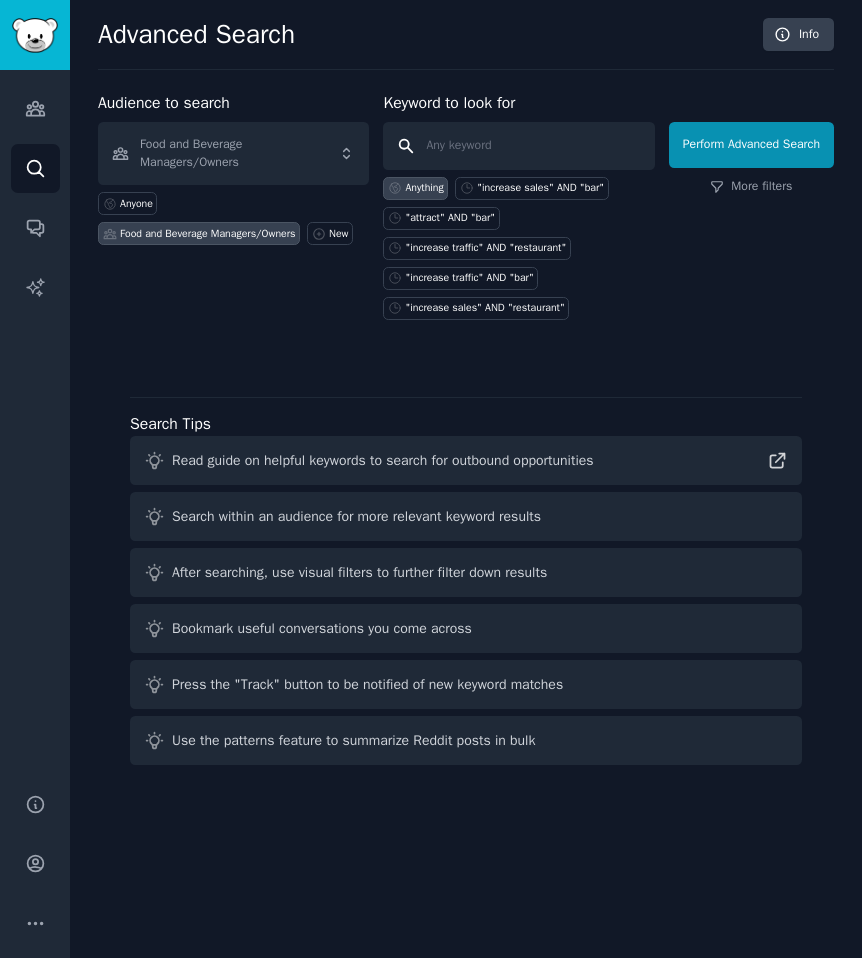 click at bounding box center (518, 146) 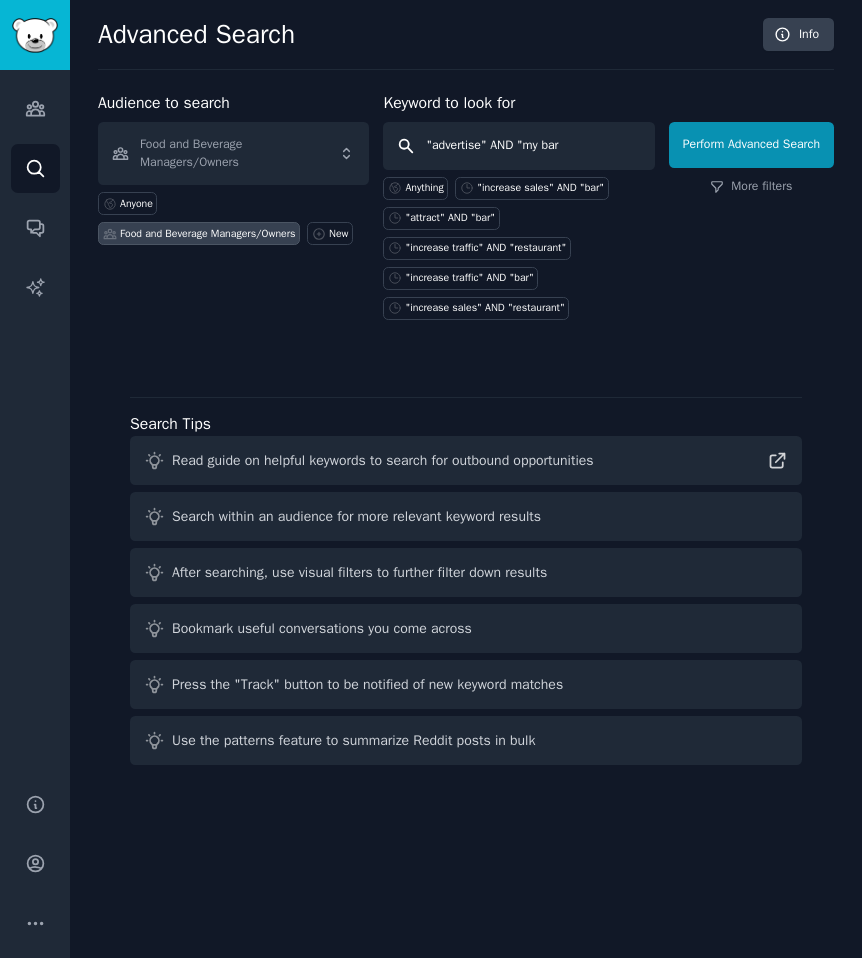 type on ""advertise" AND "my bar"" 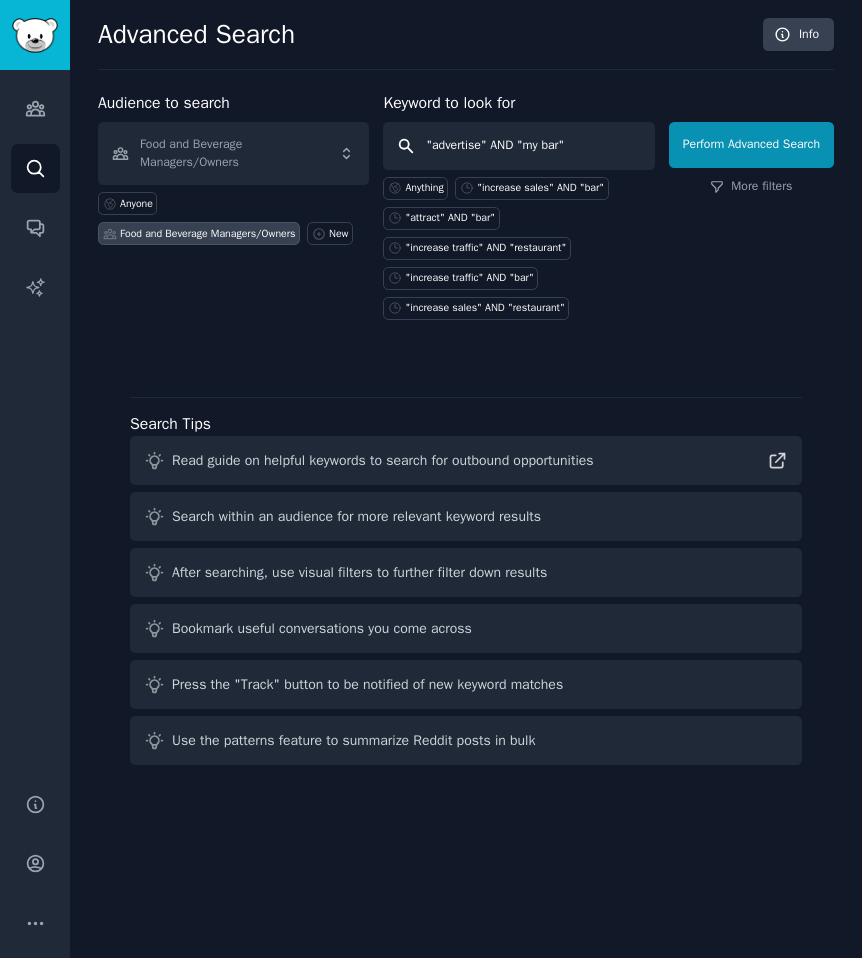 click on "Perform Advanced Search" at bounding box center [751, 145] 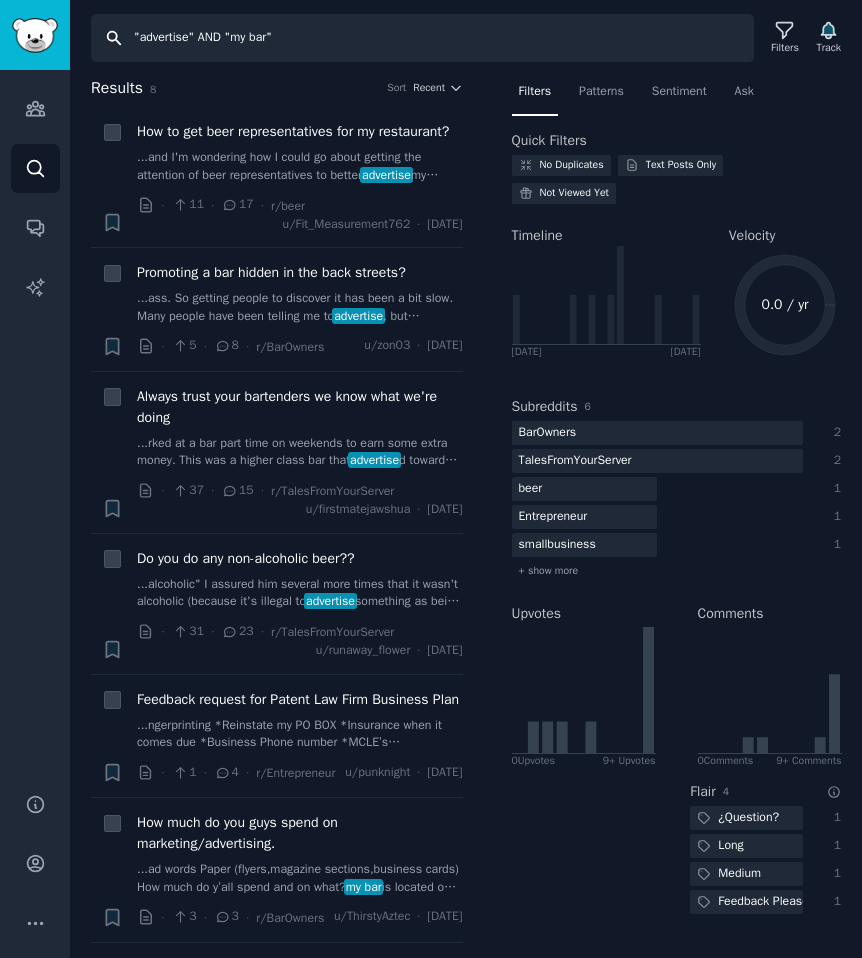 click on ""advertise" AND "my bar"" at bounding box center (422, 38) 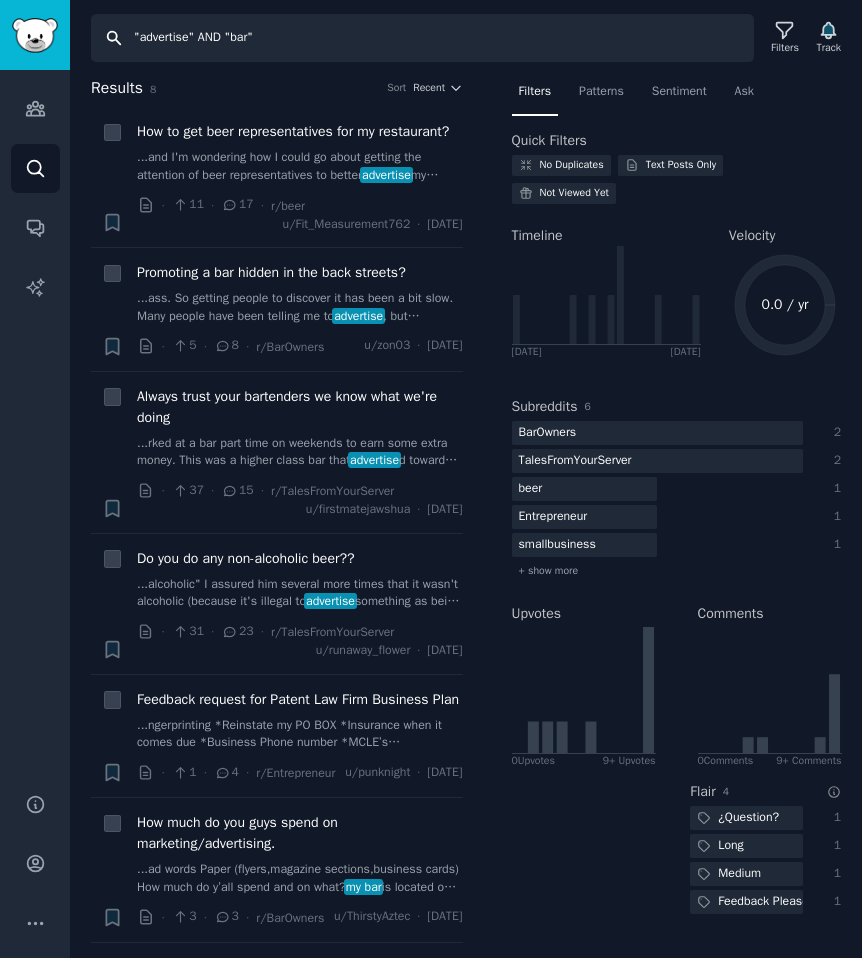 type on ""advertise" AND "bar"" 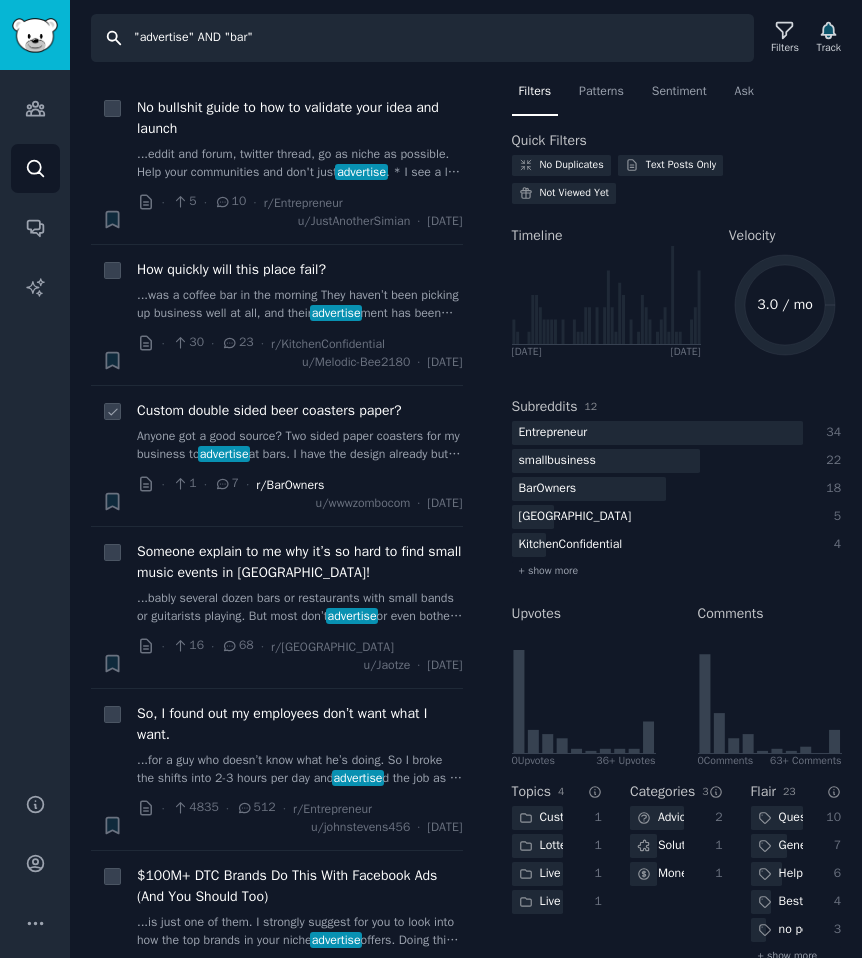 scroll, scrollTop: 0, scrollLeft: 0, axis: both 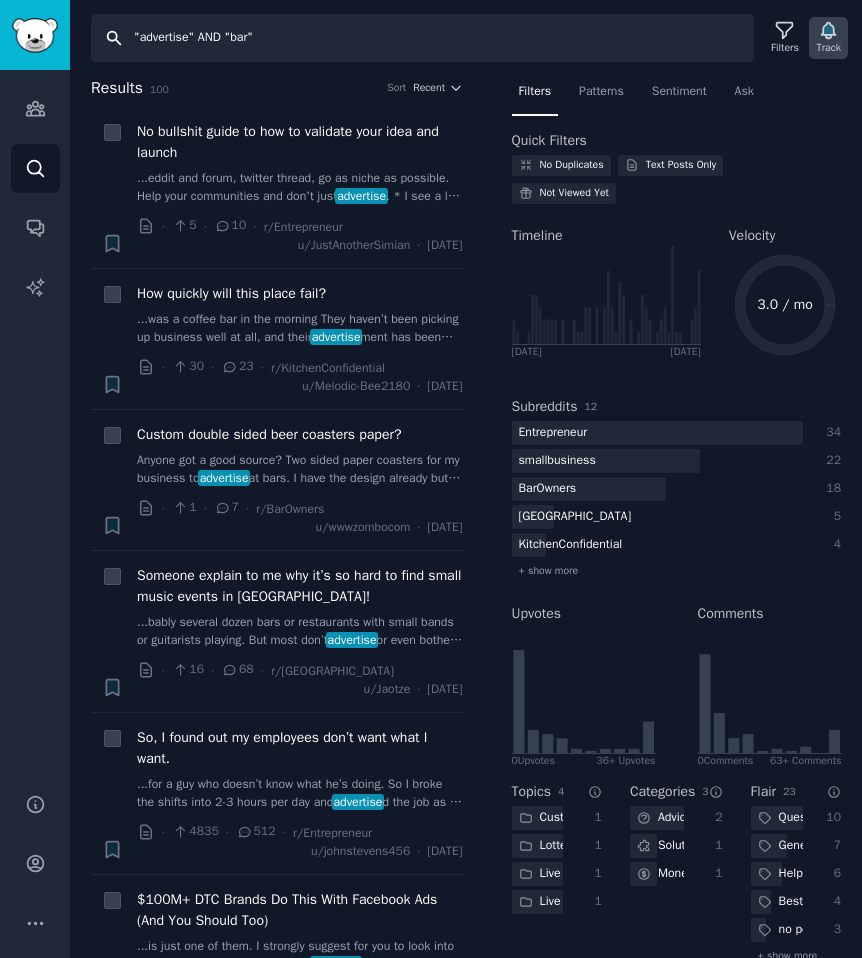 click on "Track" at bounding box center (828, 48) 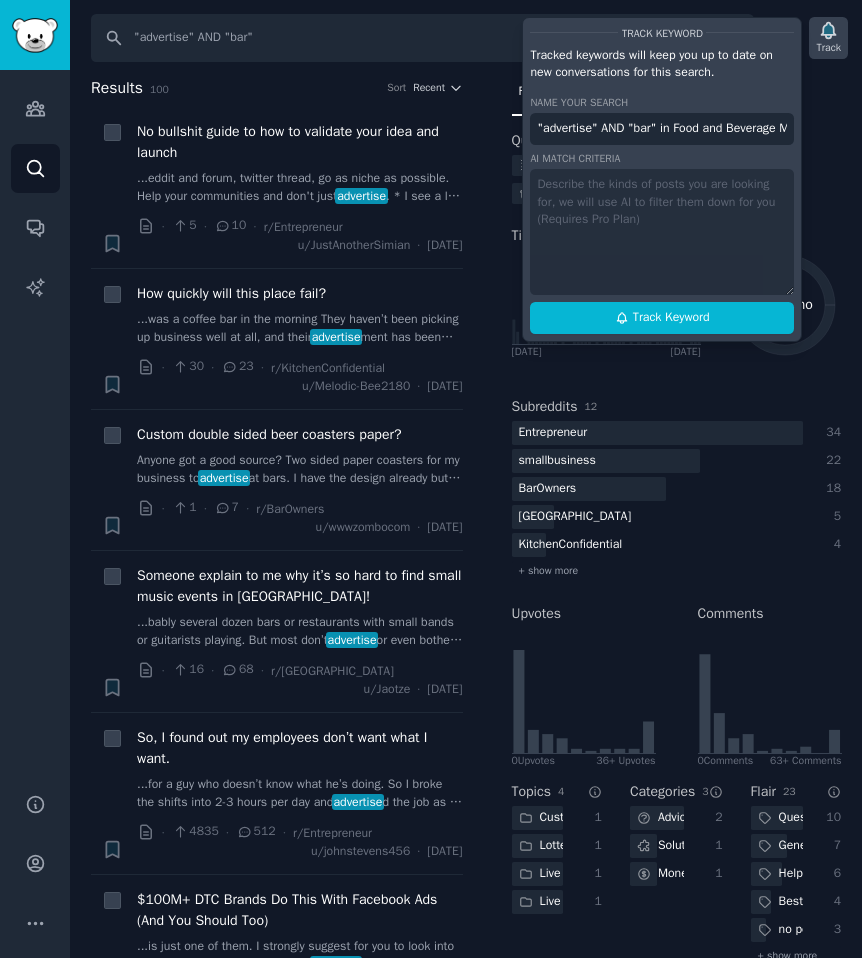 scroll, scrollTop: 0, scrollLeft: 114, axis: horizontal 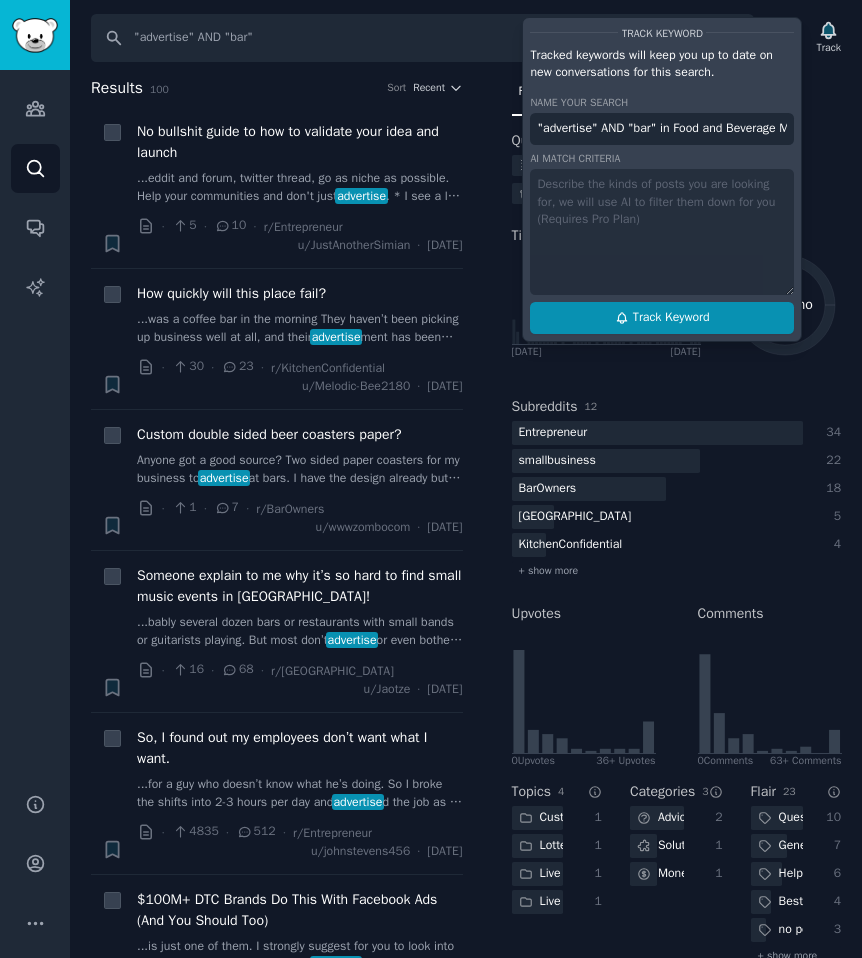 click on "Track Keyword" at bounding box center (662, 318) 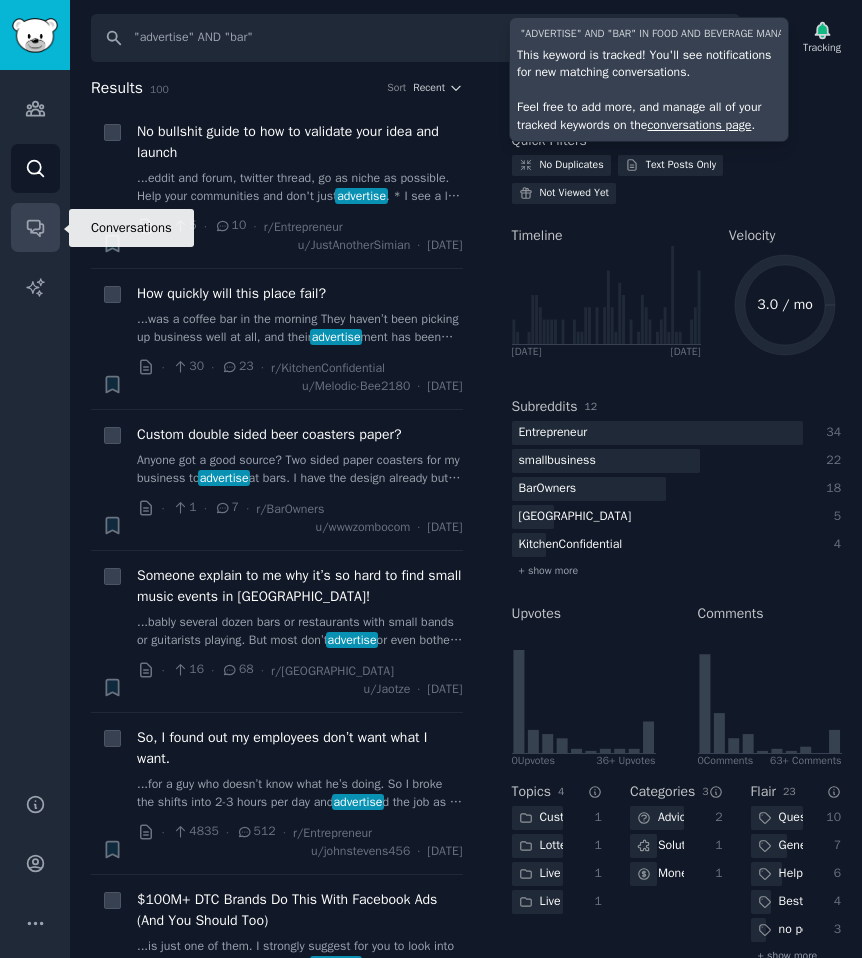 click on "Conversations" at bounding box center [35, 227] 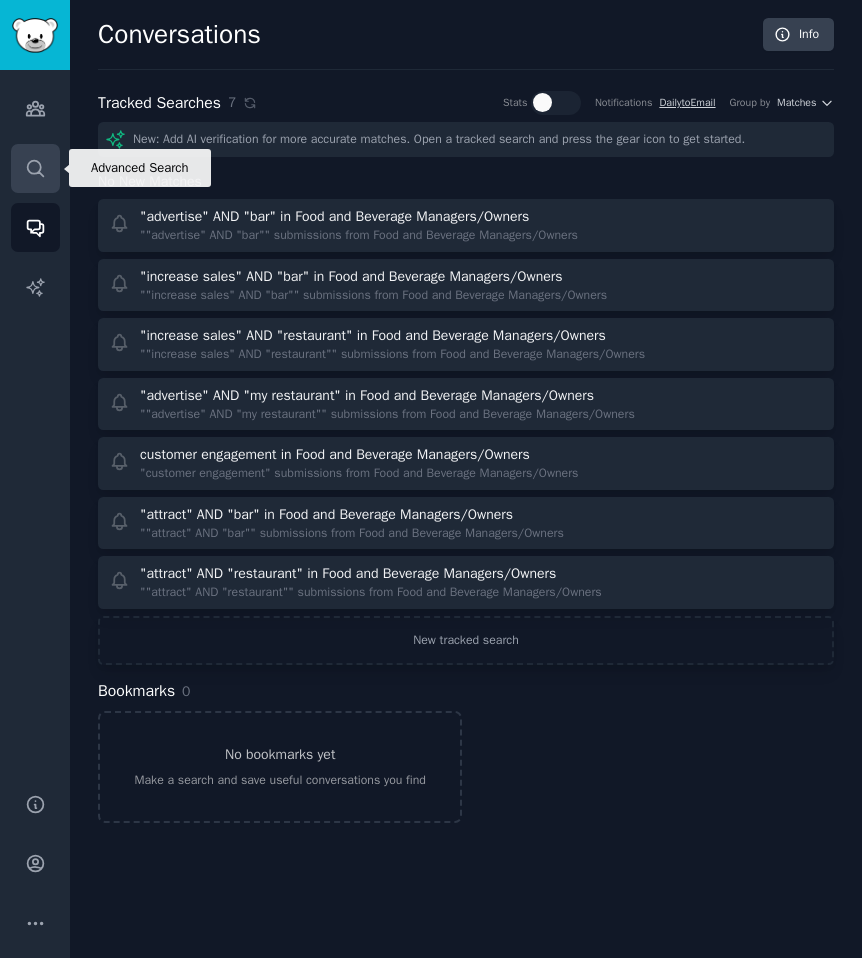 click on "Search" at bounding box center (35, 168) 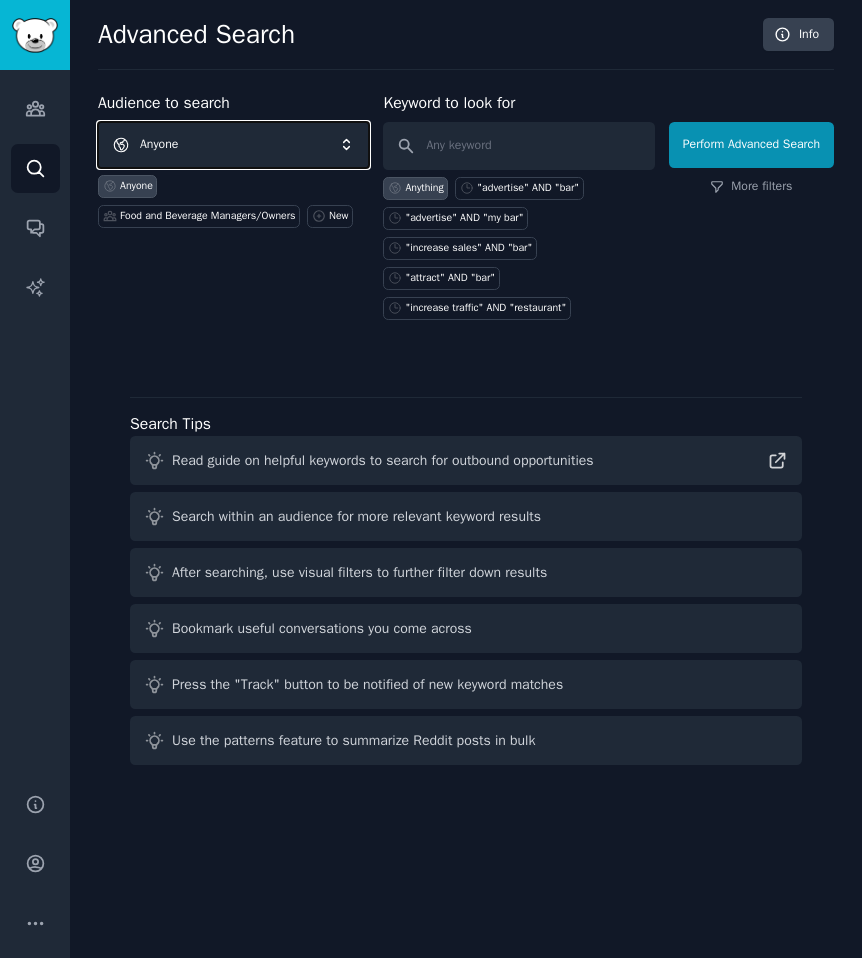 click on "Anyone" at bounding box center [233, 145] 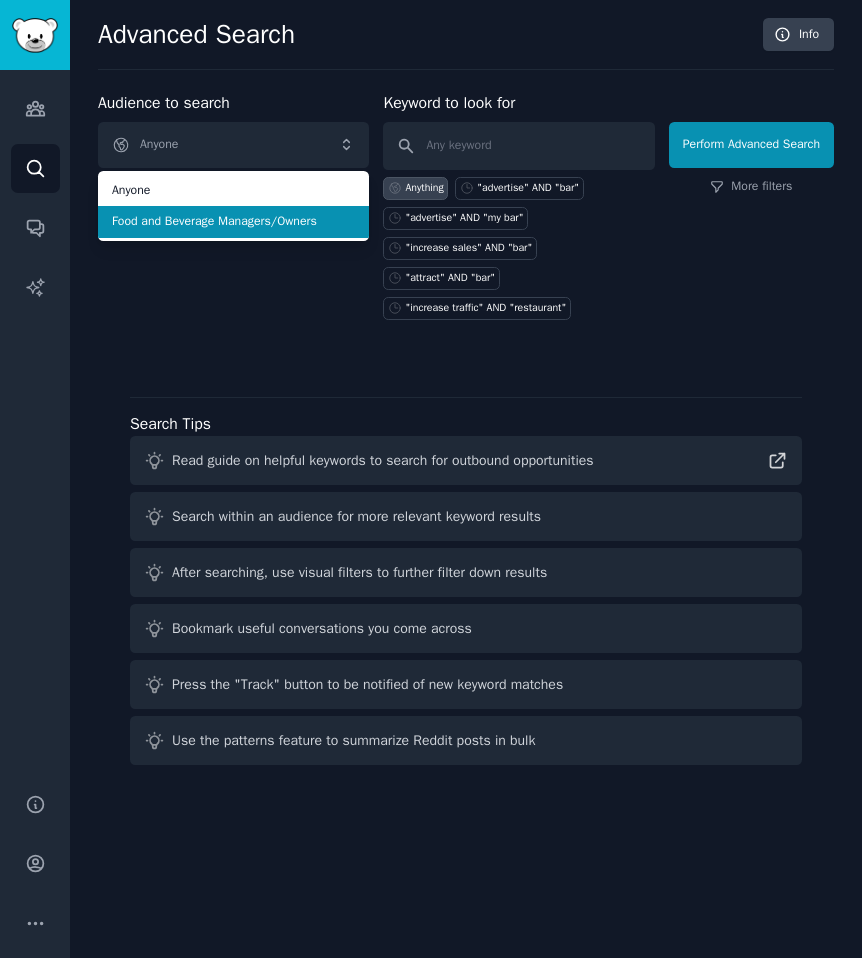 click on "Food and Beverage Managers/Owners" at bounding box center (233, 222) 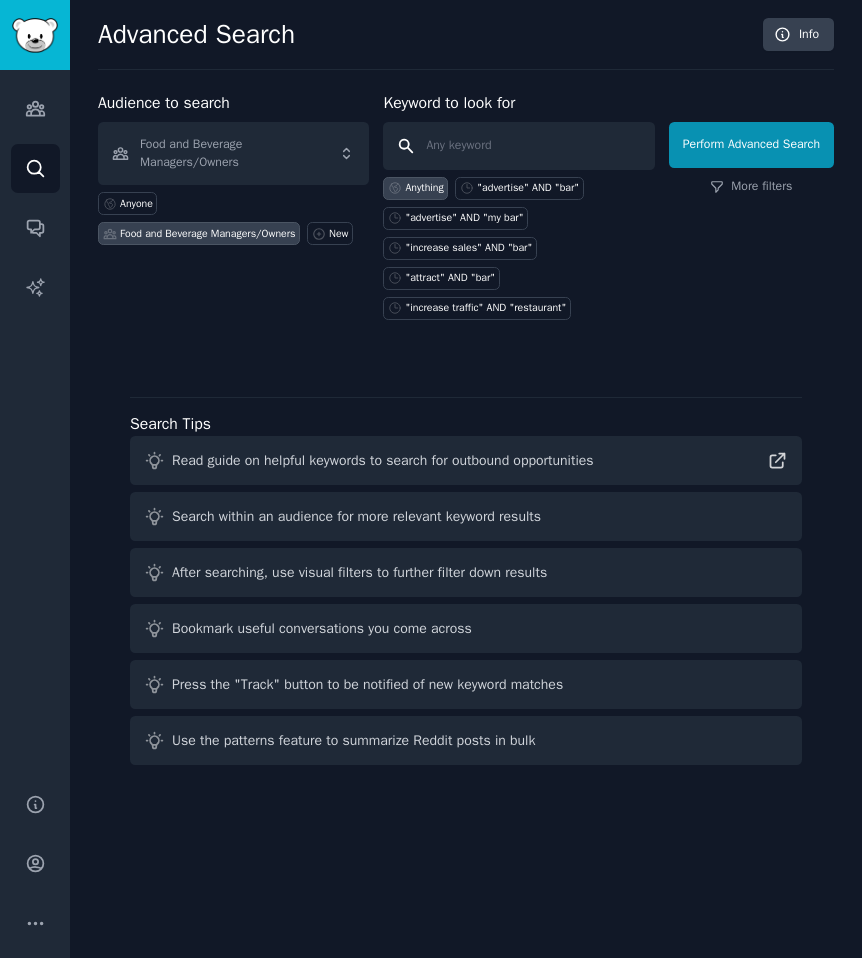 click at bounding box center [518, 146] 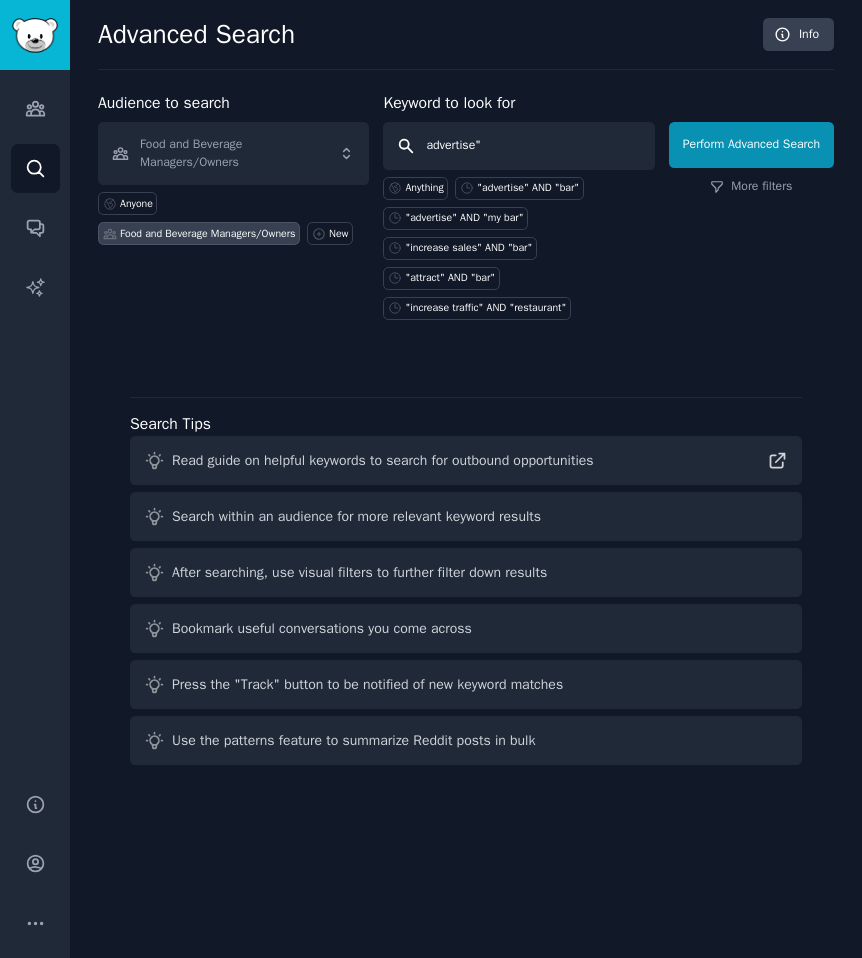 click on "advertise"" at bounding box center [518, 146] 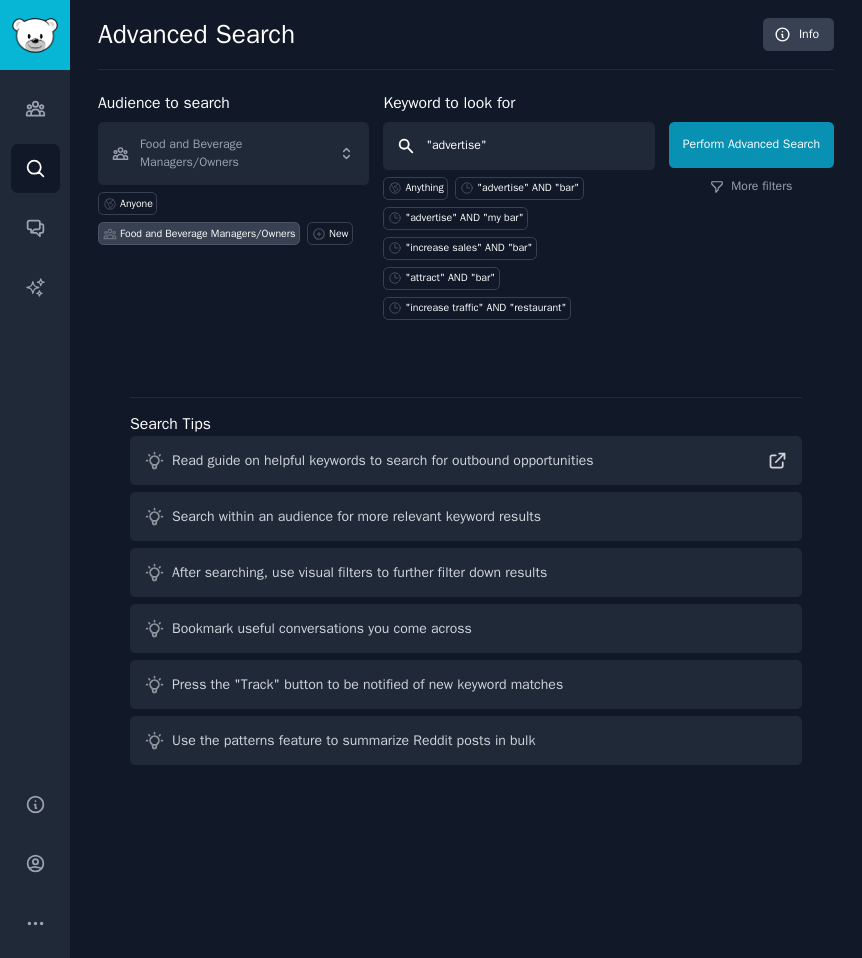 click on ""advertise"" at bounding box center [518, 146] 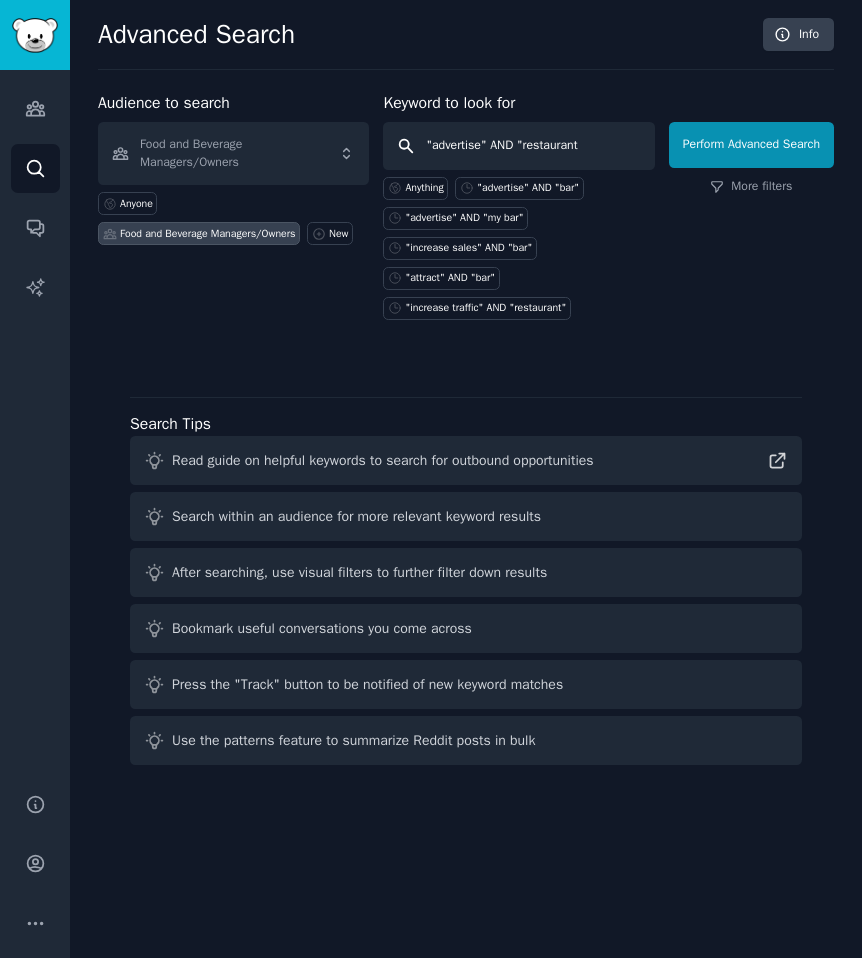 type on ""advertise" AND "restaurant"" 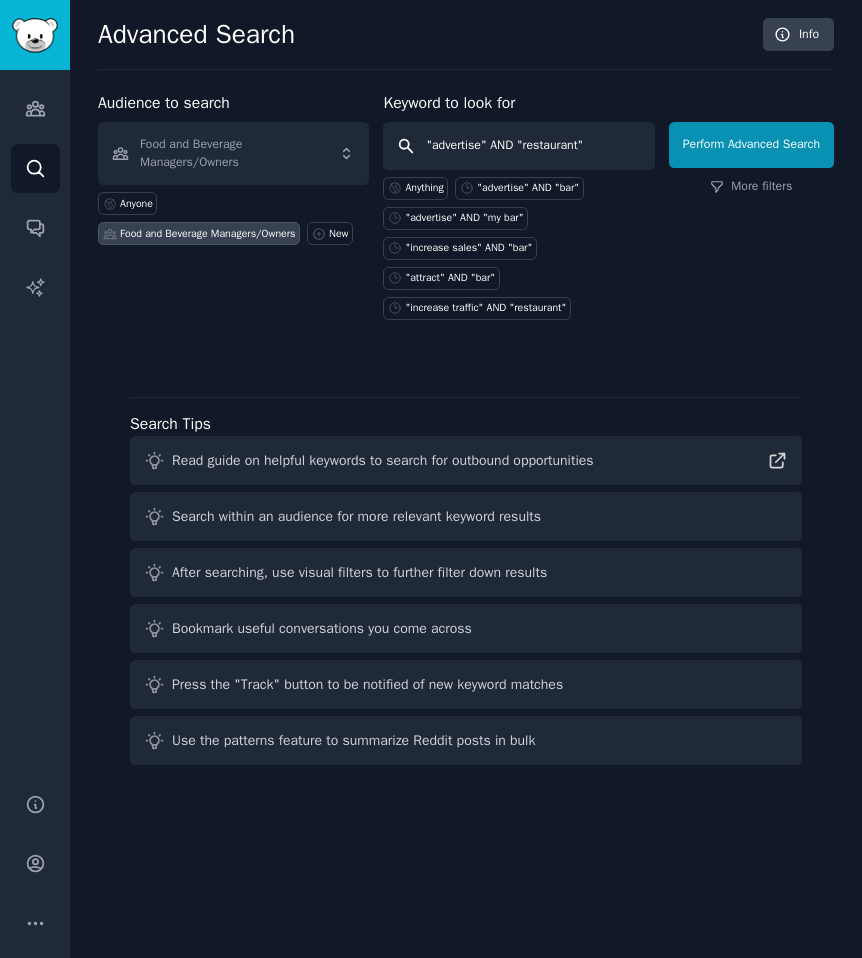 click on "Perform Advanced Search" at bounding box center [751, 145] 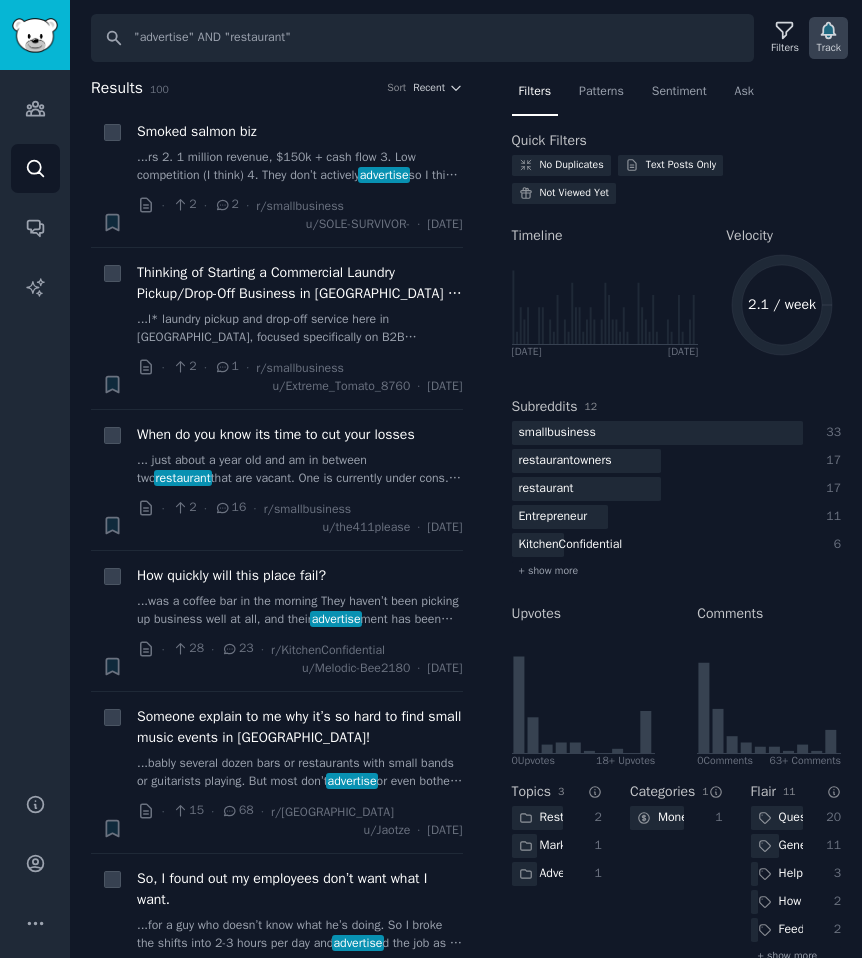 click 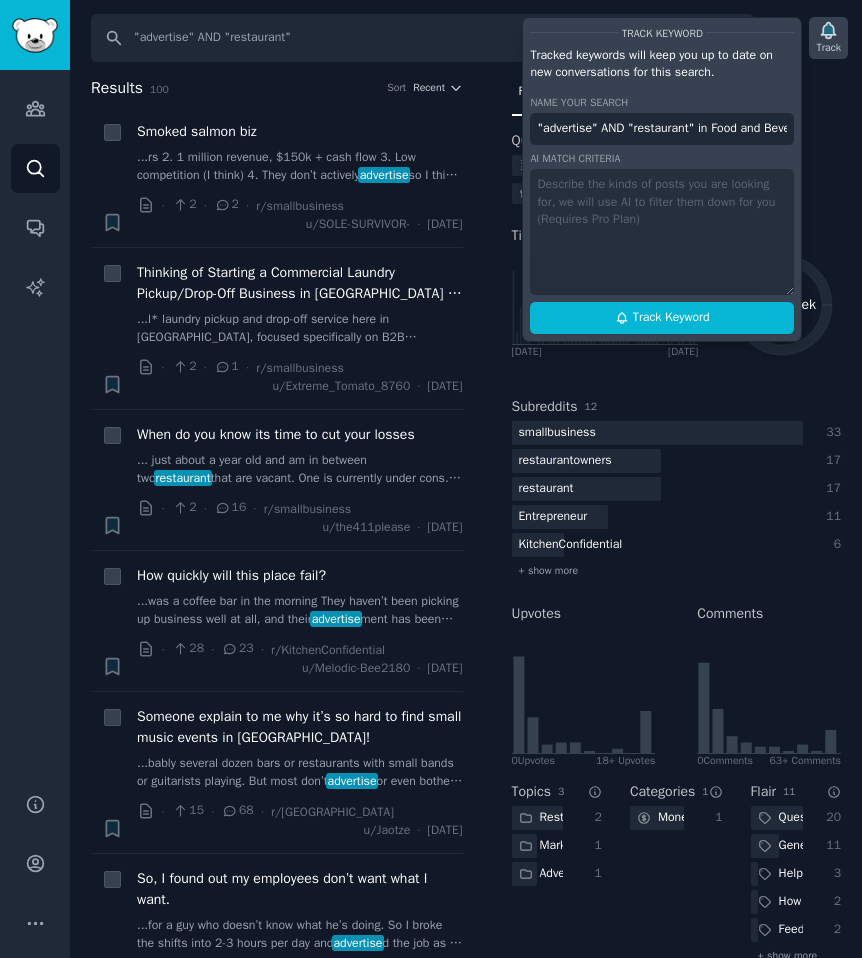 scroll, scrollTop: 0, scrollLeft: 154, axis: horizontal 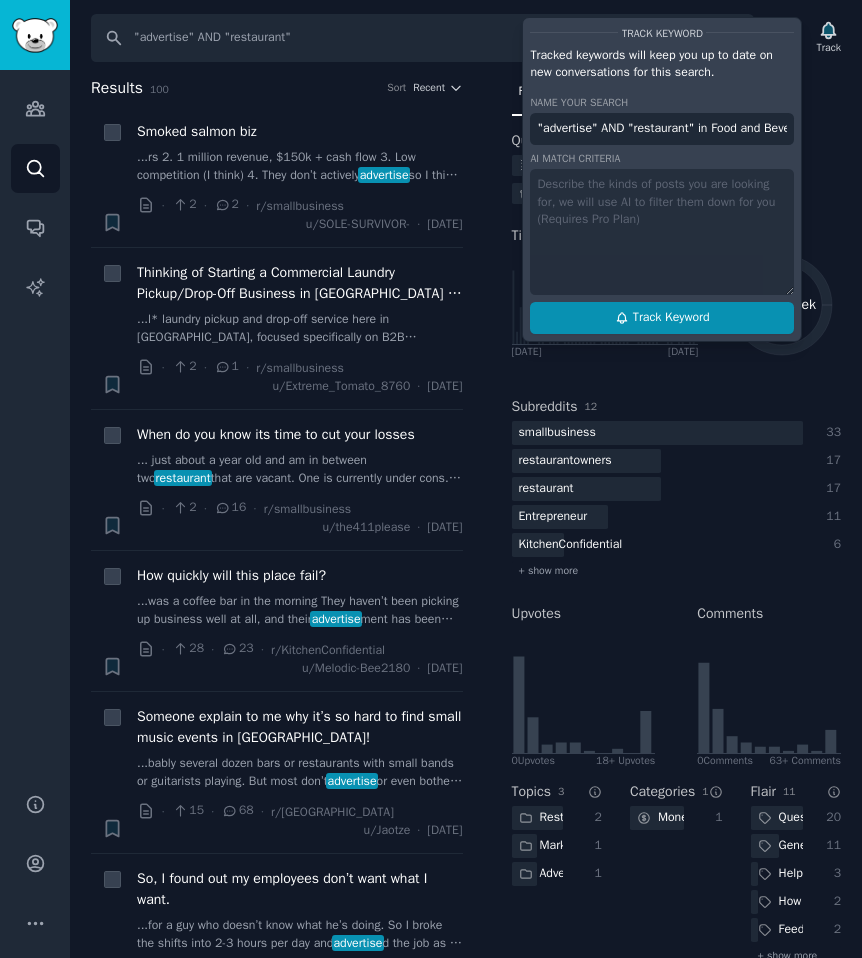 click on "Track Keyword" at bounding box center (671, 318) 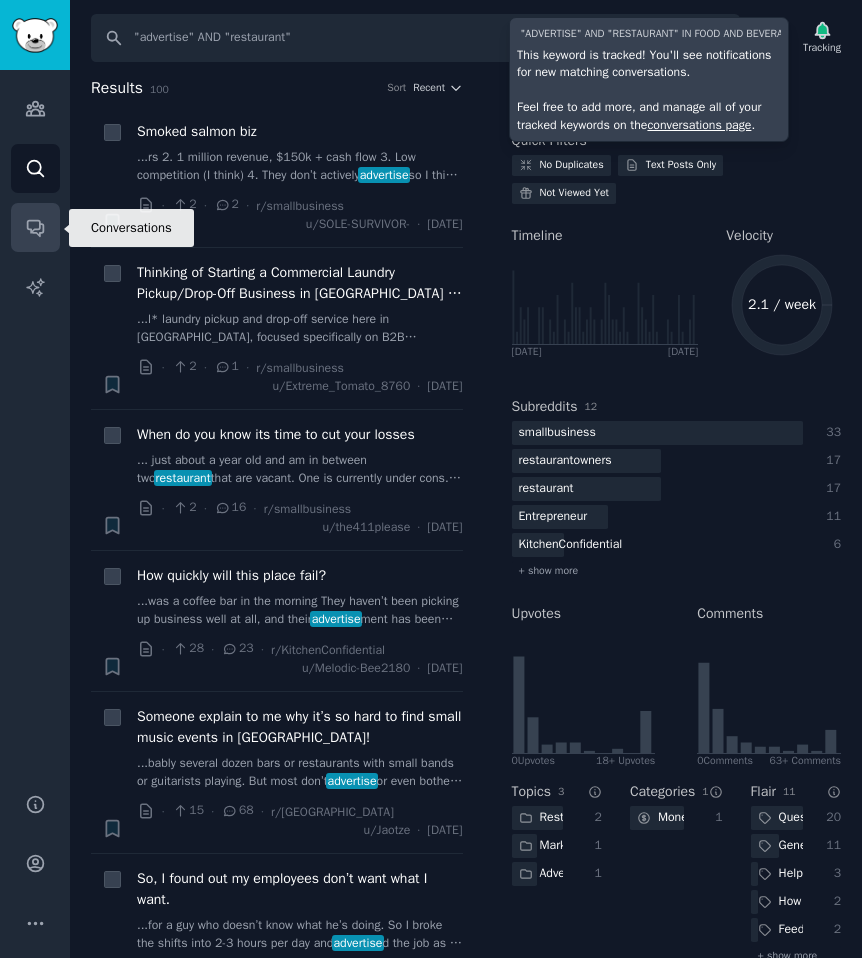 click on "Conversations" at bounding box center [35, 227] 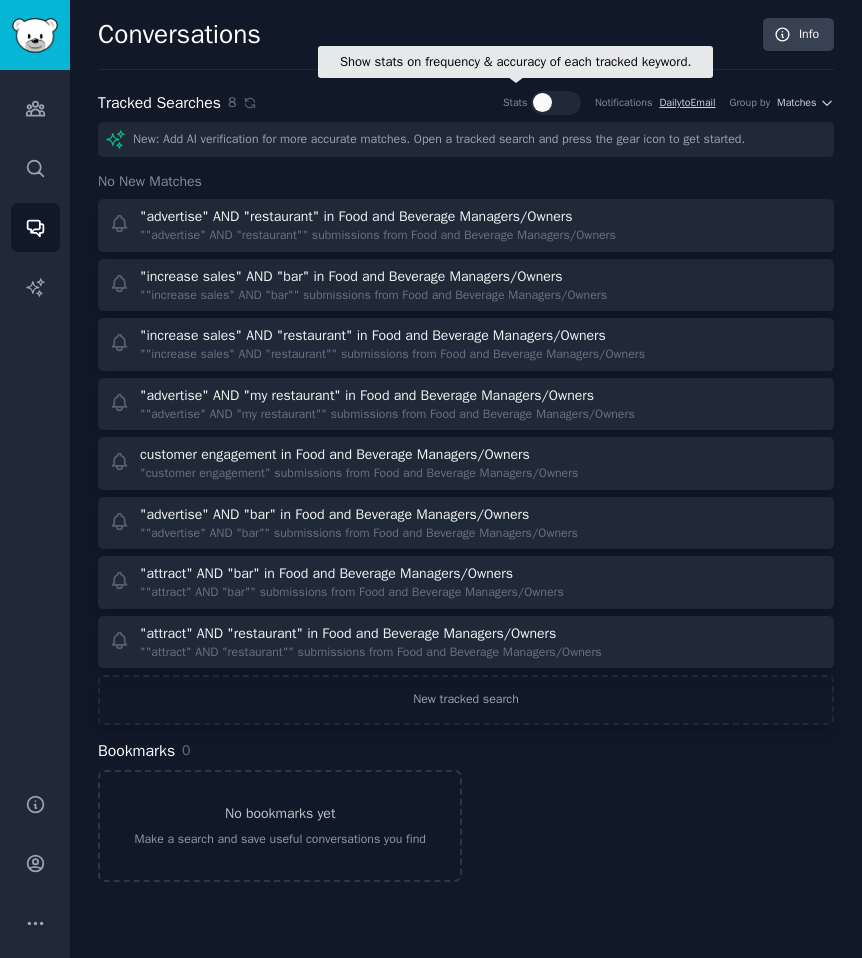 click at bounding box center (542, 102) 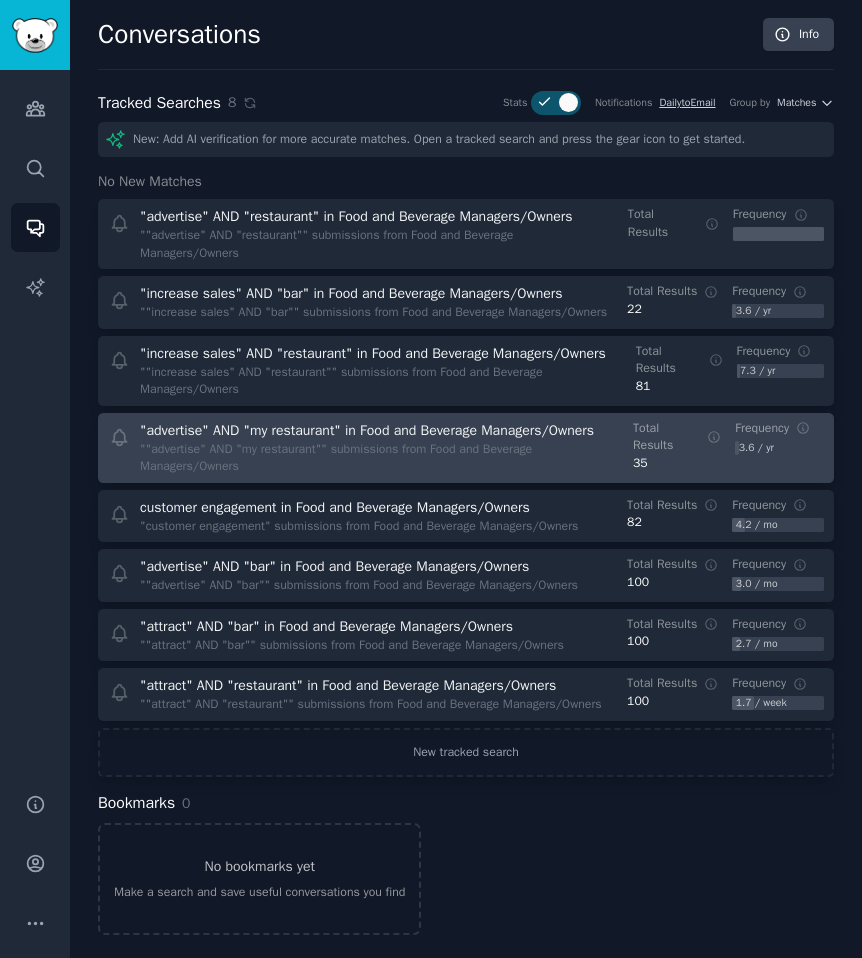 click on ""advertise" AND "my restaurant" in Food and Beverage Managers/Owners" at bounding box center (367, 430) 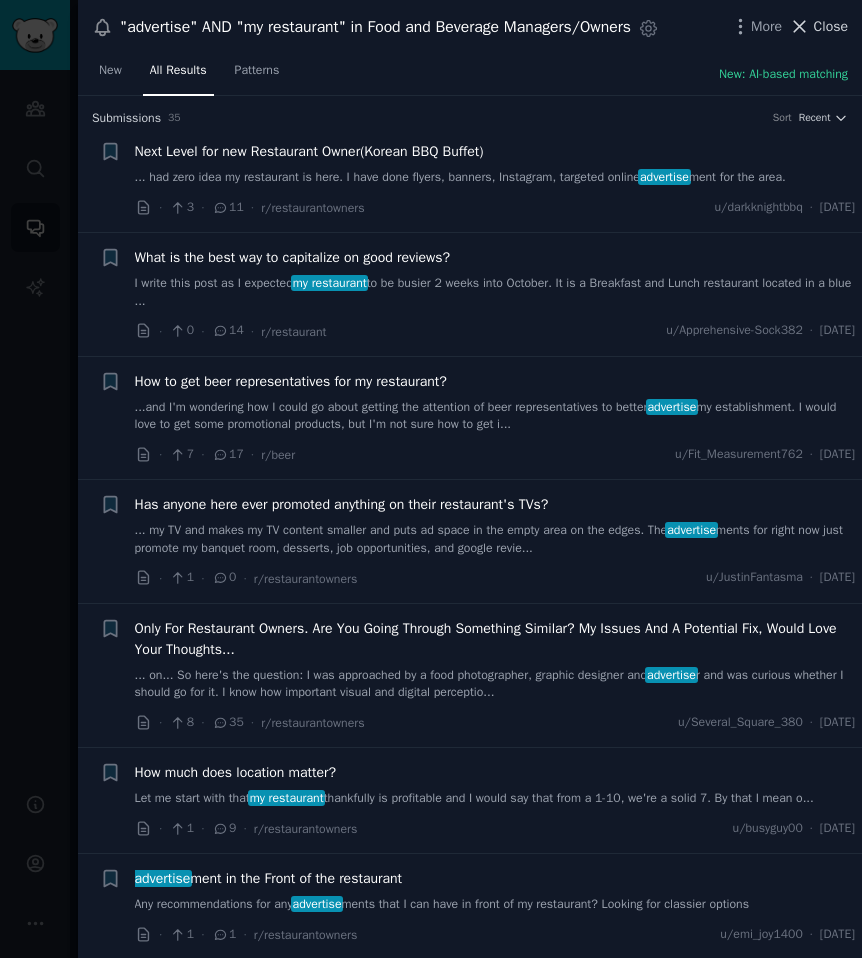 click on "Close" at bounding box center [831, 26] 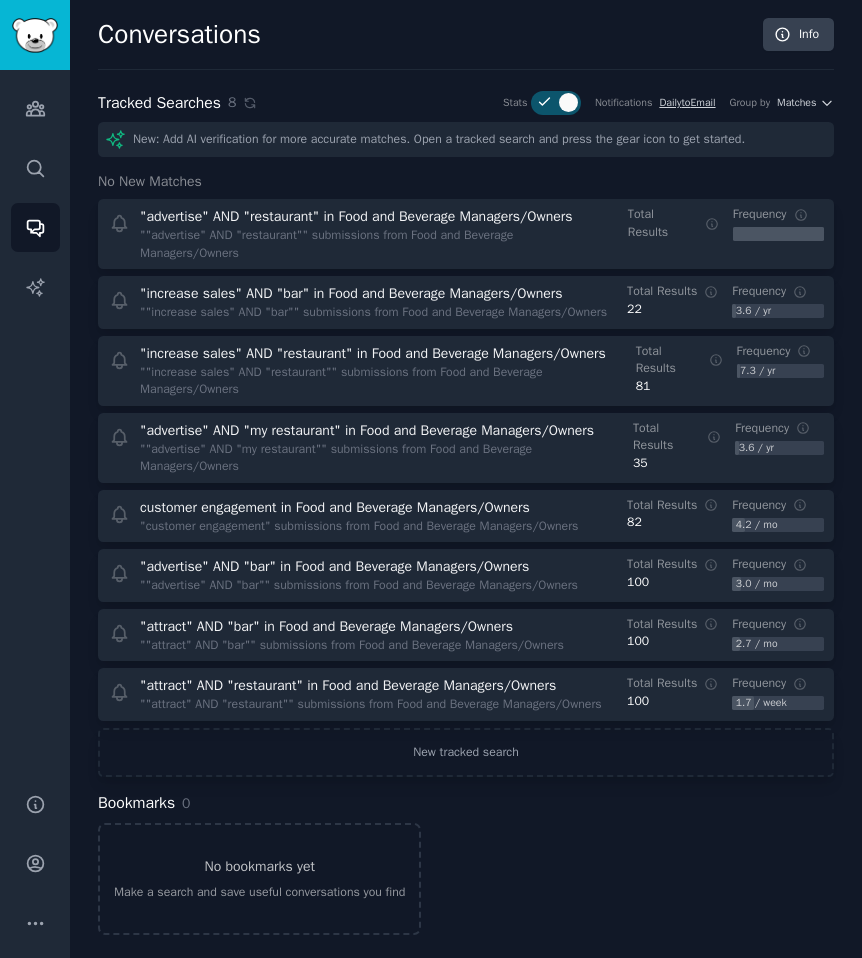 click on ""advertise" AND "restaurant" in Food and Beverage Managers/Owners ""advertise" AND "restaurant"" submissions from Food and Beverage Managers/Owners Total Results Frequency "increase sales" AND "bar" in Food and Beverage Managers/Owners ""increase sales" AND "bar"" submissions from Food and Beverage Managers/Owners How many conversations match these filters Total Results 22 Frequency 3.6 / yr "increase sales" AND "restaurant" in Food and Beverage Managers/Owners ""increase sales" AND "restaurant"" submissions from Food and Beverage Managers/Owners Total Results 81 Frequency 7.3 / yr "advertise" AND "my restaurant" in Food and Beverage Managers/Owners ""advertise" AND "my restaurant"" submissions from Food and Beverage Managers/Owners Total Results 35 Frequency 3.6 / yr customer engagement in Food and Beverage Managers/Owners "customer engagement" submissions from Food and Beverage Managers/Owners Total Results 82 Frequency 4.2 / mo "advertise" AND "bar" in Food and Beverage Managers/Owners Total Results 100" at bounding box center [466, 460] 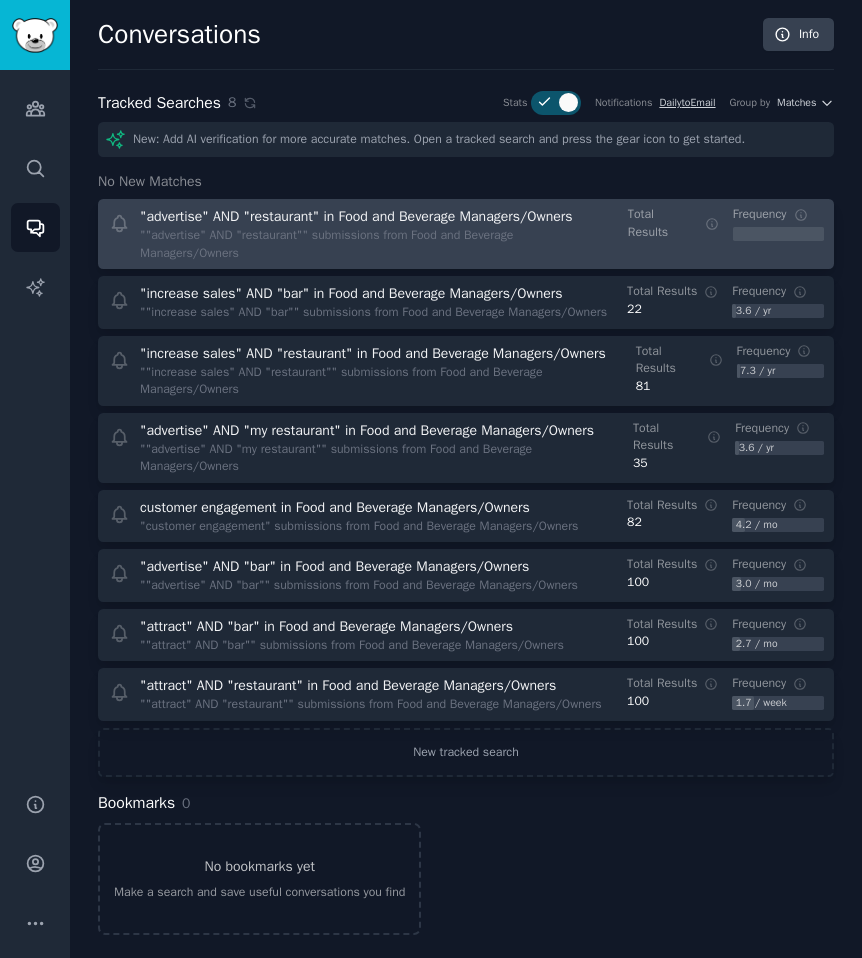 click on """advertise" AND "restaurant"" submissions from Food and Beverage Managers/Owners" at bounding box center (377, 244) 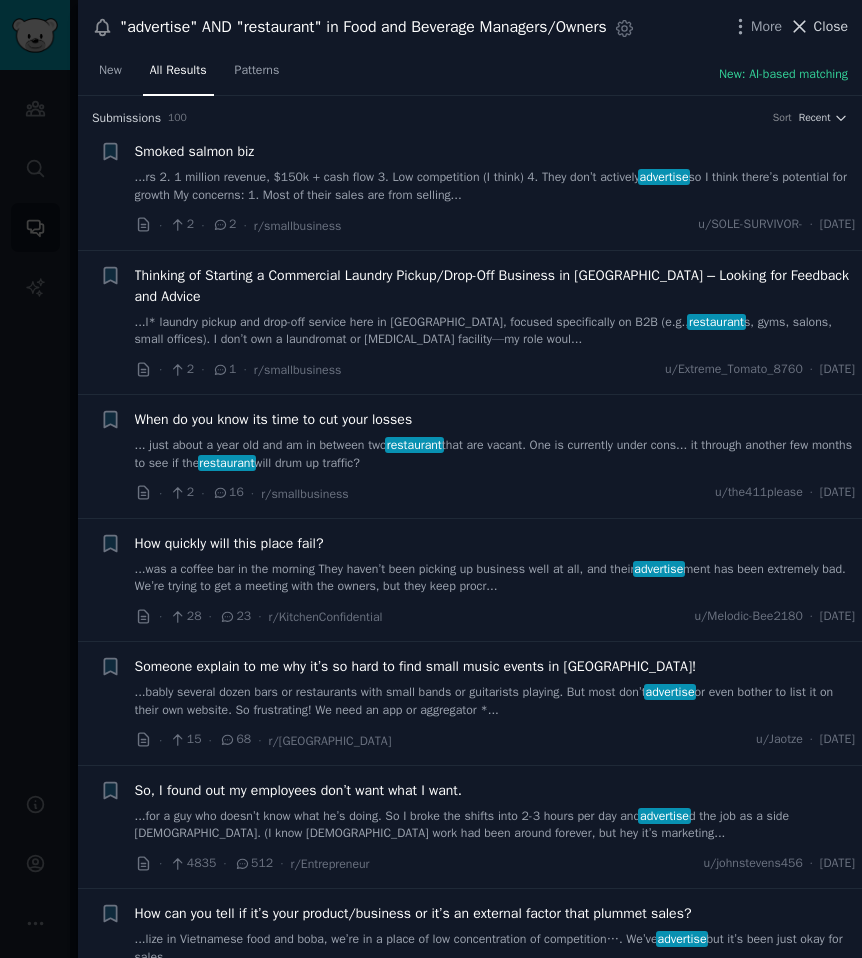 click 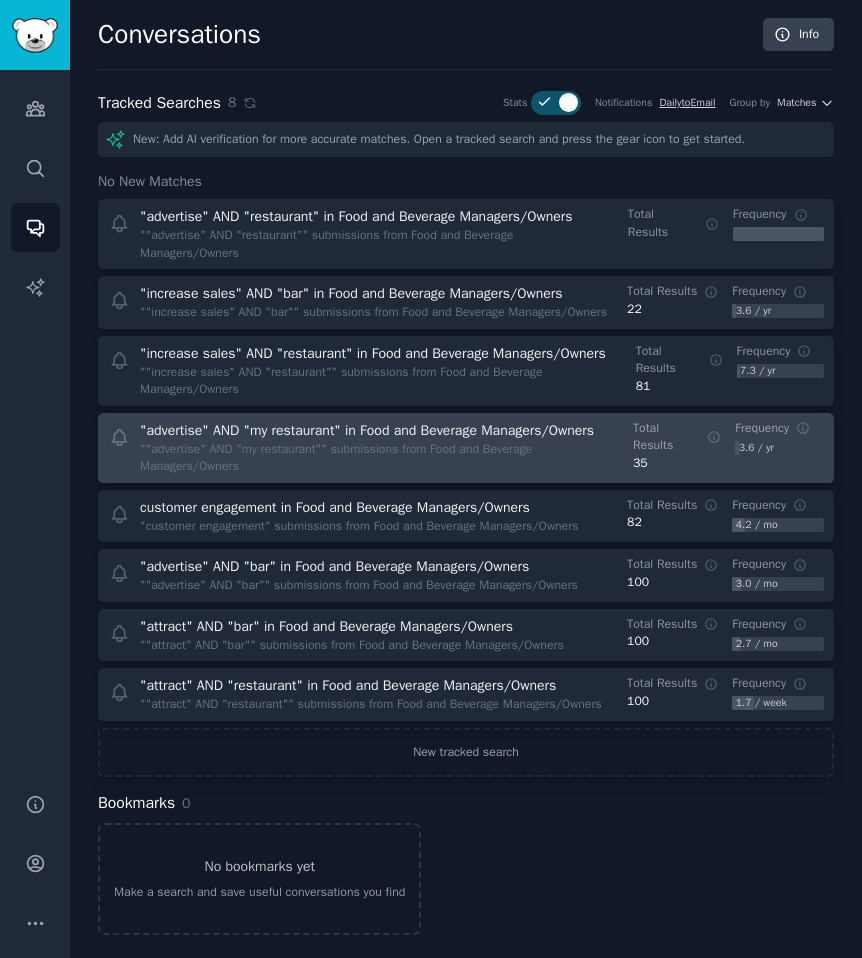 click on "Total Results" at bounding box center [666, 437] 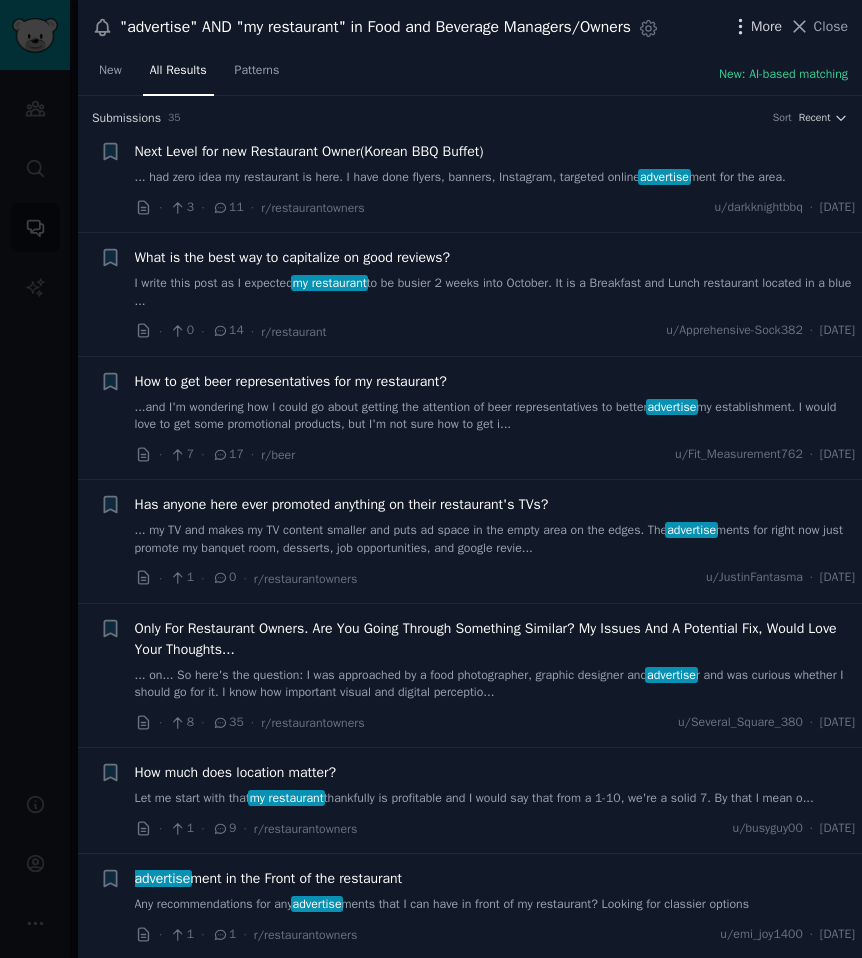 click 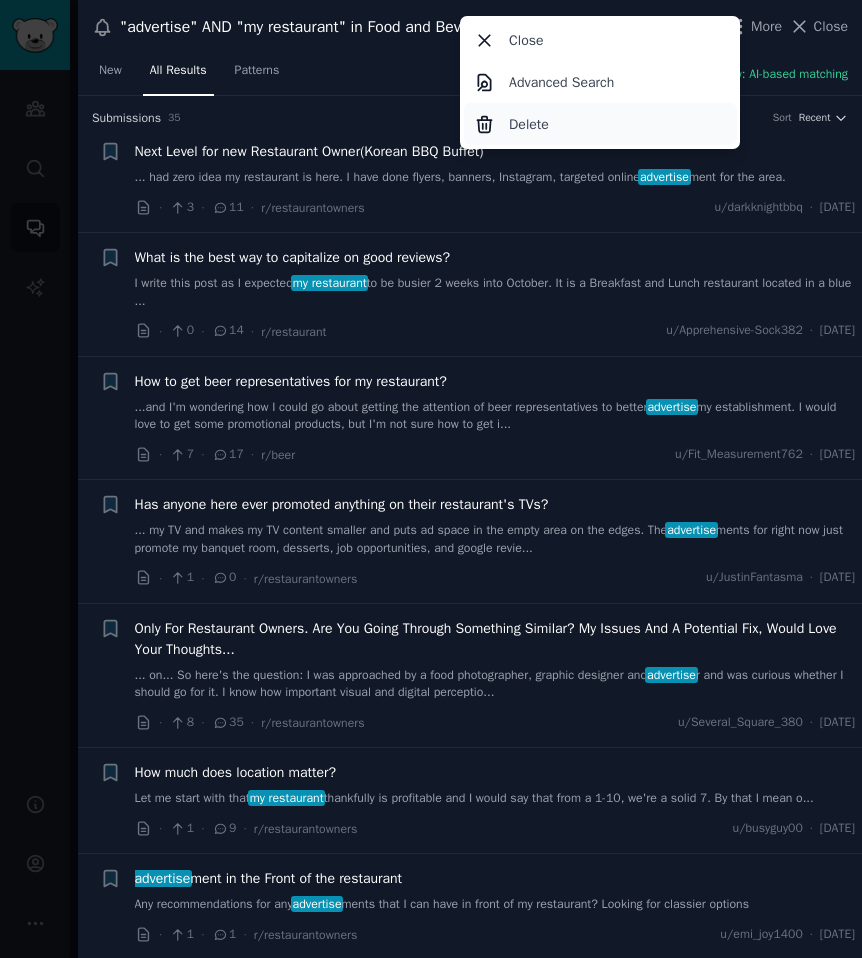 click on "Delete" 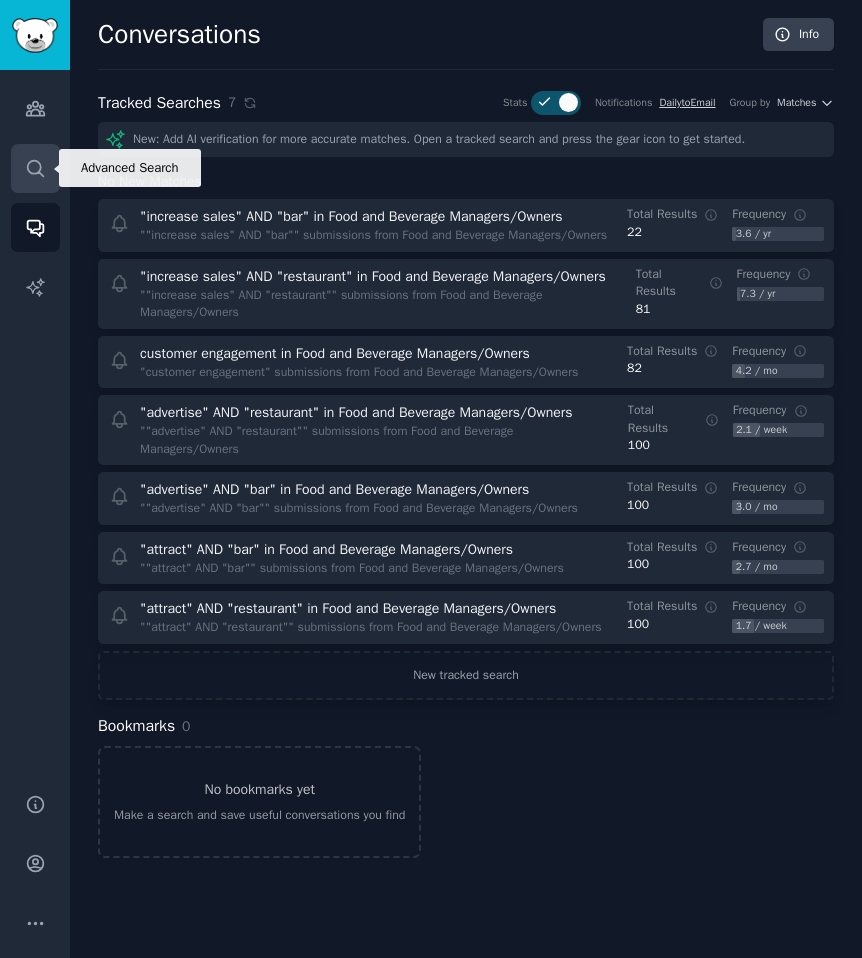 click 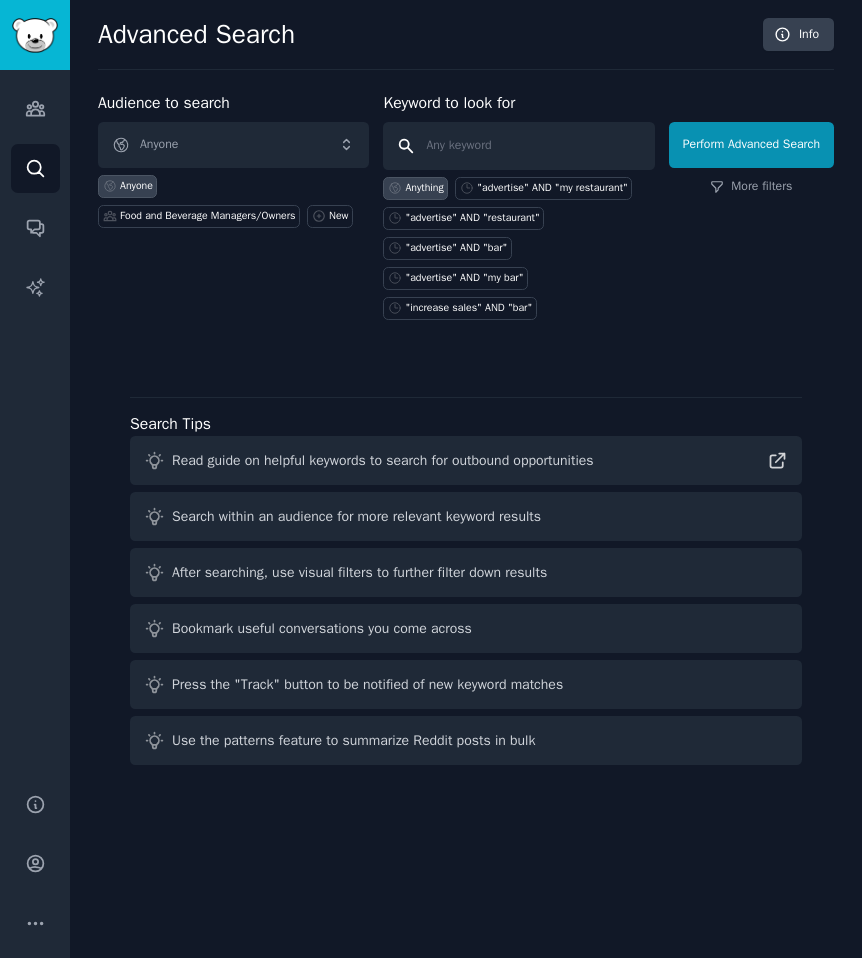 click at bounding box center (518, 146) 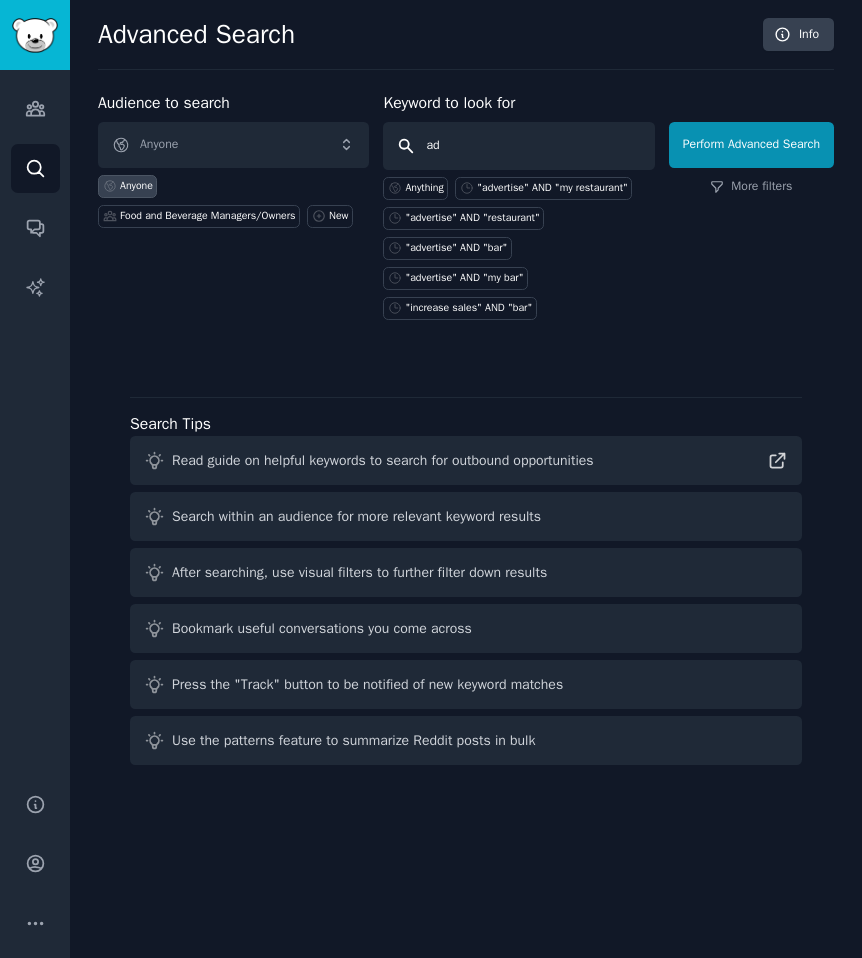 type on "a" 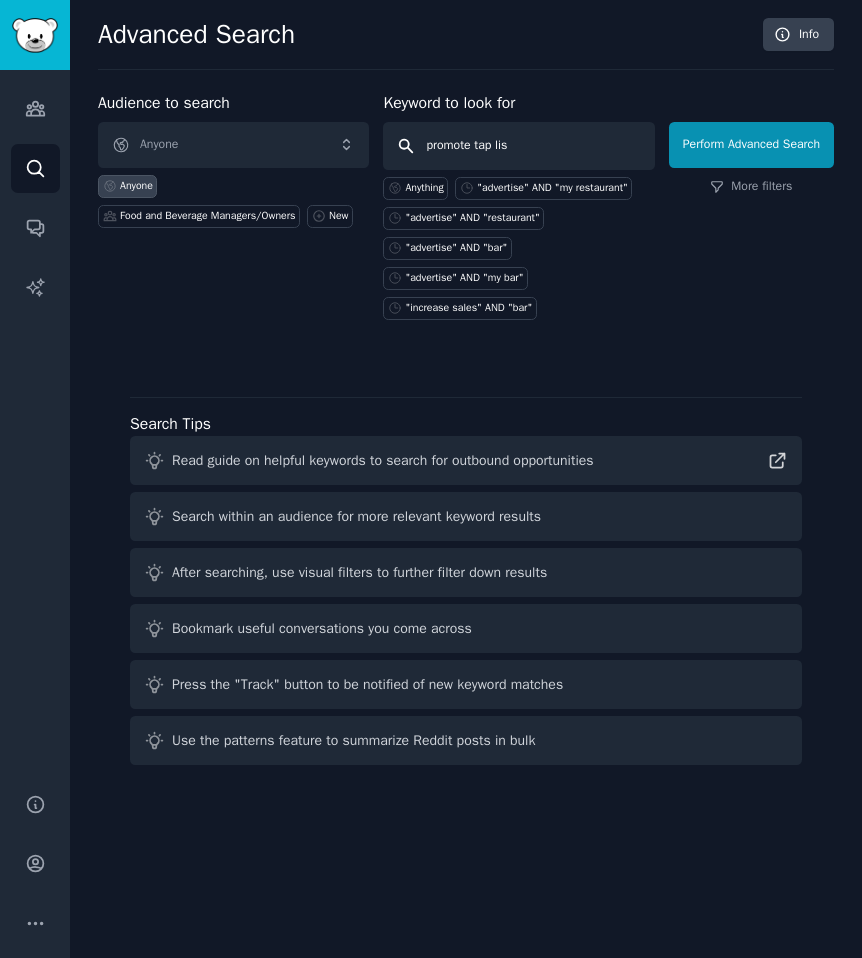 type on "promote tap list" 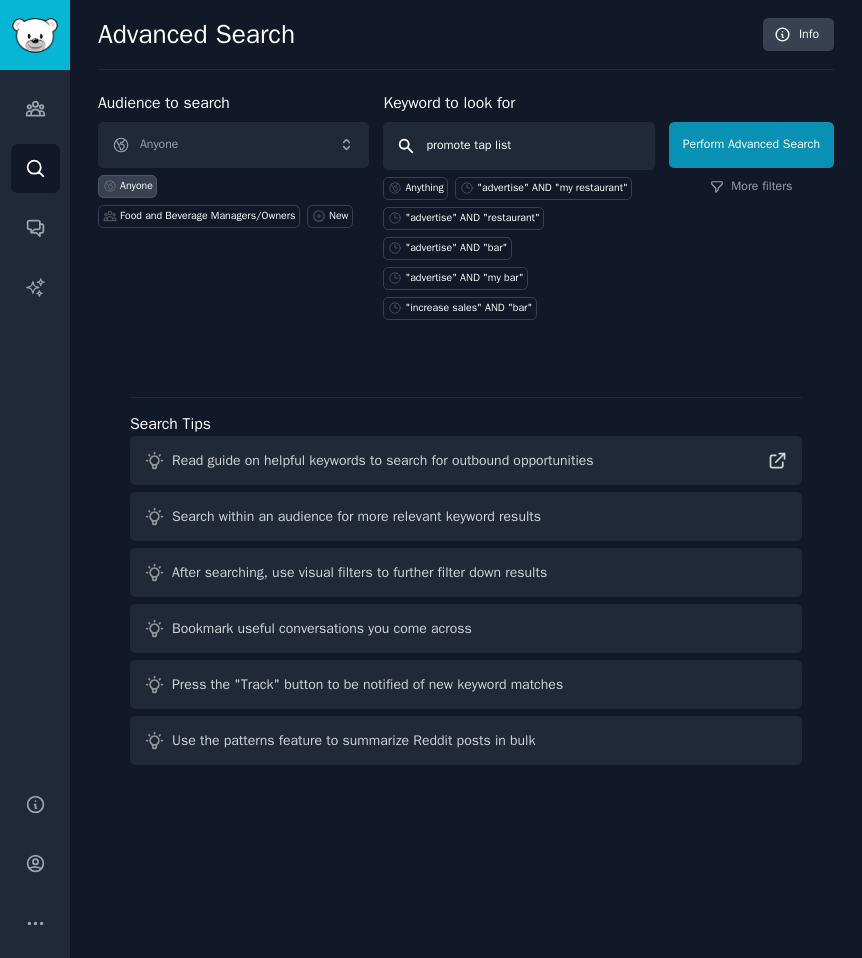 click on "Perform Advanced Search" at bounding box center [751, 145] 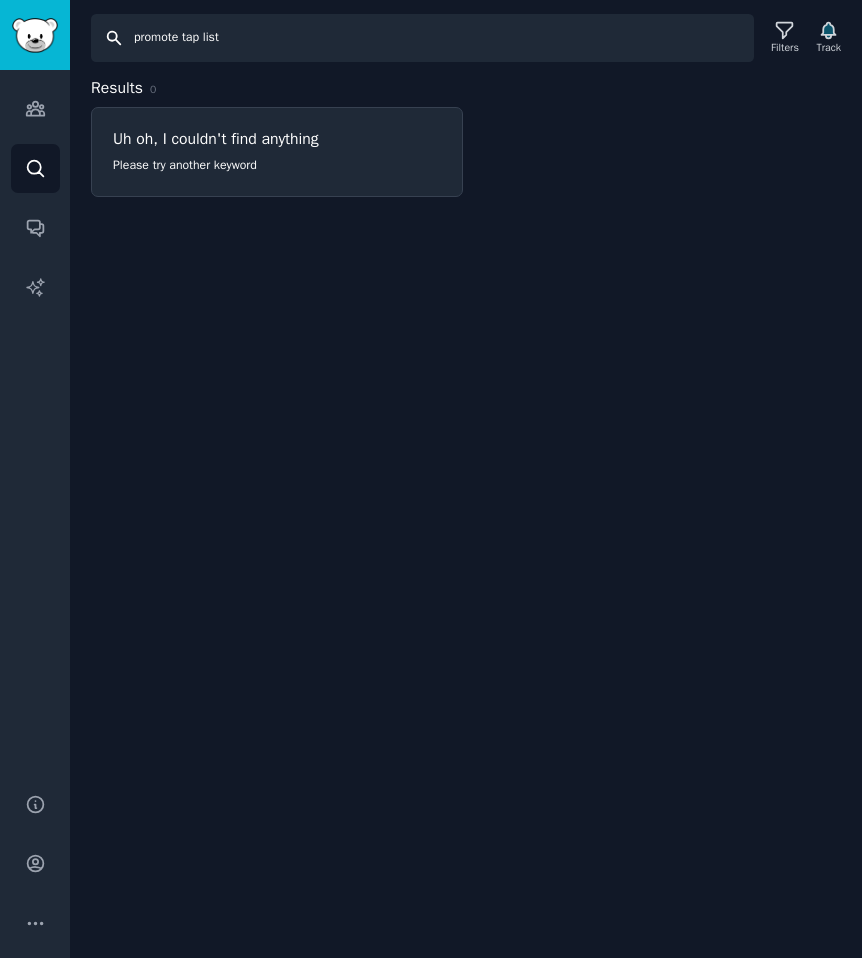 click on "promote tap list" at bounding box center [422, 38] 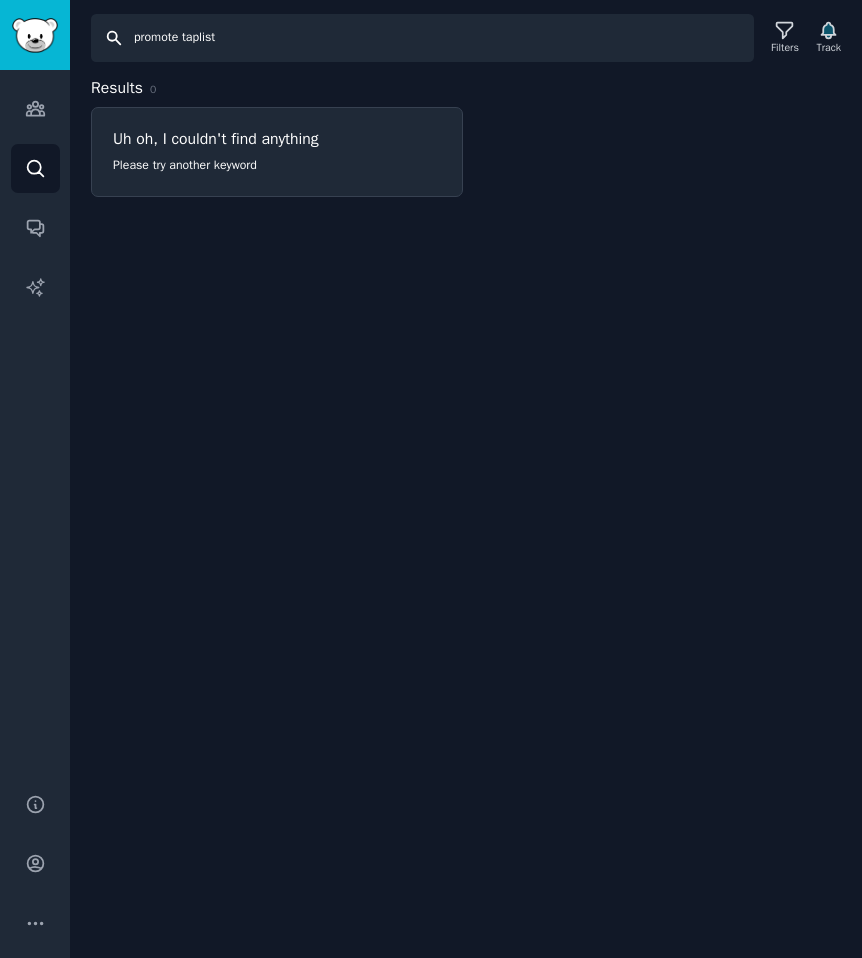 type on "promote taplist" 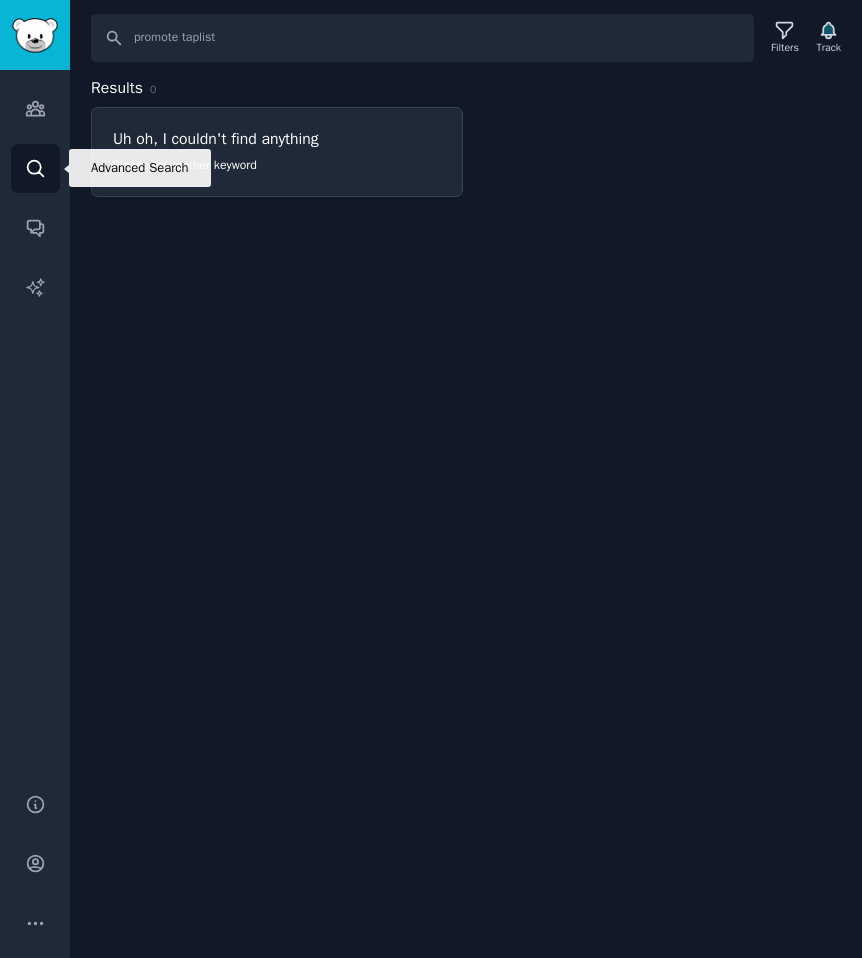 click on "Search" at bounding box center [35, 168] 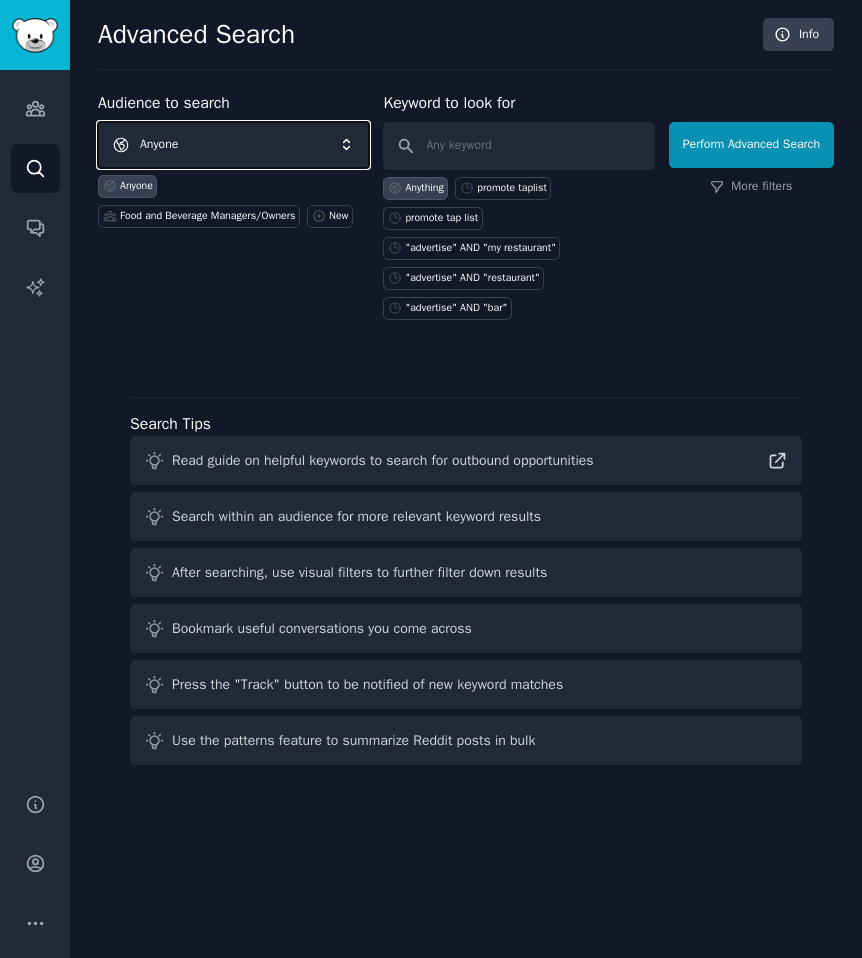 click on "Anyone" at bounding box center (233, 145) 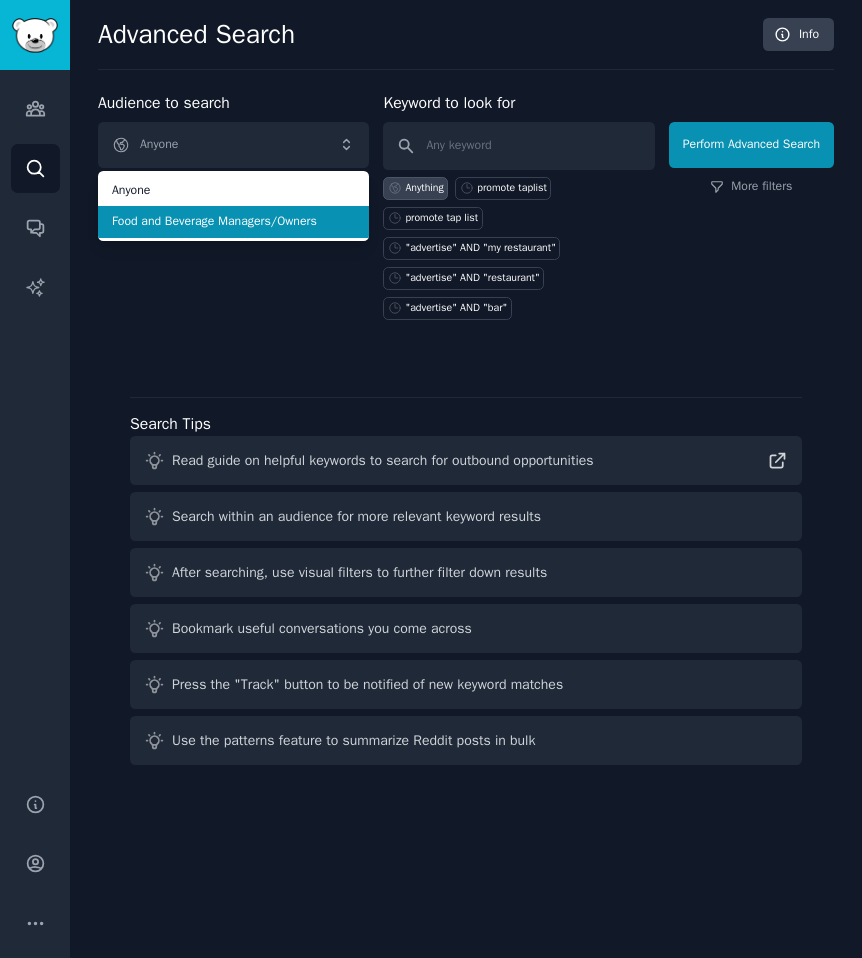 click on "Food and Beverage Managers/Owners" at bounding box center (233, 222) 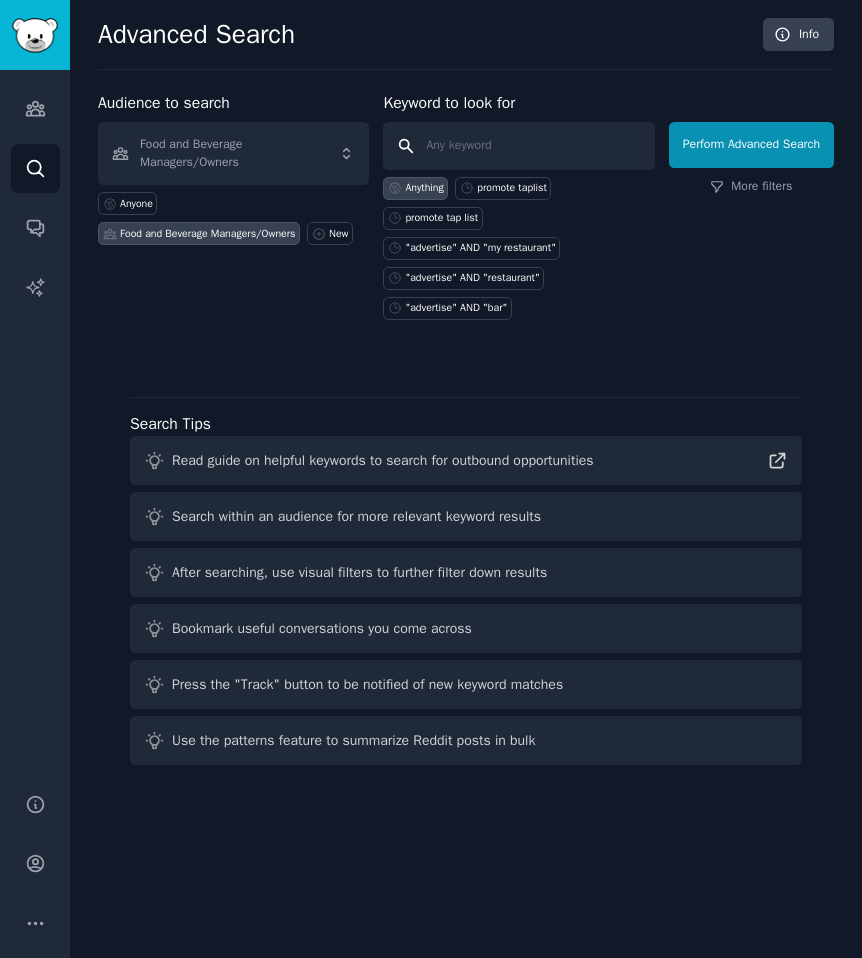 click at bounding box center (518, 146) 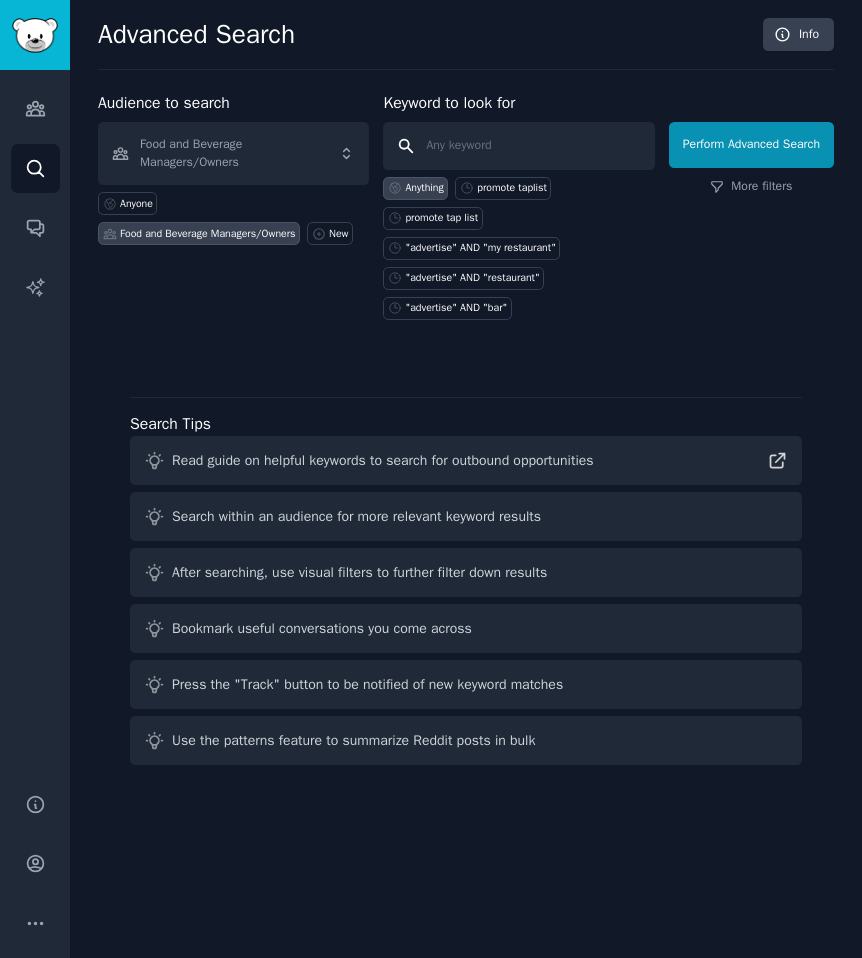 click at bounding box center (518, 146) 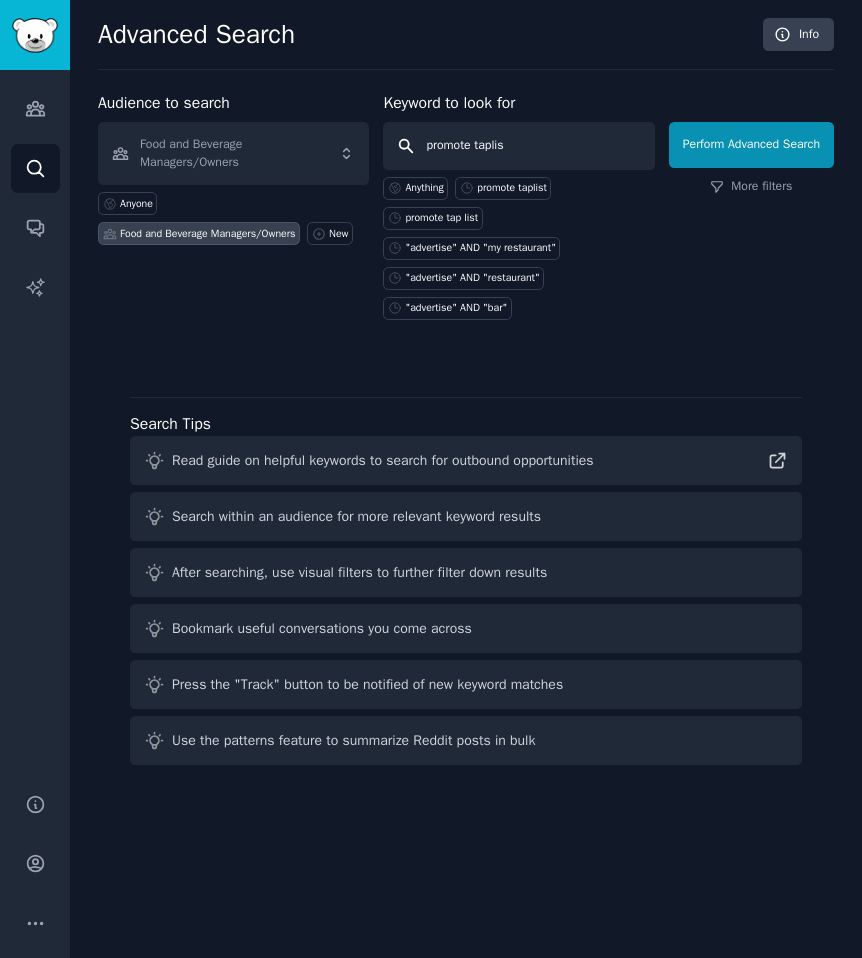 type on "promote taplist" 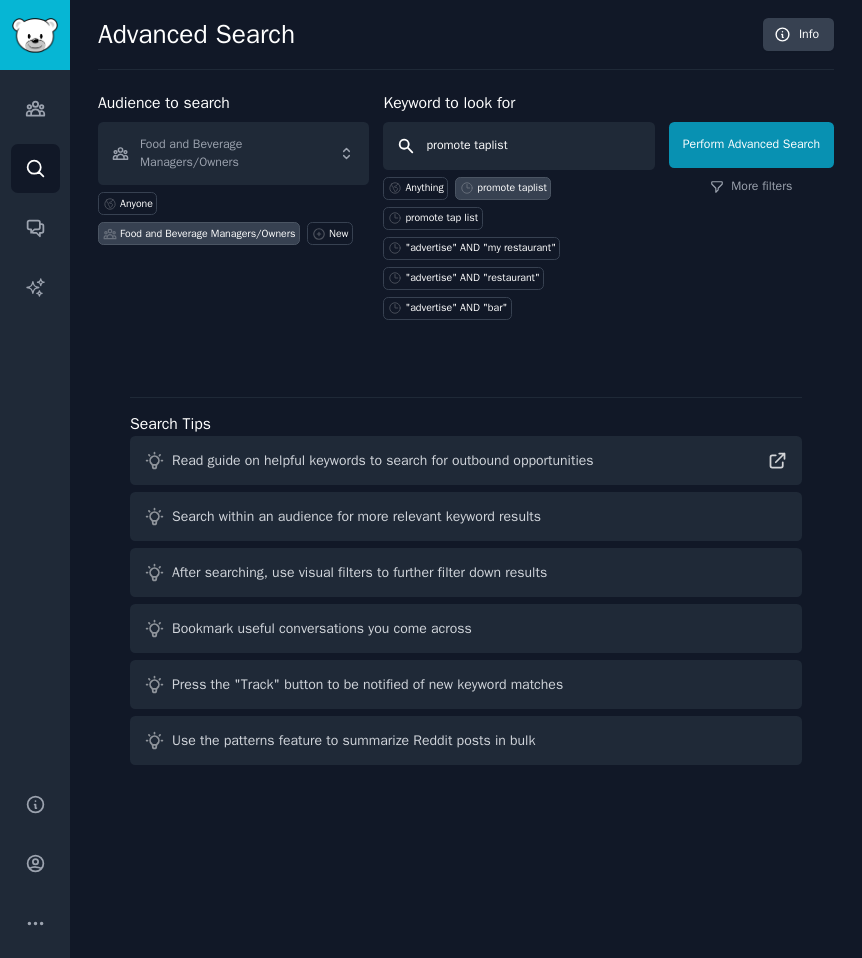 click on "Perform Advanced Search" at bounding box center (751, 145) 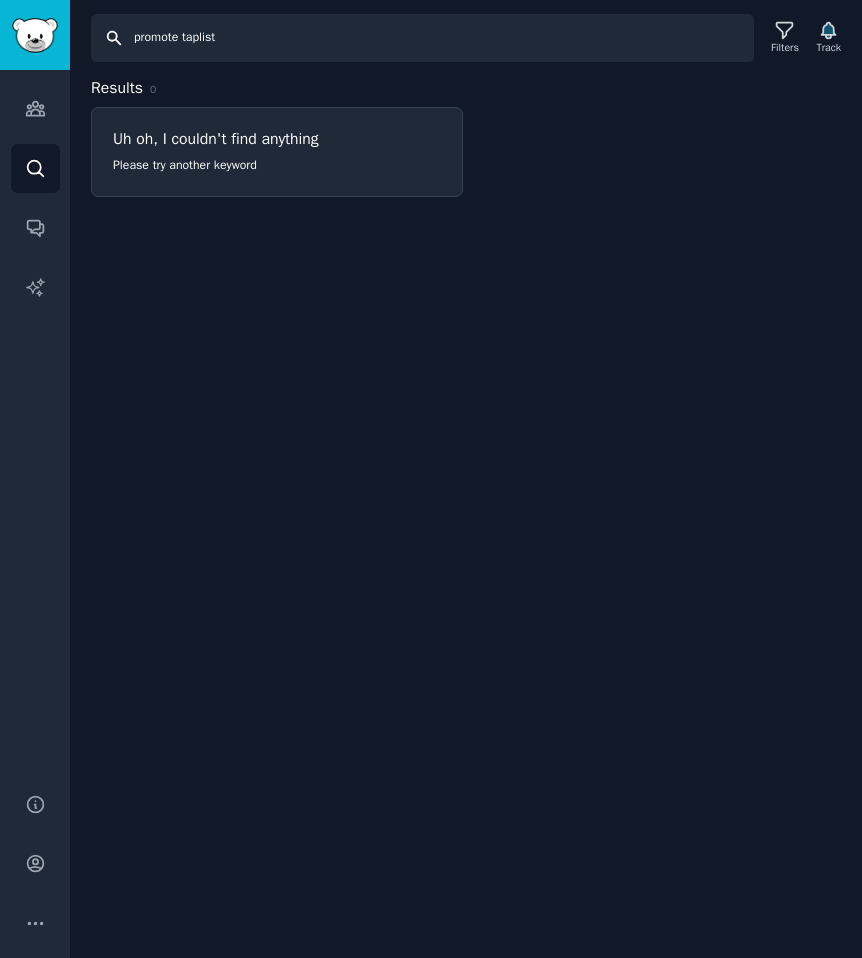 click on "promote taplist" at bounding box center [422, 38] 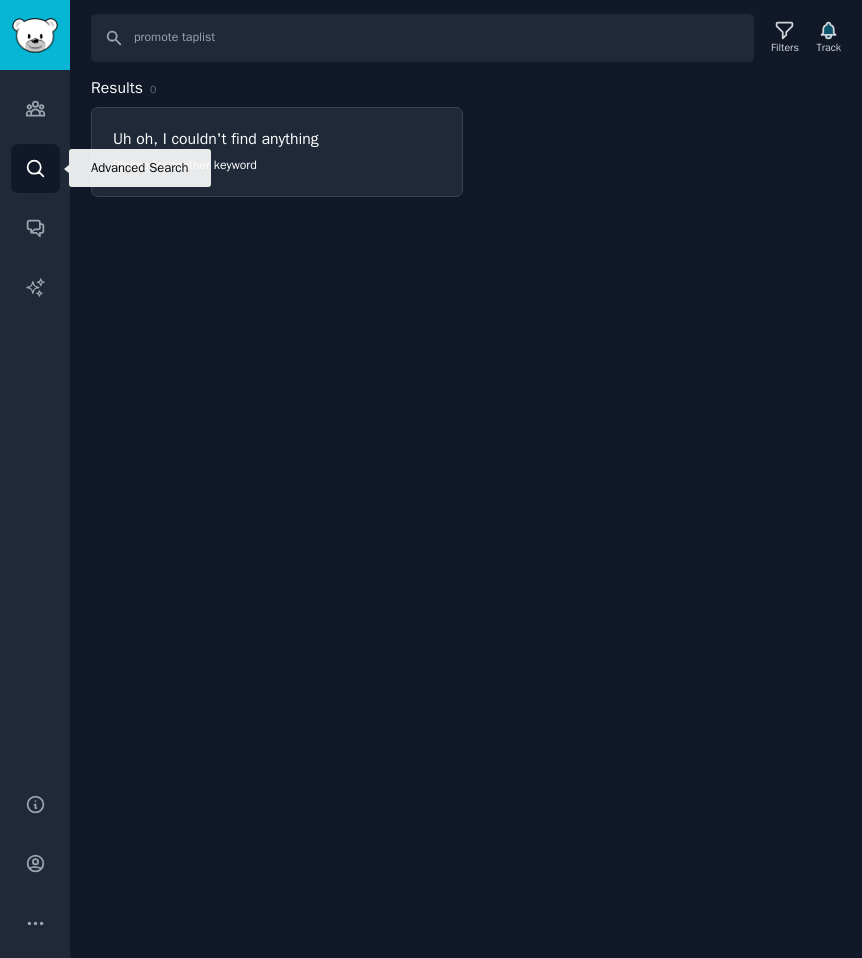 click 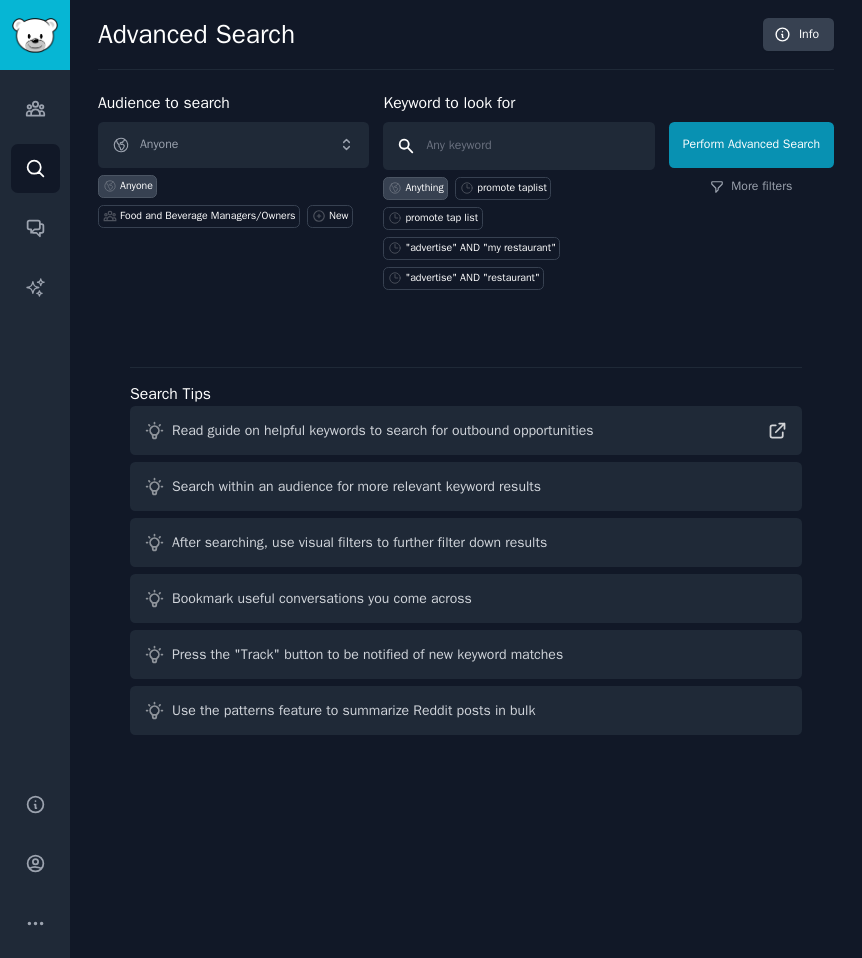 click at bounding box center (518, 146) 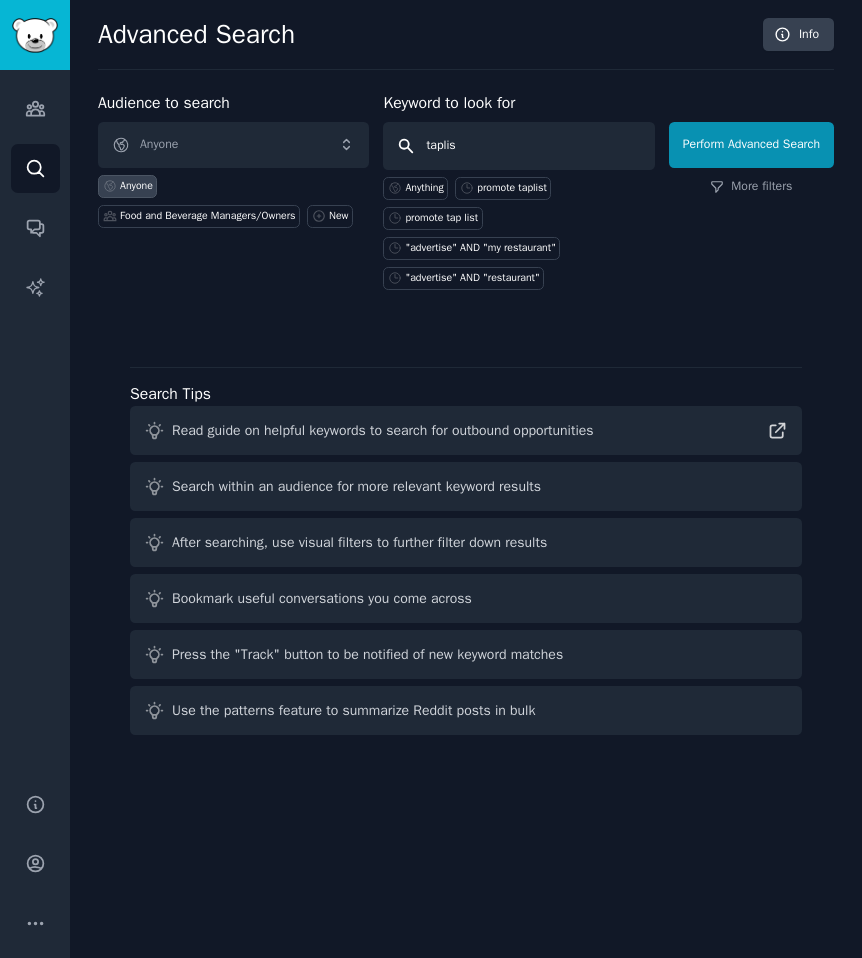type on "taplist" 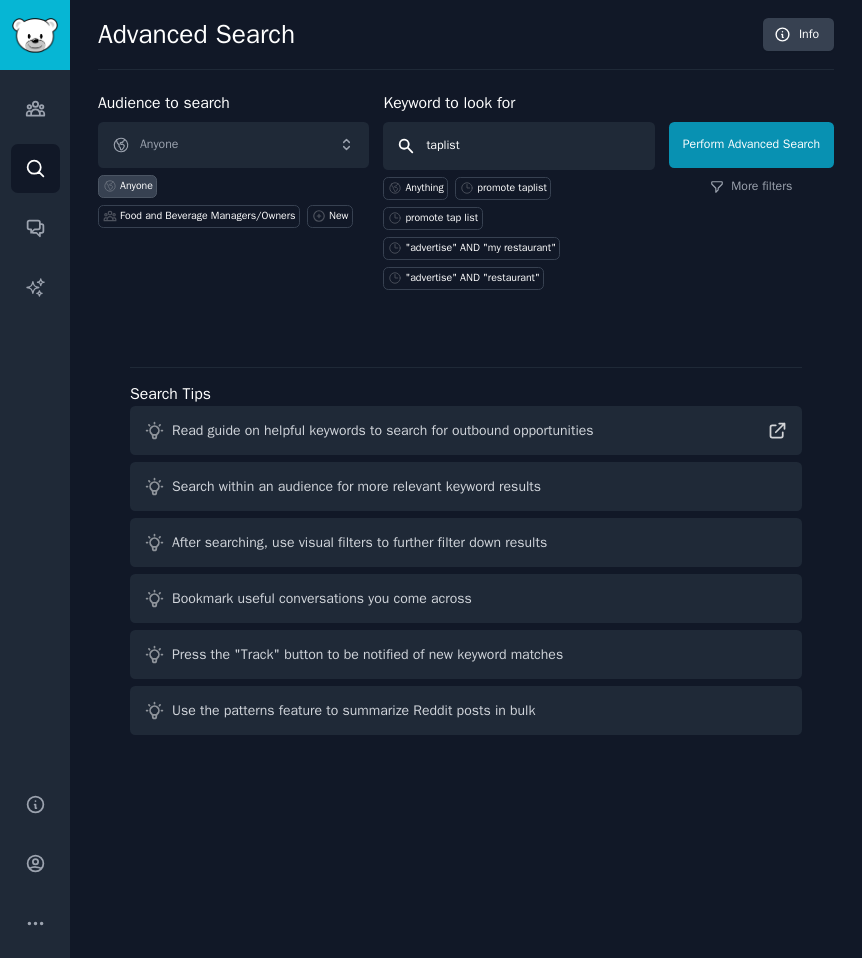 click on "Perform Advanced Search" at bounding box center (751, 145) 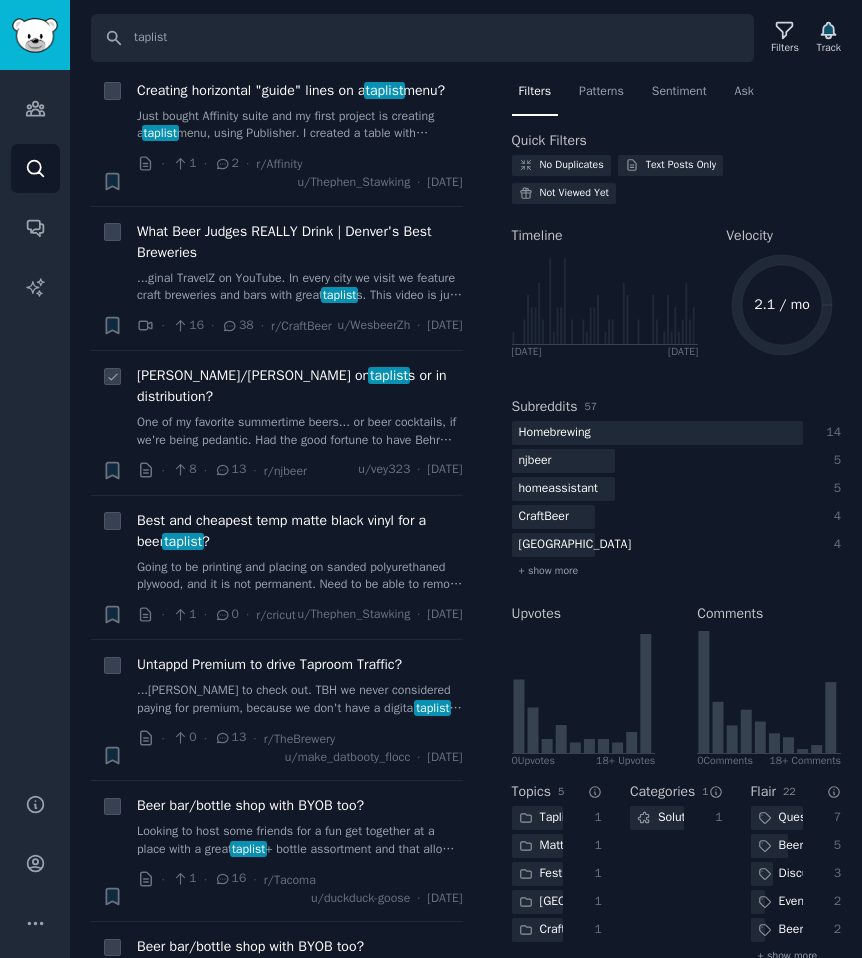 scroll, scrollTop: 167, scrollLeft: 0, axis: vertical 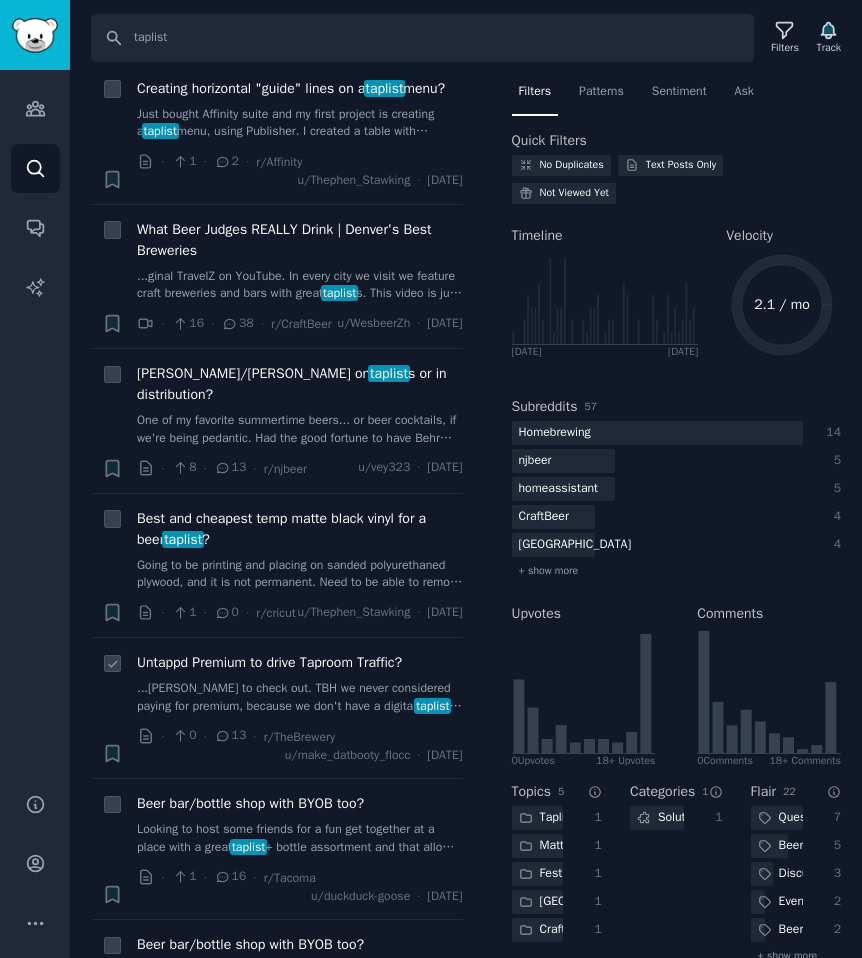 click on "...ries to check out.
TBH we never considered paying for premium, because we don't have a digital  taplist , but  if it actually helps drive physical traffic, then the cost is a easier to justify" at bounding box center (300, 697) 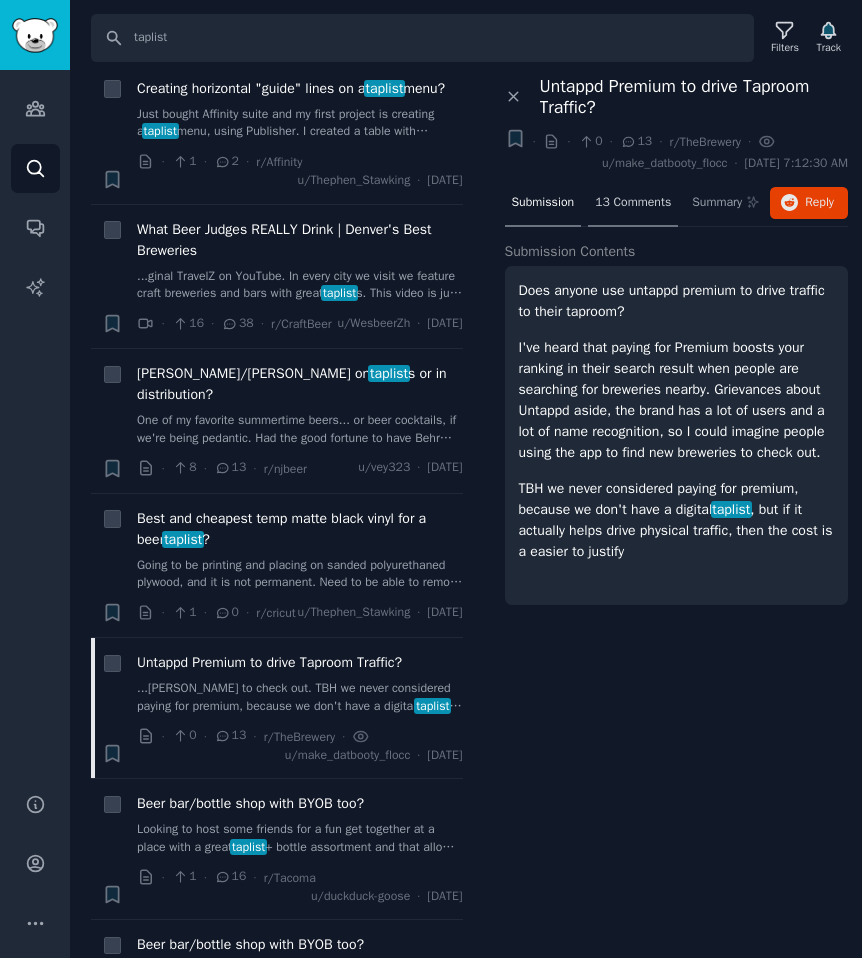 click on "13 Comments" at bounding box center [633, 203] 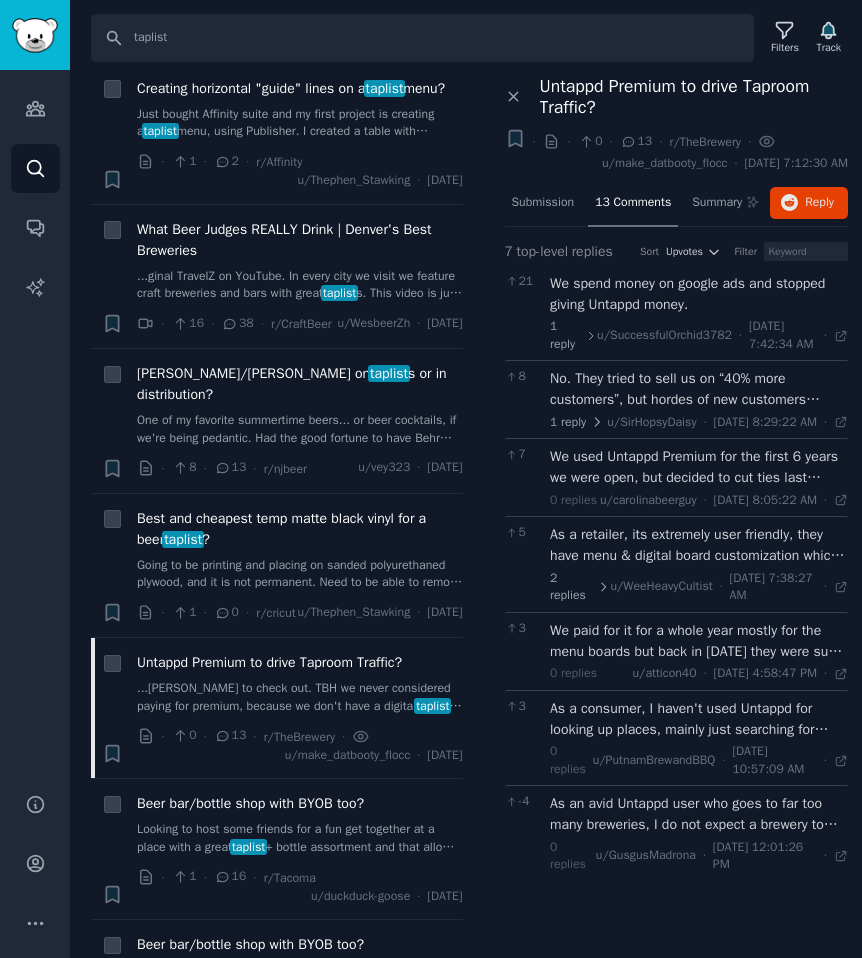 scroll, scrollTop: 99, scrollLeft: 0, axis: vertical 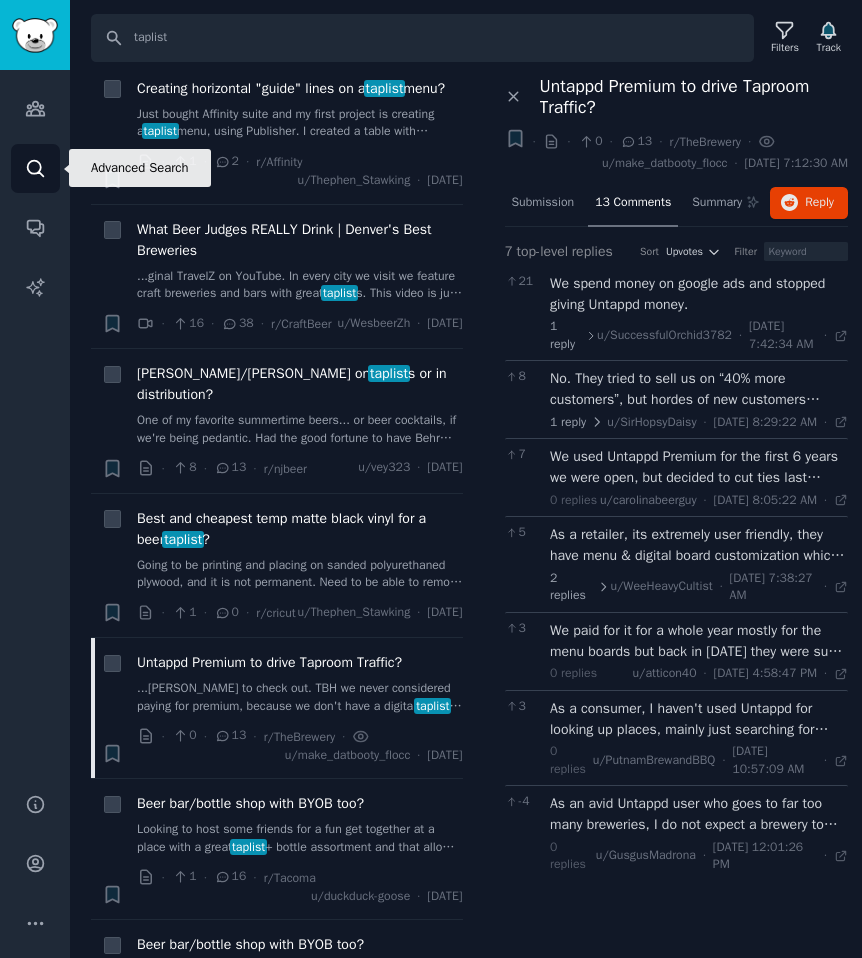 click 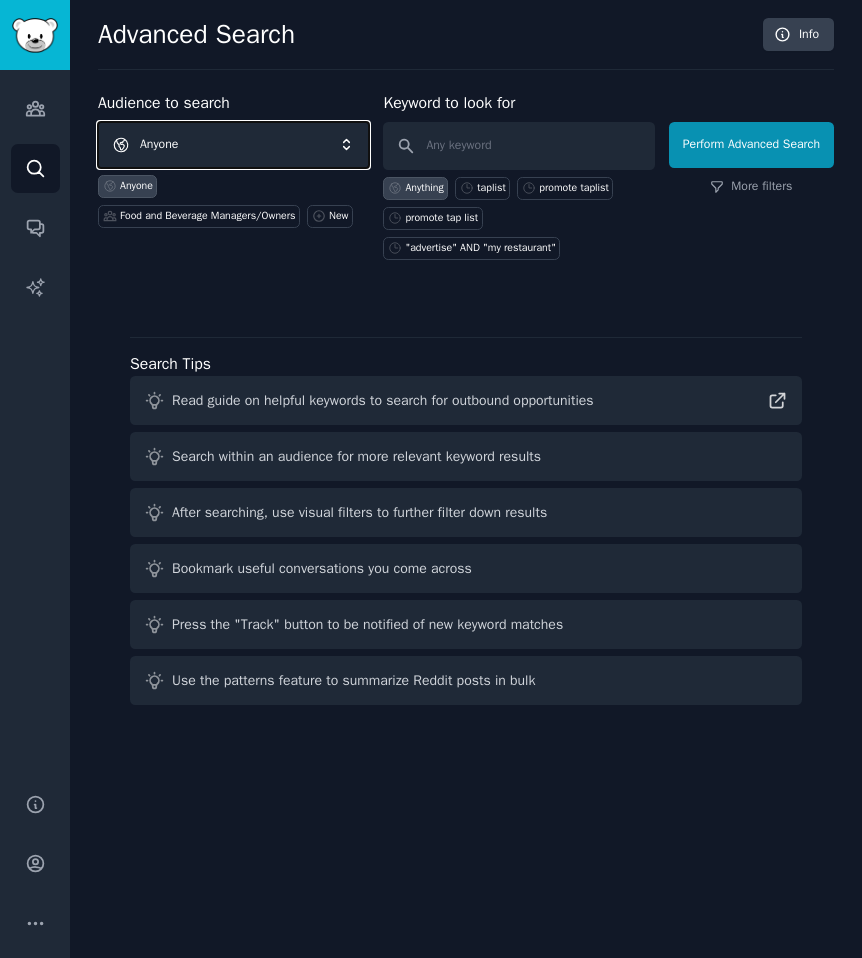 click on "Anyone" at bounding box center (233, 145) 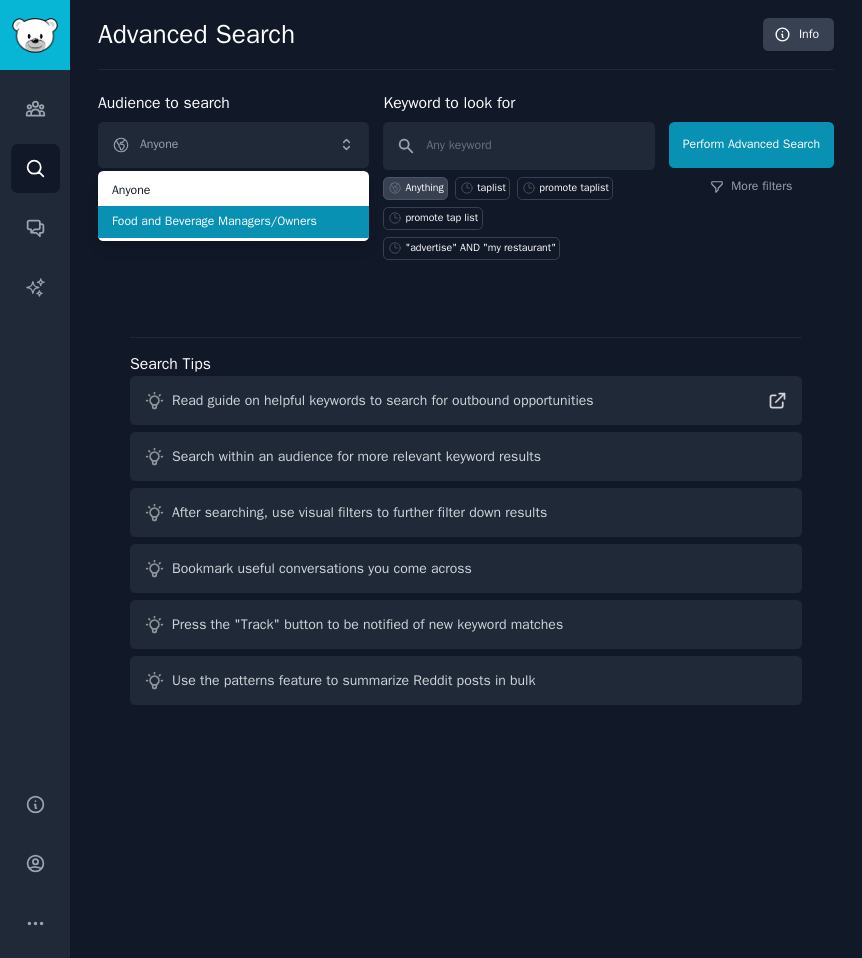 click on "Food and Beverage Managers/Owners" at bounding box center (233, 222) 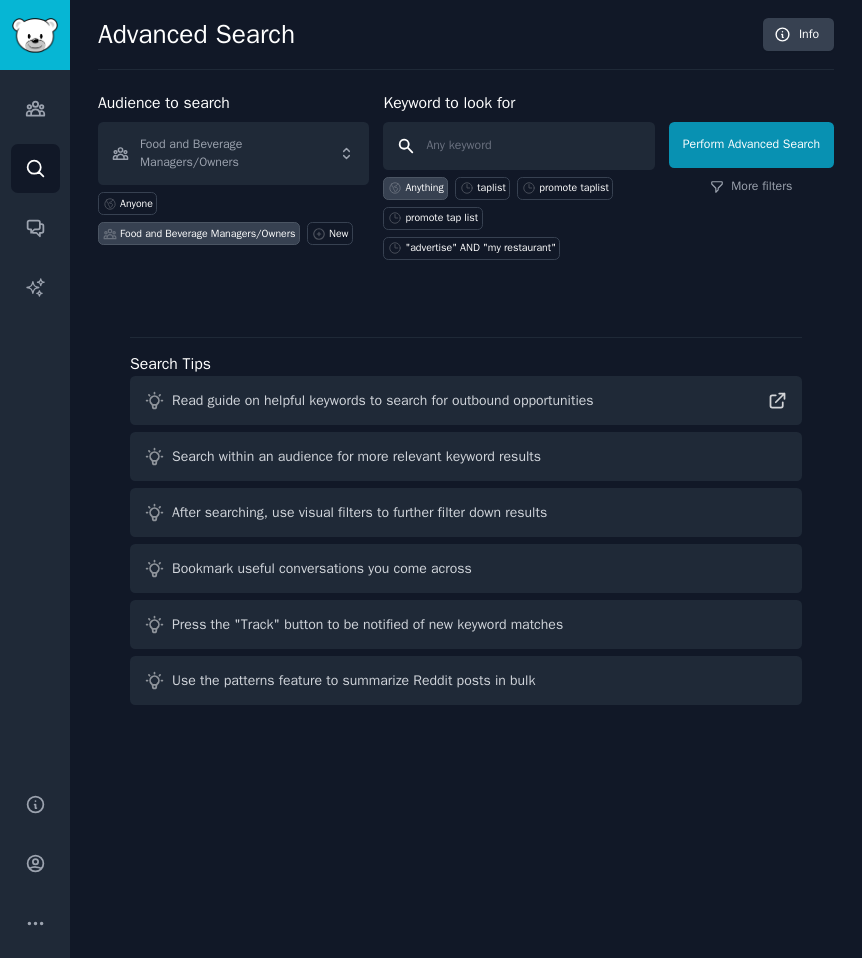 click at bounding box center [518, 146] 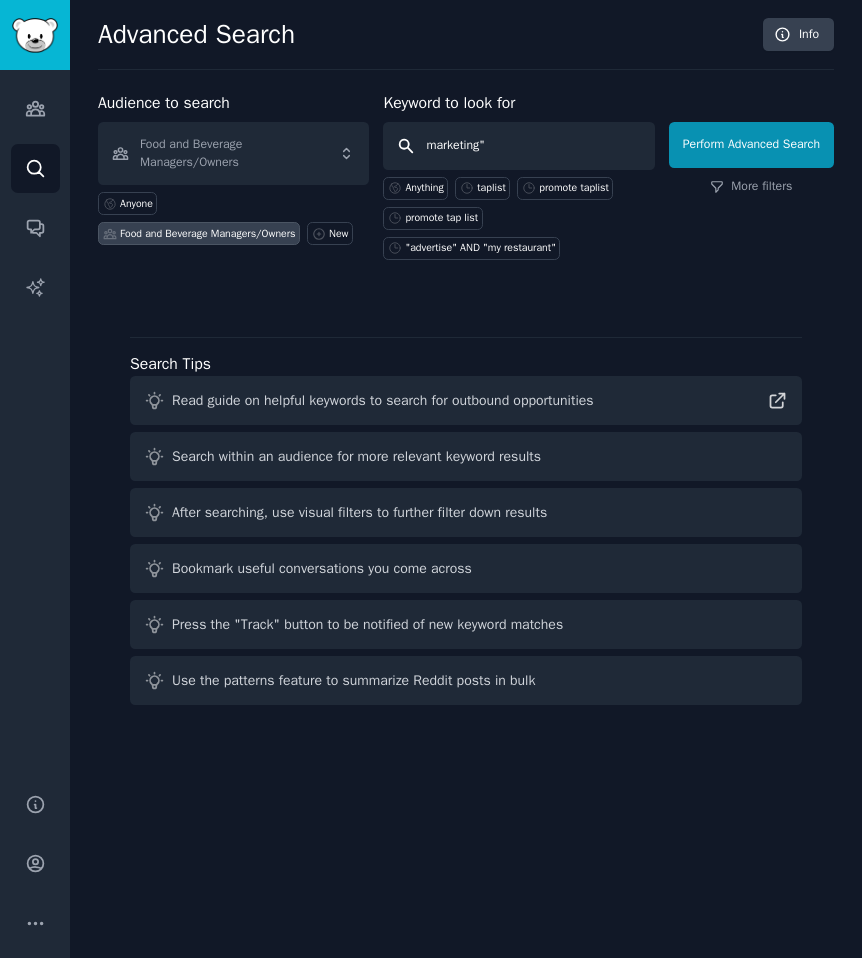 click on "marketing"" at bounding box center [518, 146] 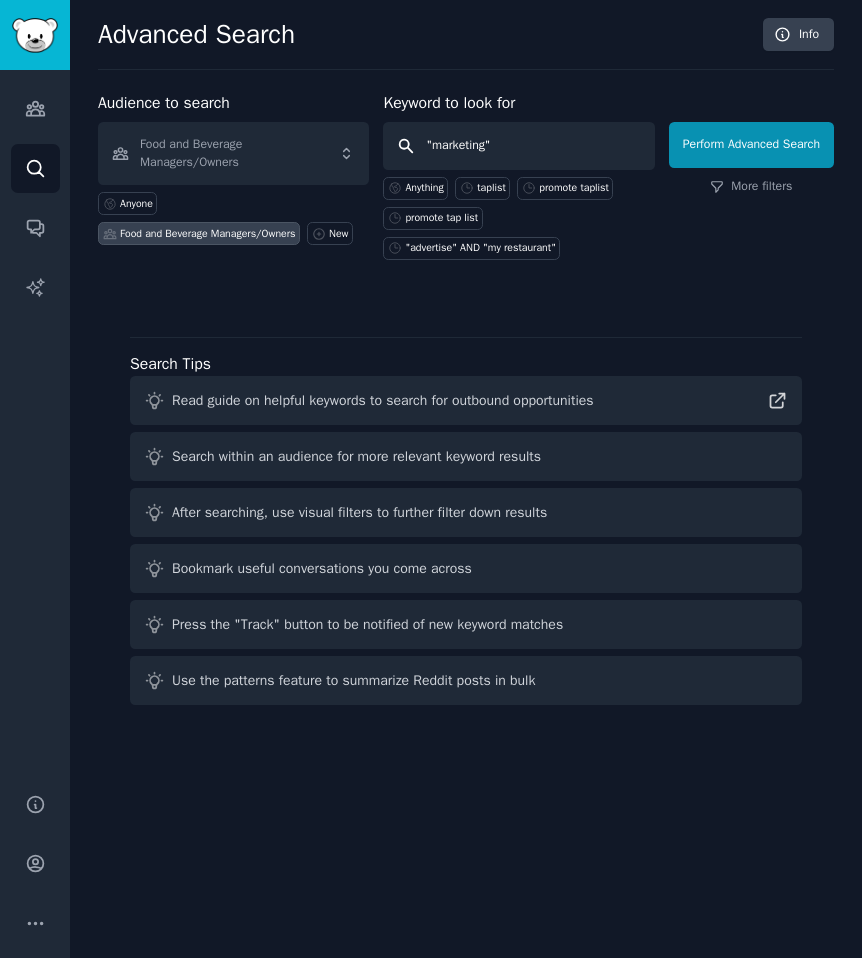 click on ""marketing"" at bounding box center (518, 146) 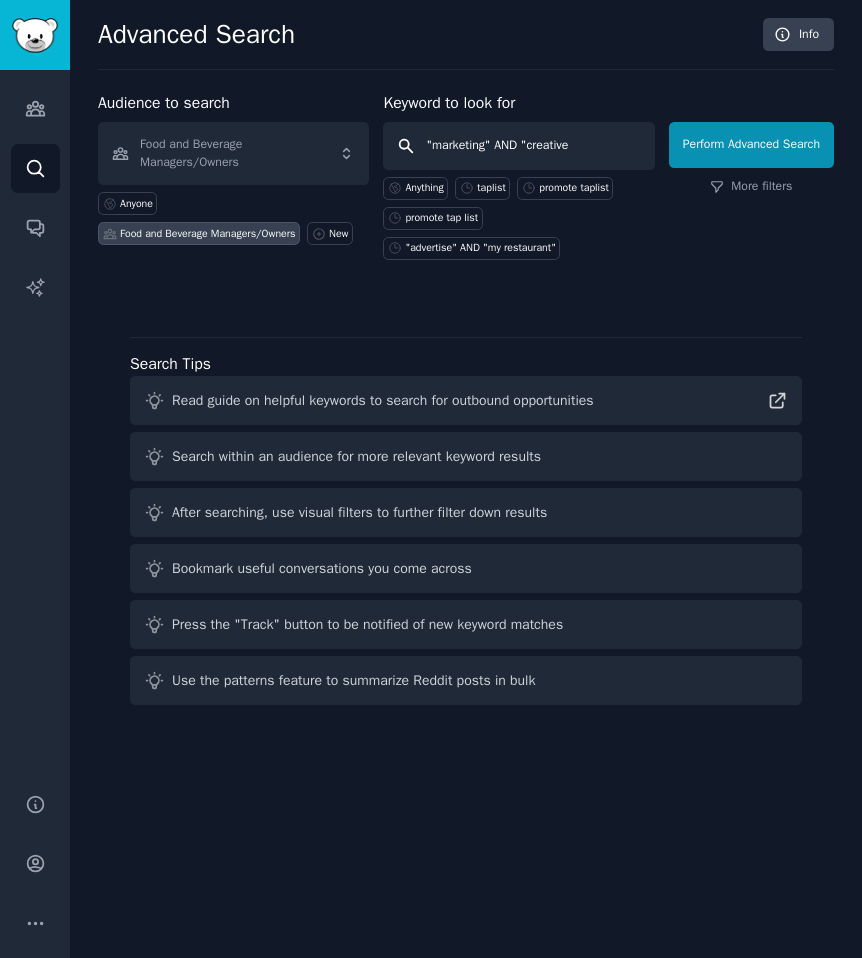 type on ""marketing" AND "creative"" 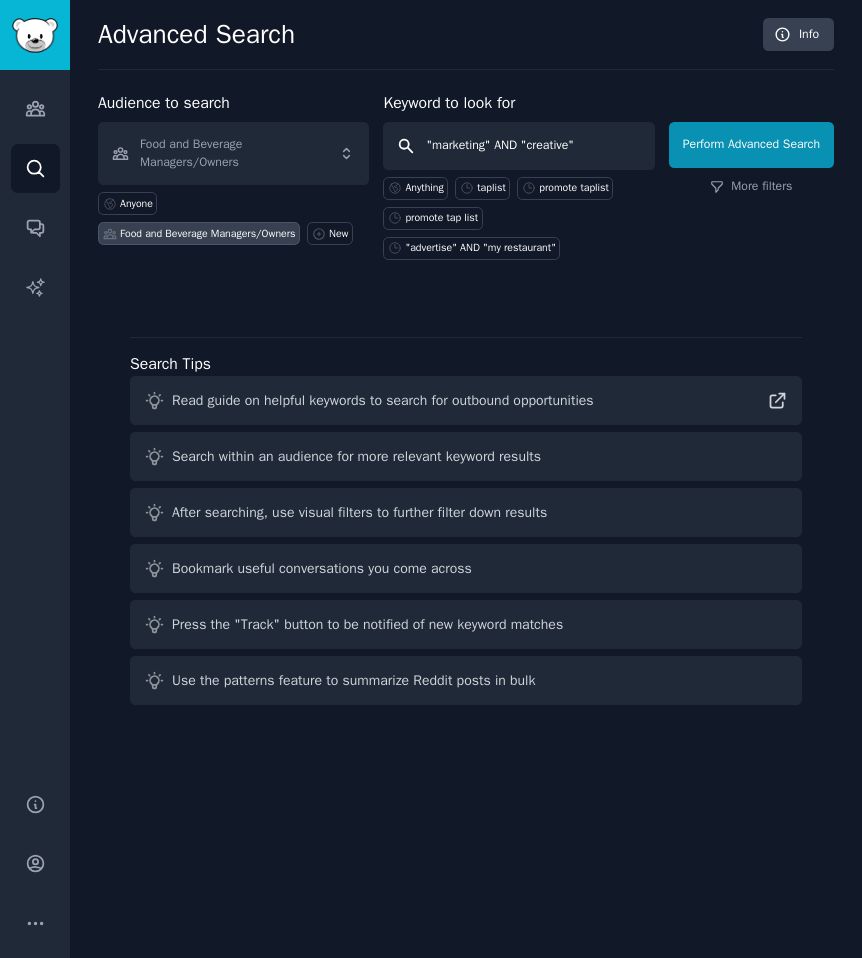 click on "Perform Advanced Search" at bounding box center (751, 145) 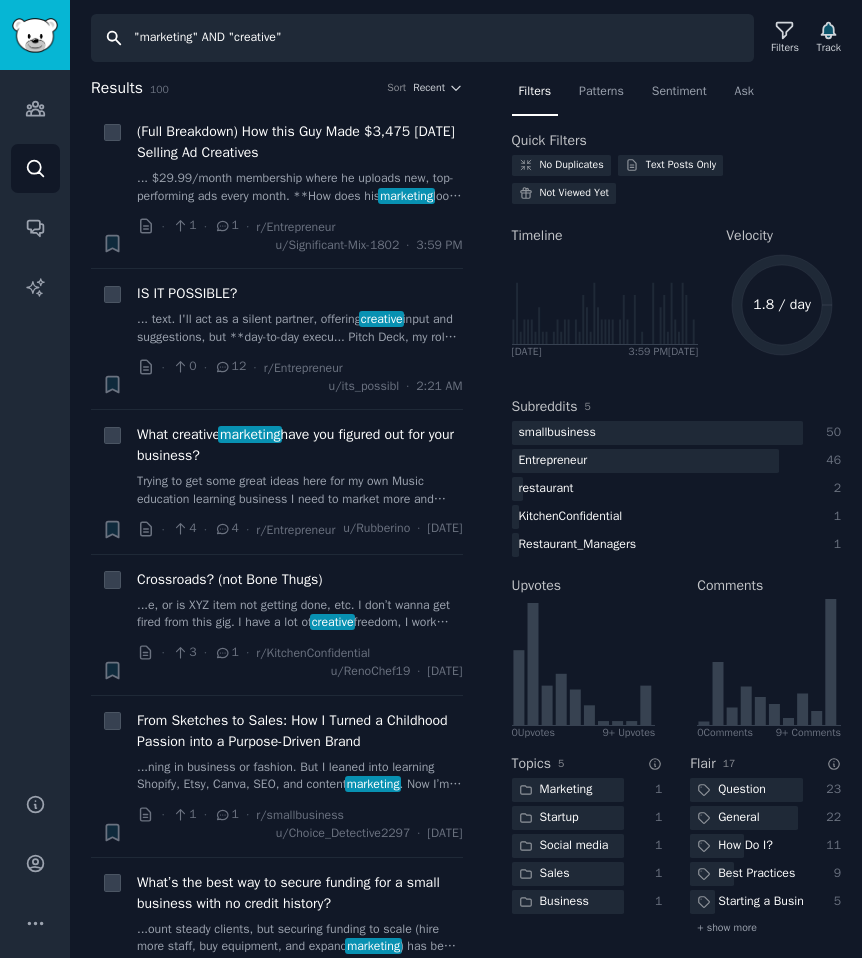 click on ""marketing" AND "creative"" at bounding box center [422, 38] 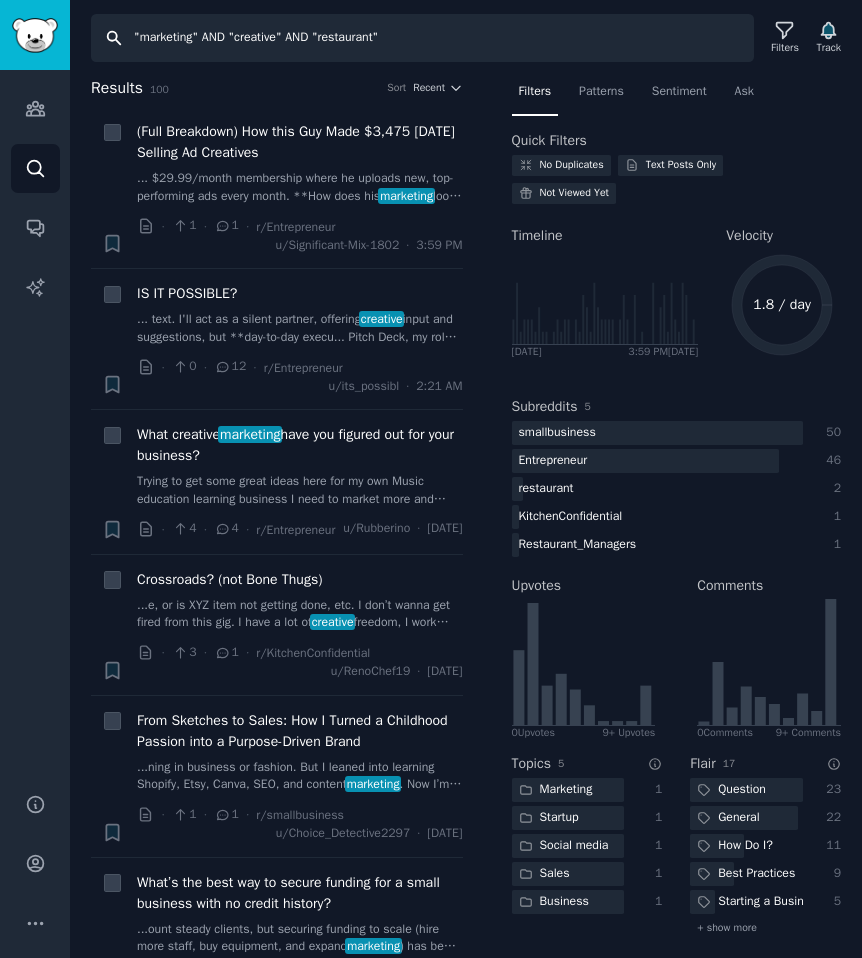 type on ""marketing" AND "creative" AND "restaurant"" 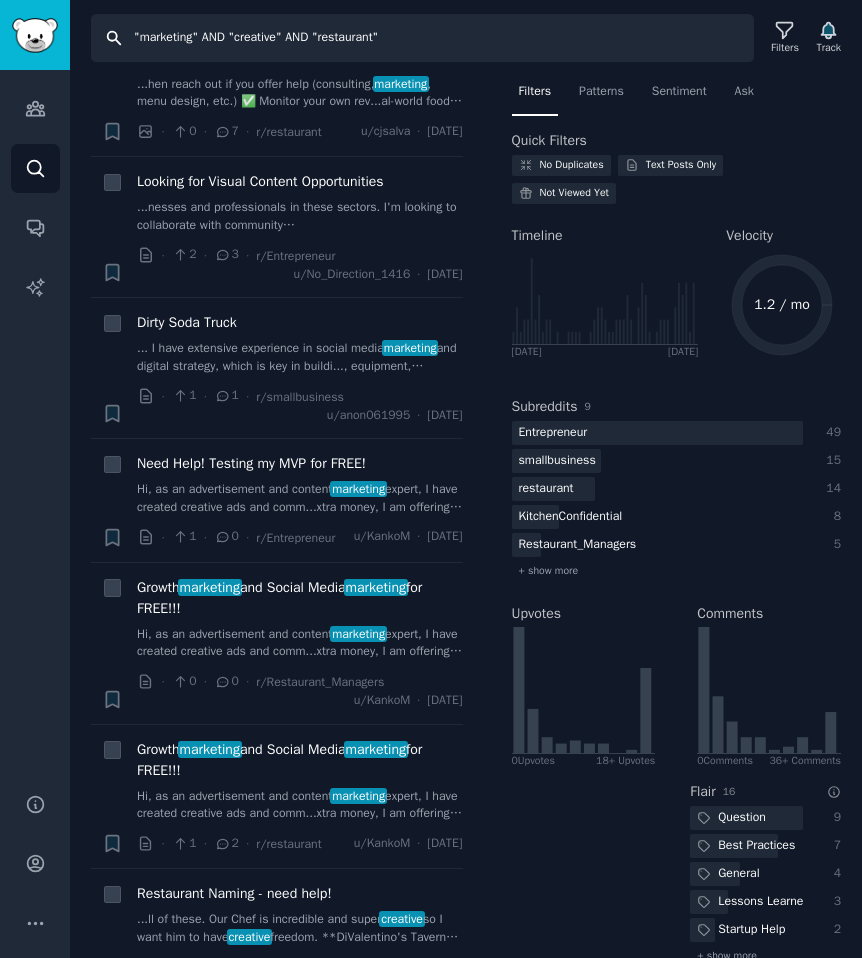 scroll, scrollTop: 684, scrollLeft: 0, axis: vertical 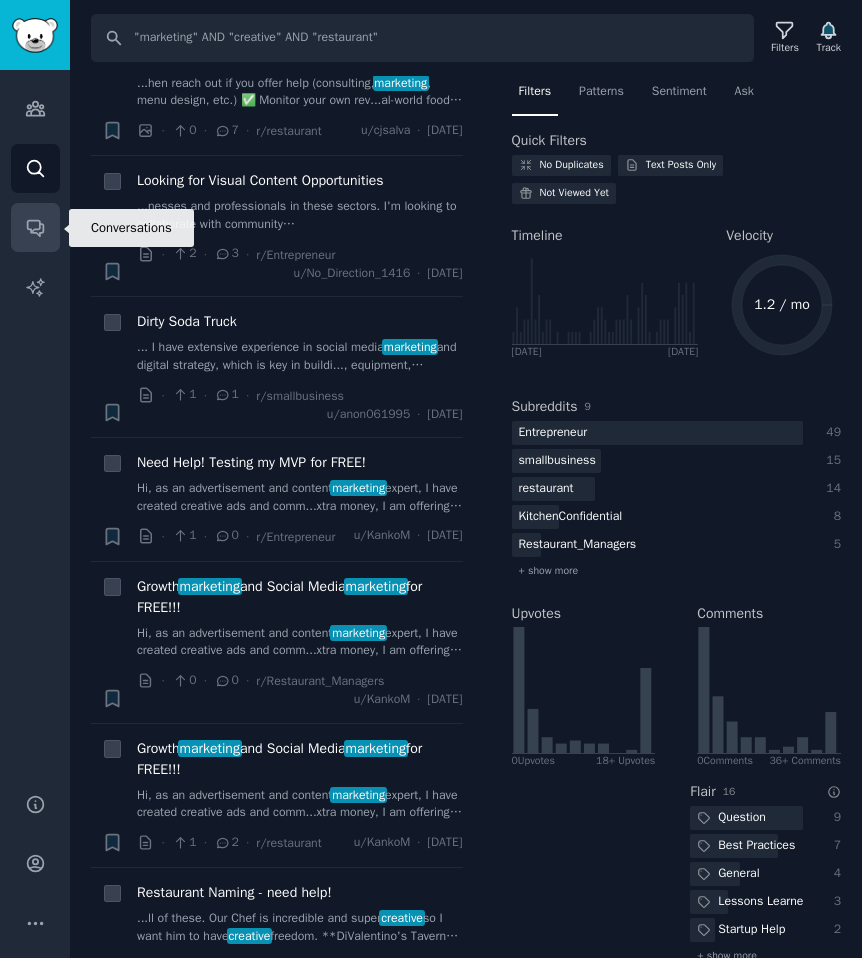 click 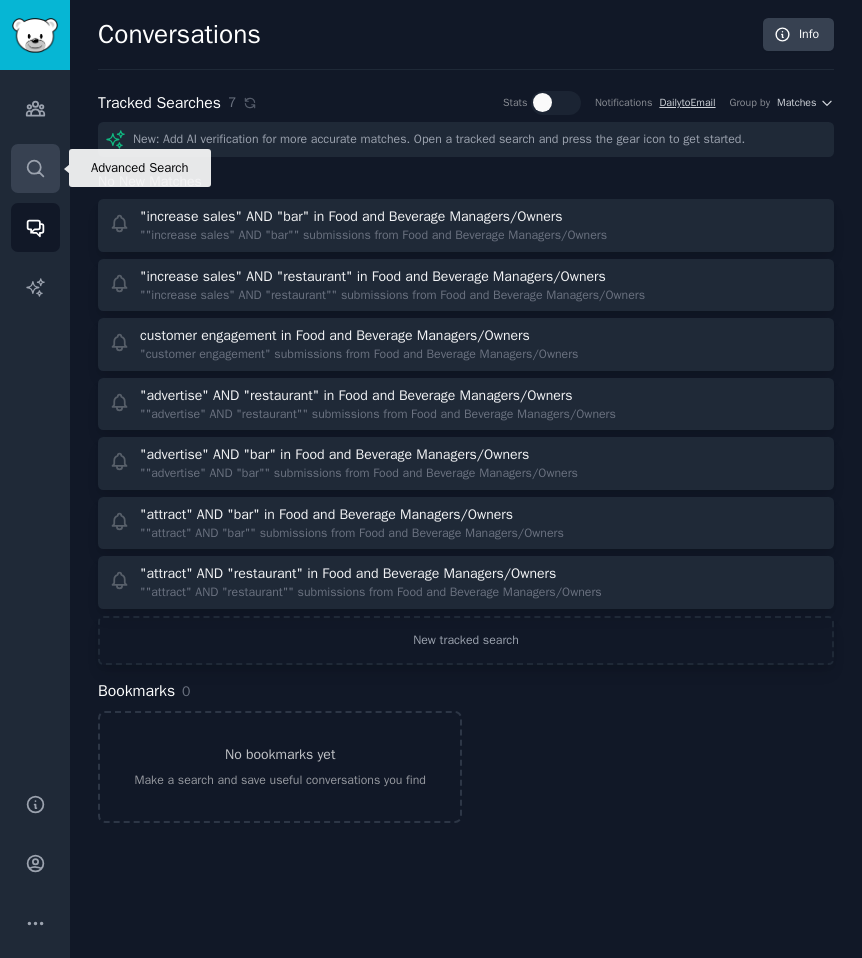 click on "Search" at bounding box center (35, 168) 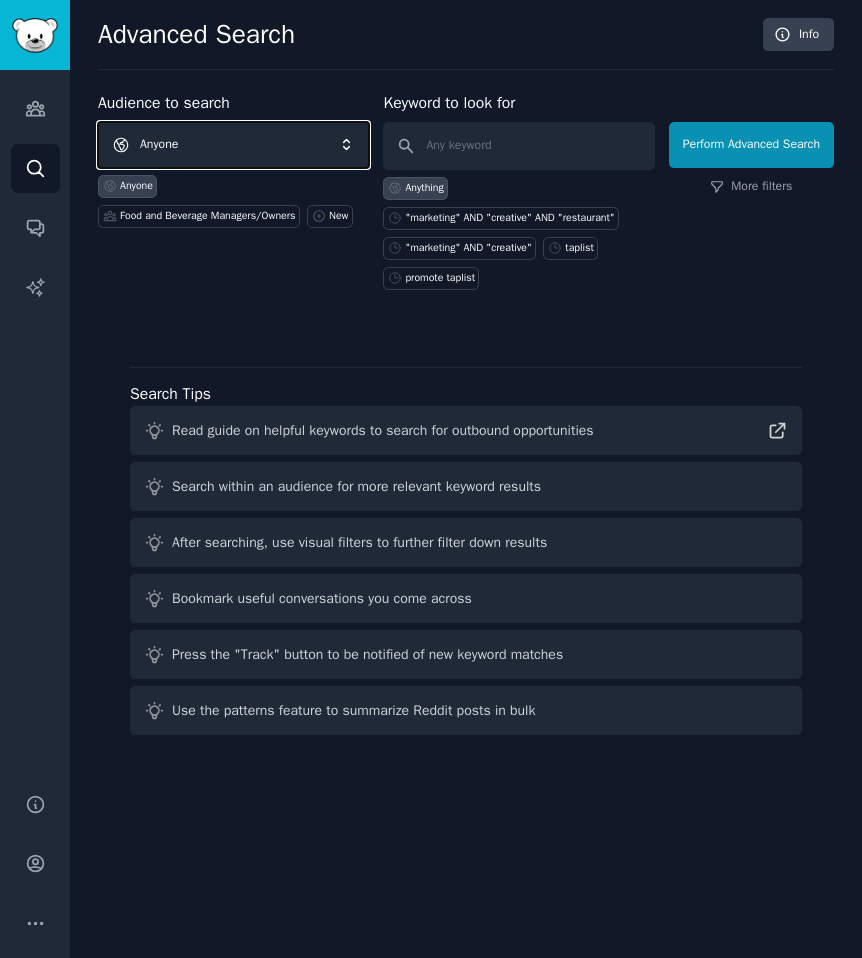 click on "Anyone" at bounding box center (233, 145) 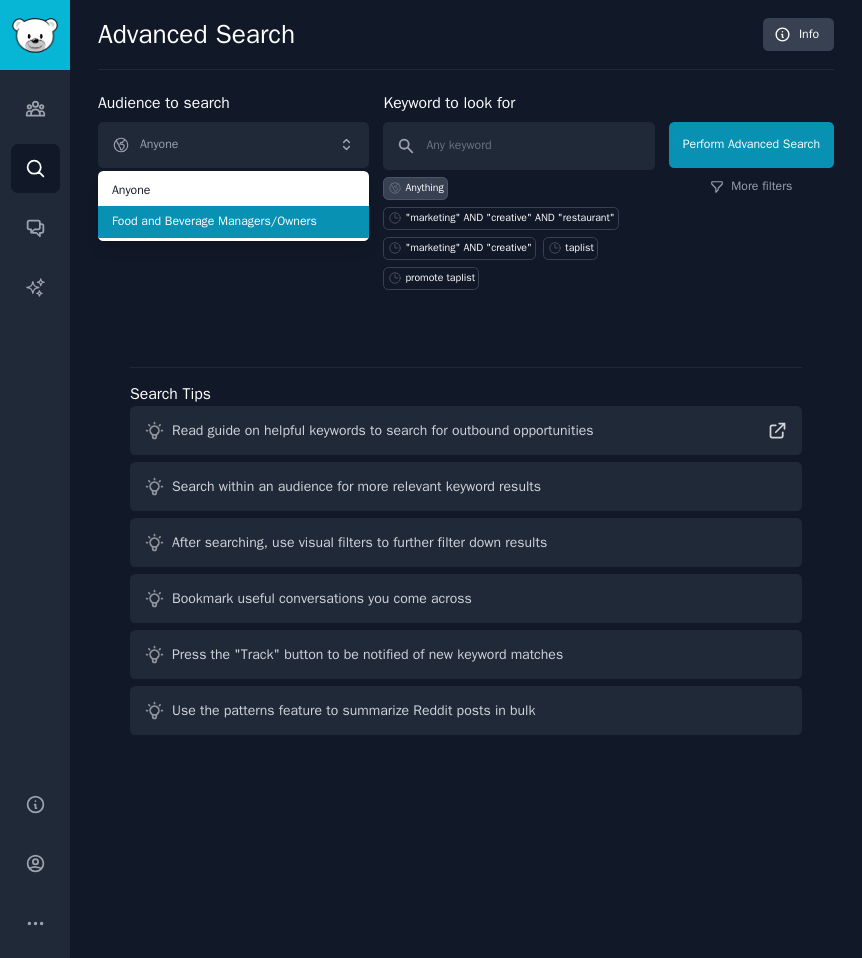 click on "Food and Beverage Managers/Owners" at bounding box center (233, 222) 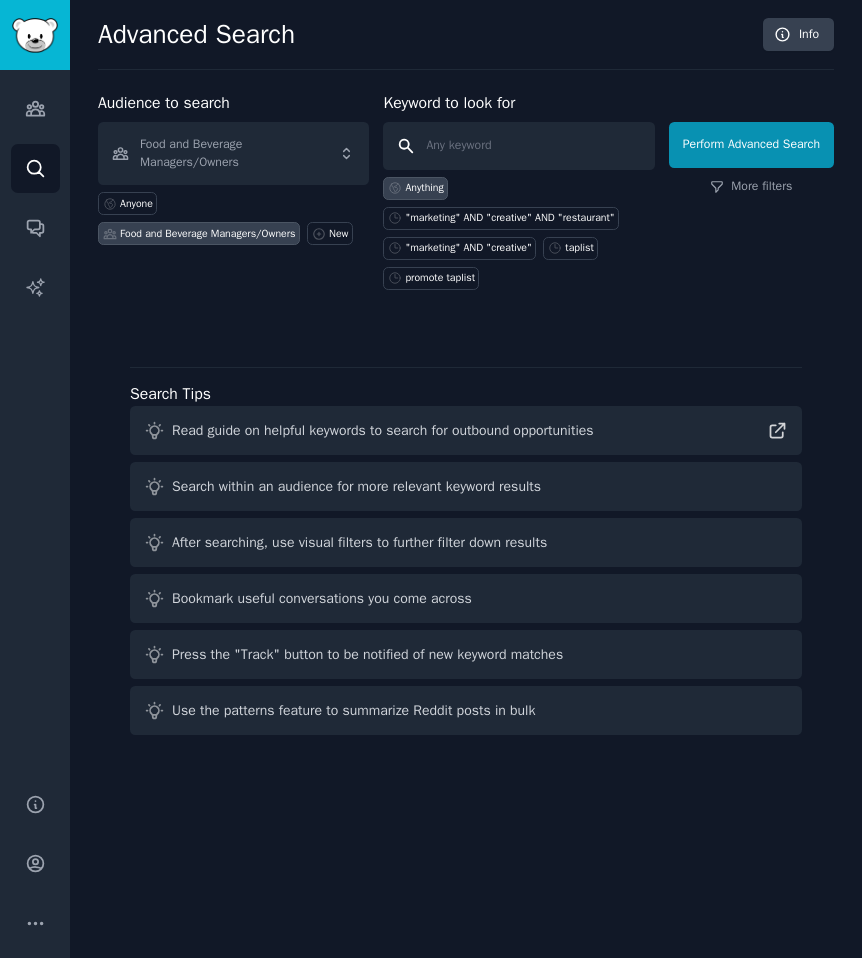 click at bounding box center (518, 146) 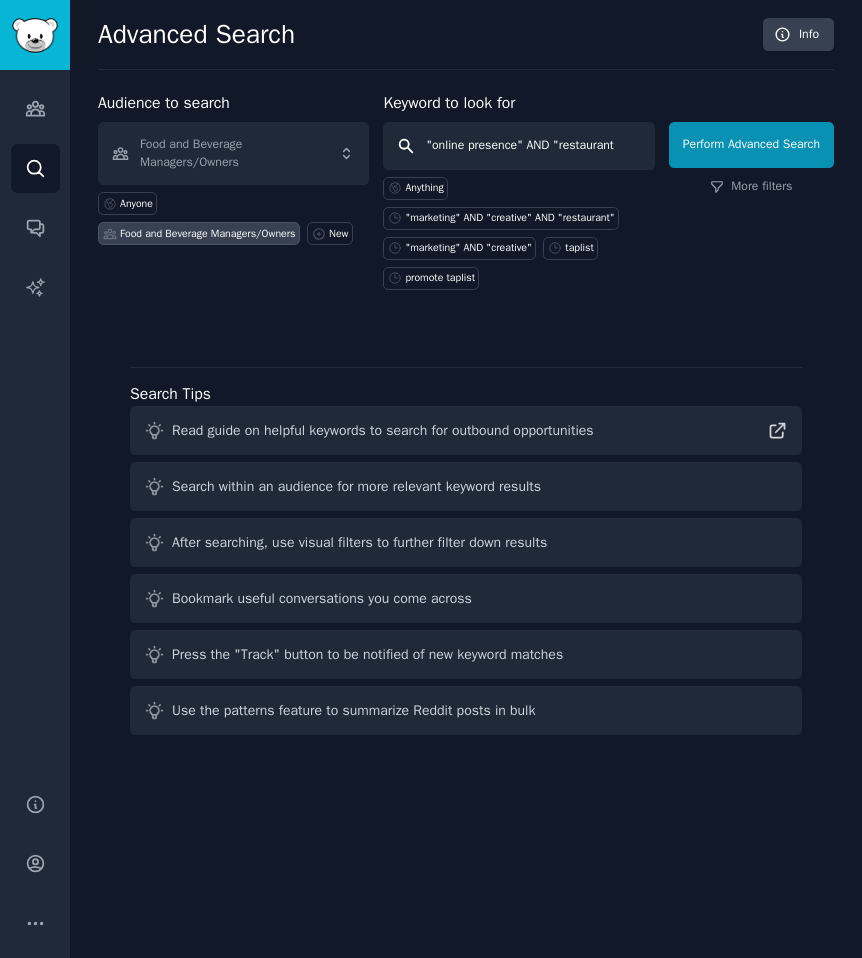 type on ""online presence" AND "restaurant"" 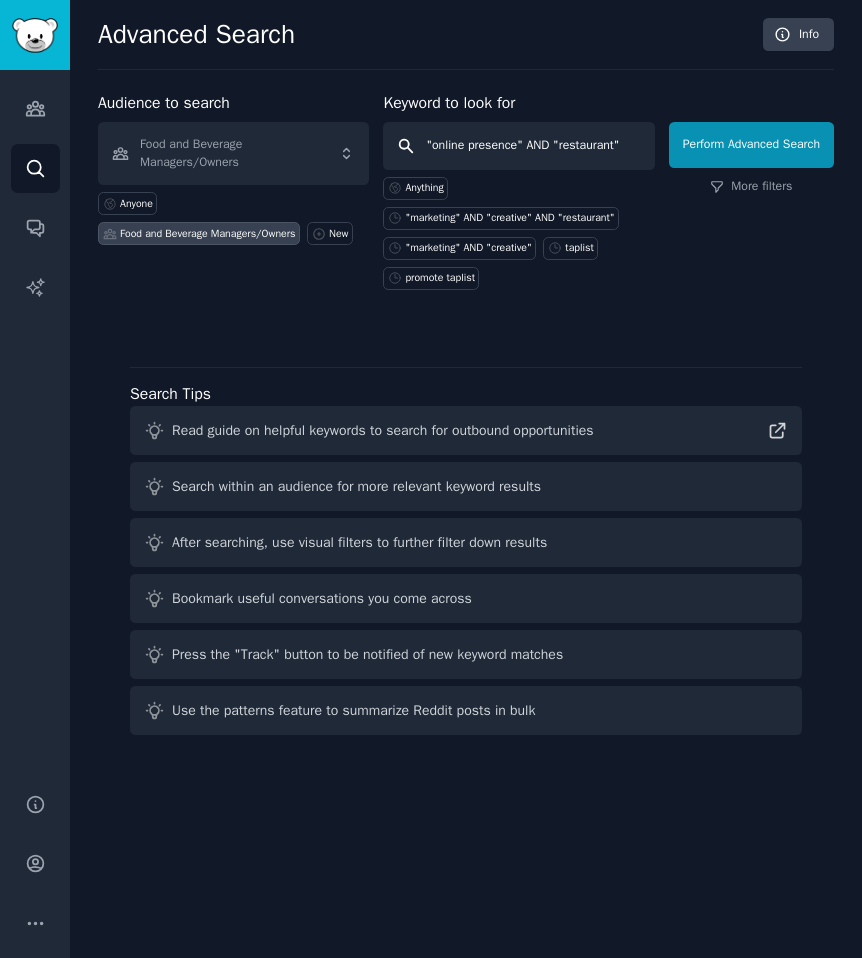 click on "Perform Advanced Search" at bounding box center [751, 145] 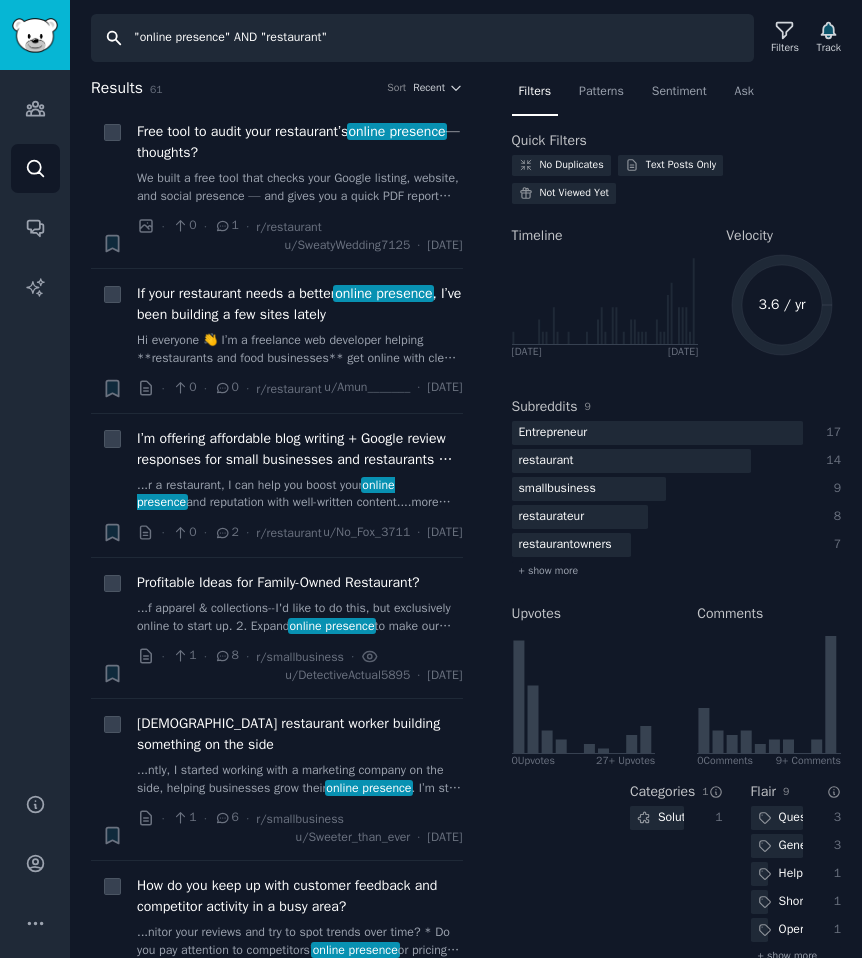click on ""online presence" AND "restaurant"" at bounding box center (422, 38) 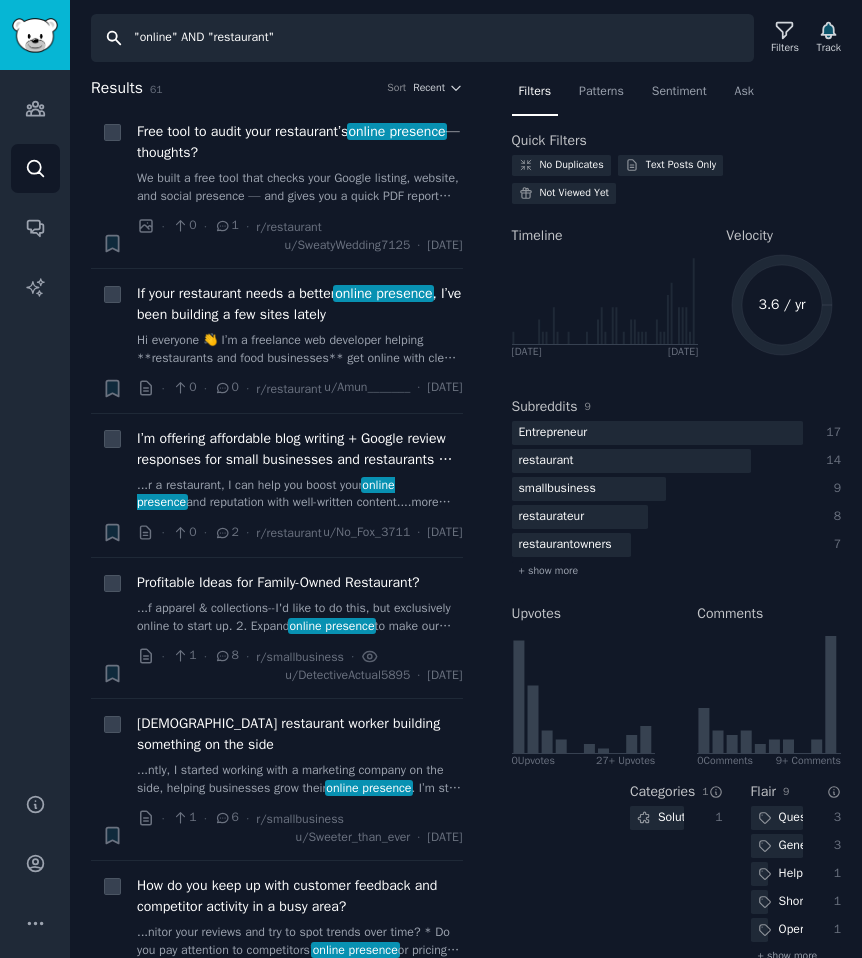 type on ""online" AND "restaurant"" 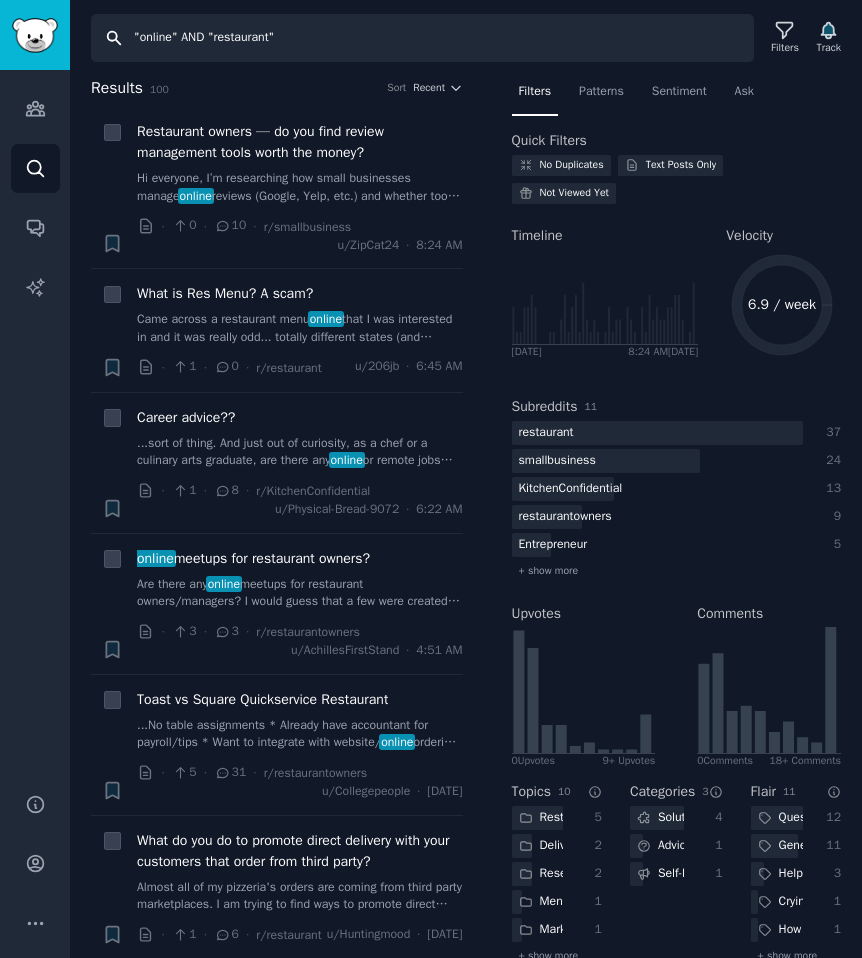drag, startPoint x: 175, startPoint y: 41, endPoint x: 142, endPoint y: 43, distance: 33.06055 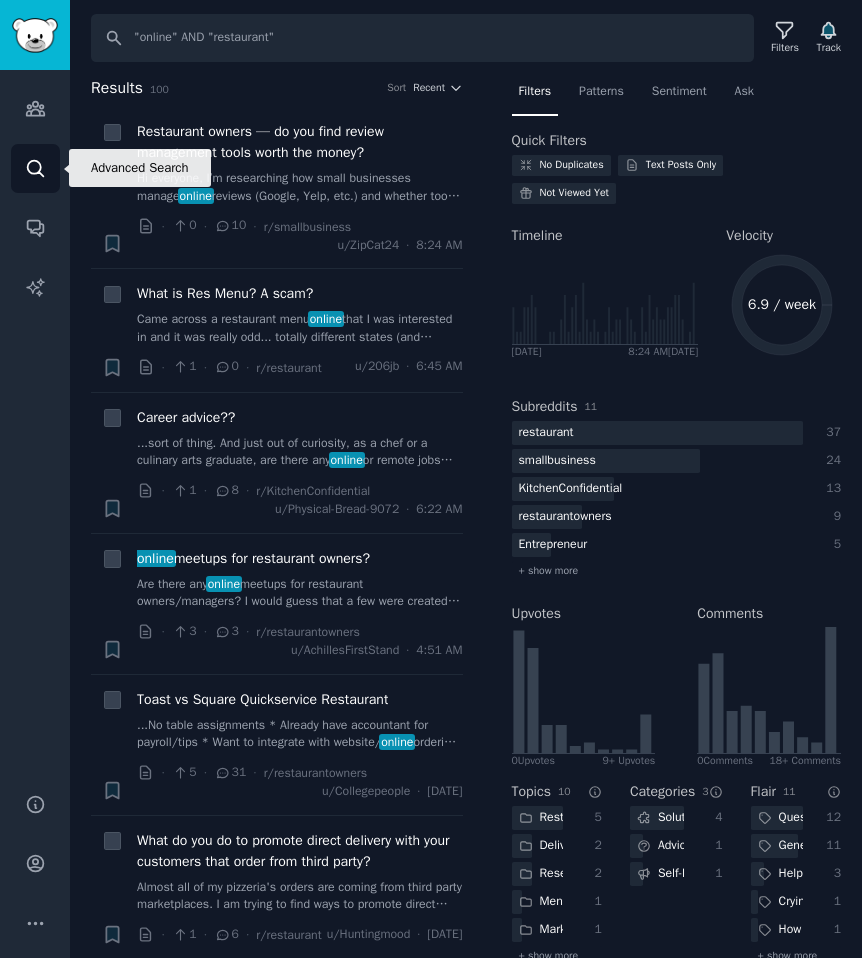 click on "Search" at bounding box center [35, 168] 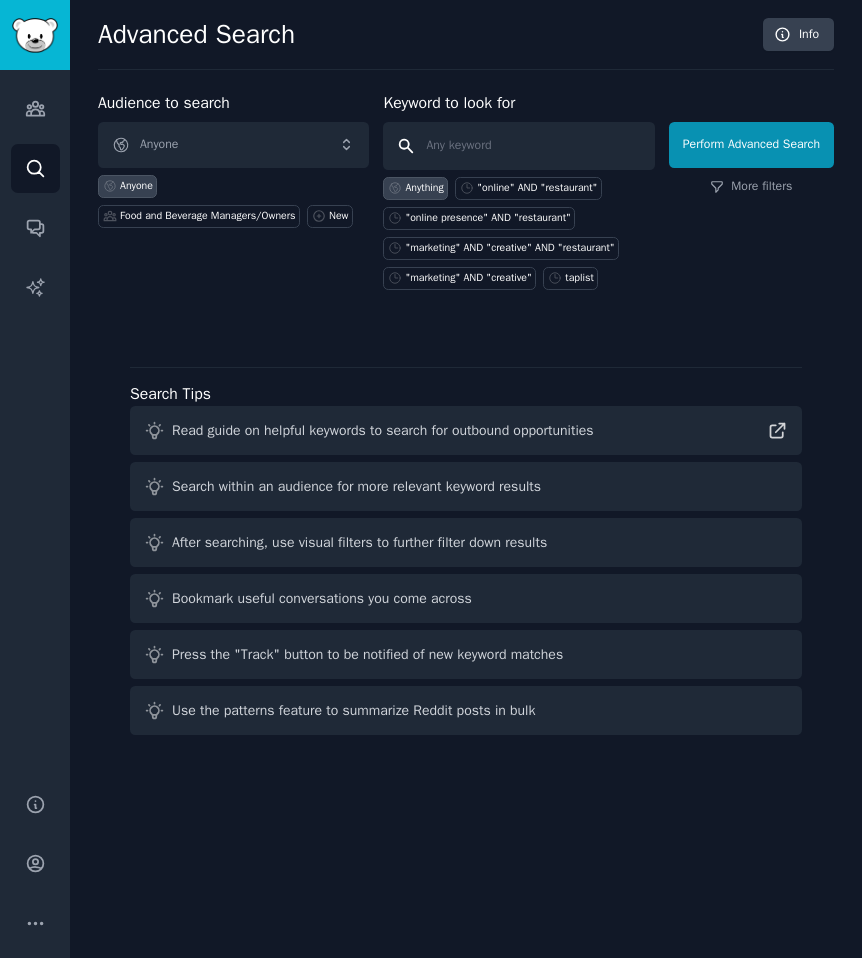 click at bounding box center [518, 146] 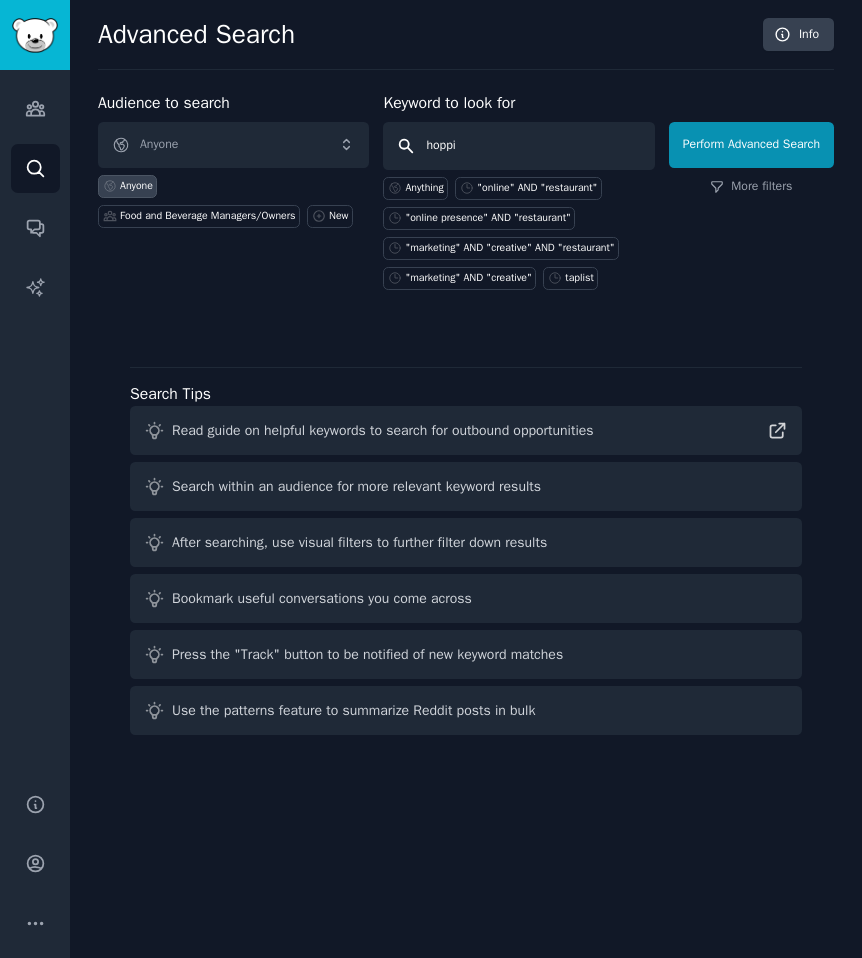 type on "hoppin" 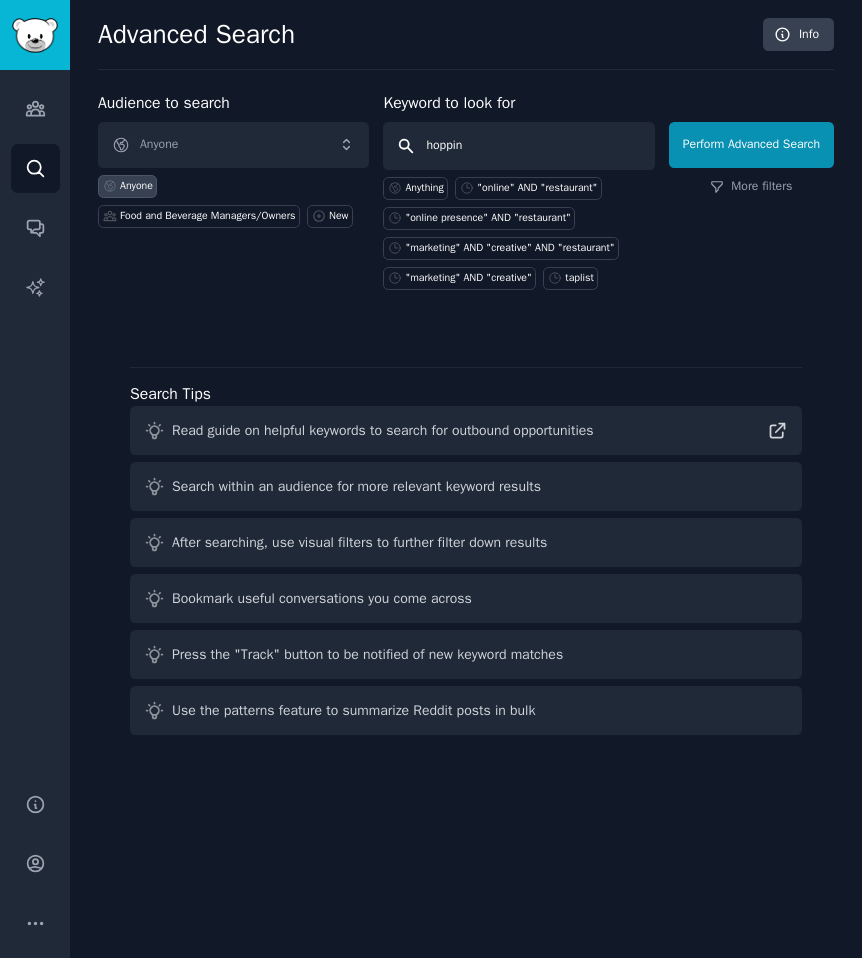 click on "Perform Advanced Search" at bounding box center [751, 145] 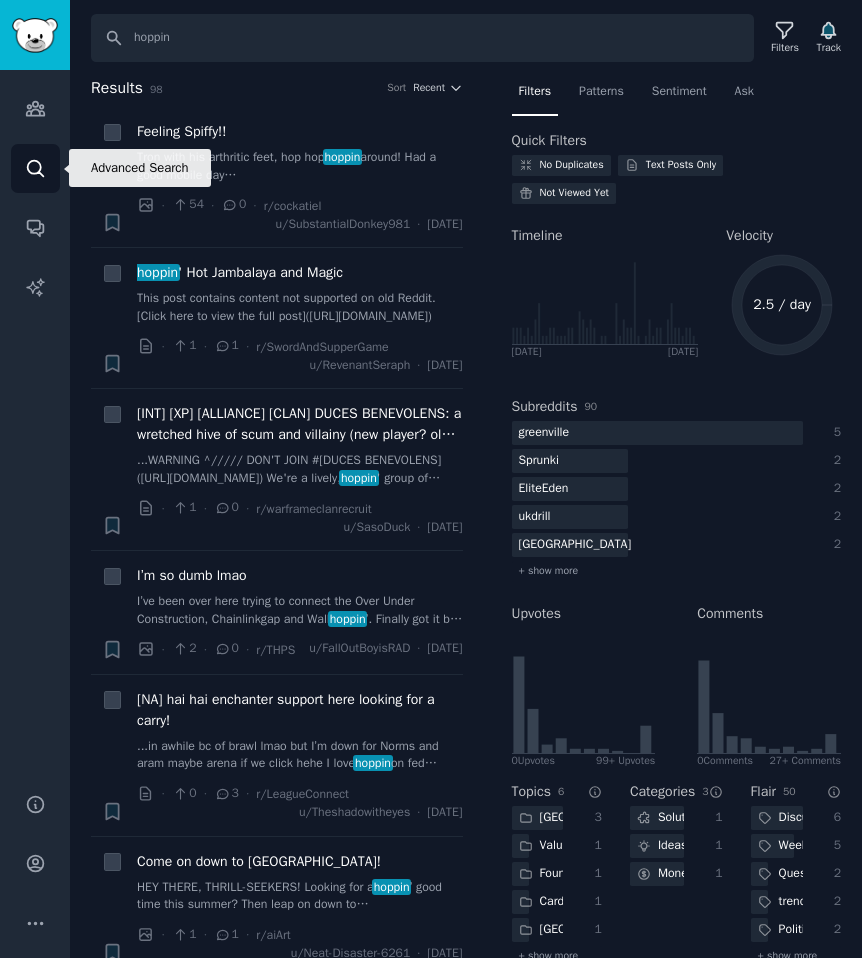click 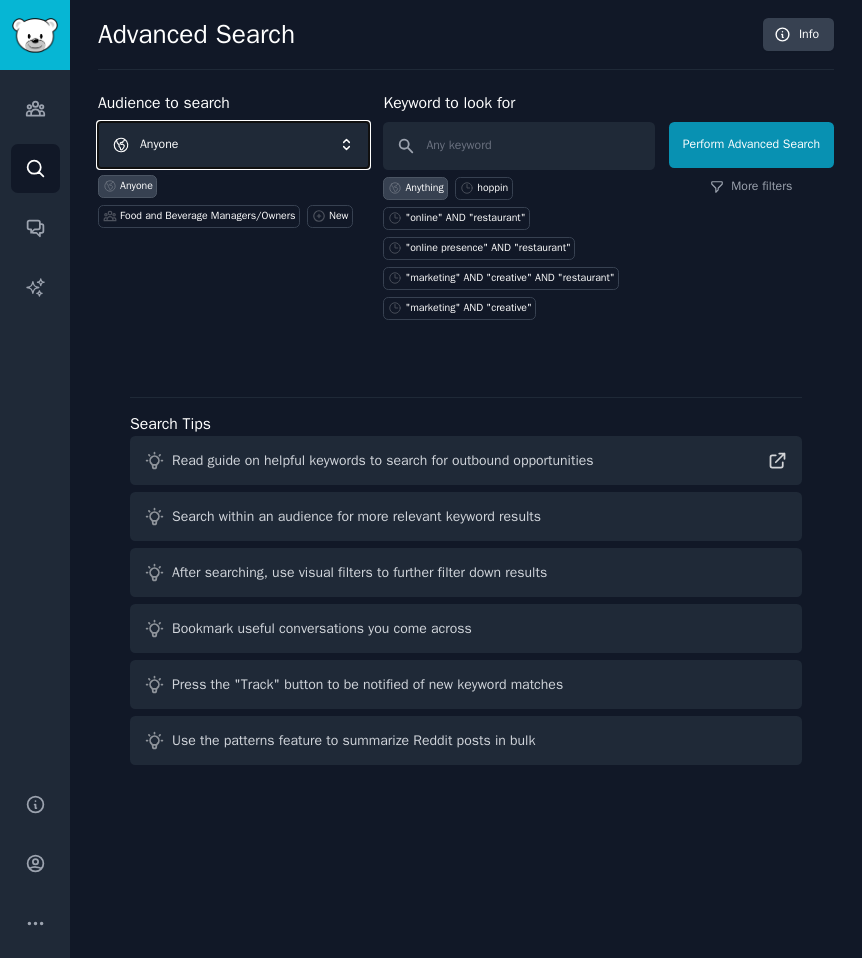 click on "Anyone" at bounding box center (233, 145) 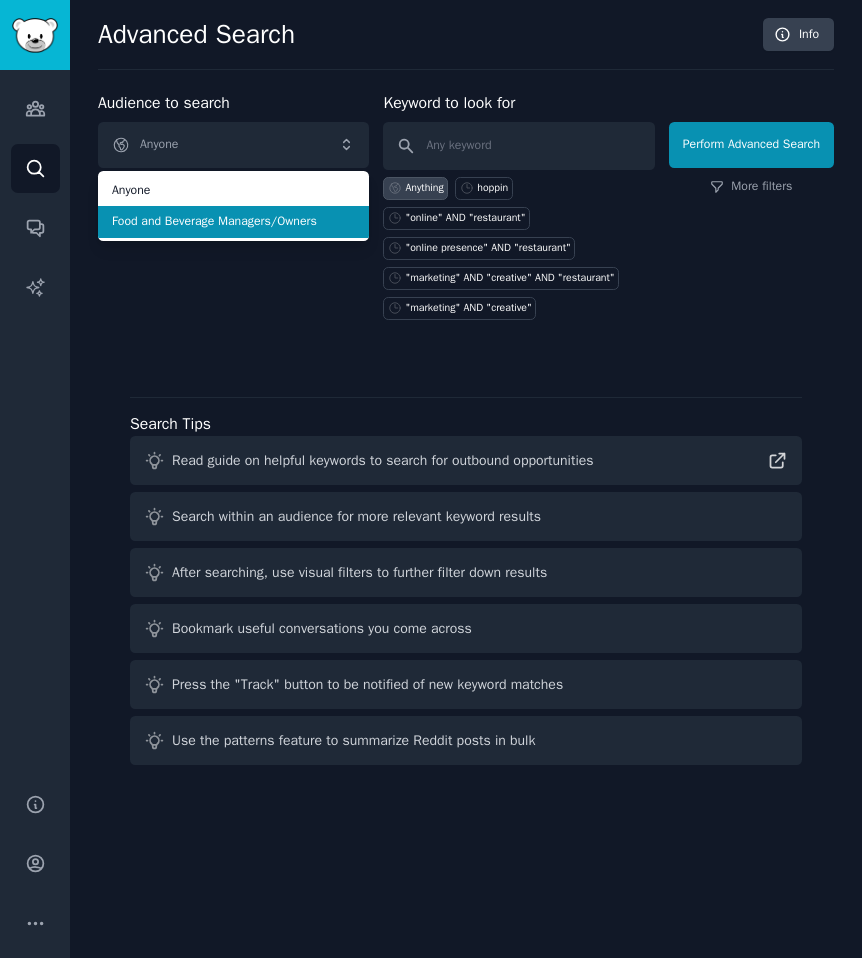click on "Food and Beverage Managers/Owners" at bounding box center (233, 222) 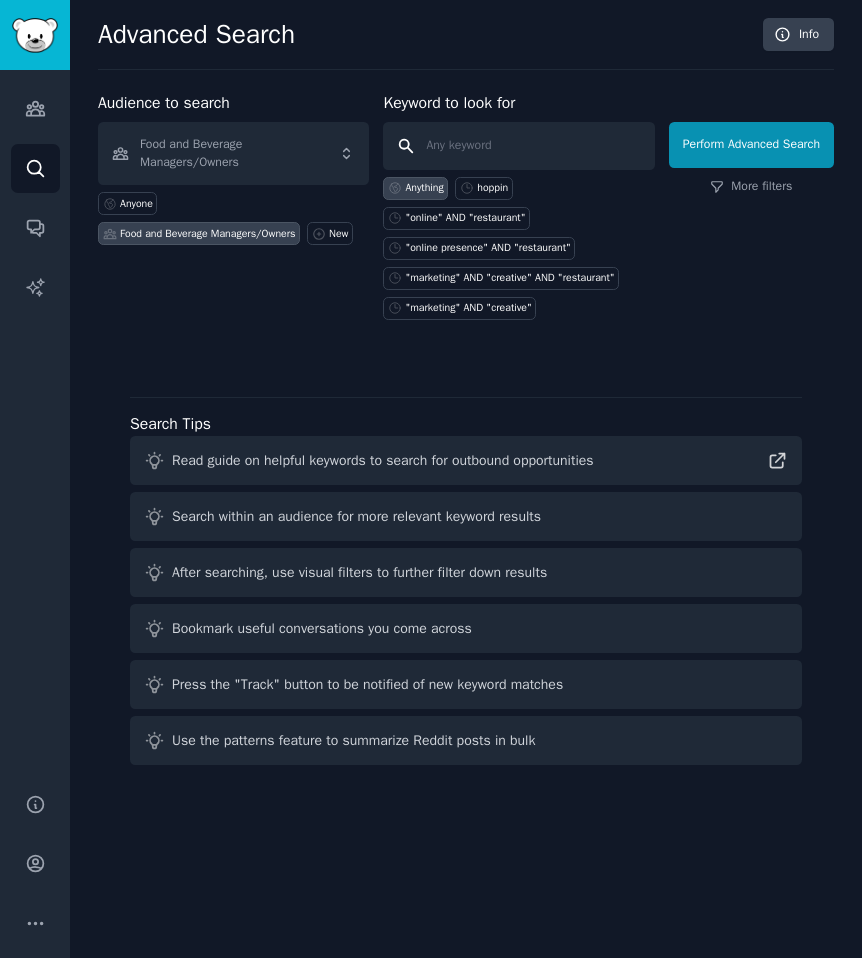click at bounding box center [518, 146] 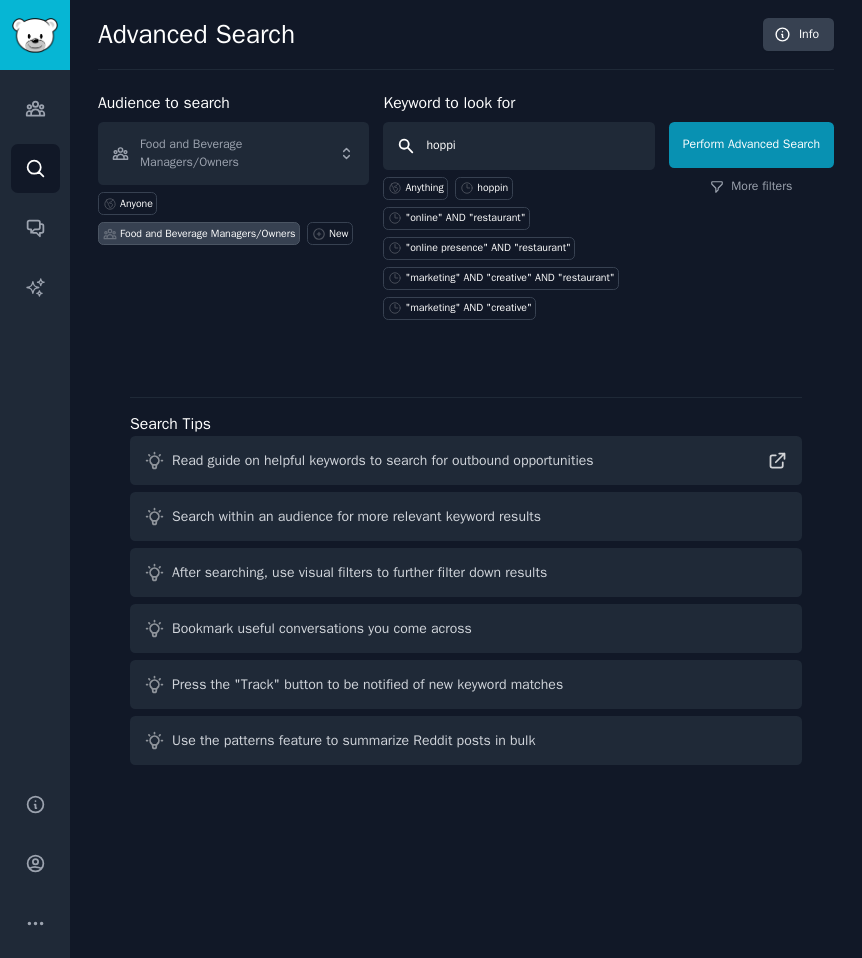 type on "hoppin" 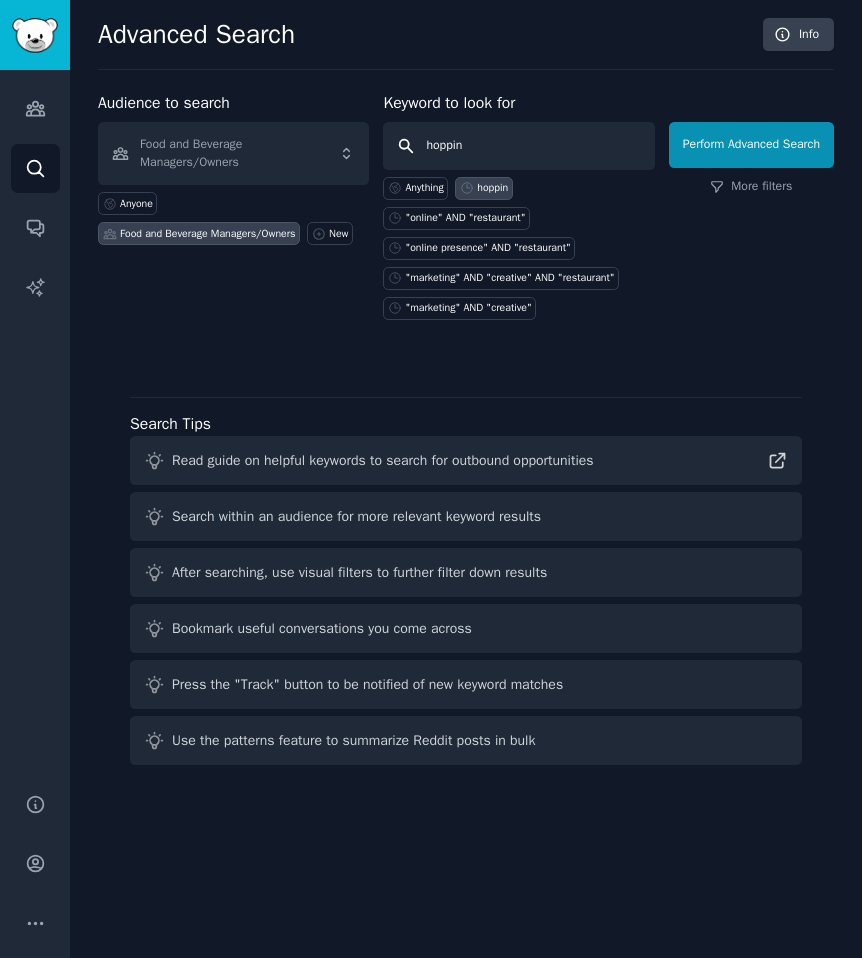 click on "Perform Advanced Search" at bounding box center [751, 145] 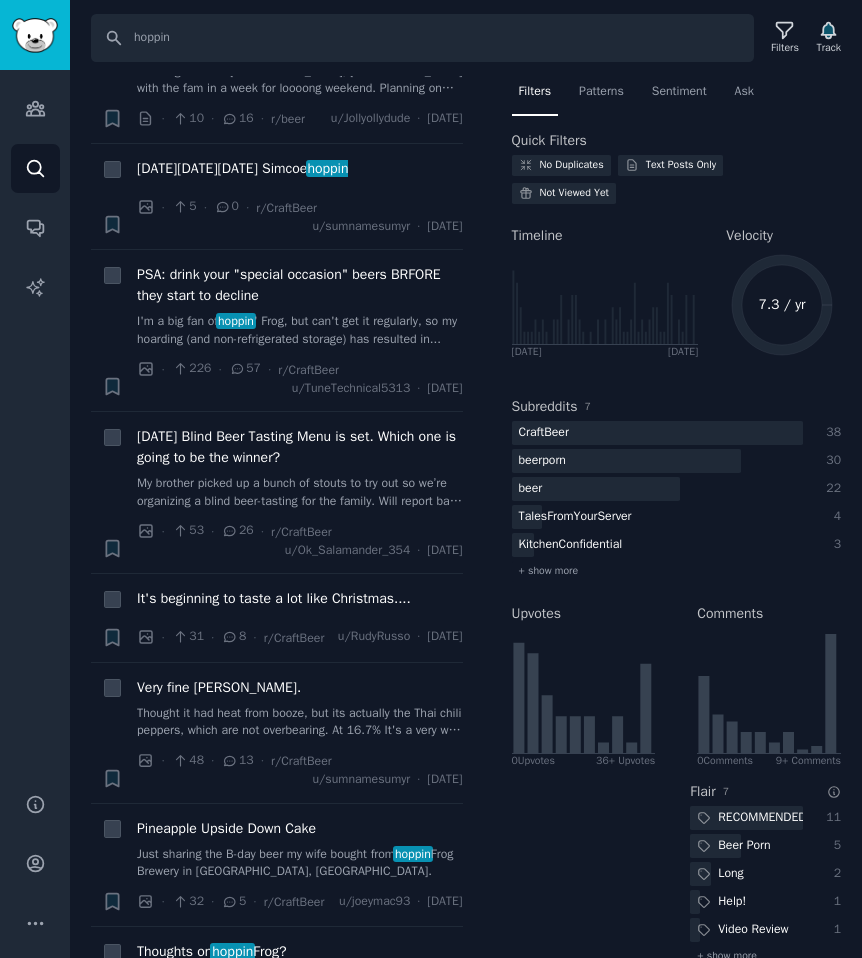 scroll, scrollTop: 0, scrollLeft: 0, axis: both 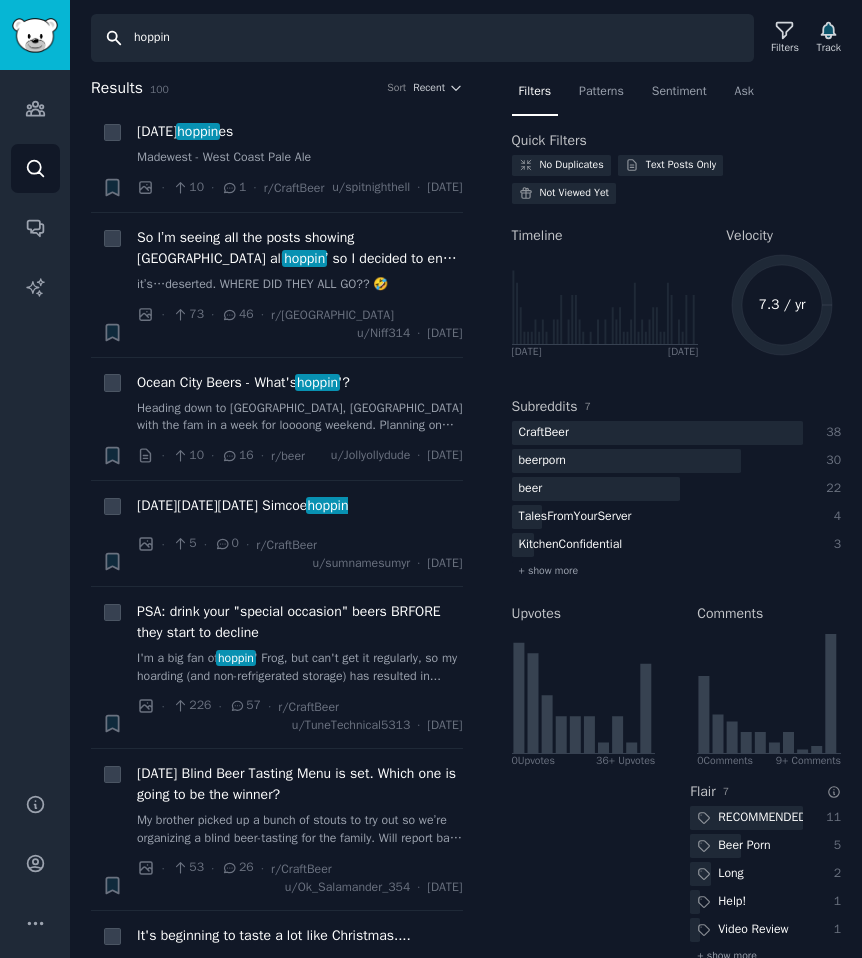 click on "hoppin" at bounding box center (422, 38) 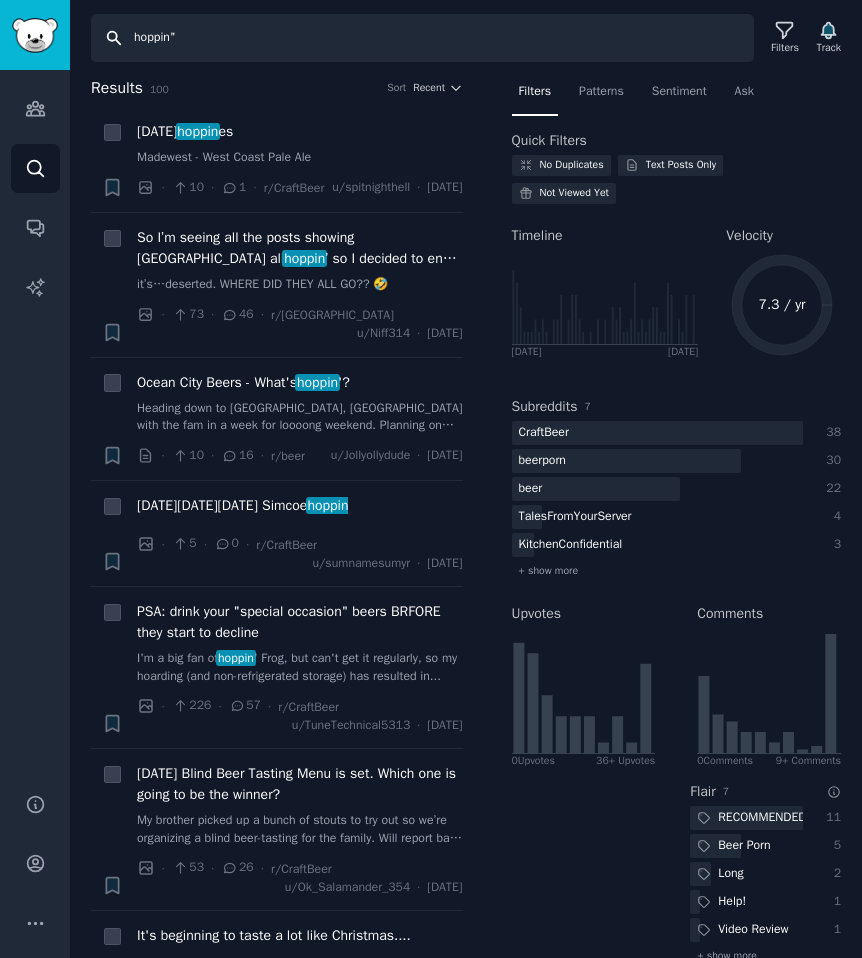 click on "hoppin"" at bounding box center [422, 38] 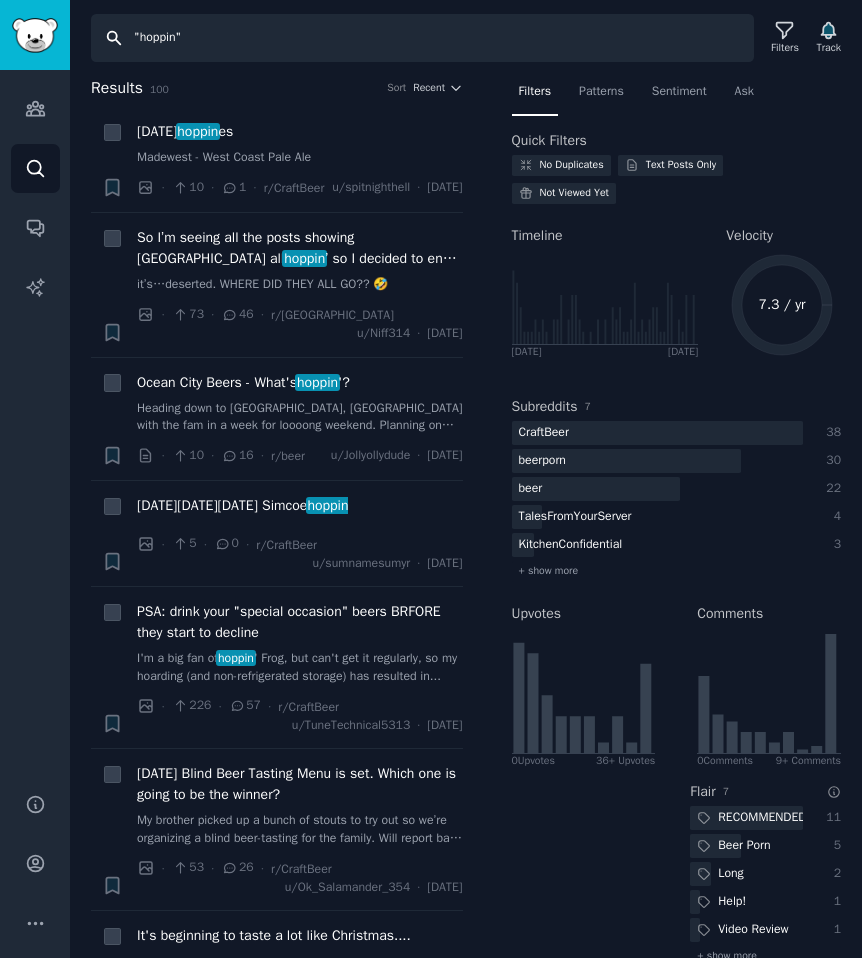 type on ""hoppin"" 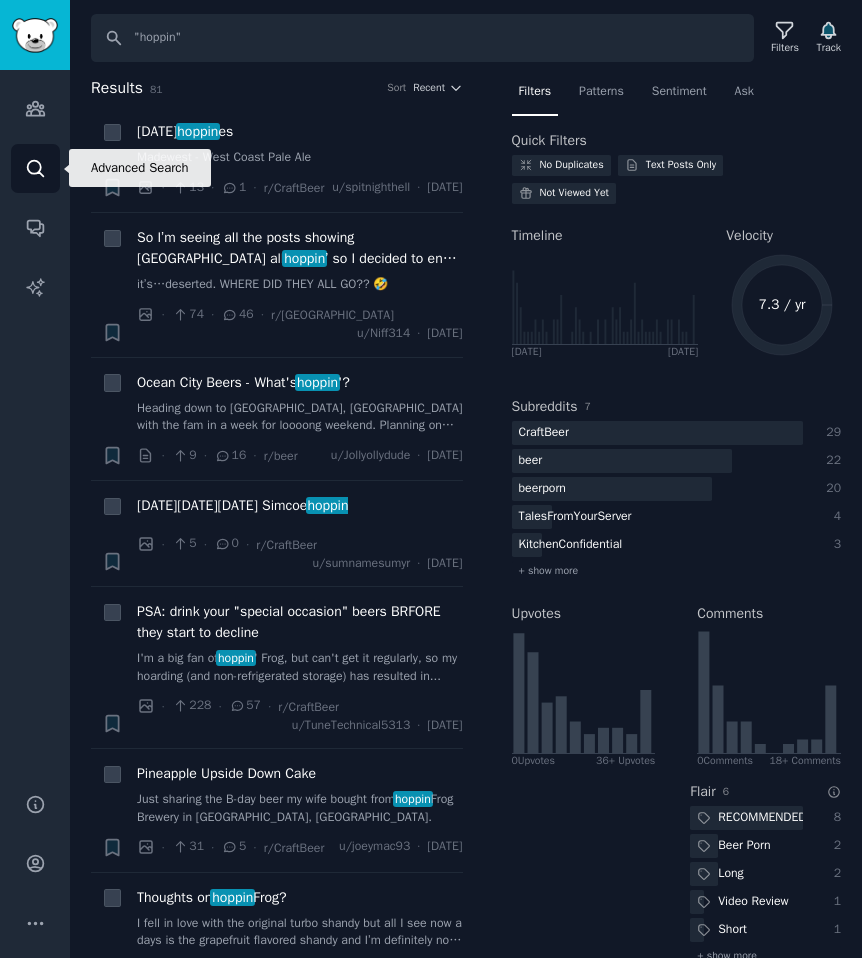 click 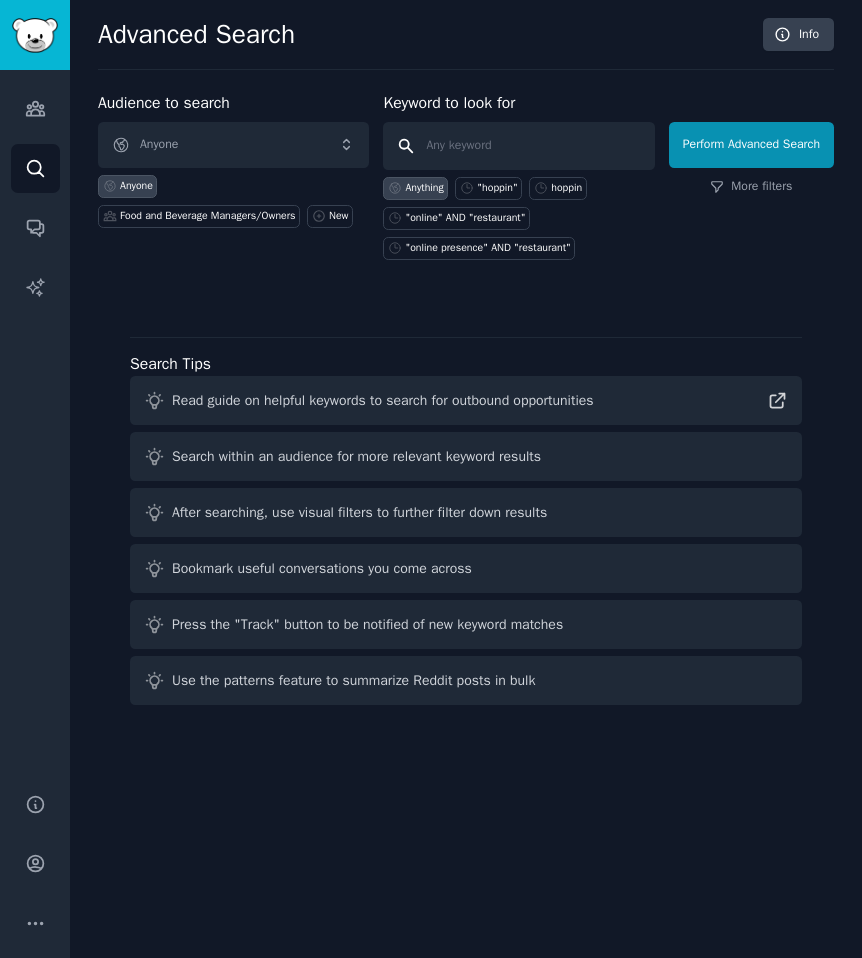 click at bounding box center [518, 146] 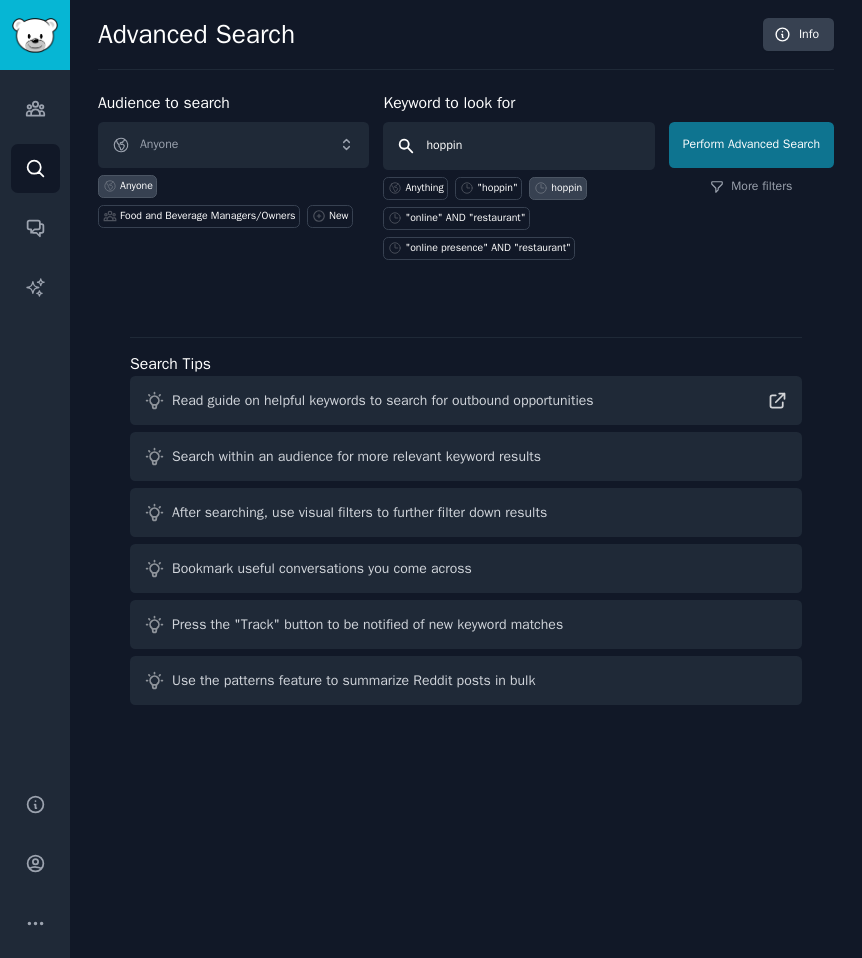 type on "hoppin" 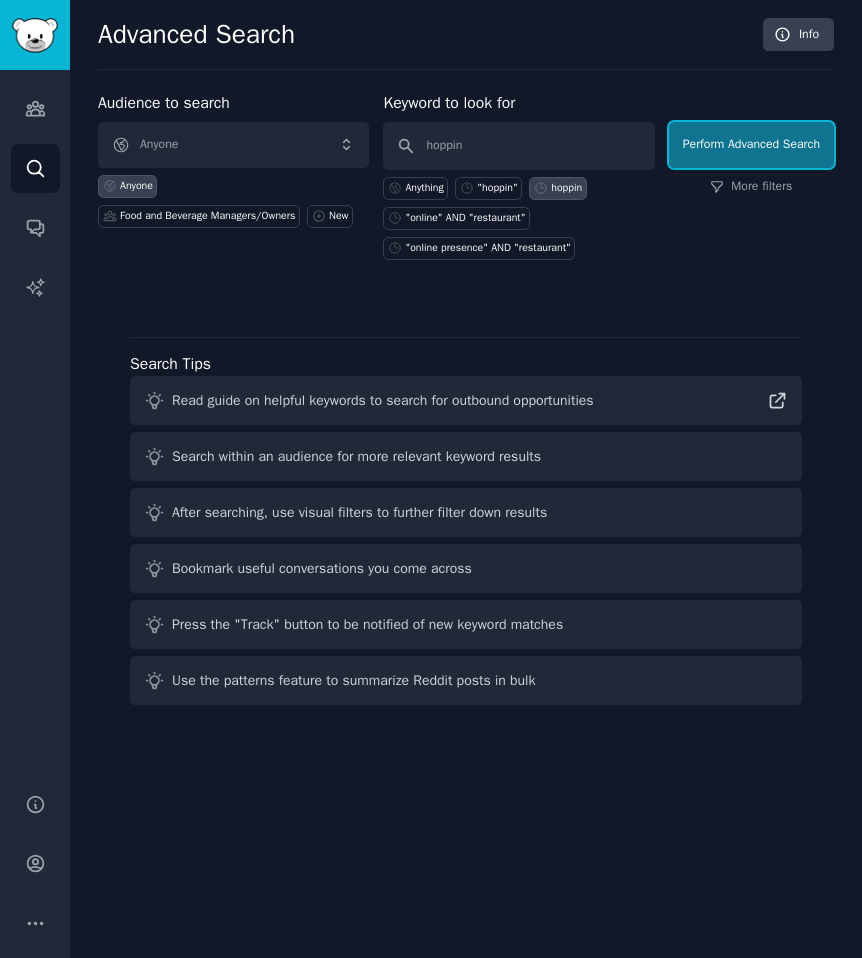 click on "Perform Advanced Search" at bounding box center (751, 145) 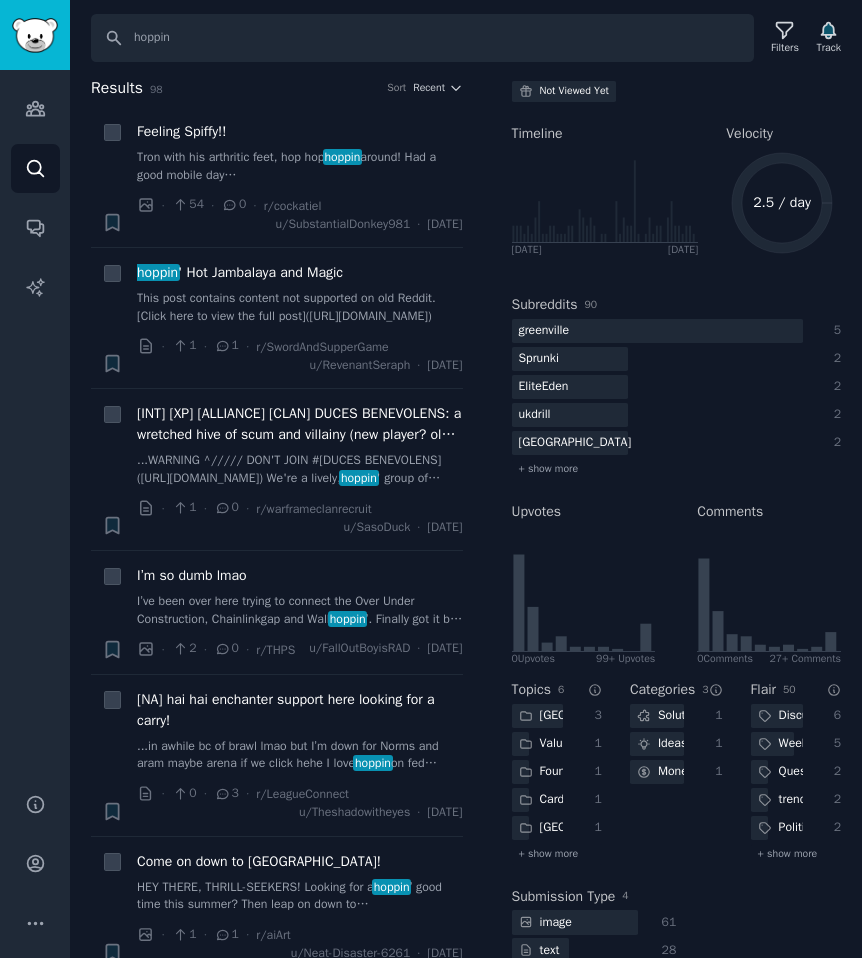 scroll, scrollTop: 107, scrollLeft: 0, axis: vertical 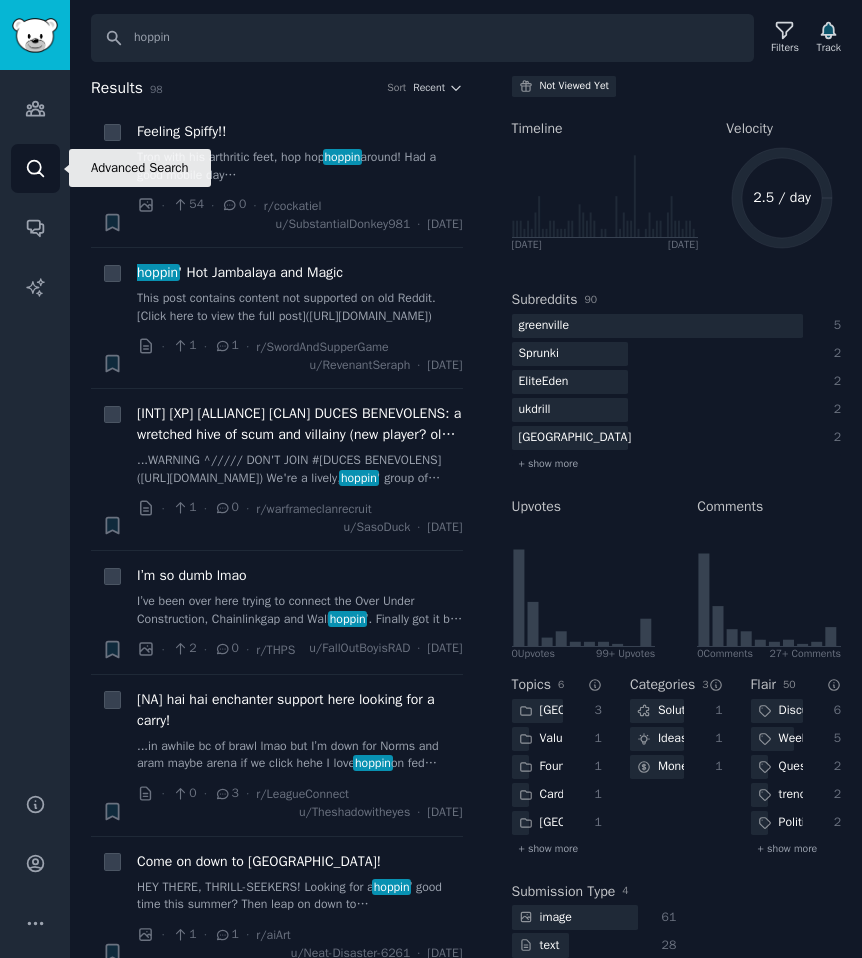 click on "Search" at bounding box center [35, 168] 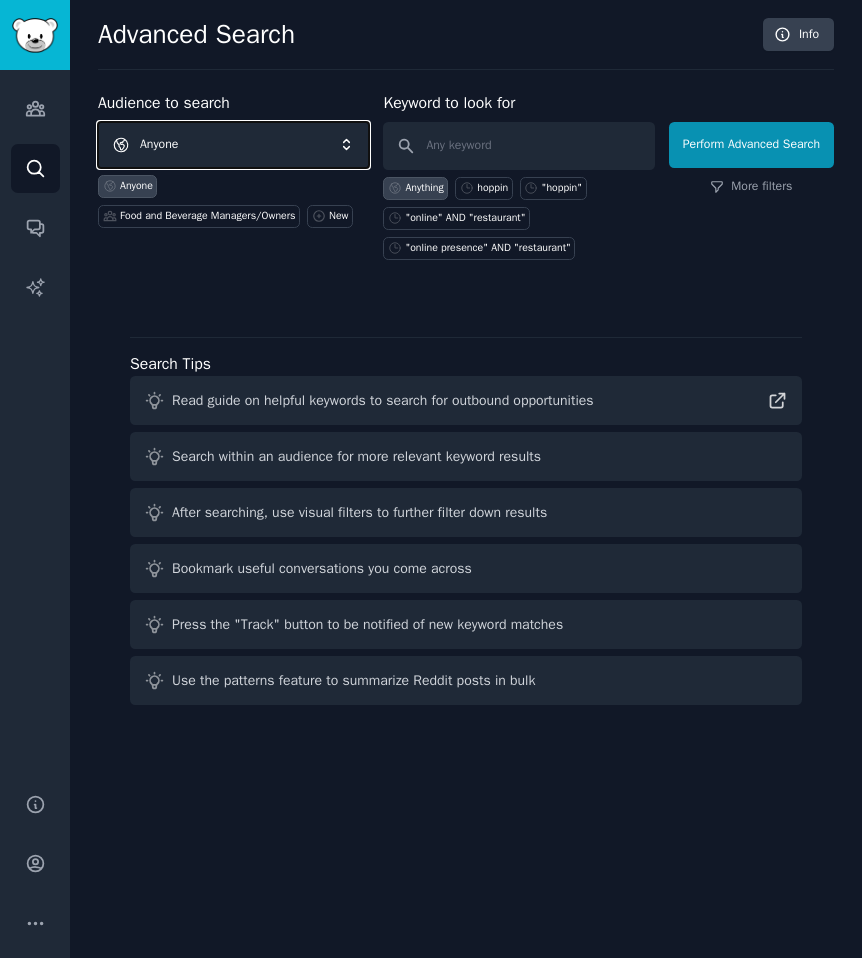 click on "Anyone" at bounding box center (233, 145) 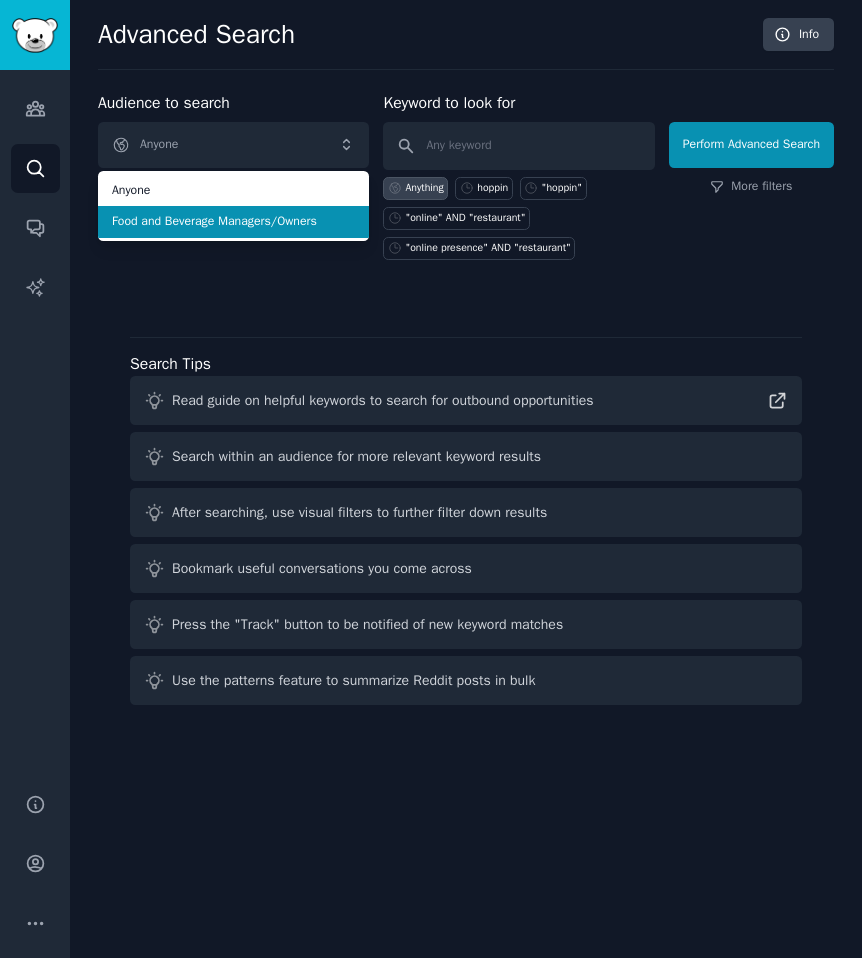 click on "Food and Beverage Managers/Owners" at bounding box center (233, 222) 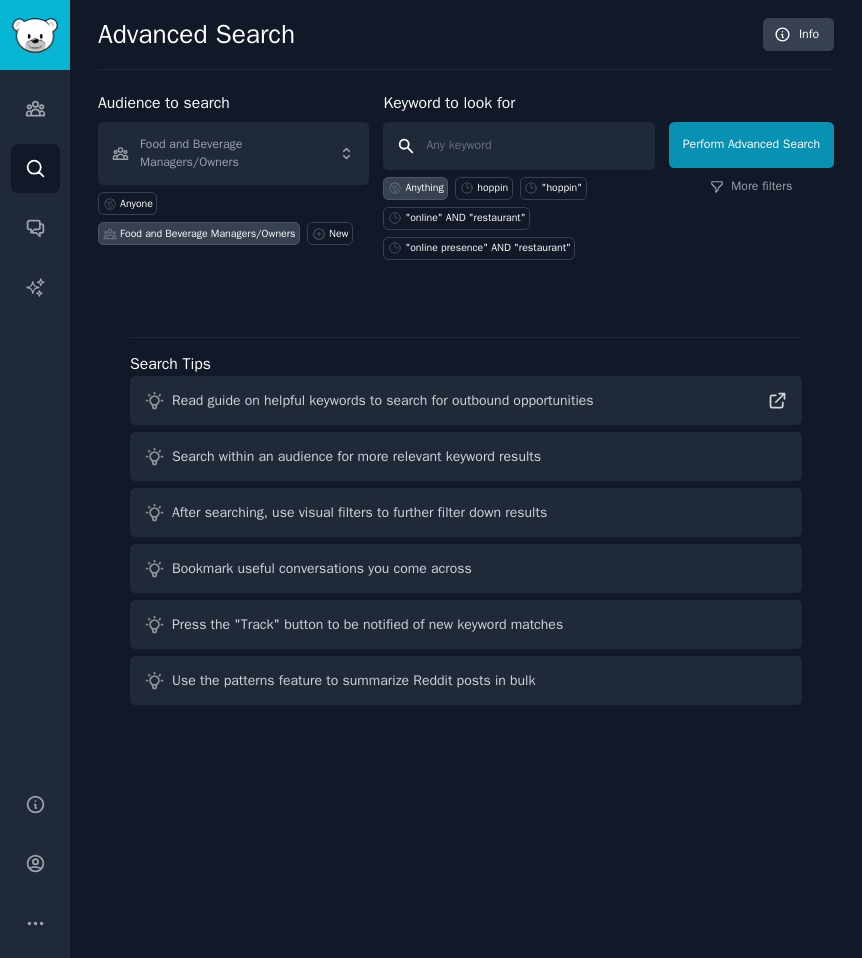 click at bounding box center [518, 146] 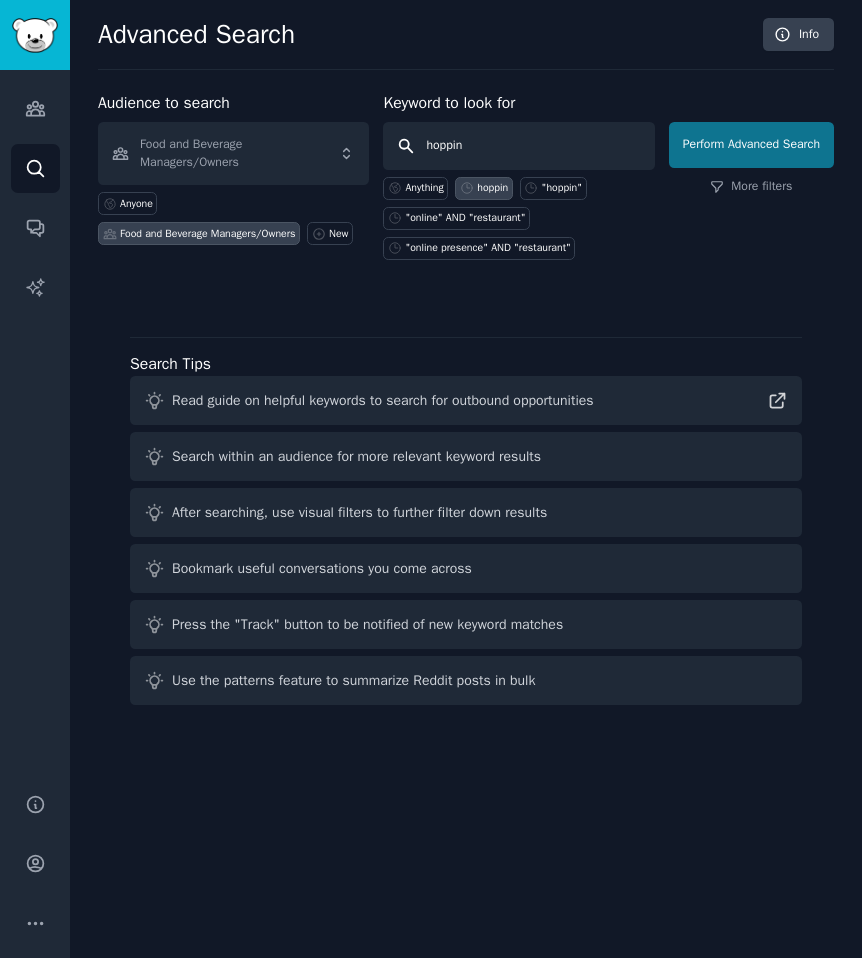 type on "hoppin" 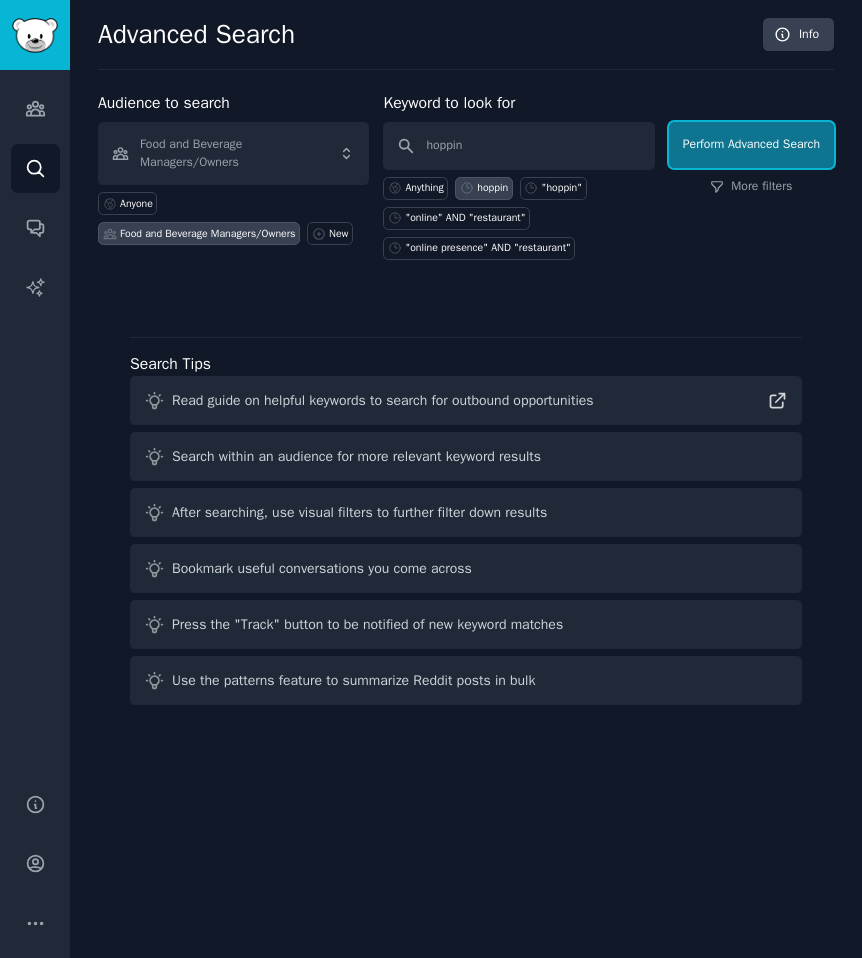 click on "Perform Advanced Search" at bounding box center (751, 145) 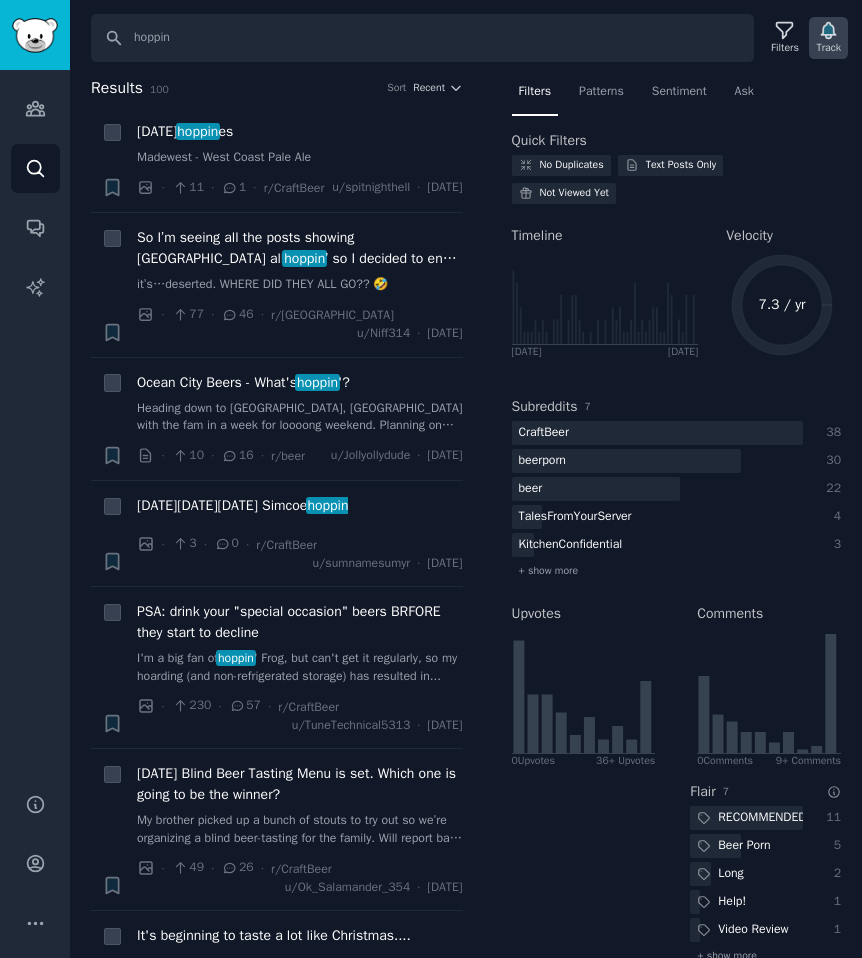 click 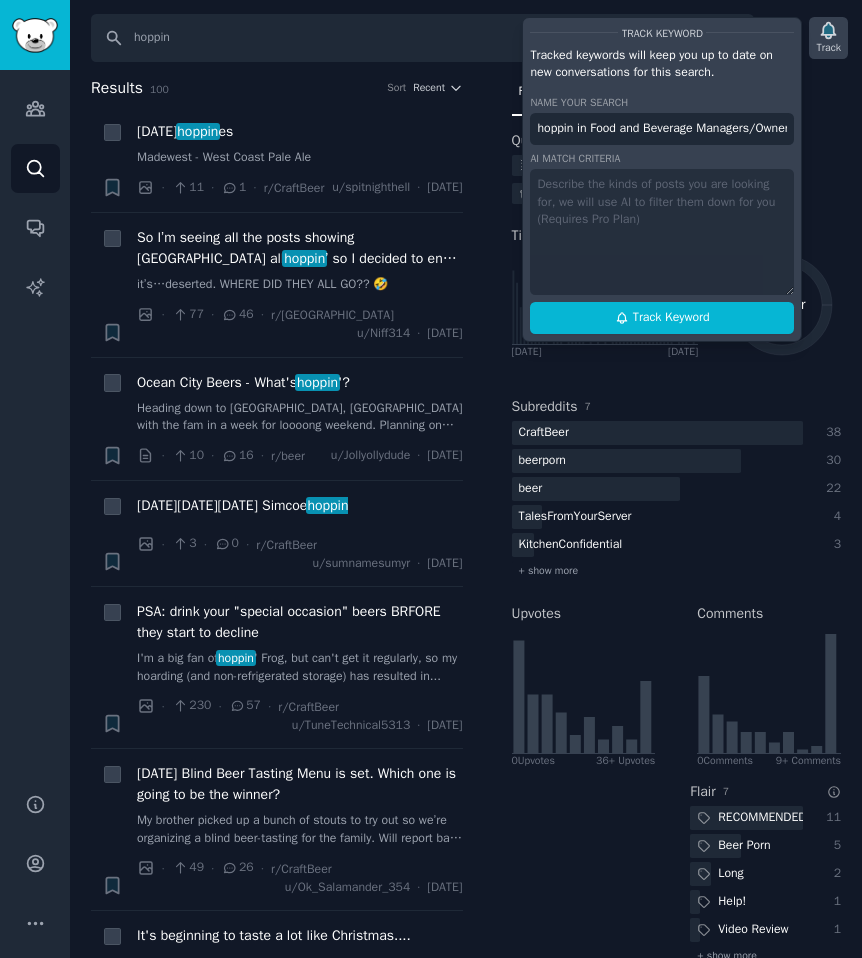 scroll, scrollTop: 0, scrollLeft: 25, axis: horizontal 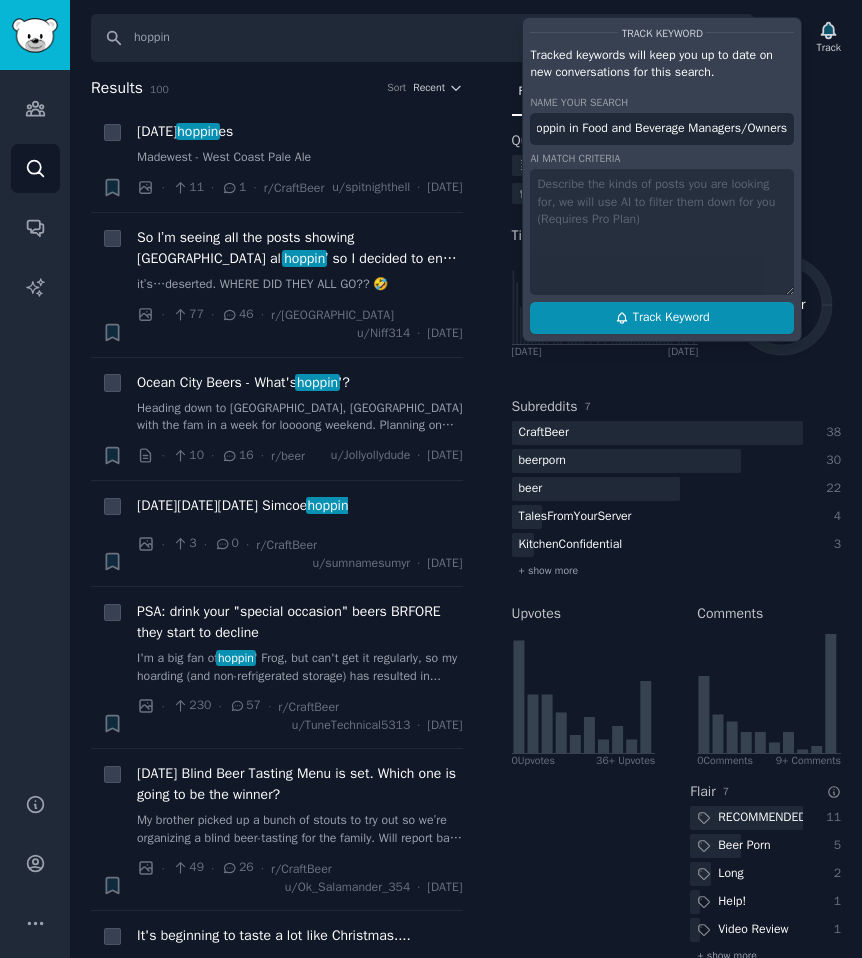 click on "Track Keyword" at bounding box center (671, 318) 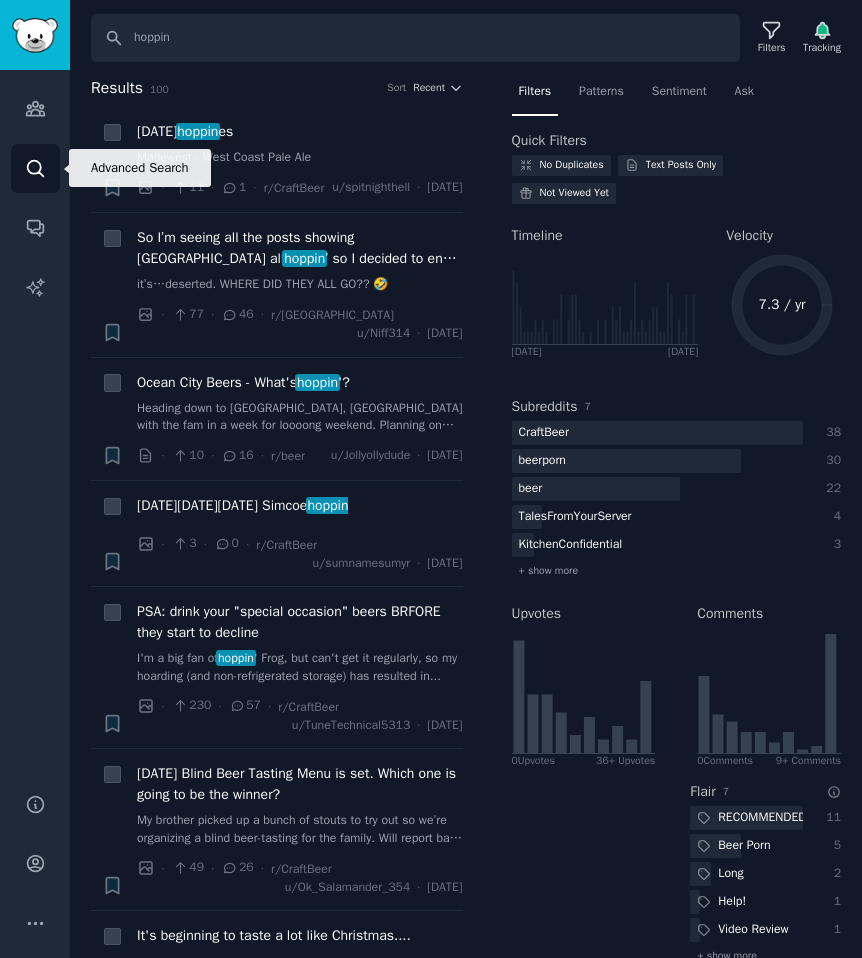click on "Search" at bounding box center (35, 168) 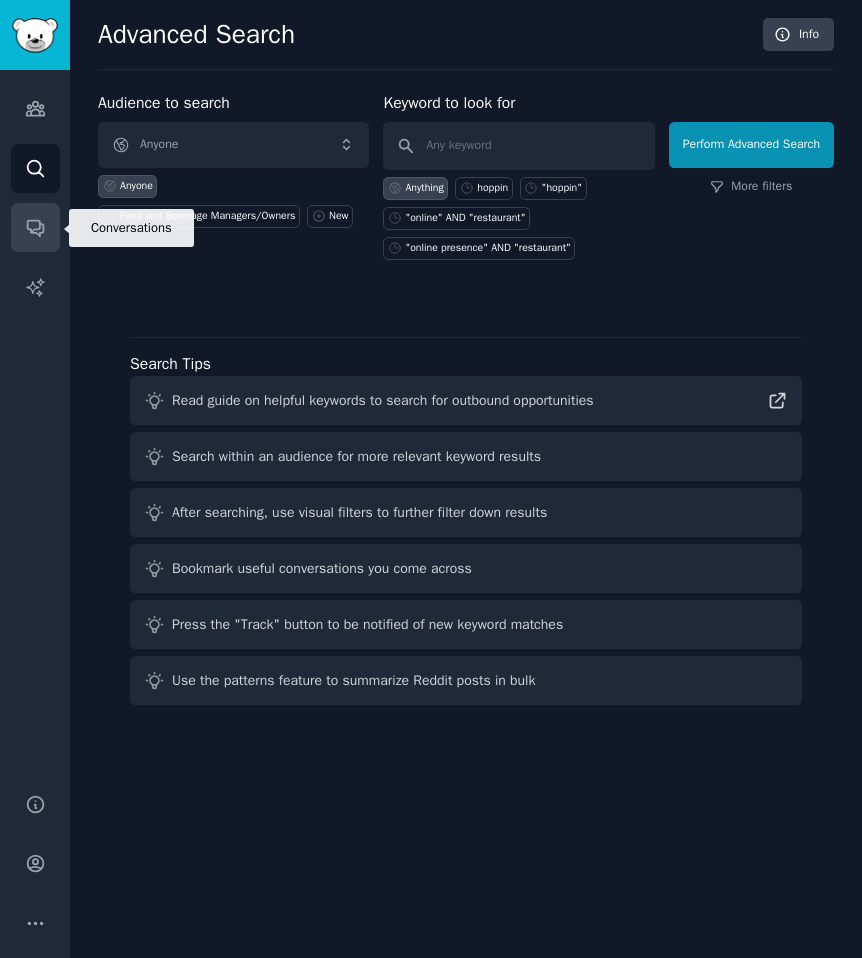 click 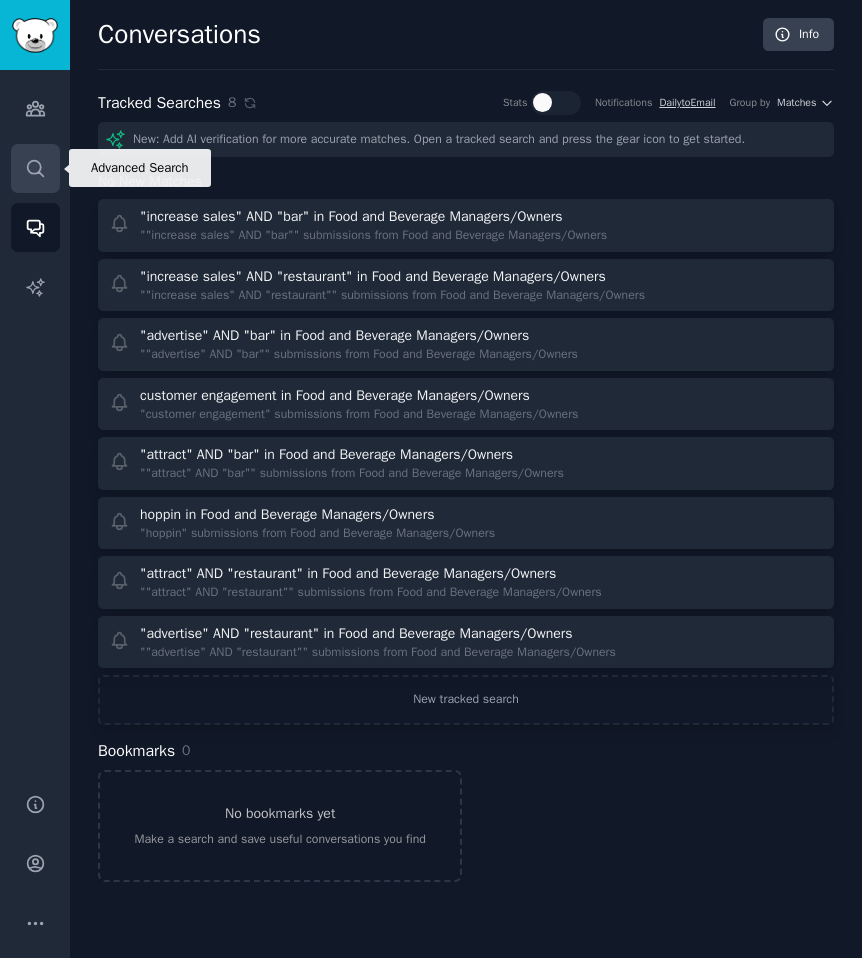 click 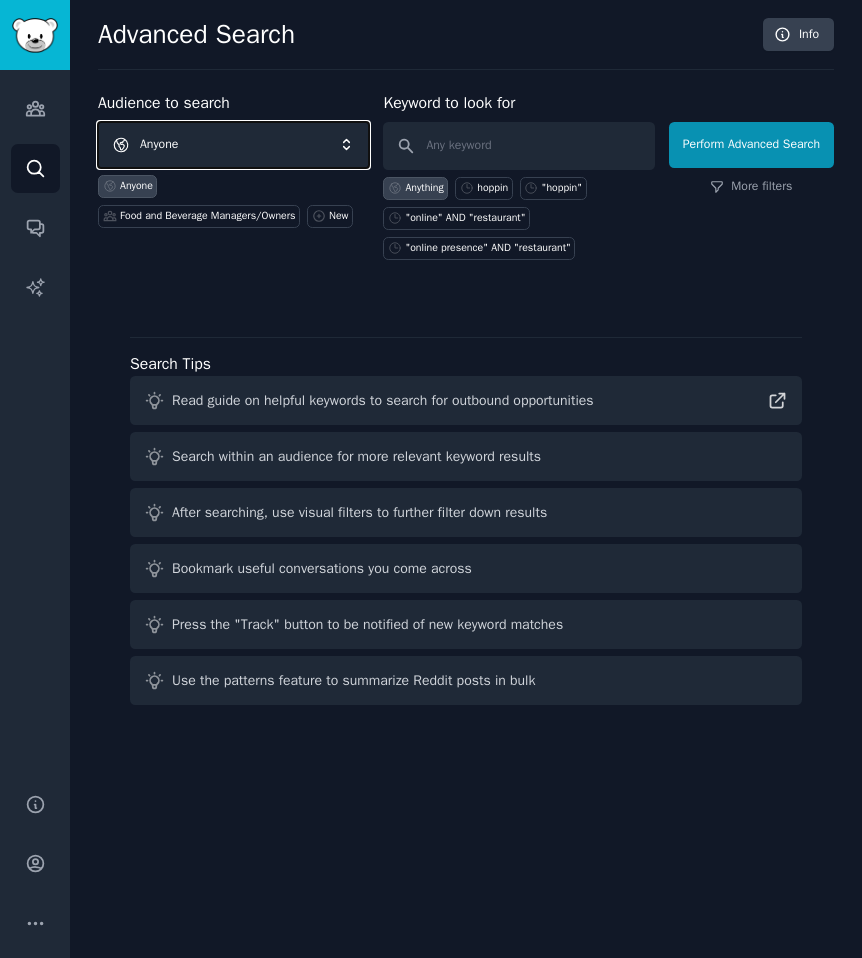 click on "Anyone" at bounding box center [233, 145] 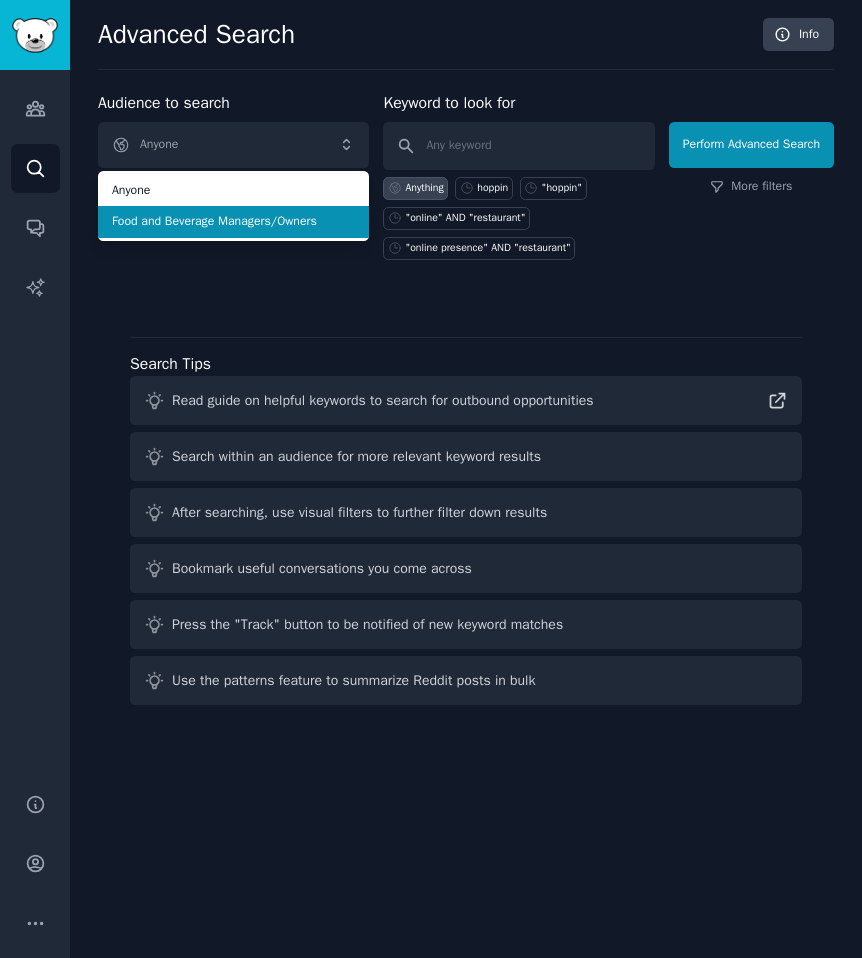 click on "Food and Beverage Managers/Owners" at bounding box center (233, 222) 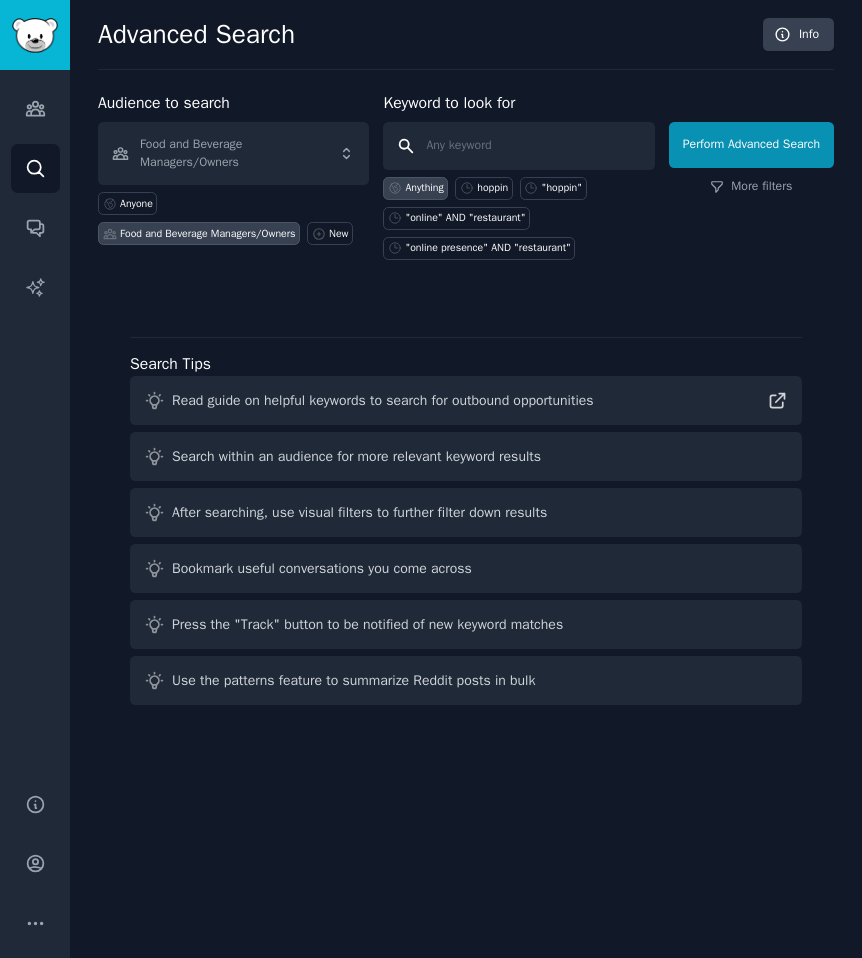 click at bounding box center [518, 146] 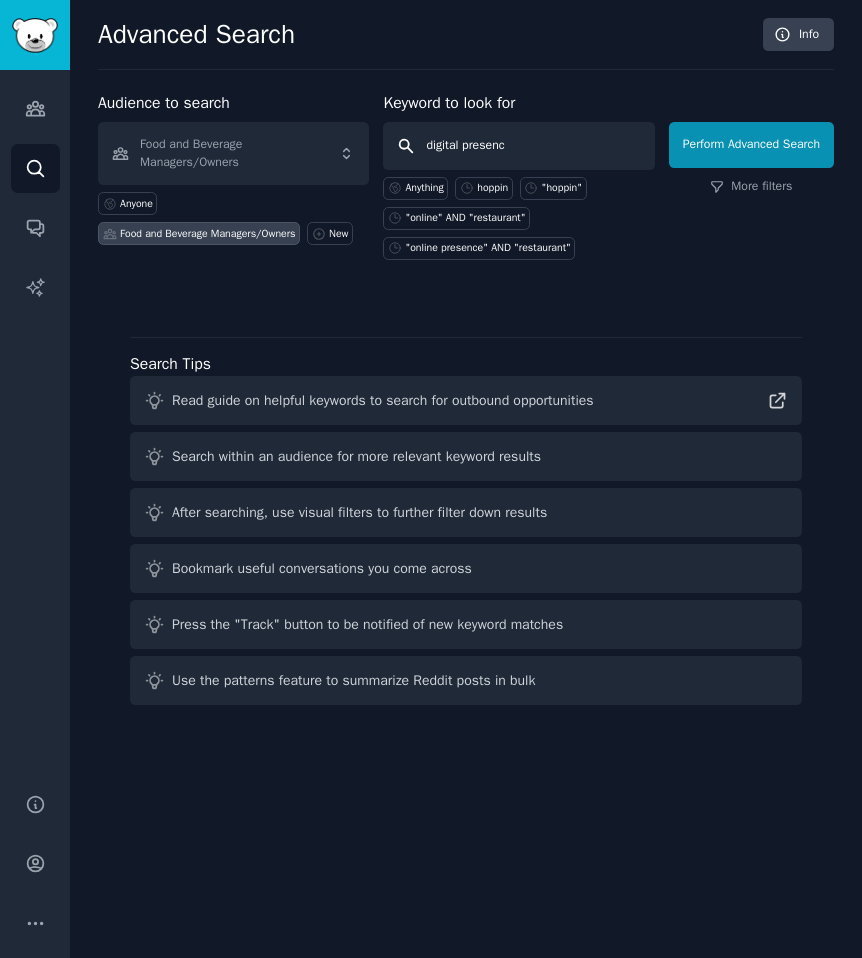 type on "digital presence" 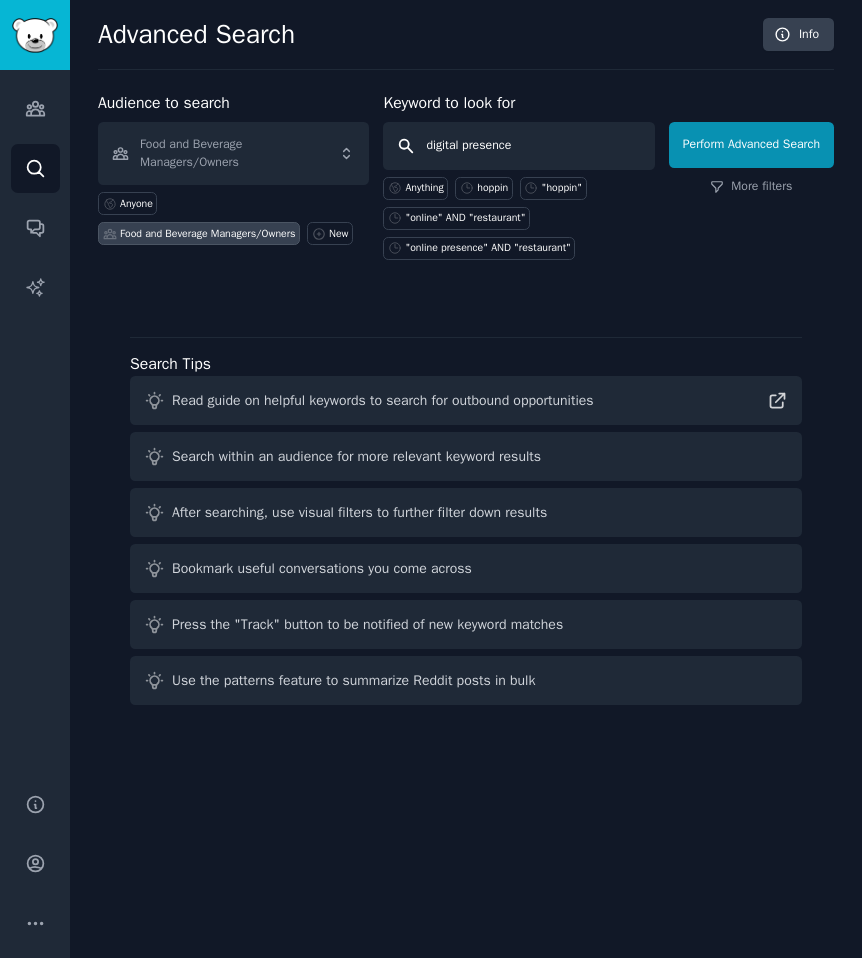 click on "Perform Advanced Search" at bounding box center (751, 145) 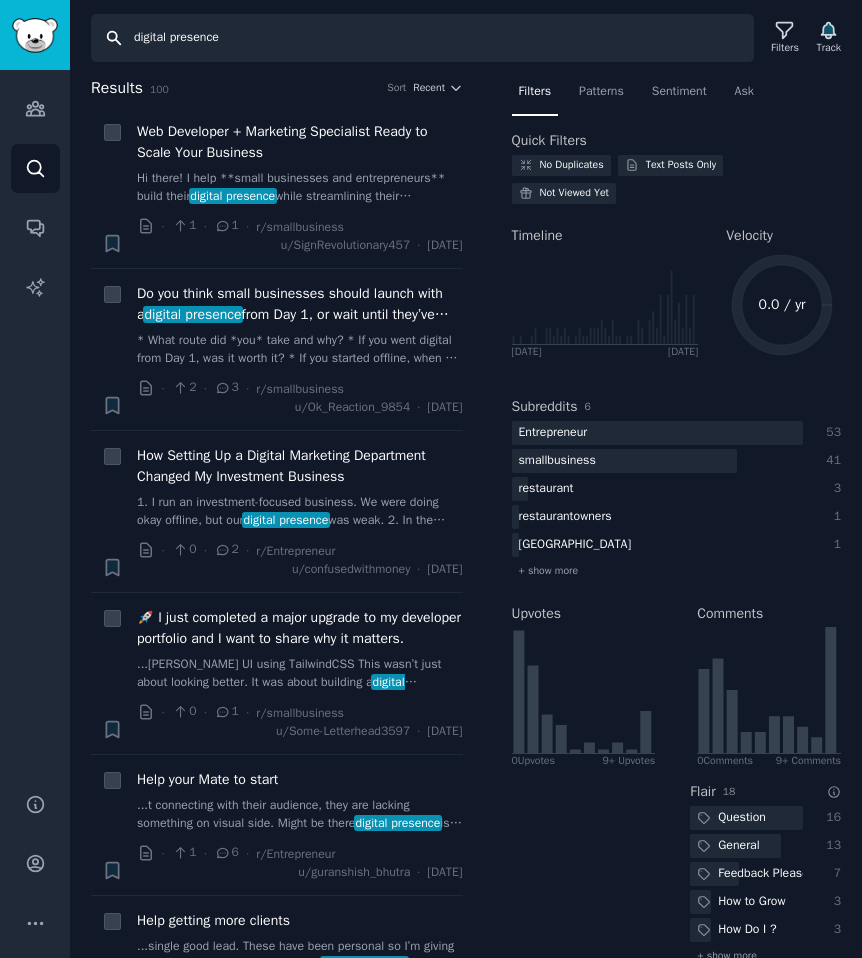 click on "digital presence" at bounding box center (422, 38) 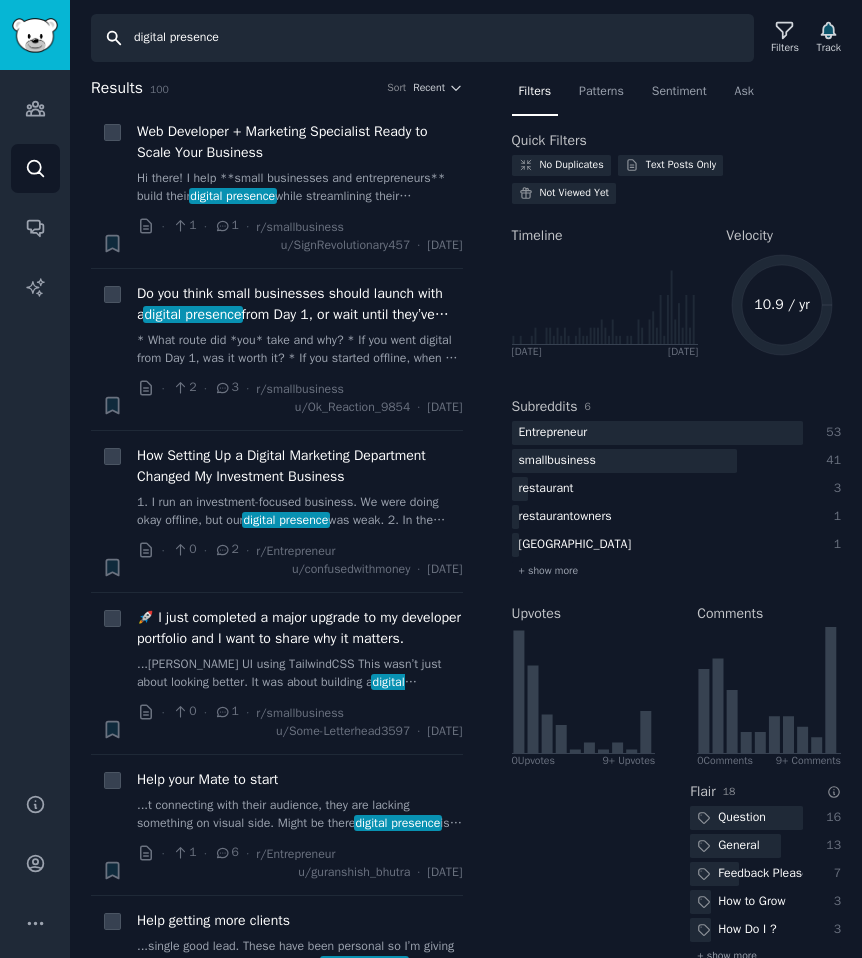 click on "digital presence" at bounding box center [422, 38] 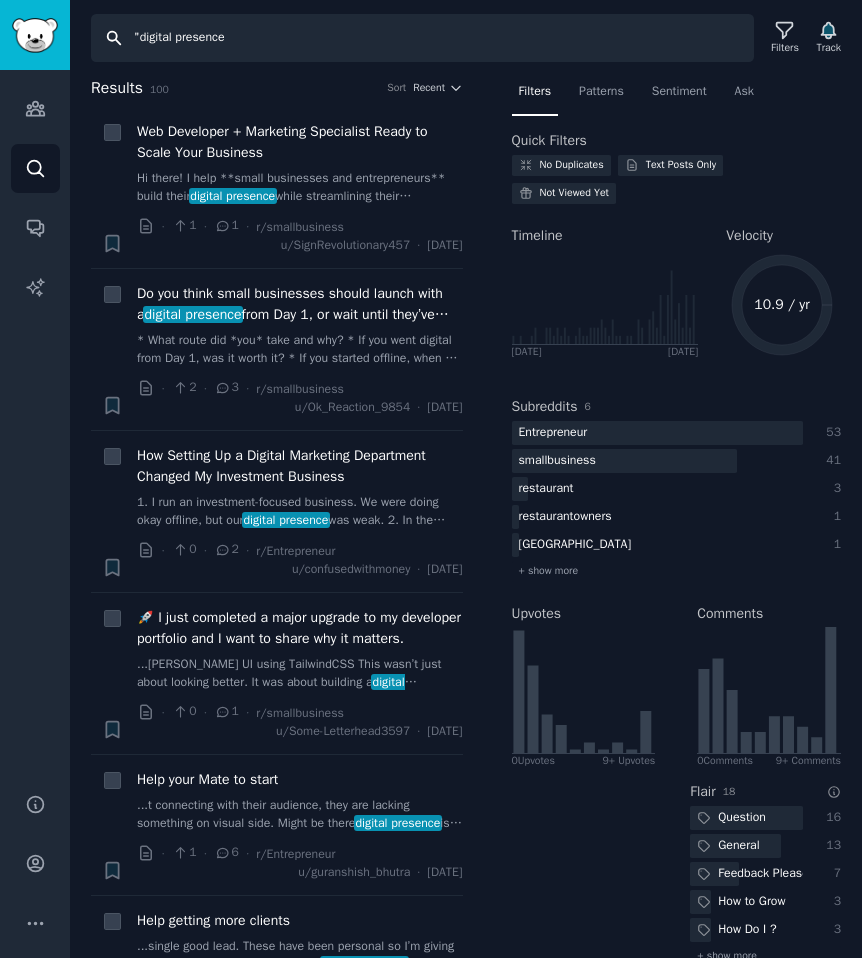 click on ""digital presence" at bounding box center [422, 38] 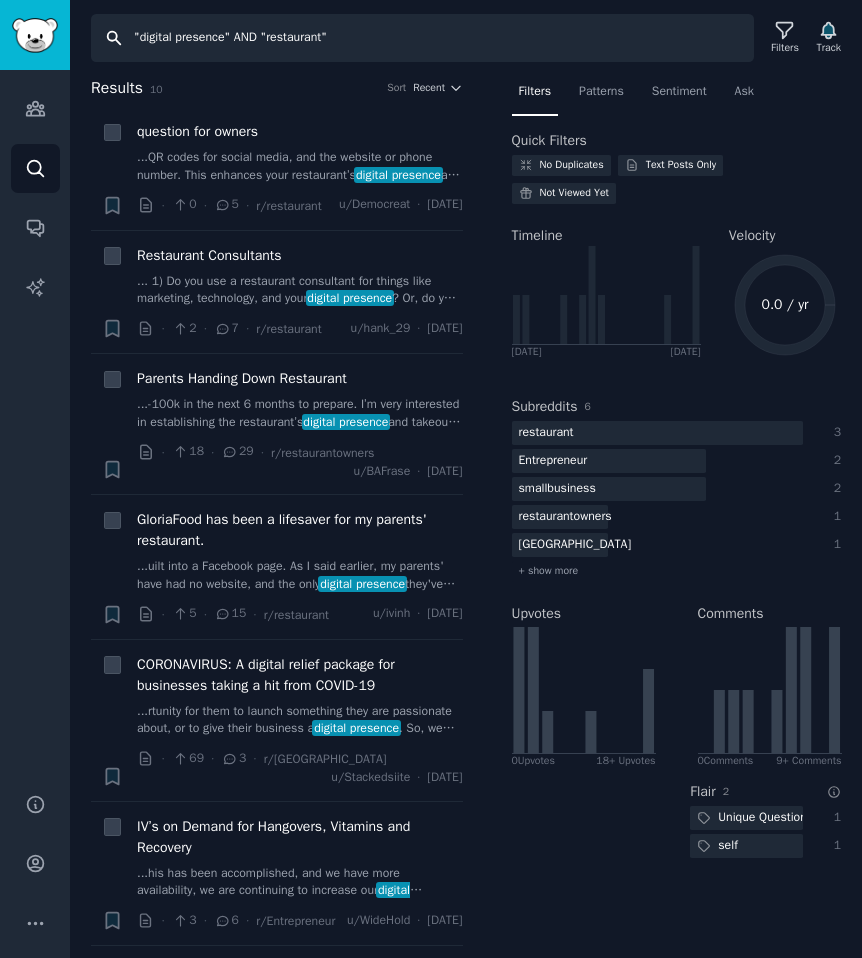 click on ""digital presence" AND "restaurant"" at bounding box center (422, 38) 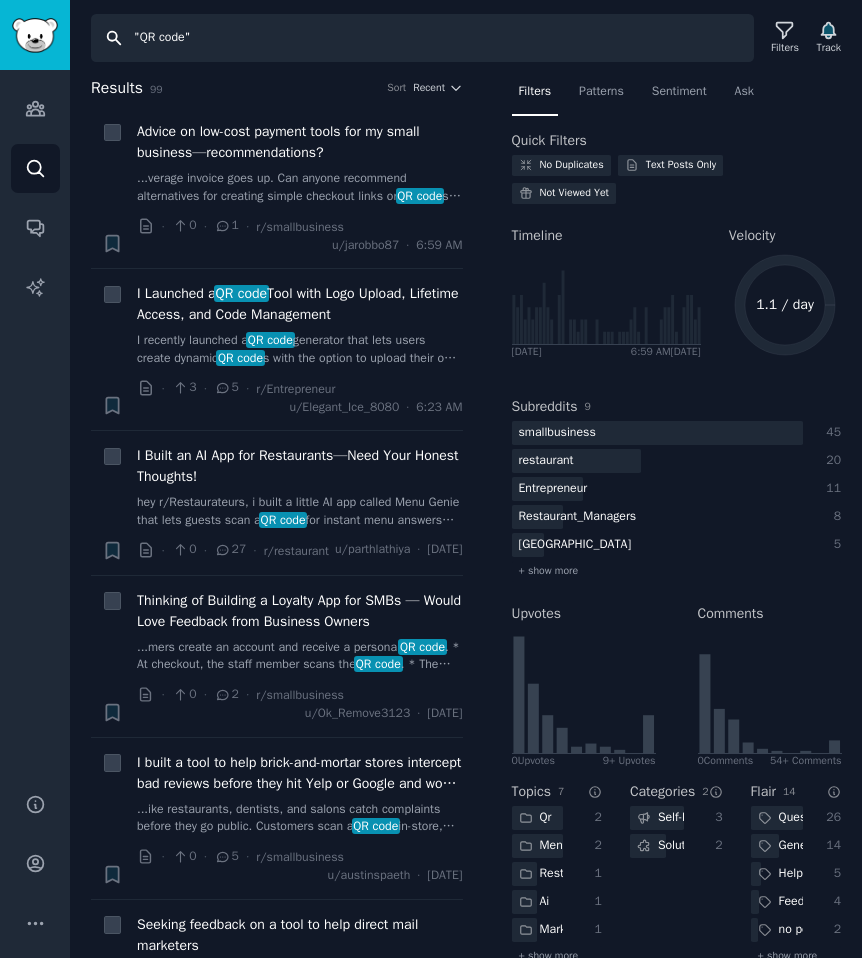 click on ""QR code"" at bounding box center (422, 38) 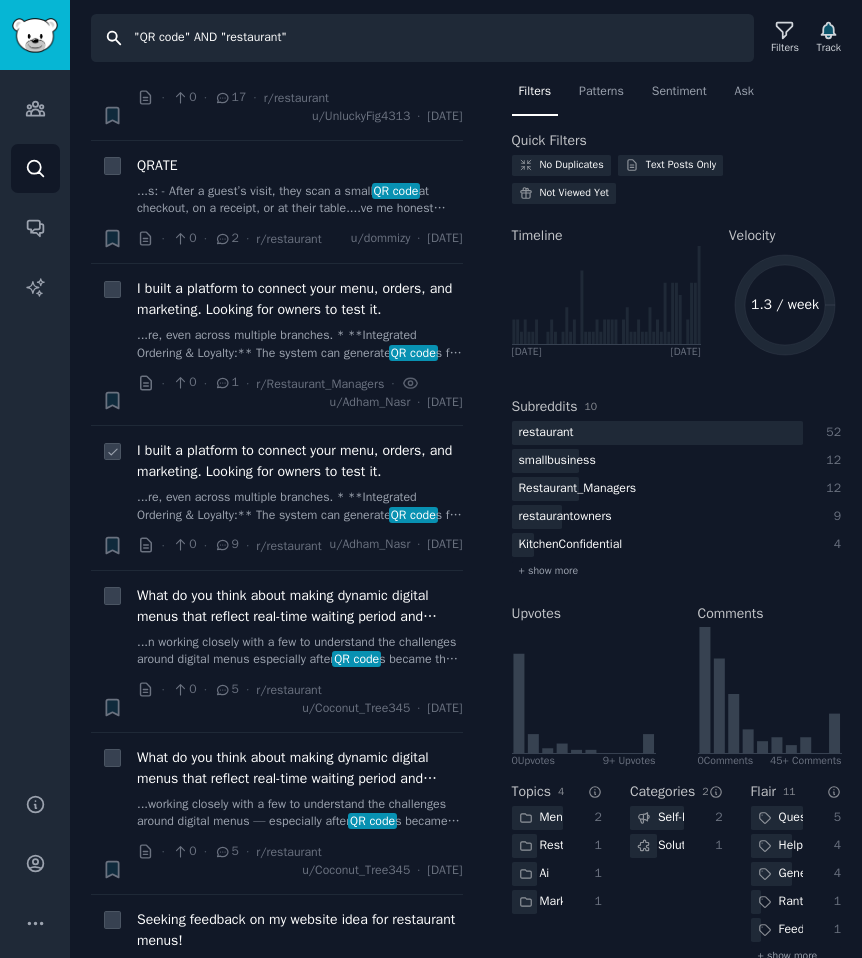 scroll, scrollTop: 770, scrollLeft: 0, axis: vertical 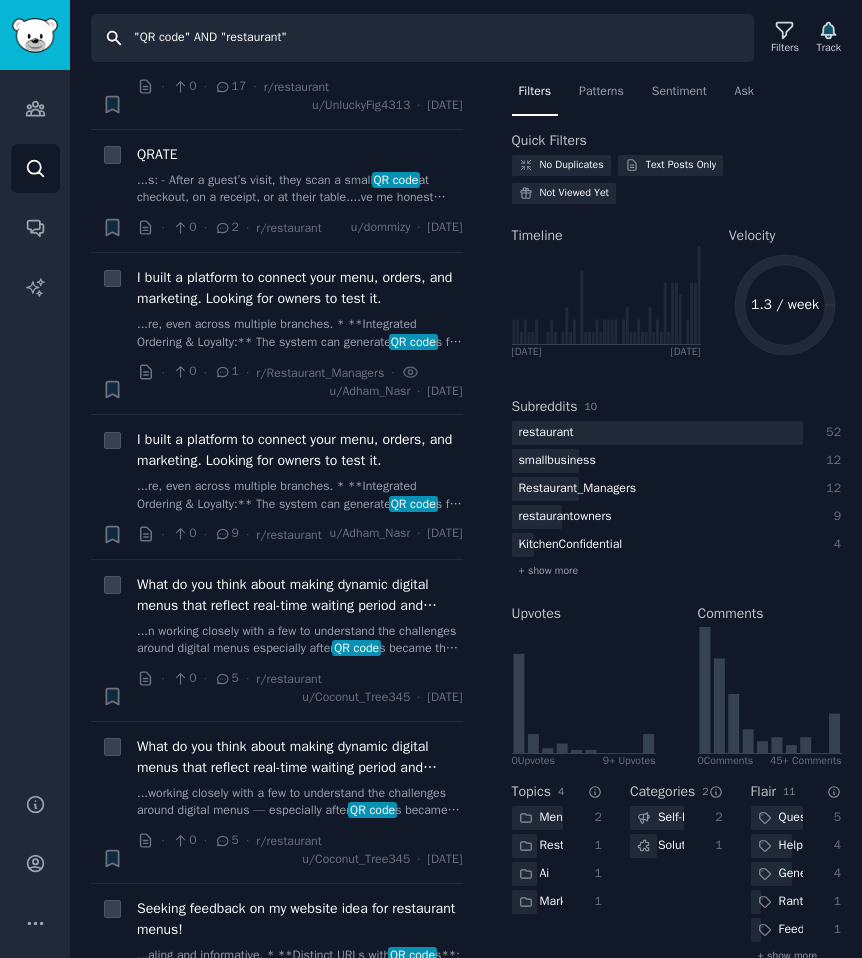 drag, startPoint x: 296, startPoint y: 38, endPoint x: 234, endPoint y: 45, distance: 62.39391 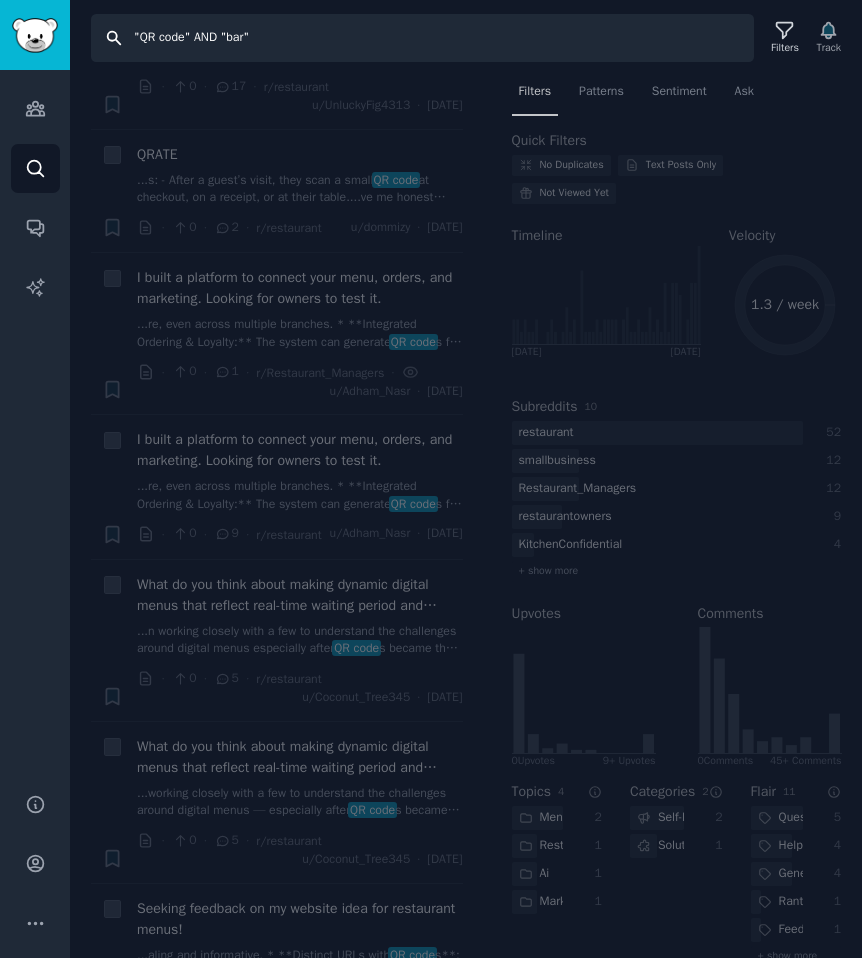scroll, scrollTop: 0, scrollLeft: 0, axis: both 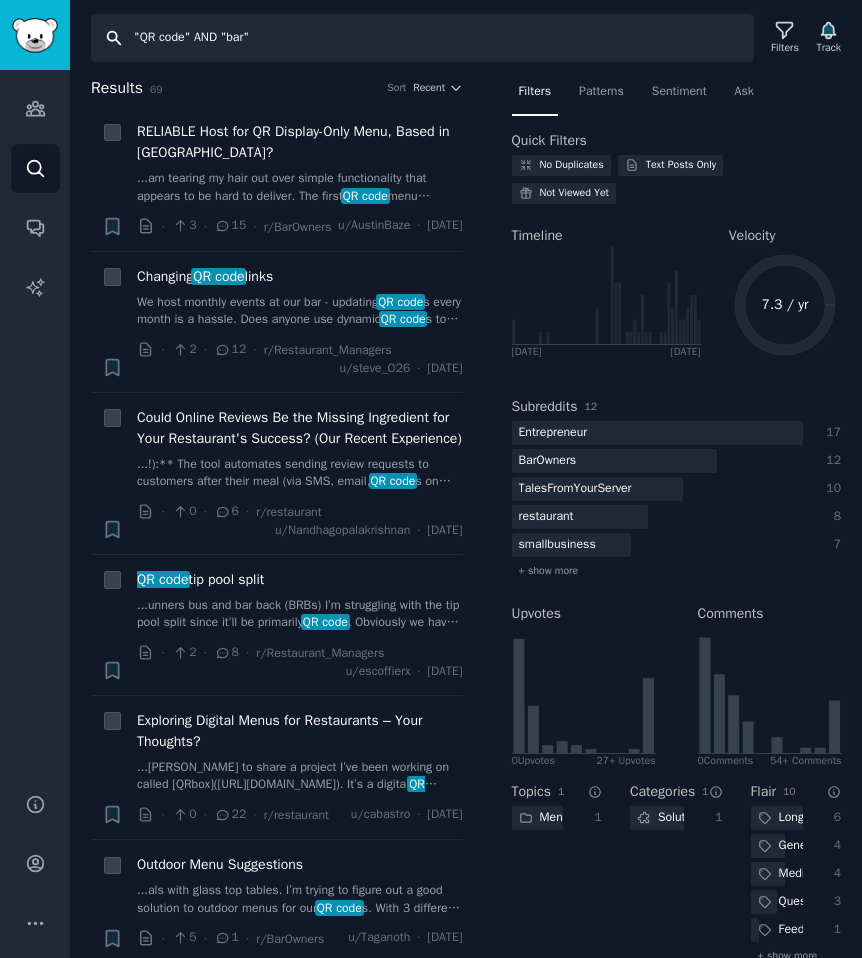 drag, startPoint x: 253, startPoint y: 34, endPoint x: 238, endPoint y: 38, distance: 15.524175 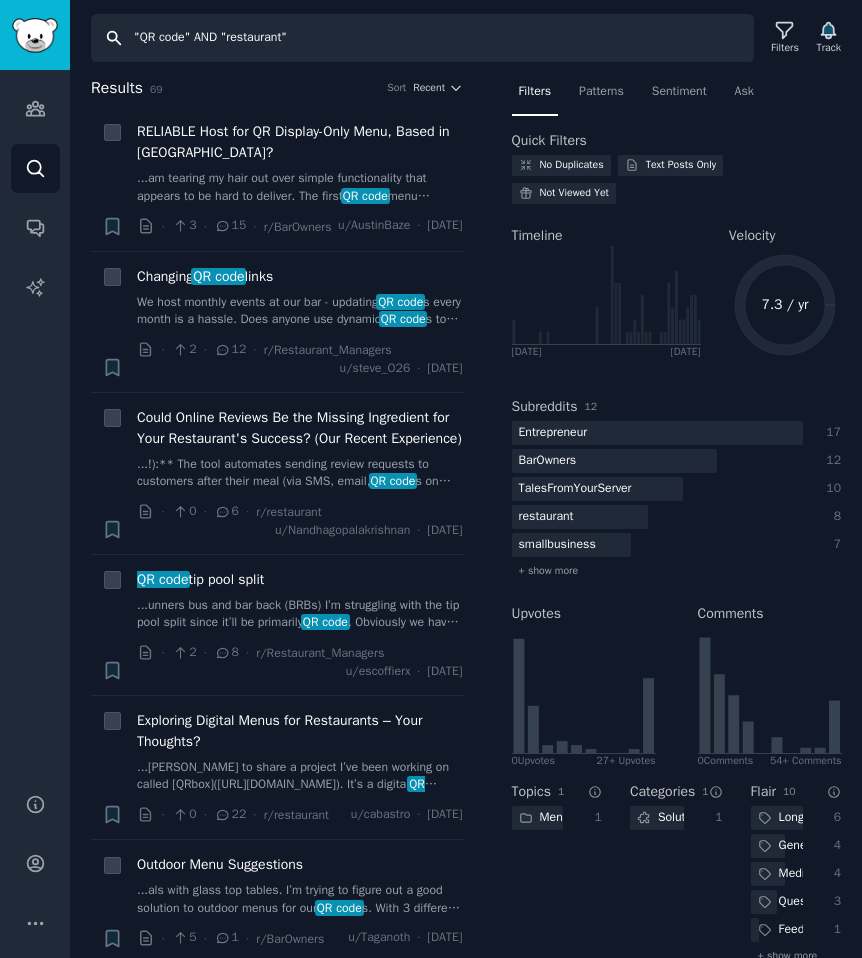 type on ""QR code" AND "restaurant"" 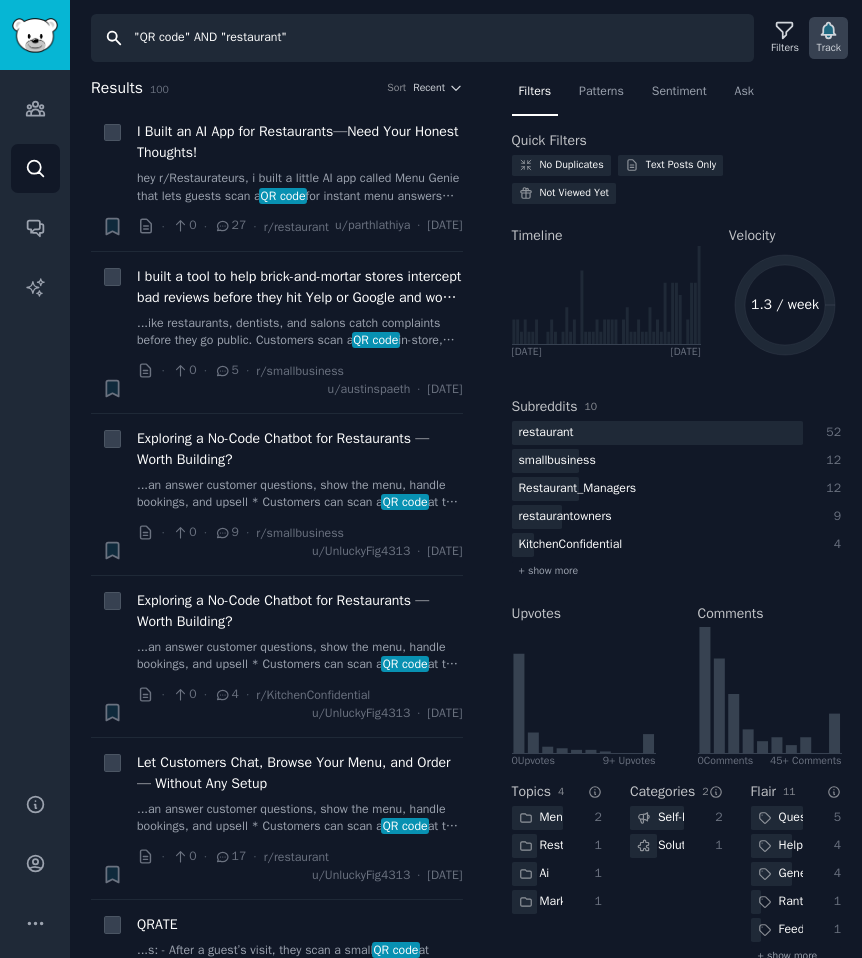 click 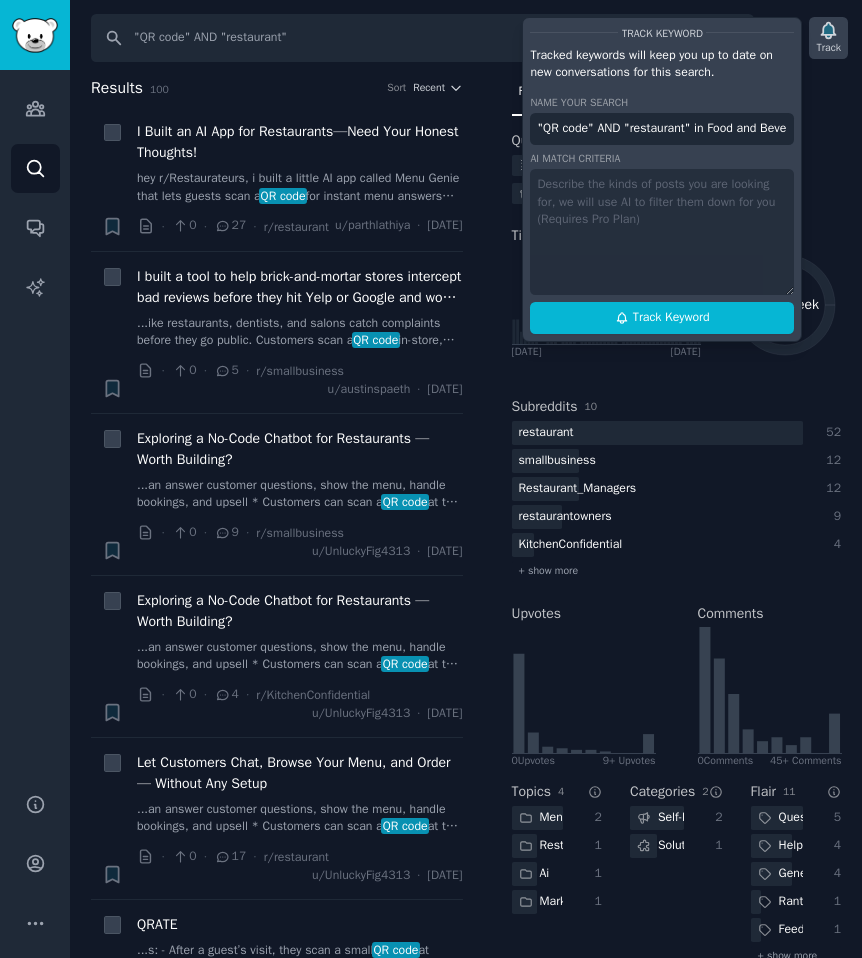 scroll, scrollTop: 0, scrollLeft: 151, axis: horizontal 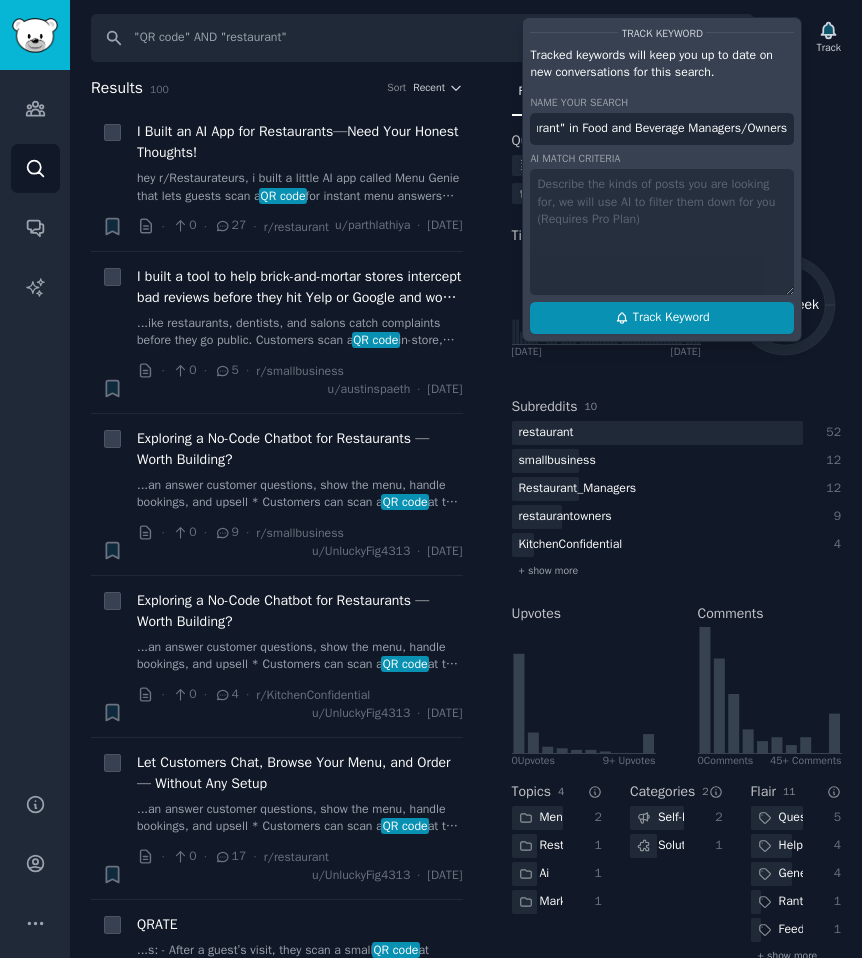 click on "Track Keyword" at bounding box center (671, 318) 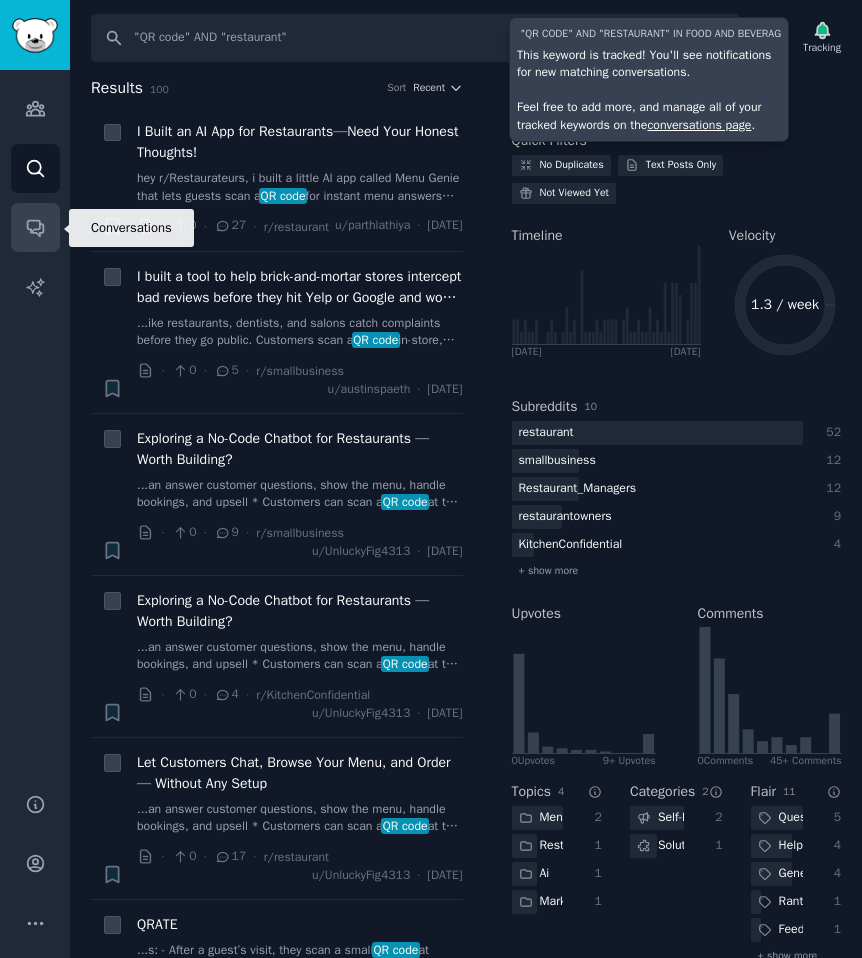 click 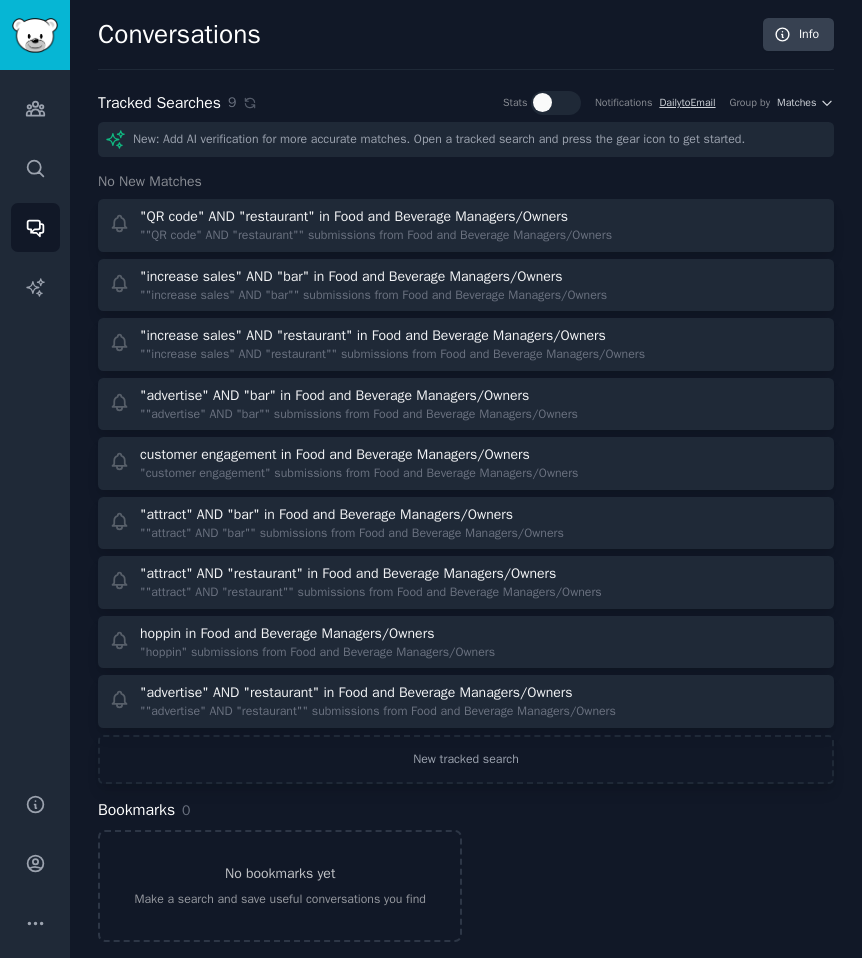 click at bounding box center (542, 102) 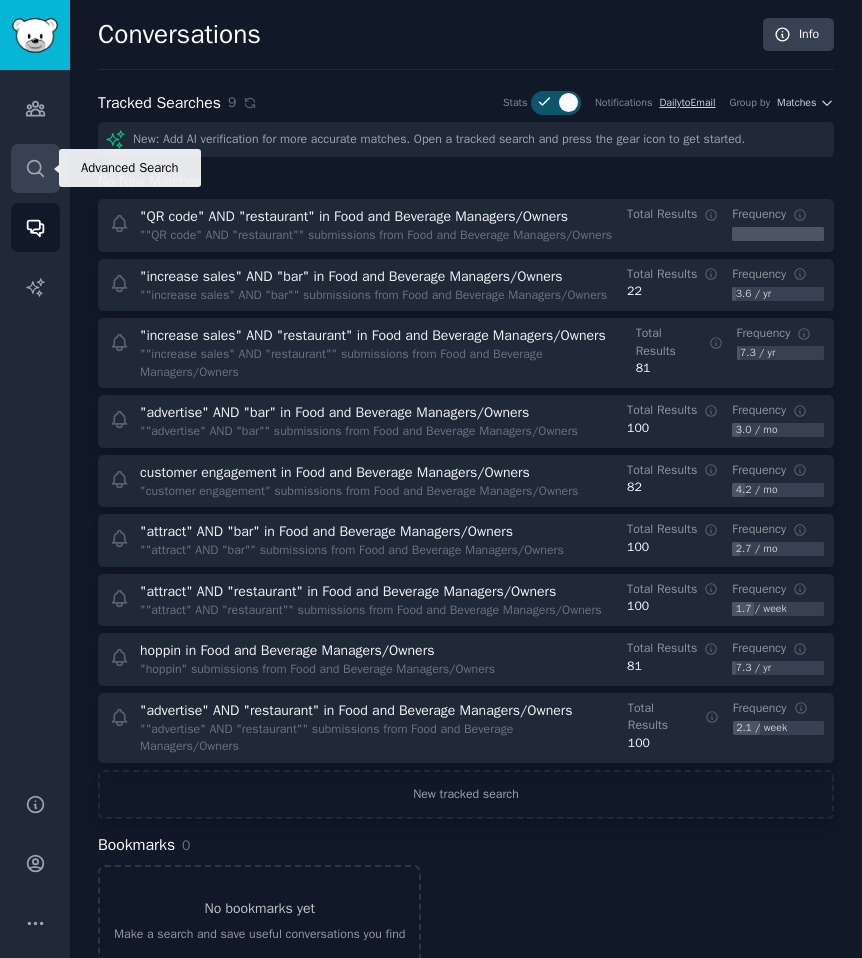 click 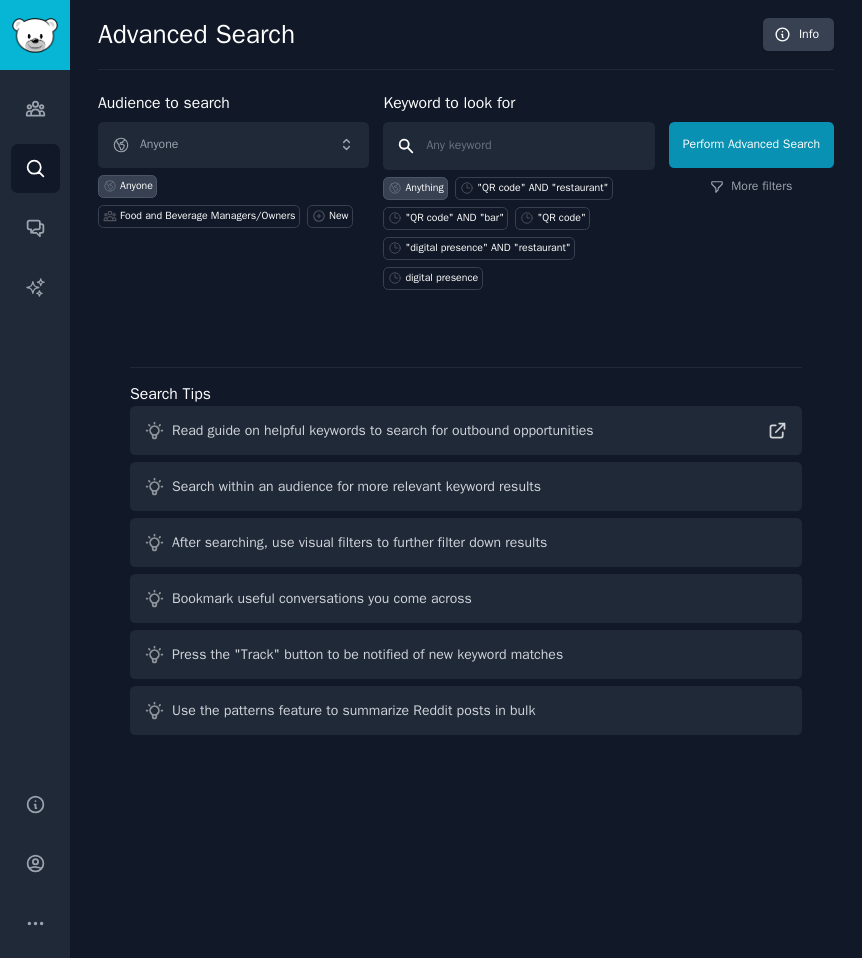click at bounding box center [518, 146] 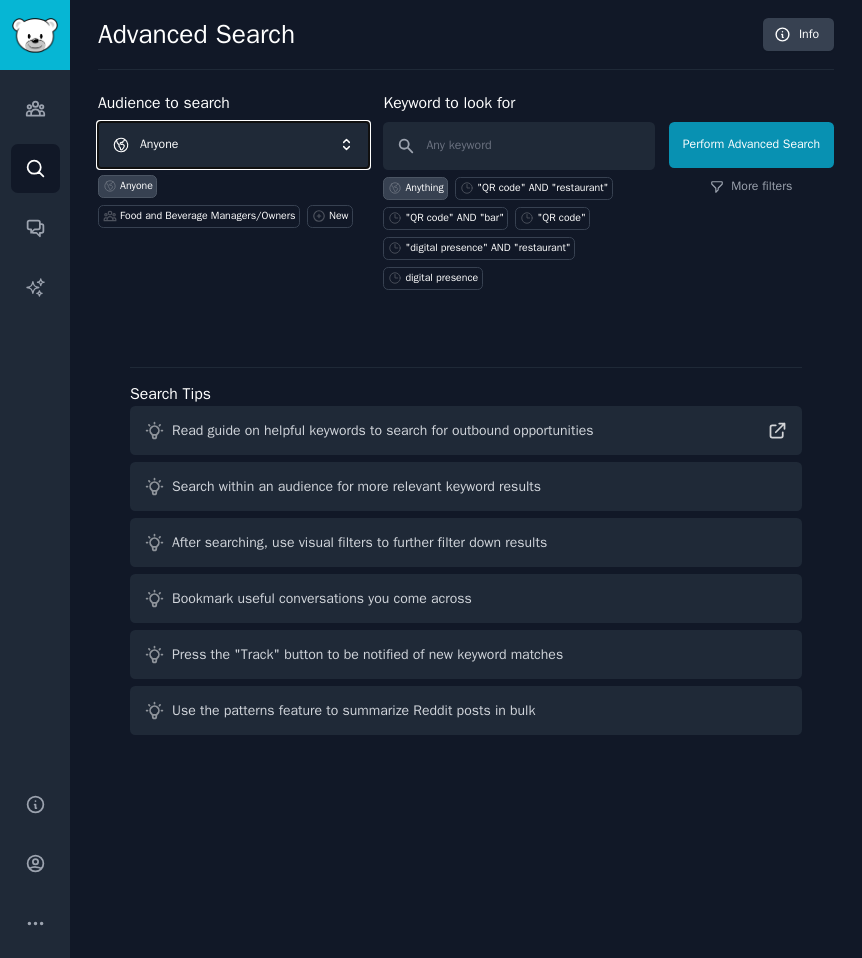 click on "Anyone" at bounding box center [233, 145] 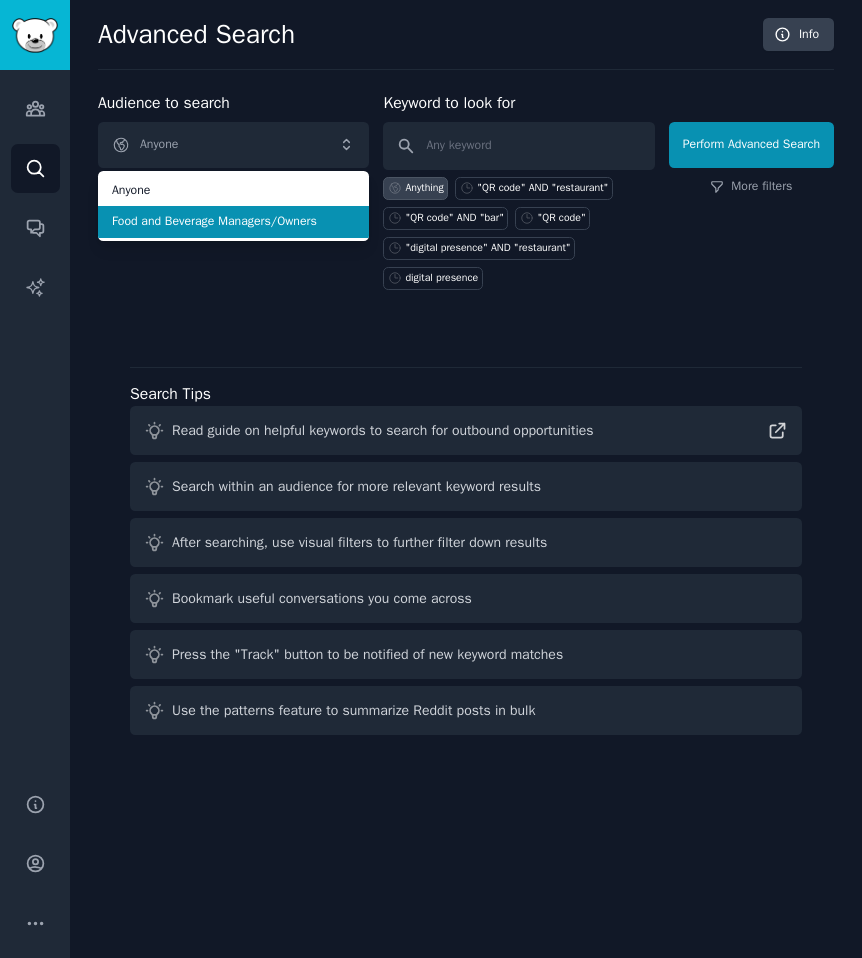 click on "Food and Beverage Managers/Owners" at bounding box center (233, 222) 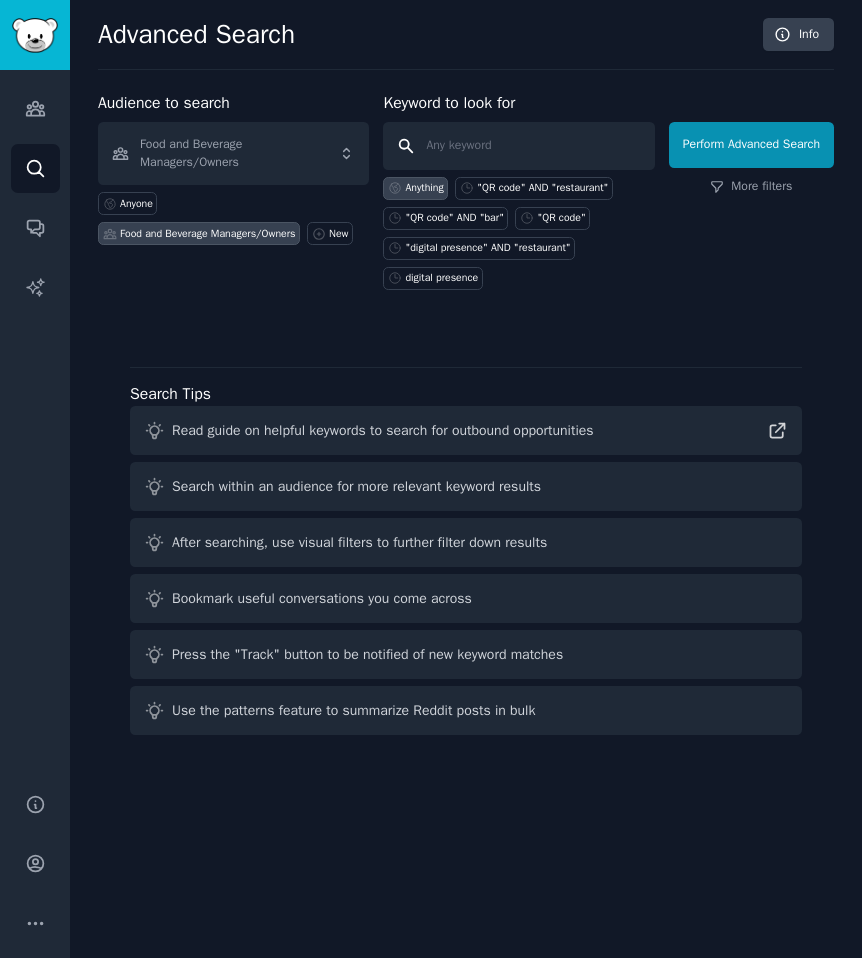 click at bounding box center (518, 146) 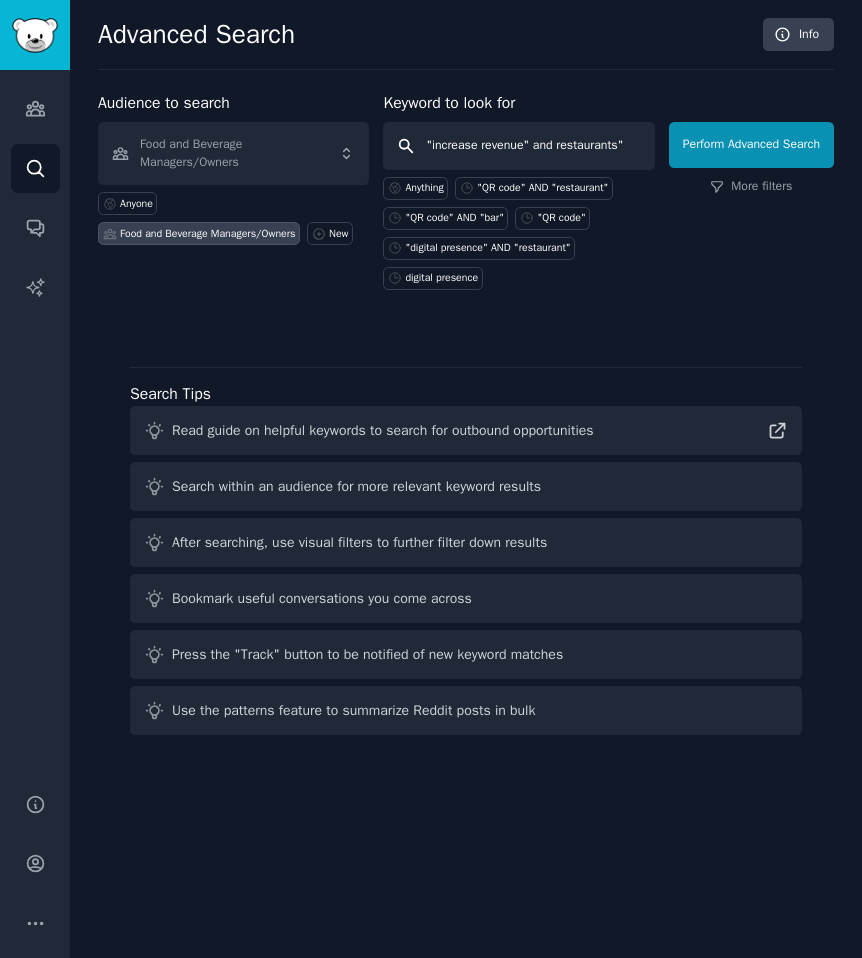 scroll, scrollTop: 0, scrollLeft: 1, axis: horizontal 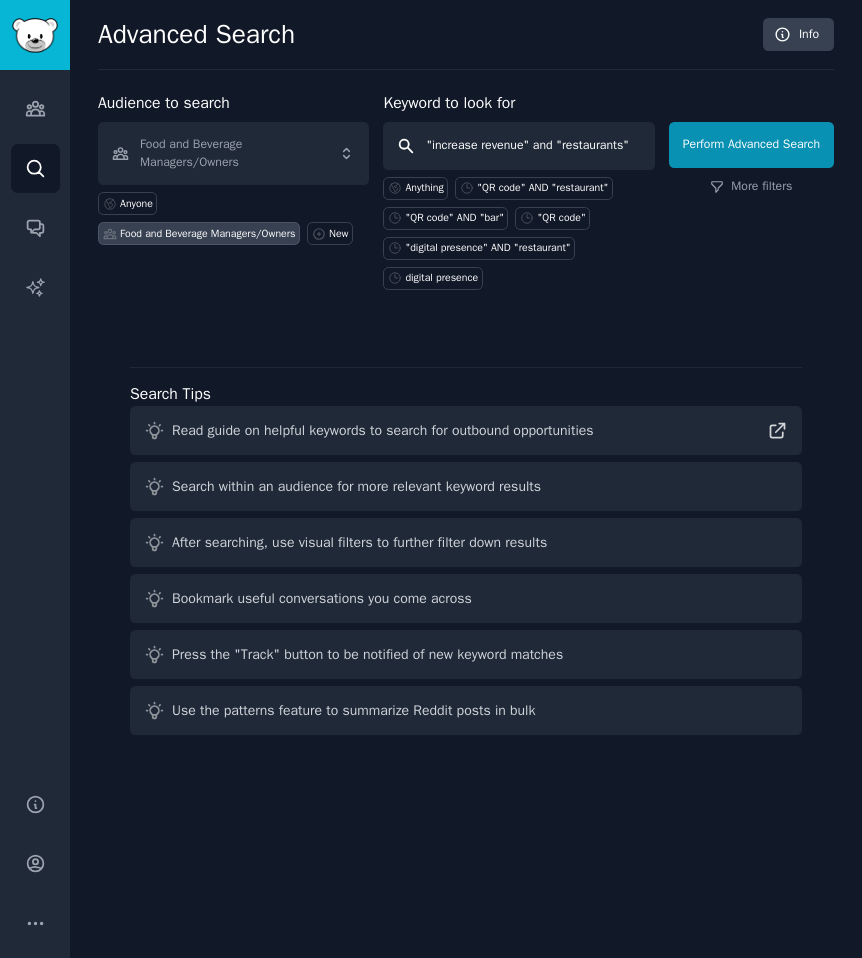 click on ""increase revenue" and "restaurants"" at bounding box center [518, 146] 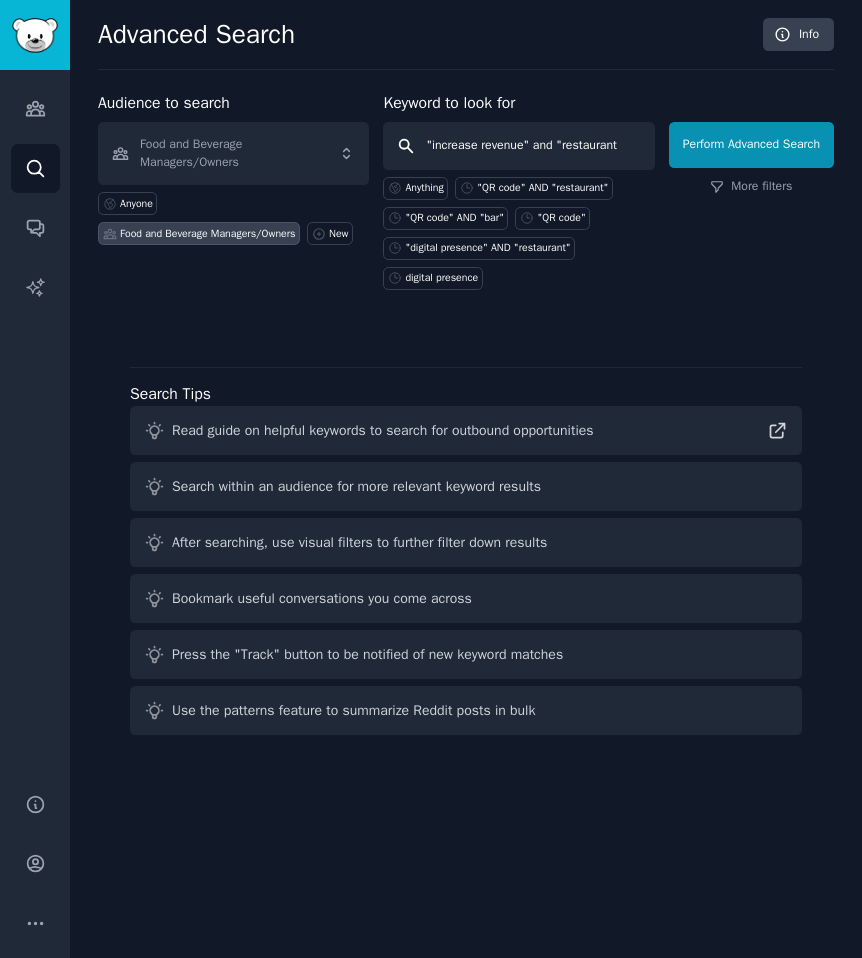 scroll, scrollTop: 0, scrollLeft: 0, axis: both 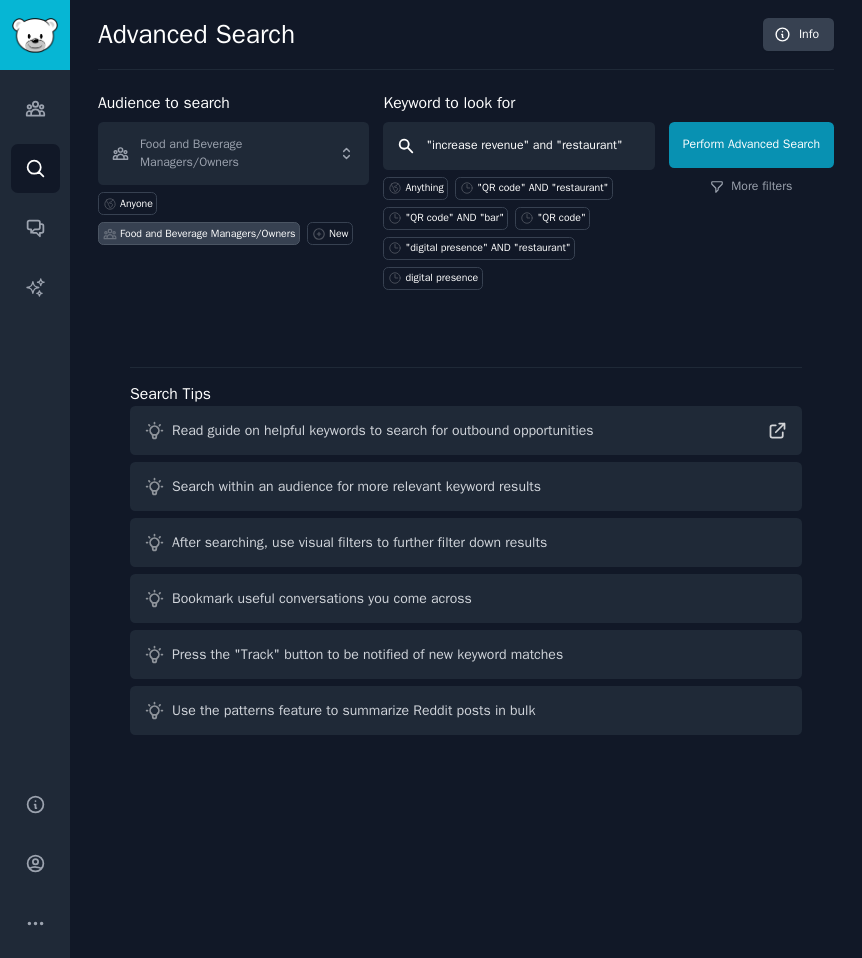 click on "Perform Advanced Search" at bounding box center [751, 145] 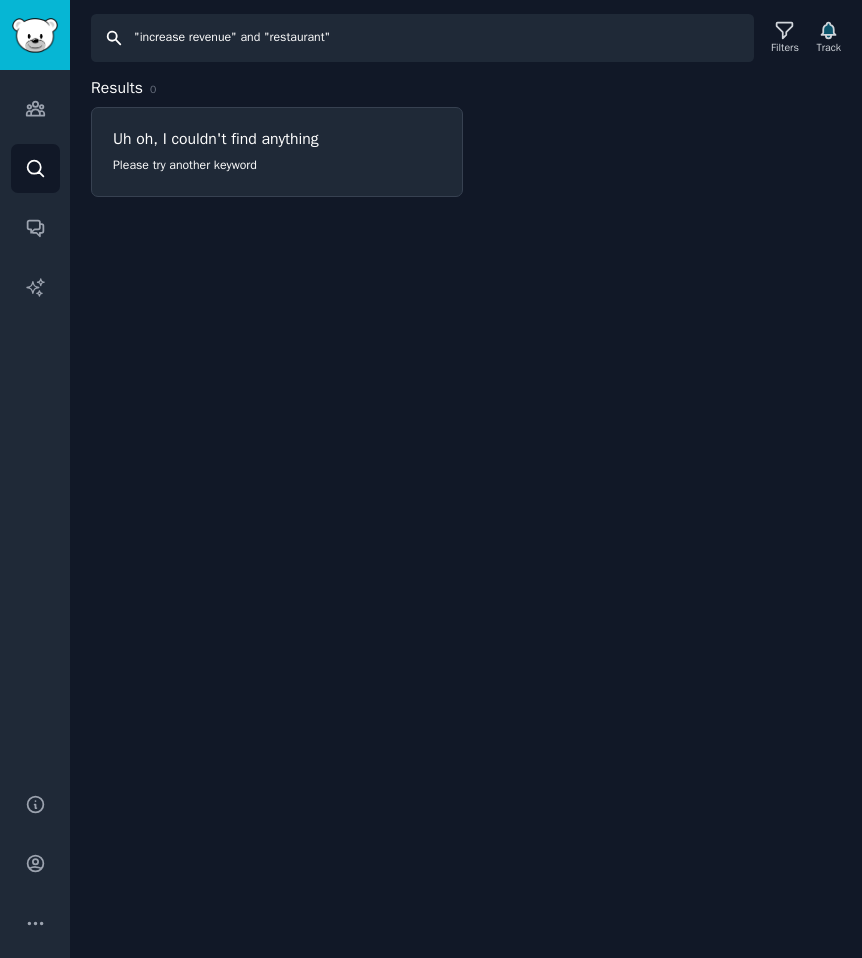 click on ""increase revenue" and "restaurant"" at bounding box center [422, 38] 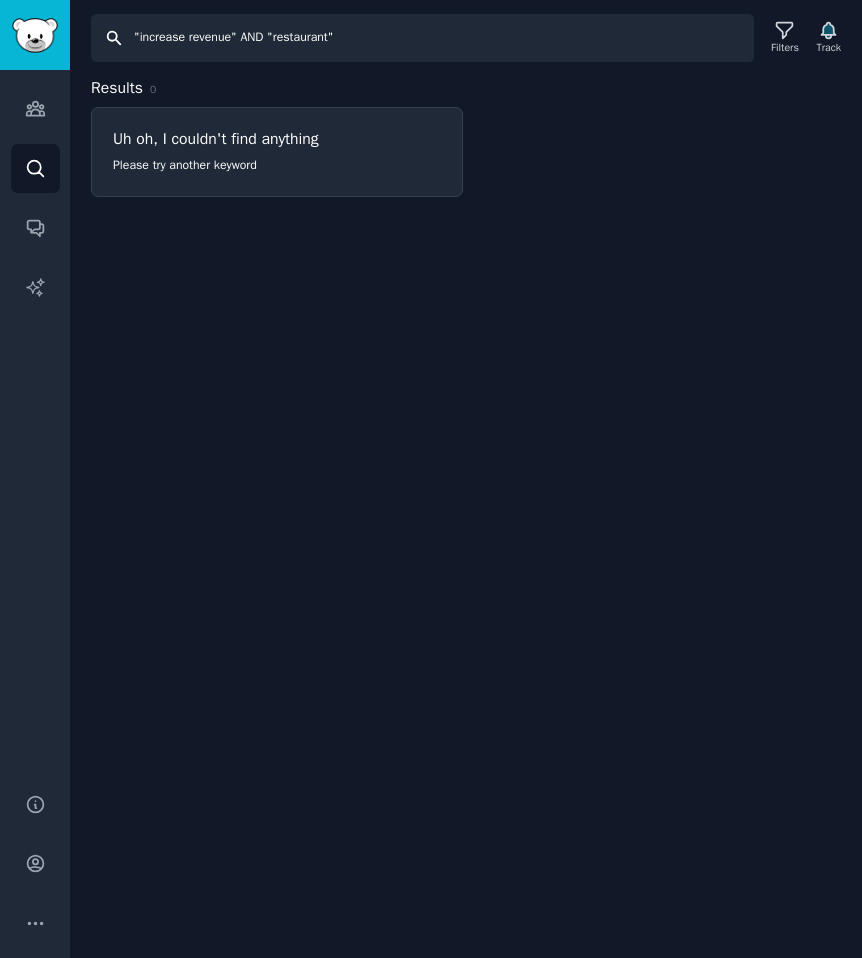 type on ""increase revenue" AND "restaurant"" 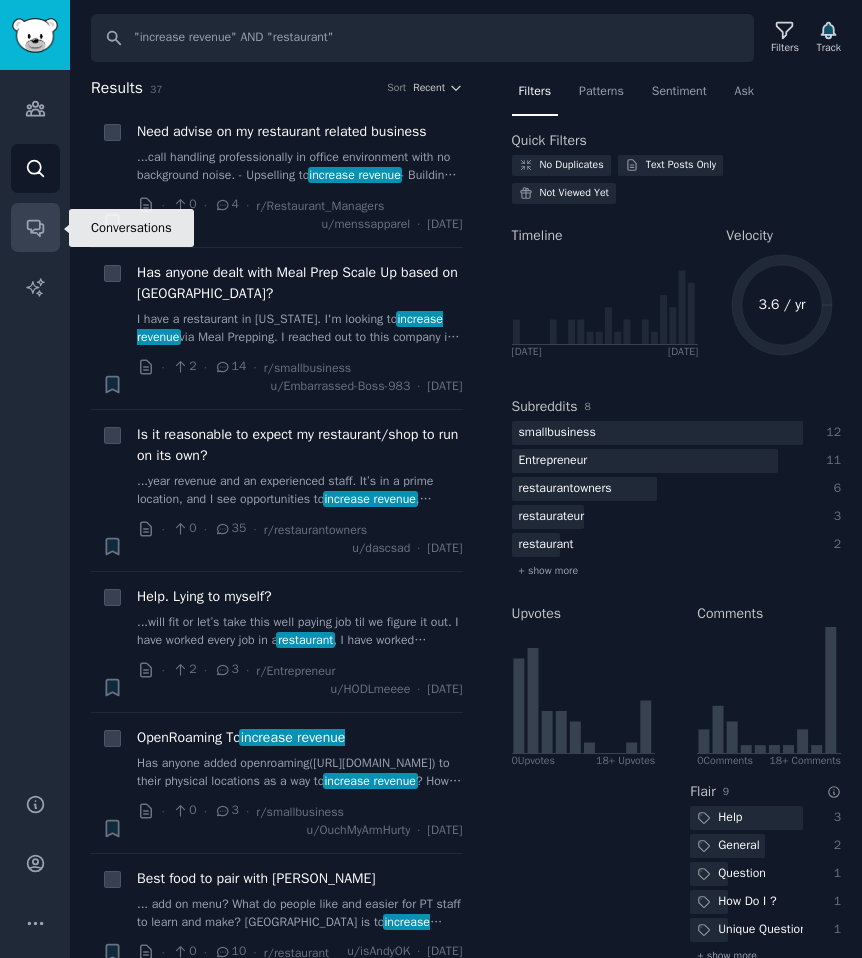 click 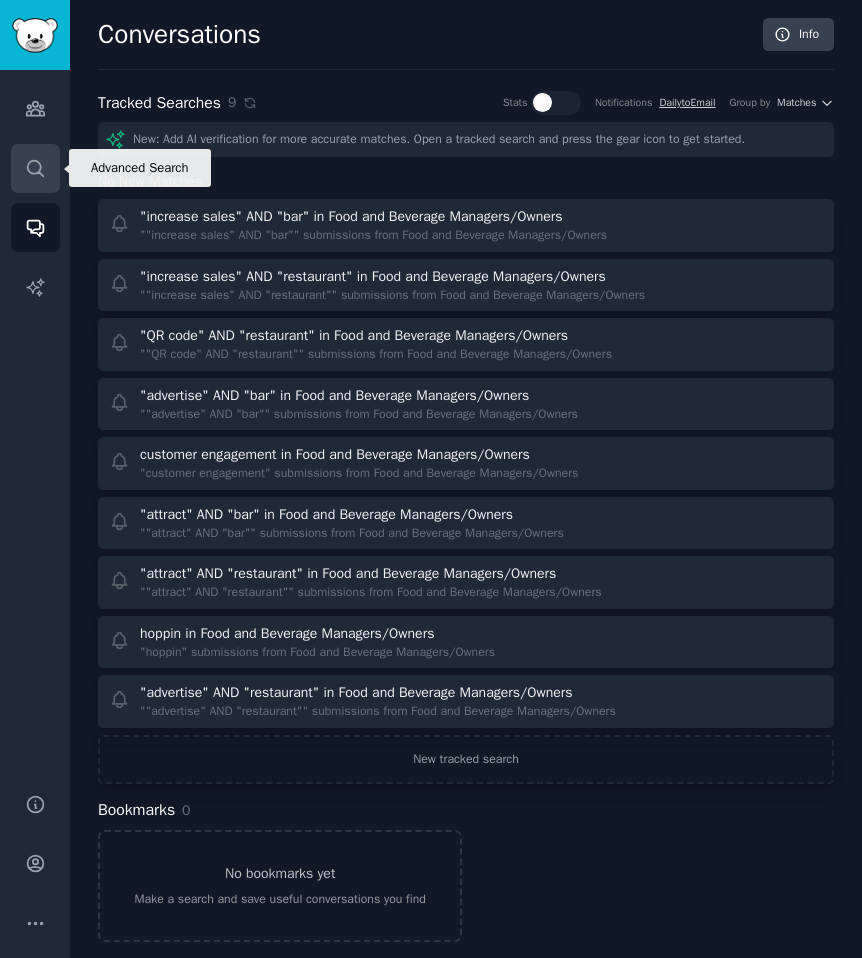click on "Search" at bounding box center [35, 168] 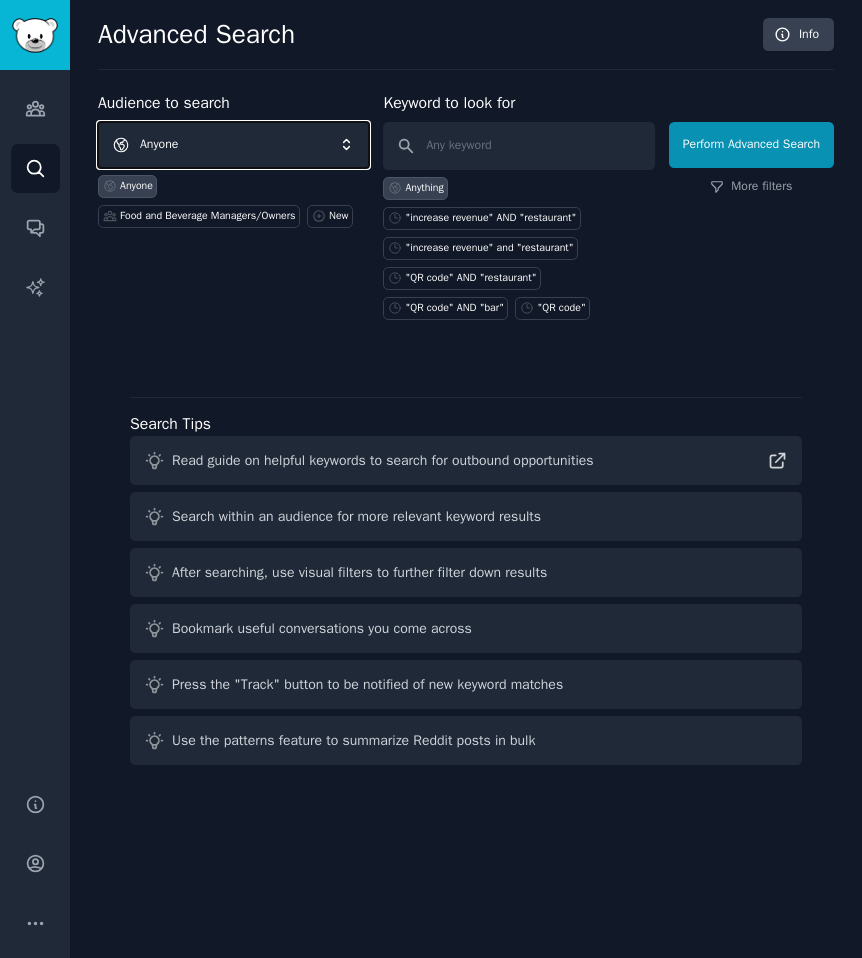 click on "Anyone" at bounding box center (233, 145) 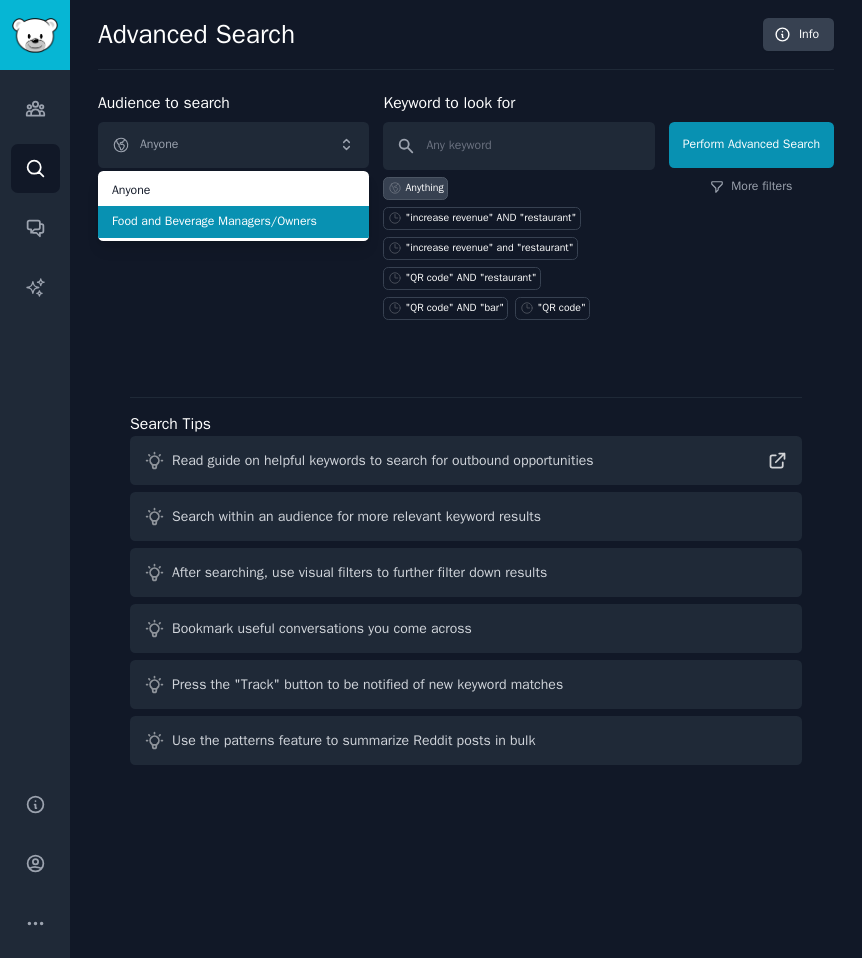 click on "Food and Beverage Managers/Owners" at bounding box center [233, 222] 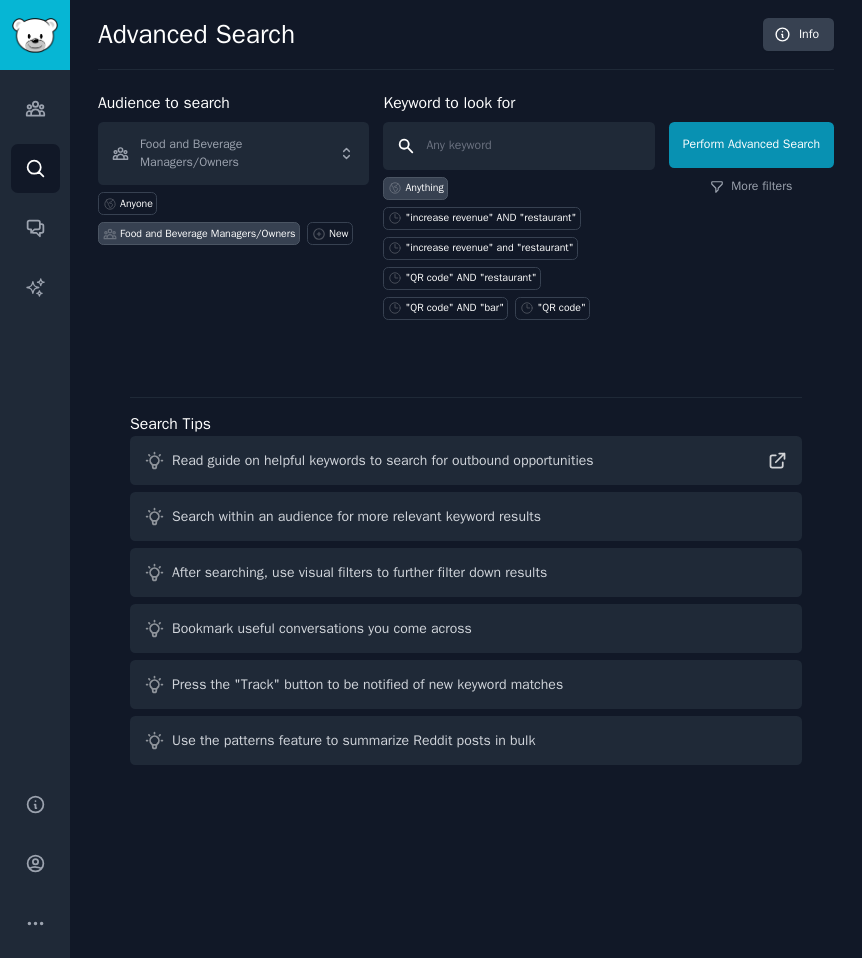 click at bounding box center [518, 146] 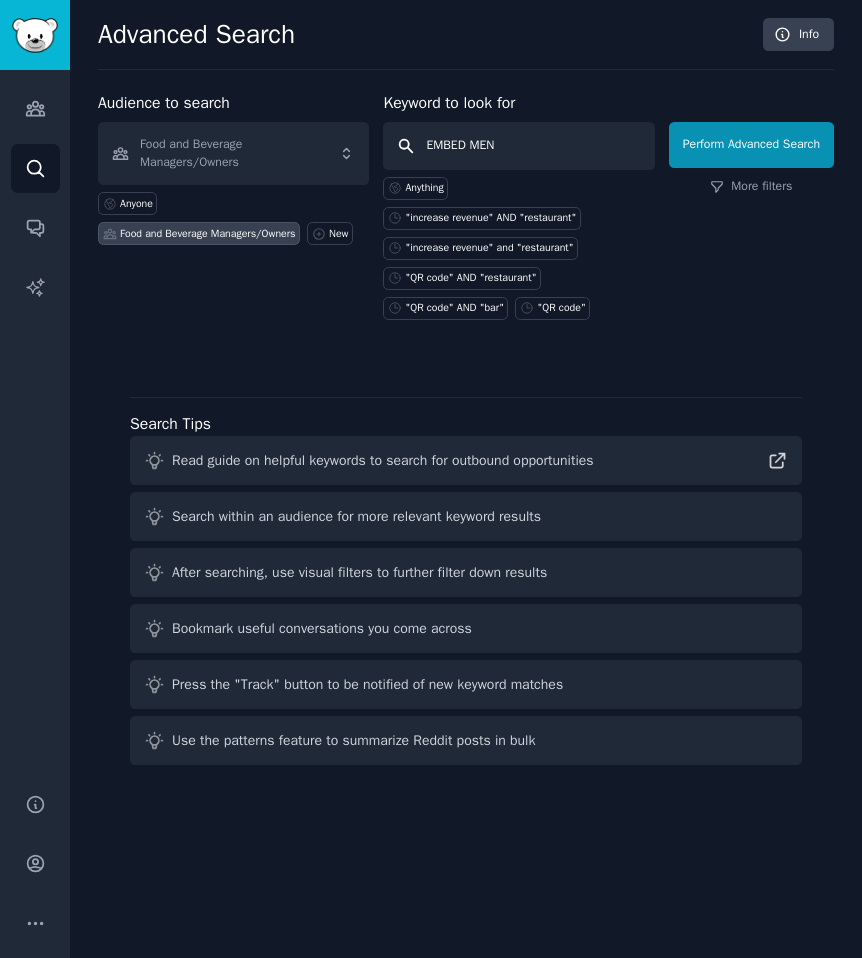 type on "EMBED MENU" 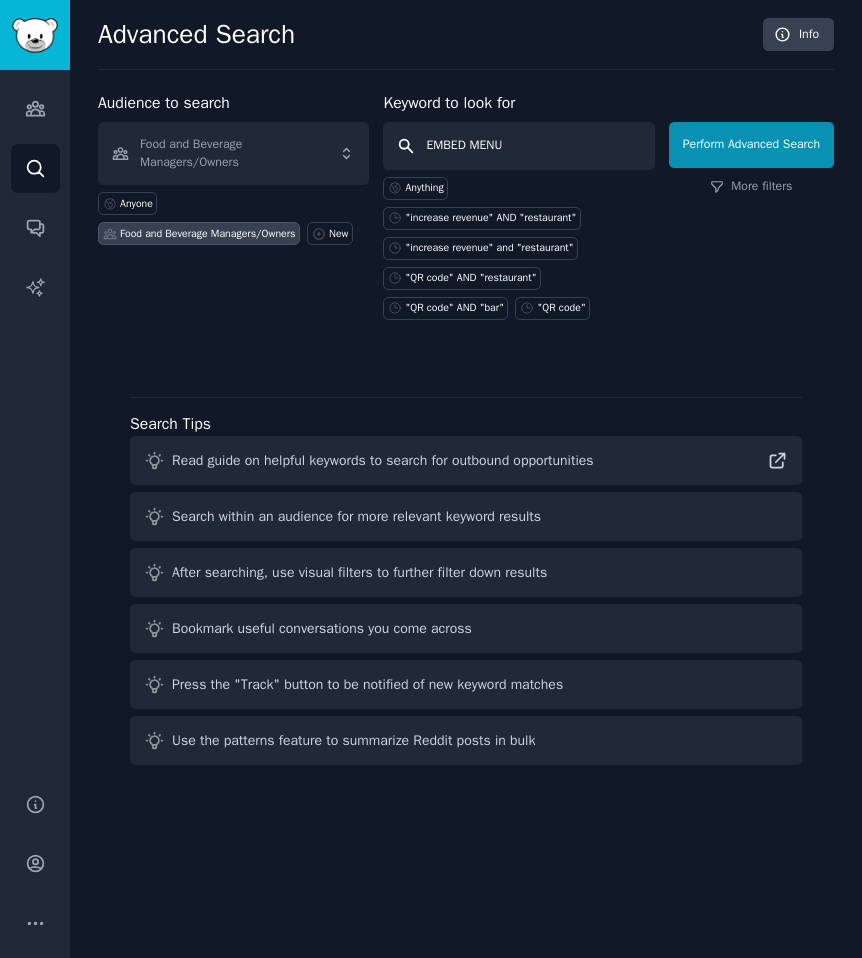 click on "Perform Advanced Search" at bounding box center [751, 145] 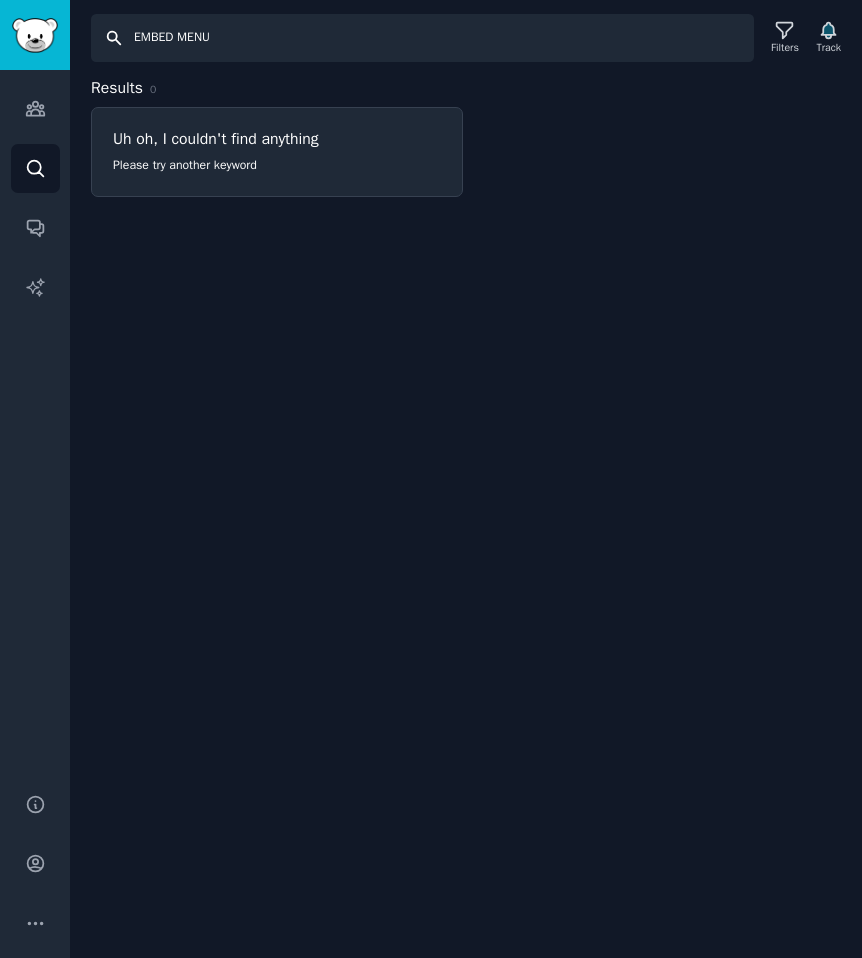 click on "EMBED MENU" at bounding box center (422, 38) 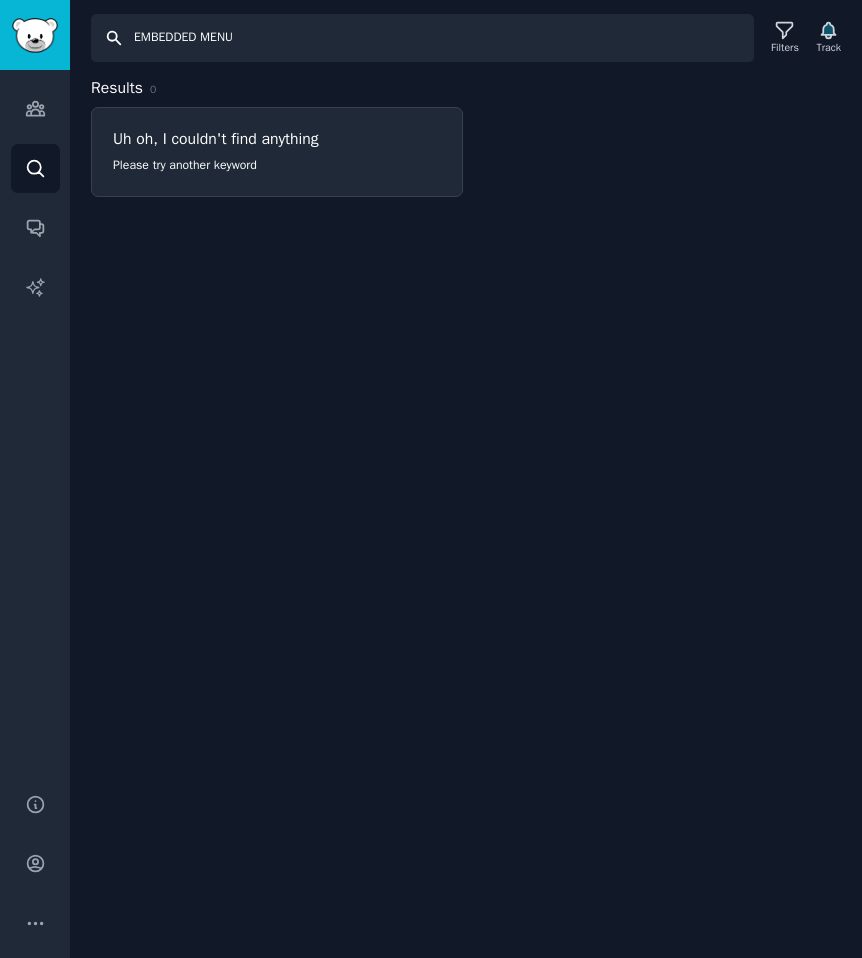 click on "EMBEDDED MENU" at bounding box center [422, 38] 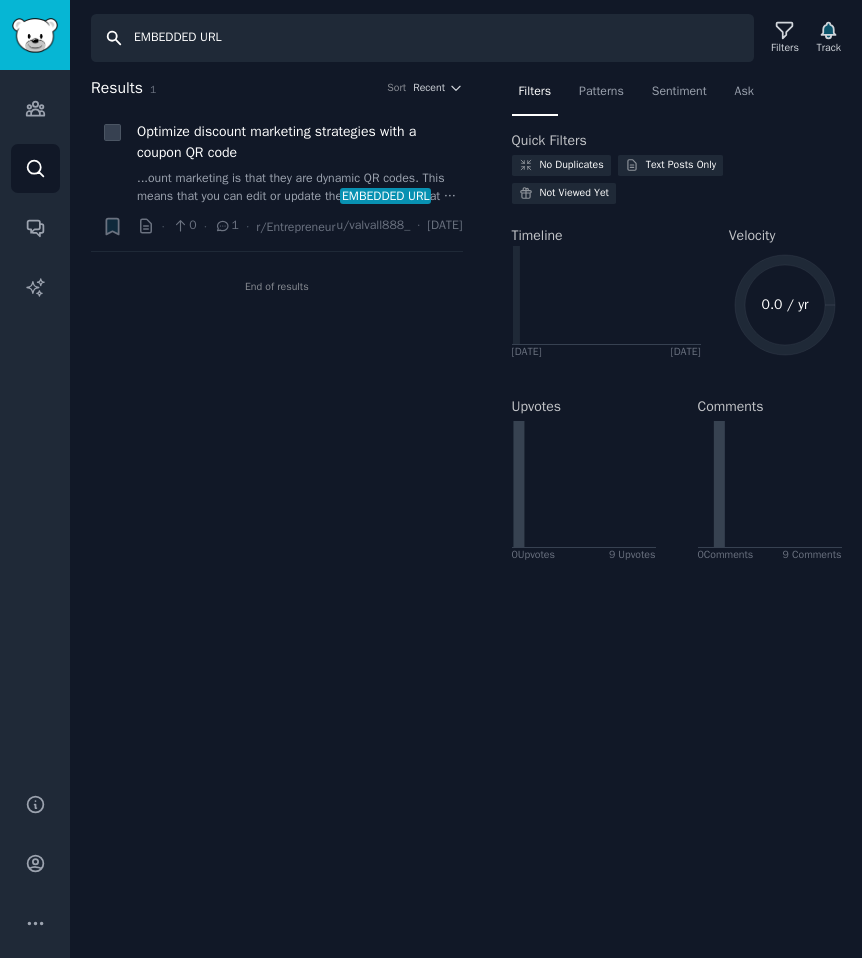 click on "EMBEDDED URL" at bounding box center (422, 38) 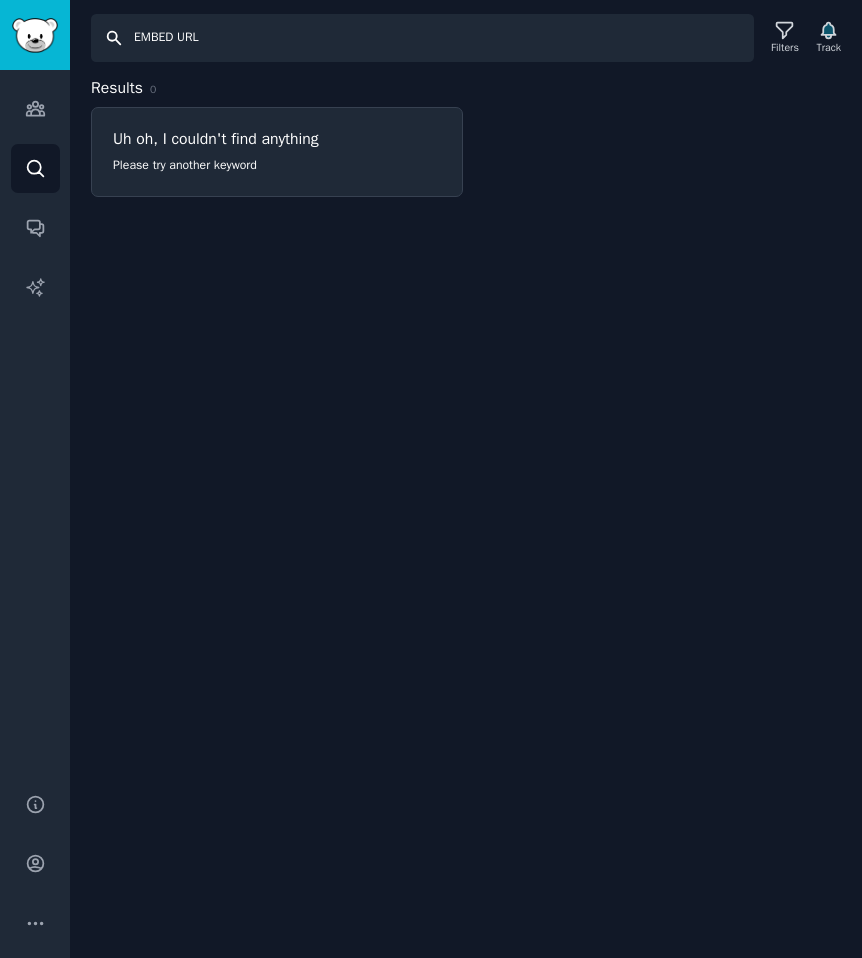 click on "EMBED URL" at bounding box center [422, 38] 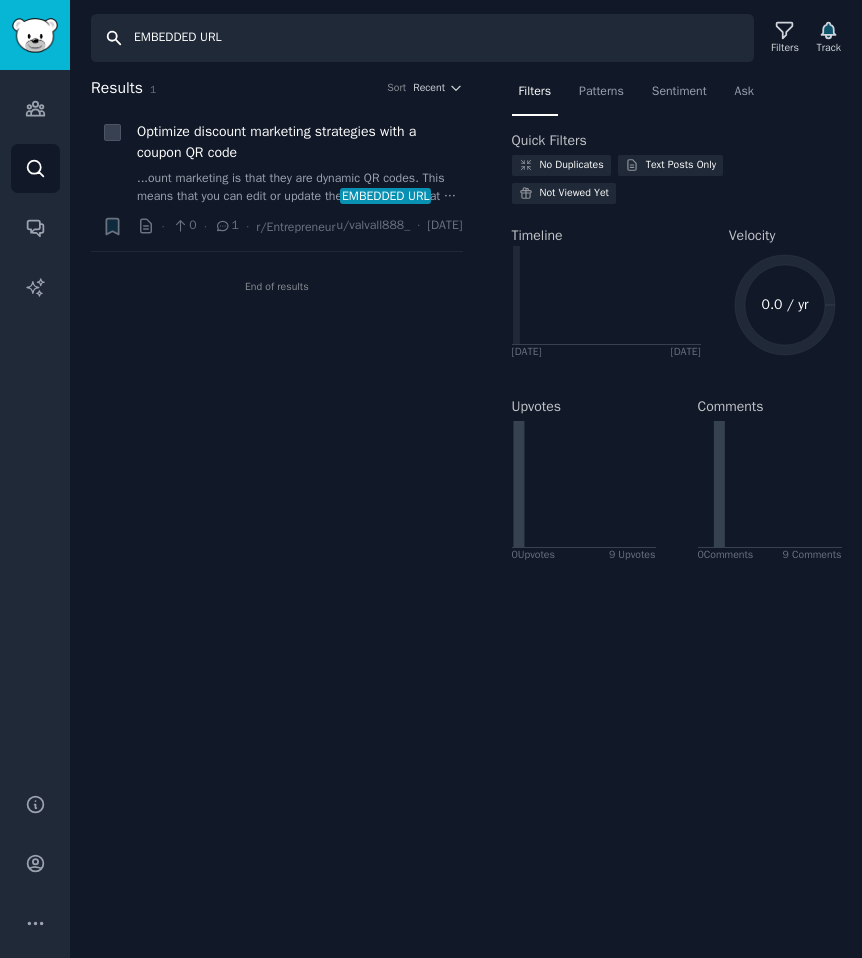 click on "EMBEDDED URL" at bounding box center (422, 38) 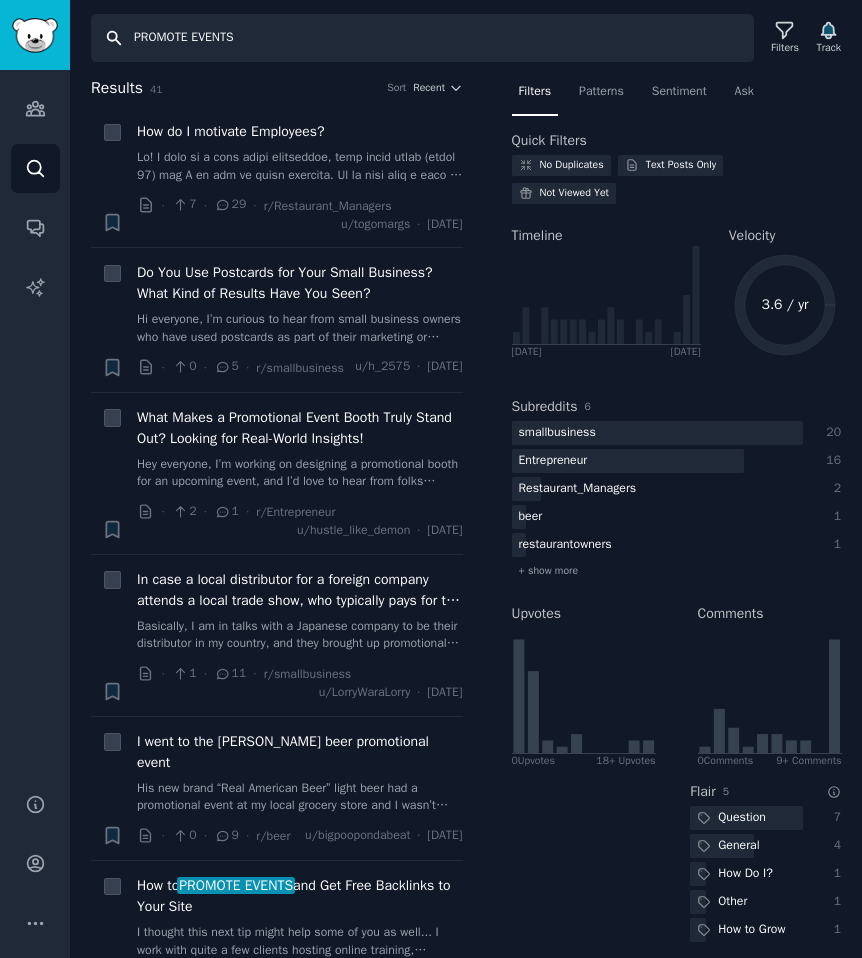 click on "PROMOTE EVENTS" at bounding box center (422, 38) 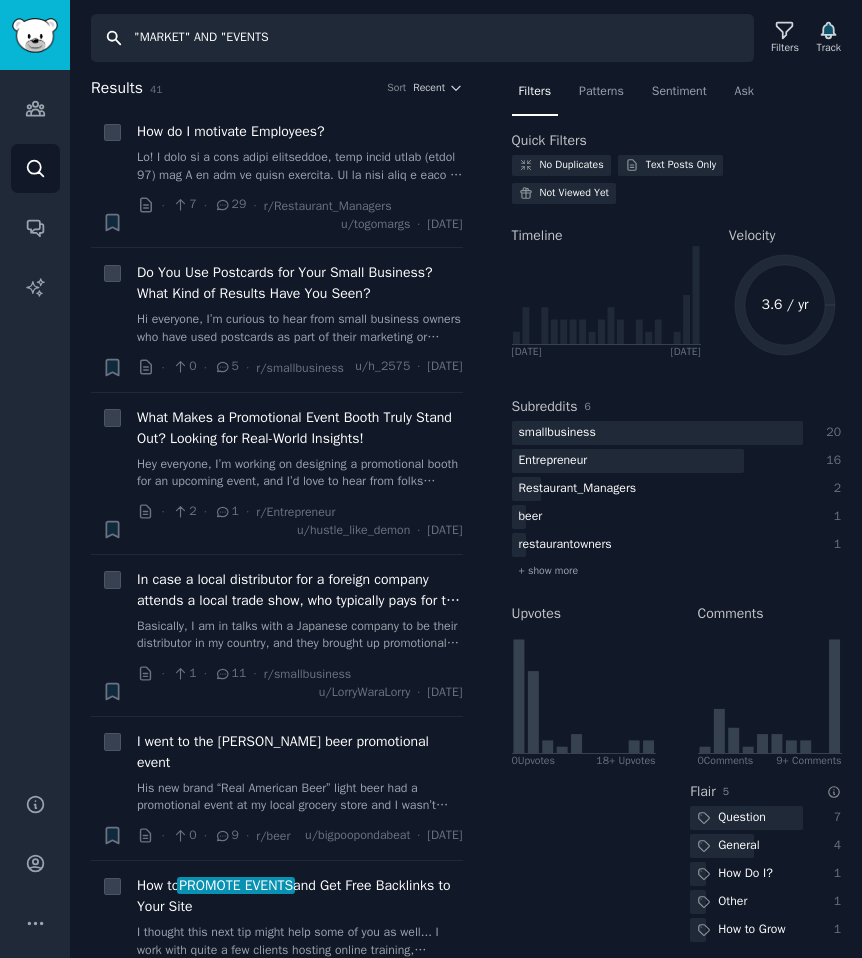 click on ""MARKET" AND "EVENTS" at bounding box center (422, 38) 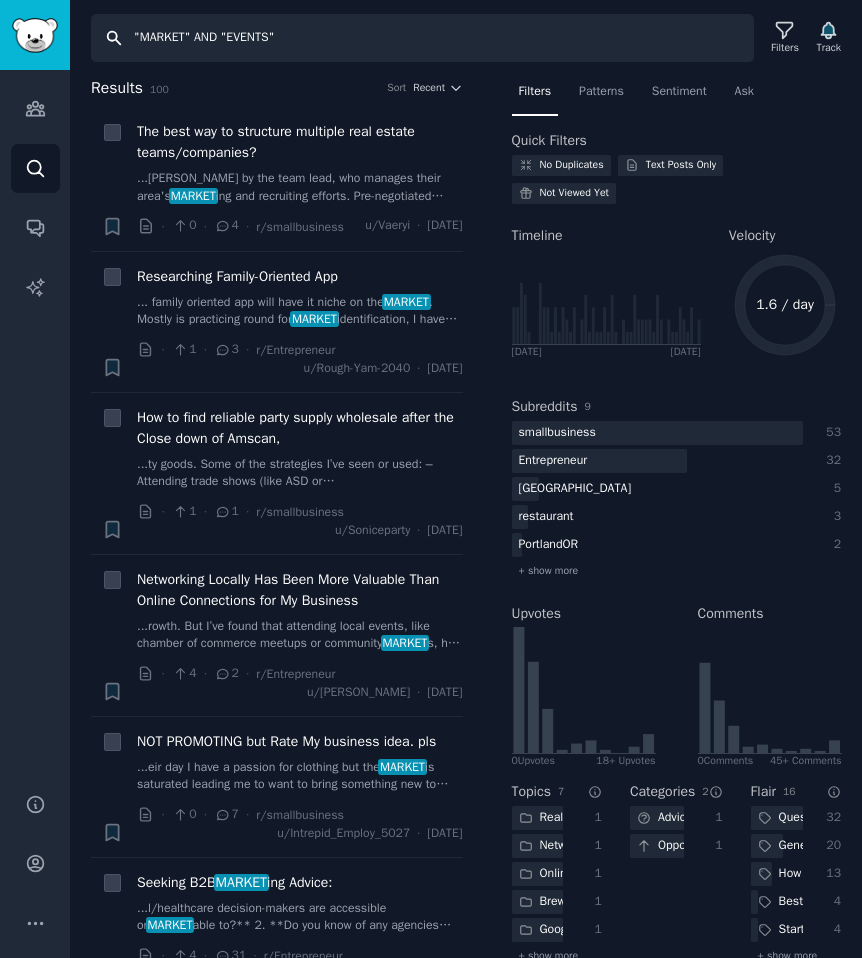 click on ""MARKET" AND "EVENTS"" at bounding box center (422, 38) 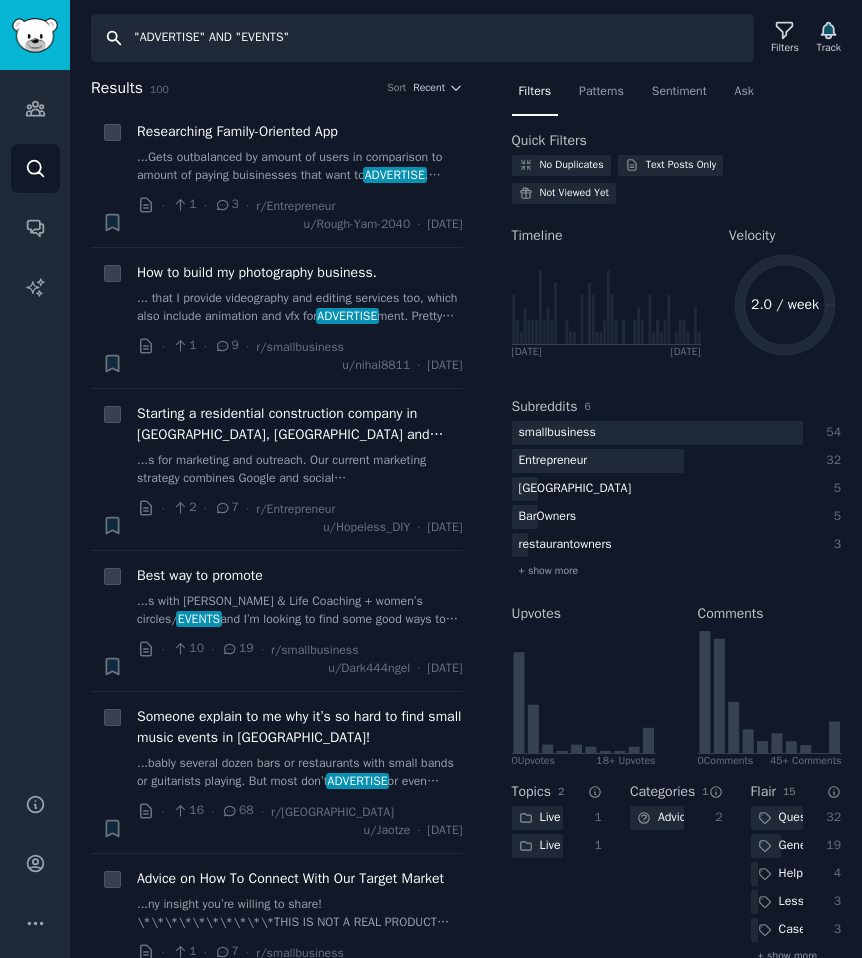 click on ""ADVERTISE" AND "EVENTS"" at bounding box center [422, 38] 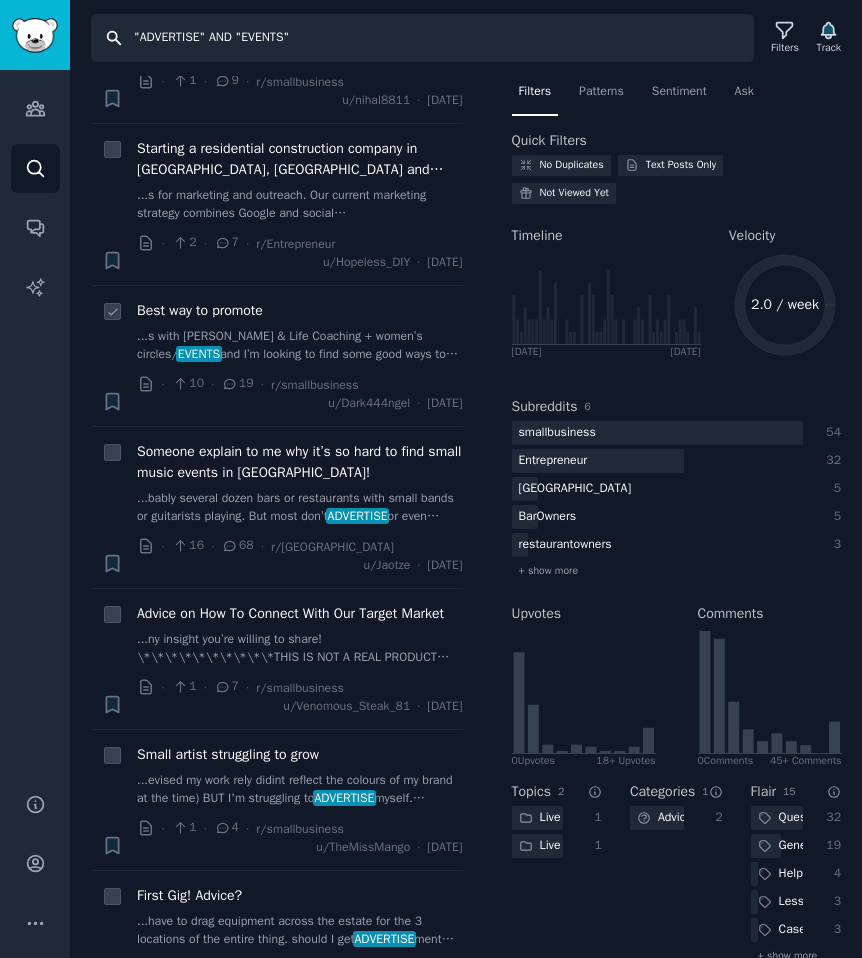 scroll, scrollTop: 0, scrollLeft: 0, axis: both 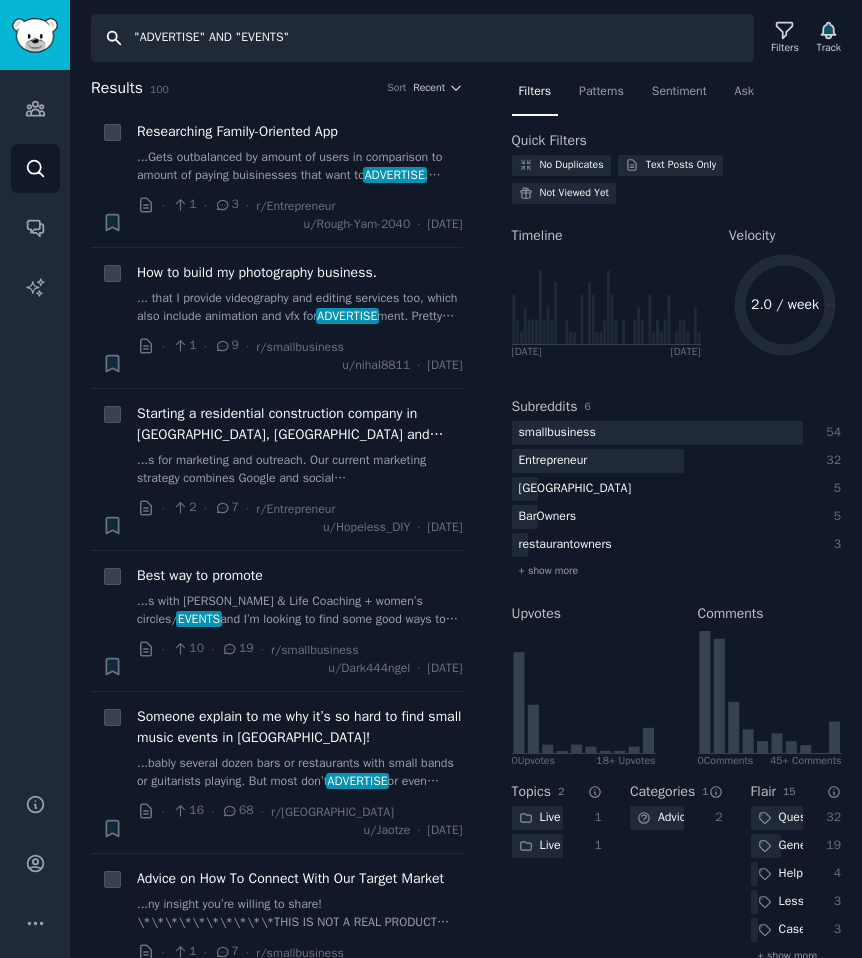 click on ""ADVERTISE" AND "EVENTS"" at bounding box center (422, 38) 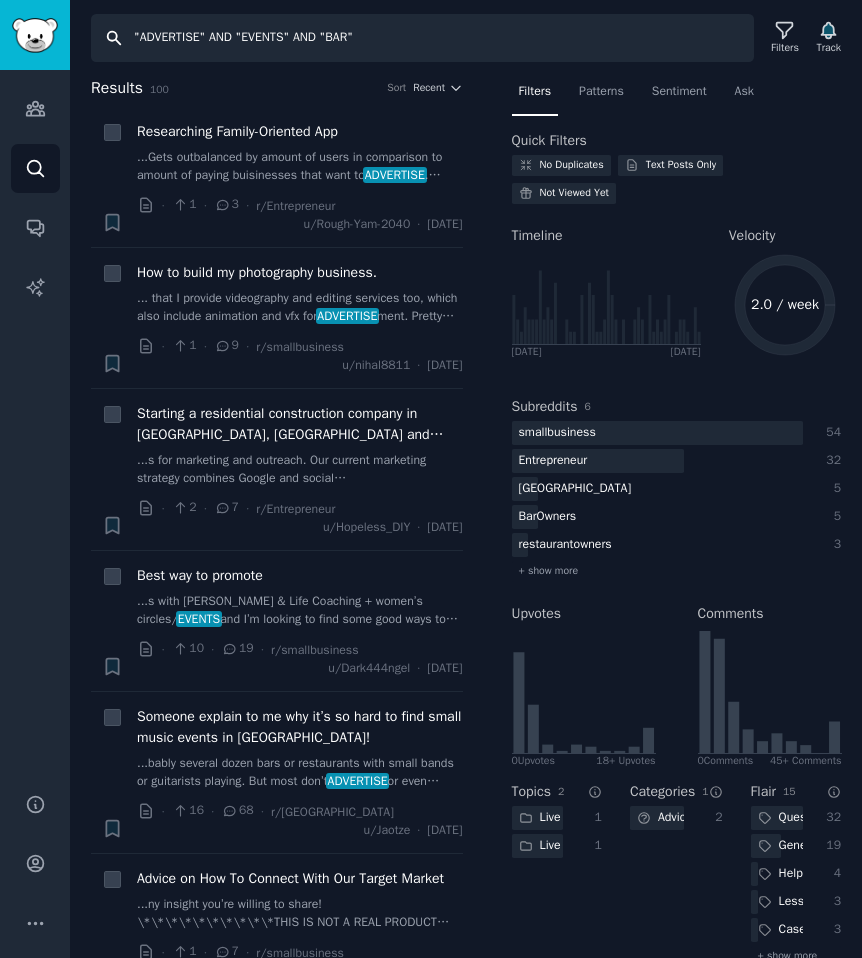 type on ""ADVERTISE" AND "EVENTS" AND "BAR"" 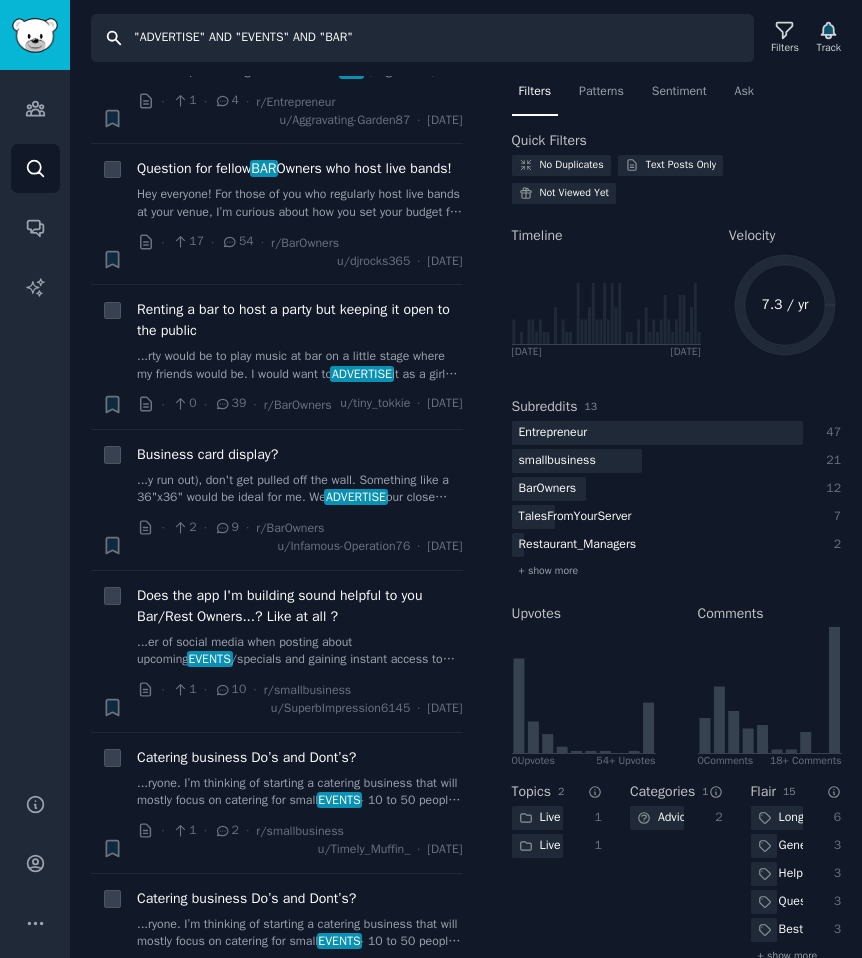 scroll, scrollTop: 1108, scrollLeft: 0, axis: vertical 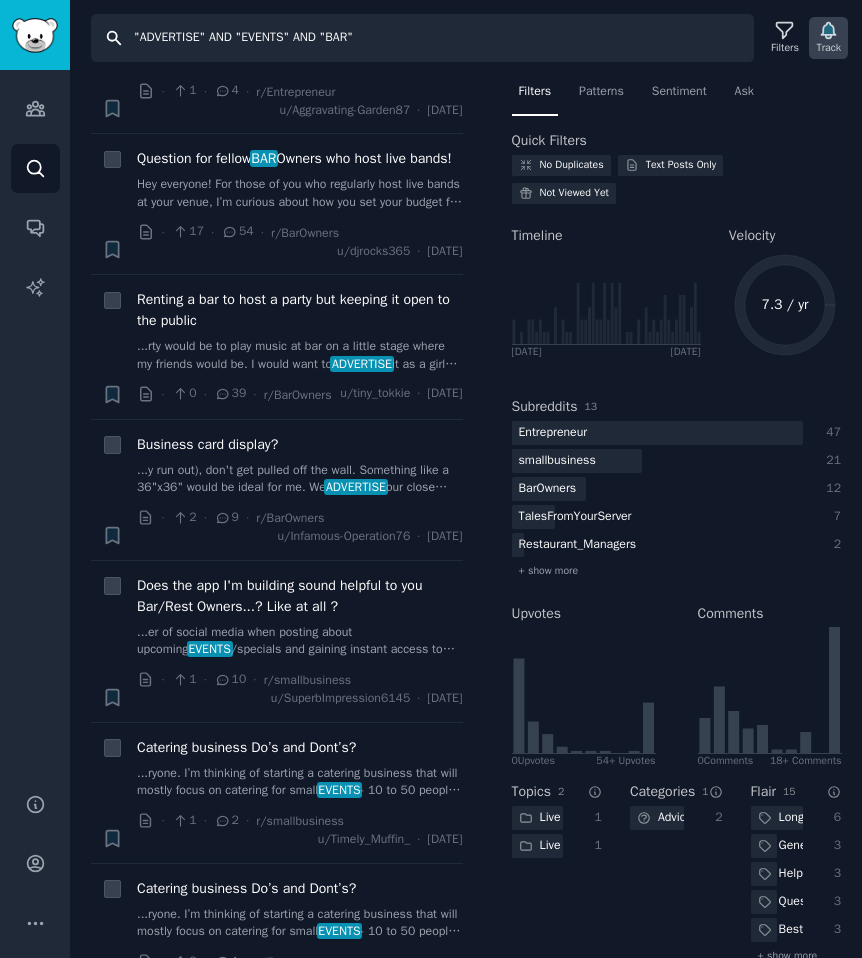 click 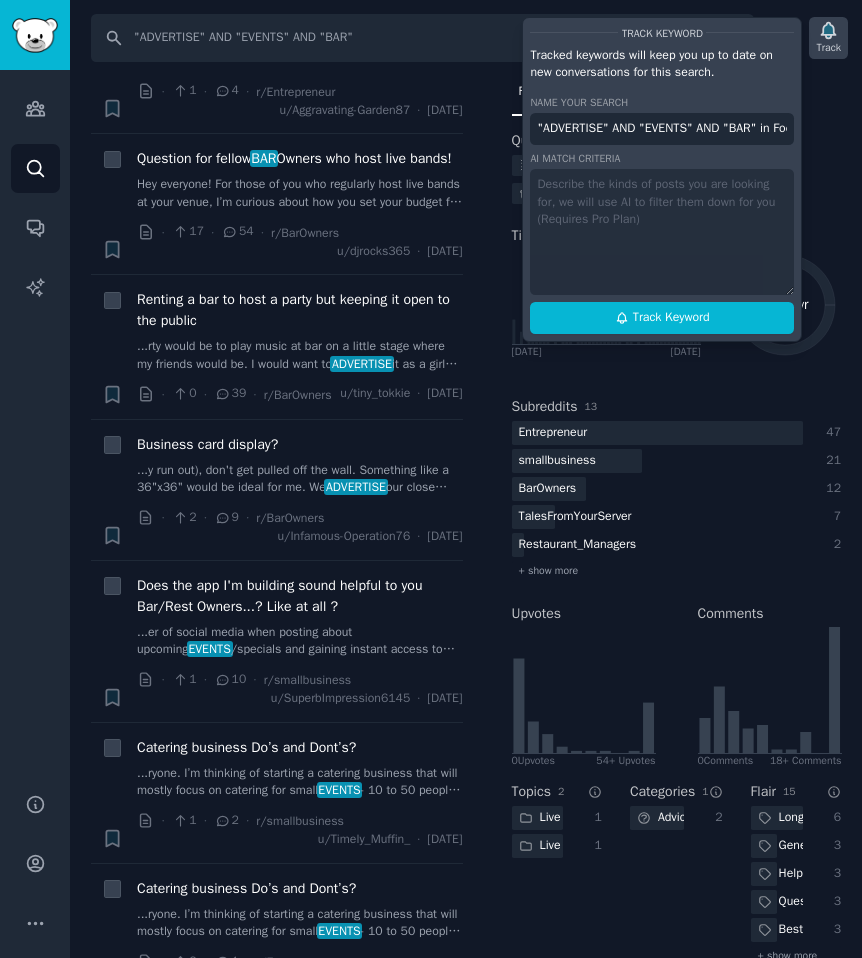 scroll, scrollTop: 0, scrollLeft: 224, axis: horizontal 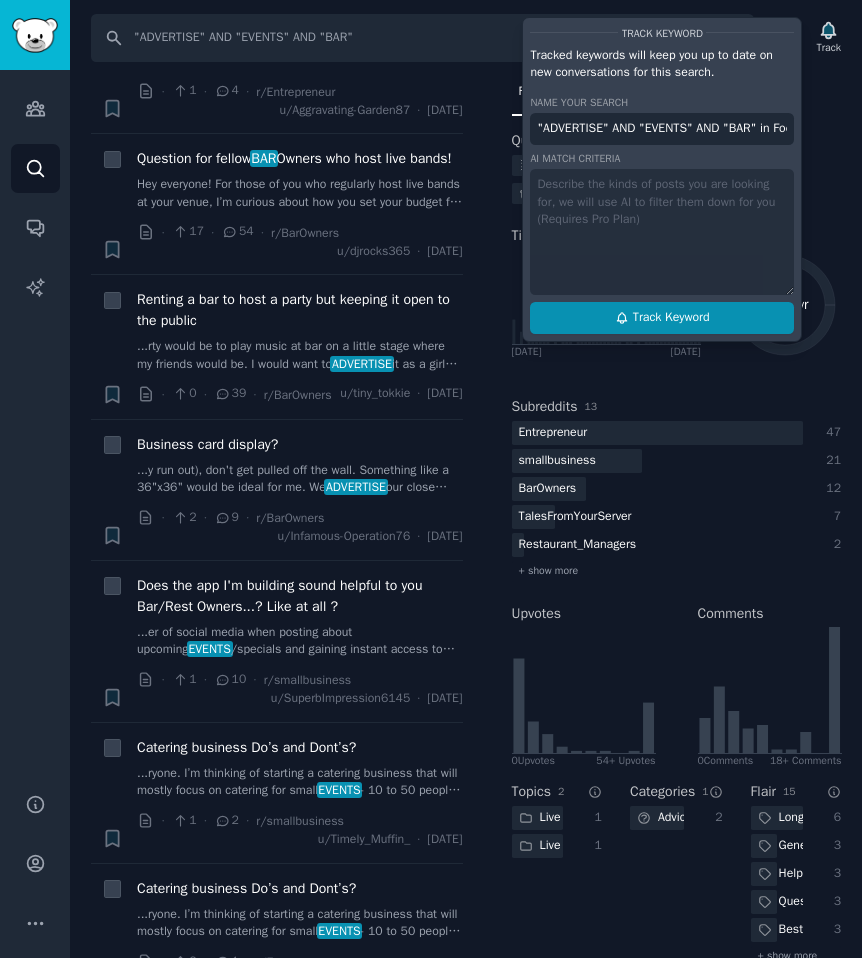 click on "Track Keyword" at bounding box center [671, 318] 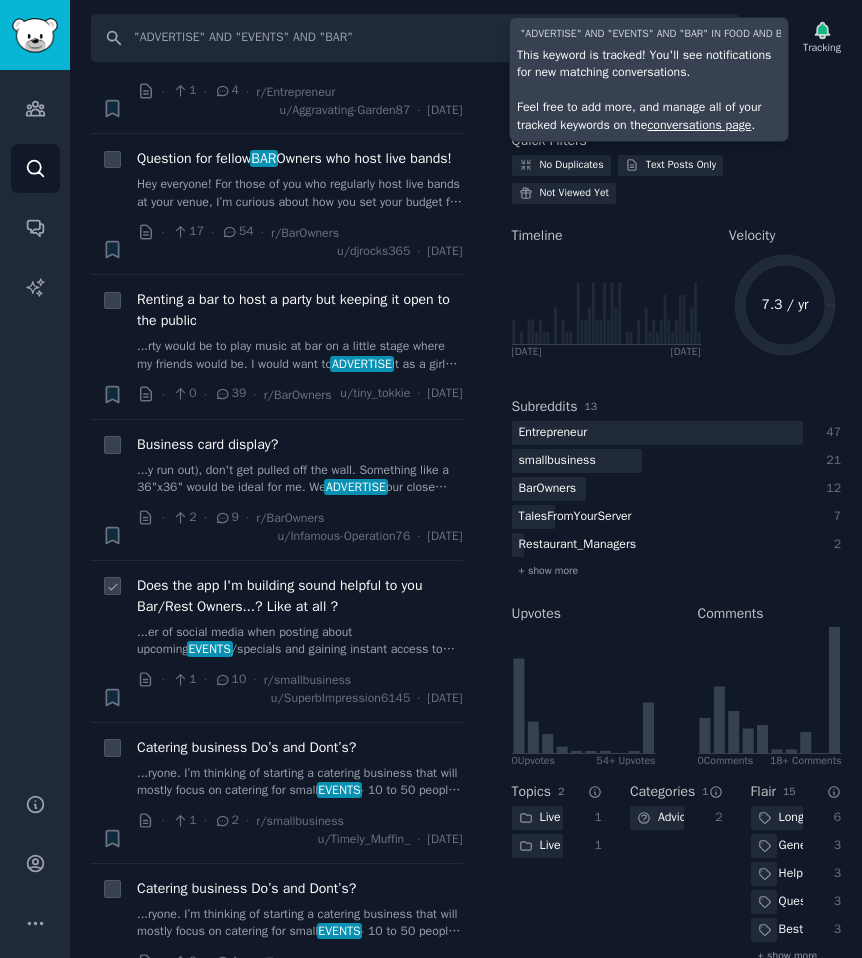 click on "Does the app I'm building sound helpful to you Bar/Rest Owners...? Like at all ?" at bounding box center (300, 596) 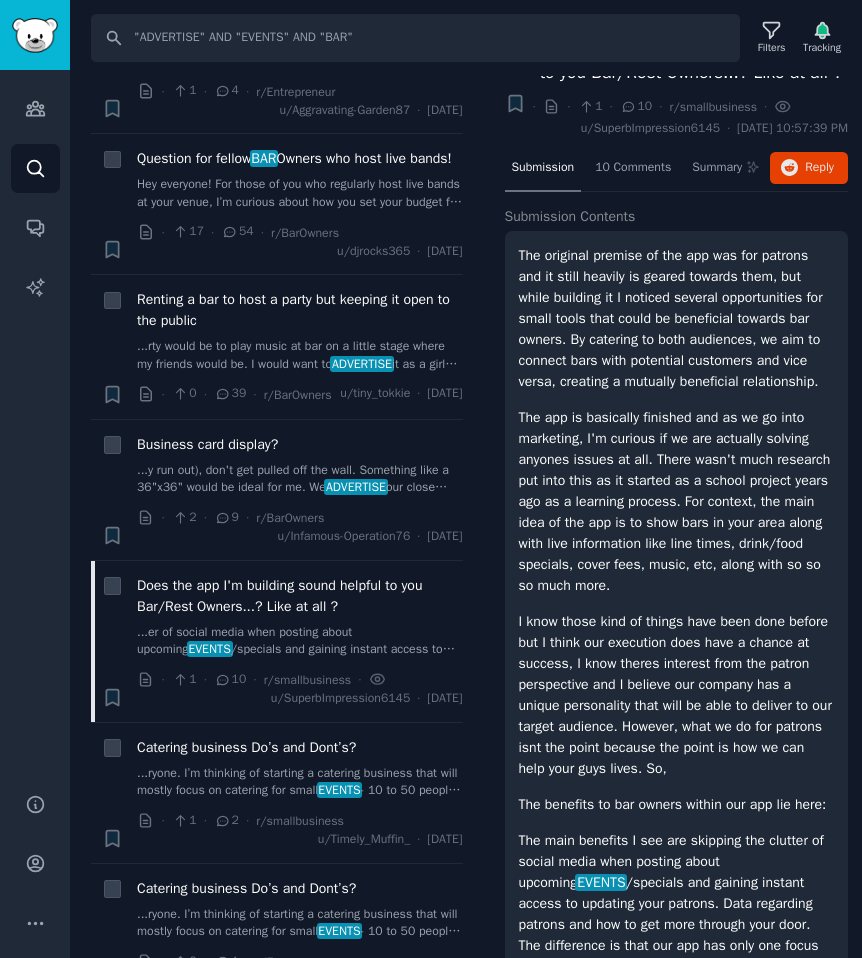 scroll, scrollTop: 0, scrollLeft: 0, axis: both 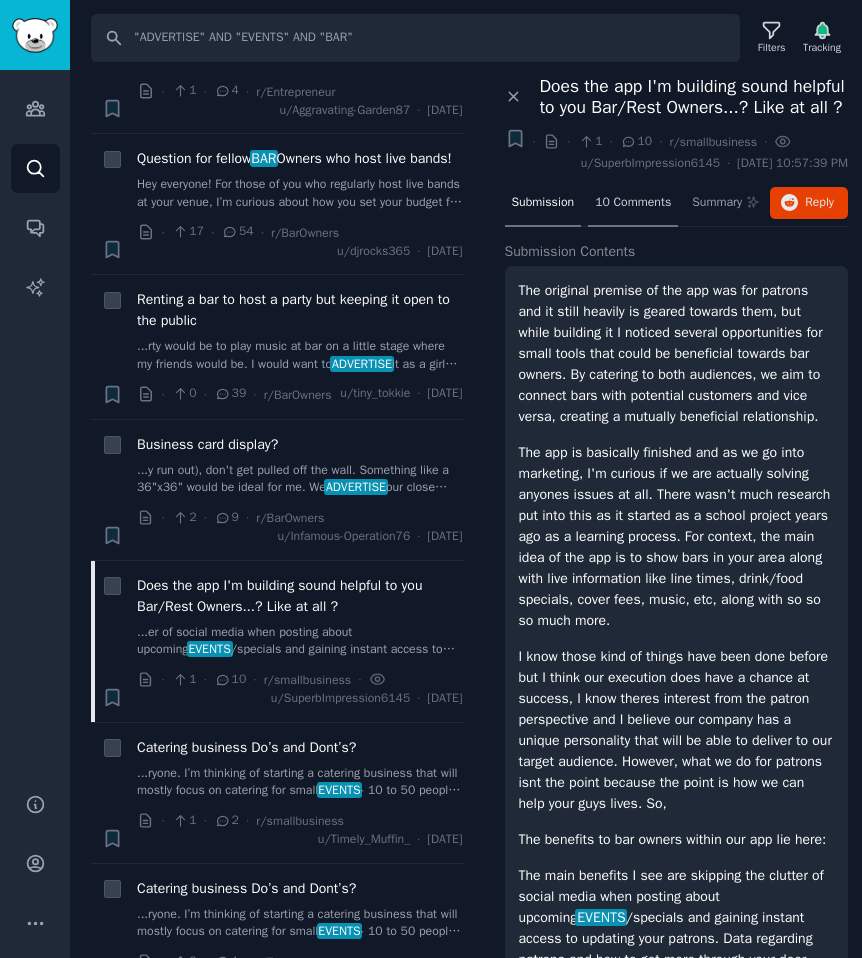 click on "10 Comments" at bounding box center [633, 203] 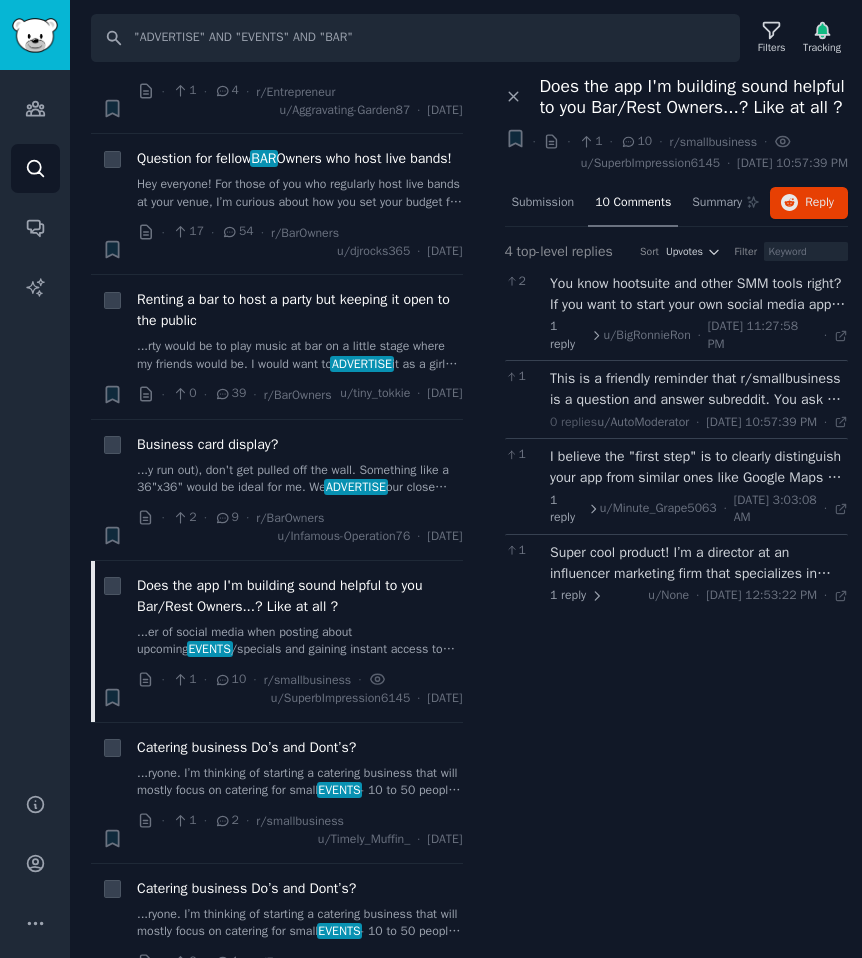 click on "This is a friendly reminder that r/smallbusiness is a question and answer subreddit. You ask a question about starting, owning, and growing a small business and the community answers. Posts that violate the rules listed in the sidebar will be removed. A permanent or temporary ban may also be issued if you do not remove the offending post. Seeing this message does not mean your post was automatically removed.
*I am a bot, and this action was performed automatically. Please [contact the moderators of this subreddit](/message/compose/?to=/r/smallbusiness) if you have any questions or concerns.*" at bounding box center (699, 389) 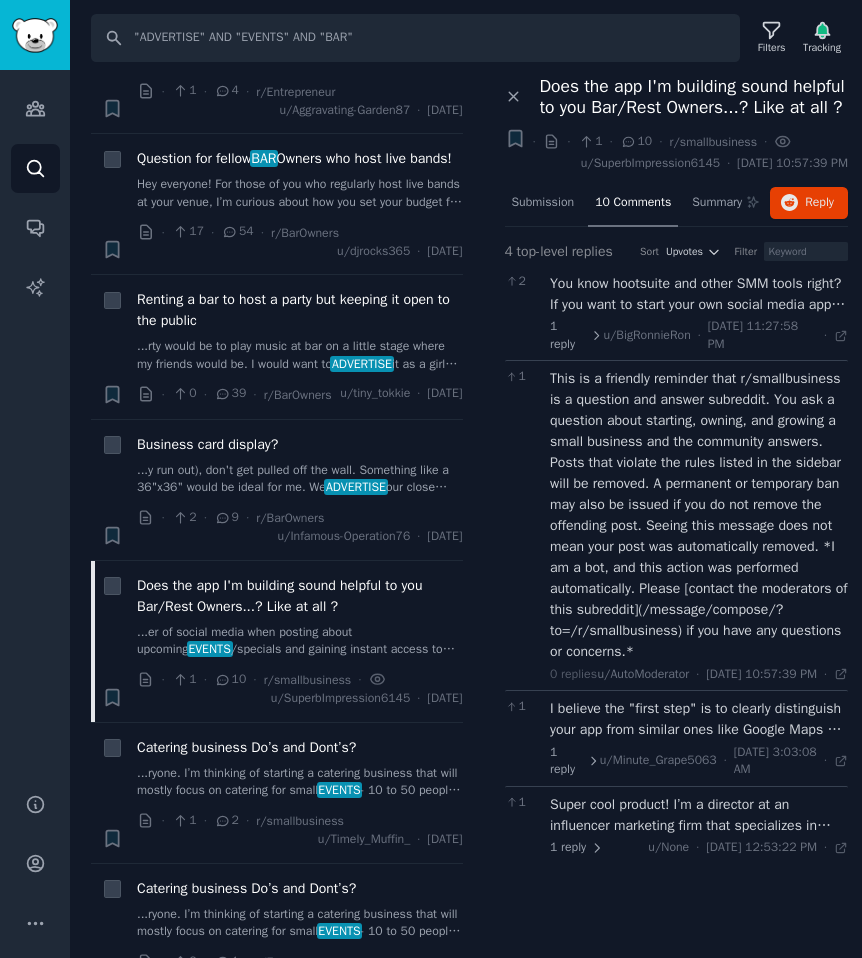 scroll, scrollTop: 54, scrollLeft: 0, axis: vertical 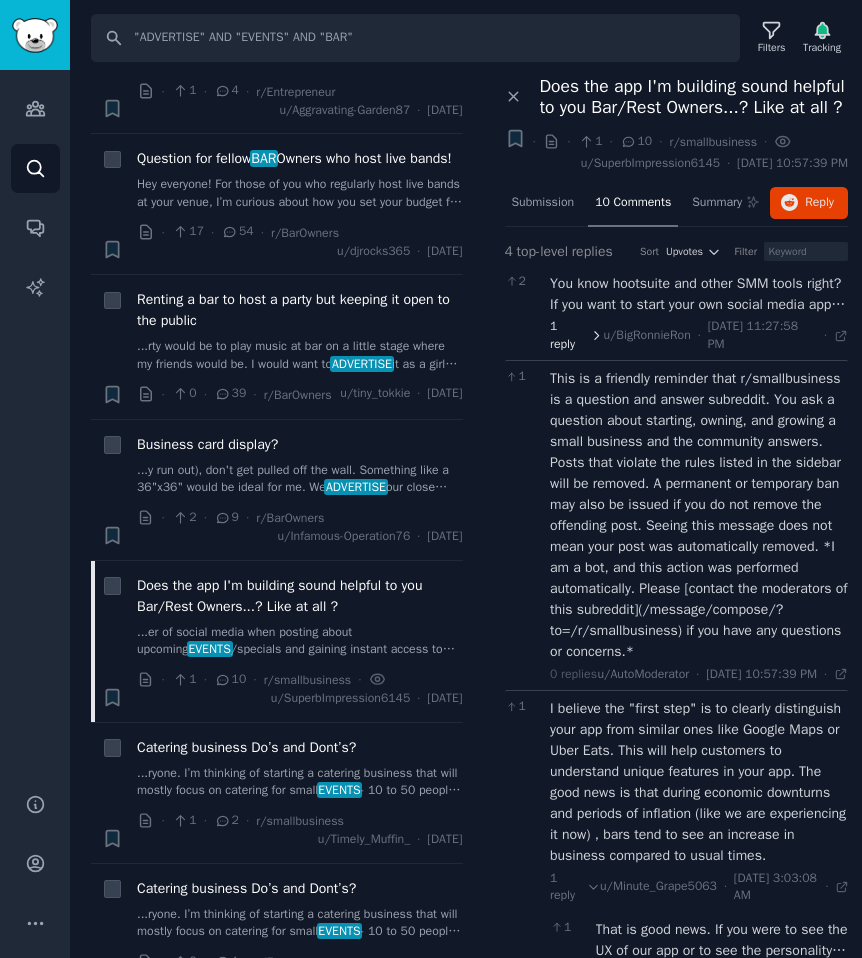 click on "1   reply" at bounding box center [576, 335] 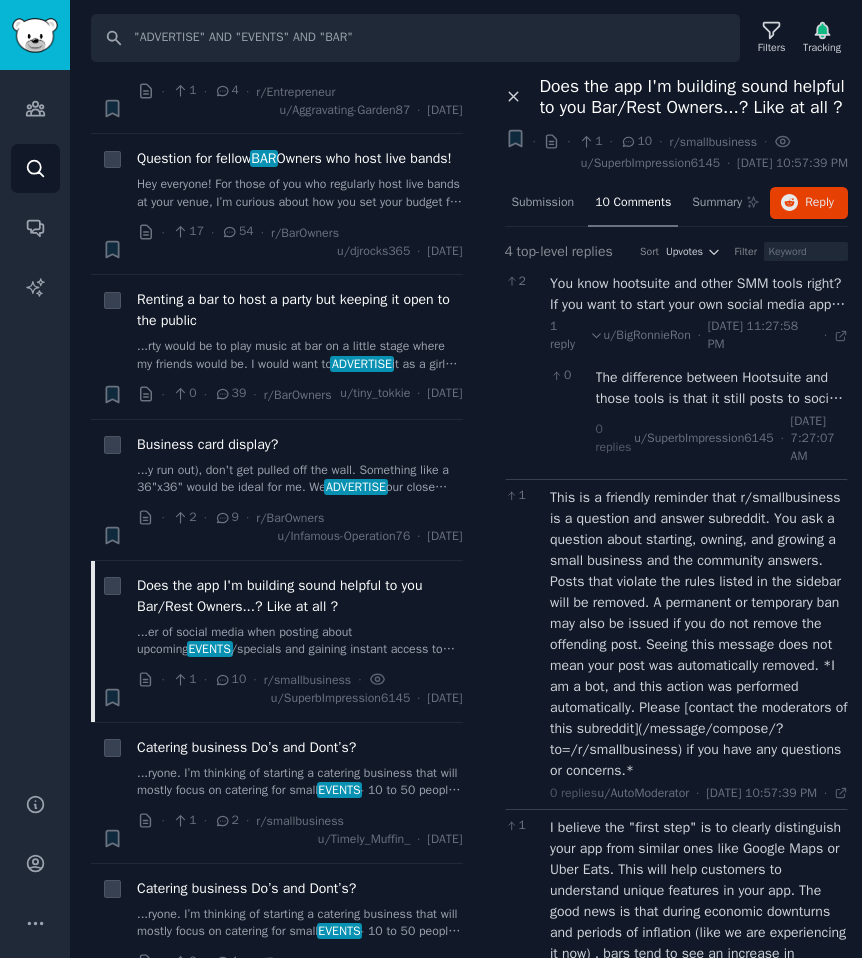 click 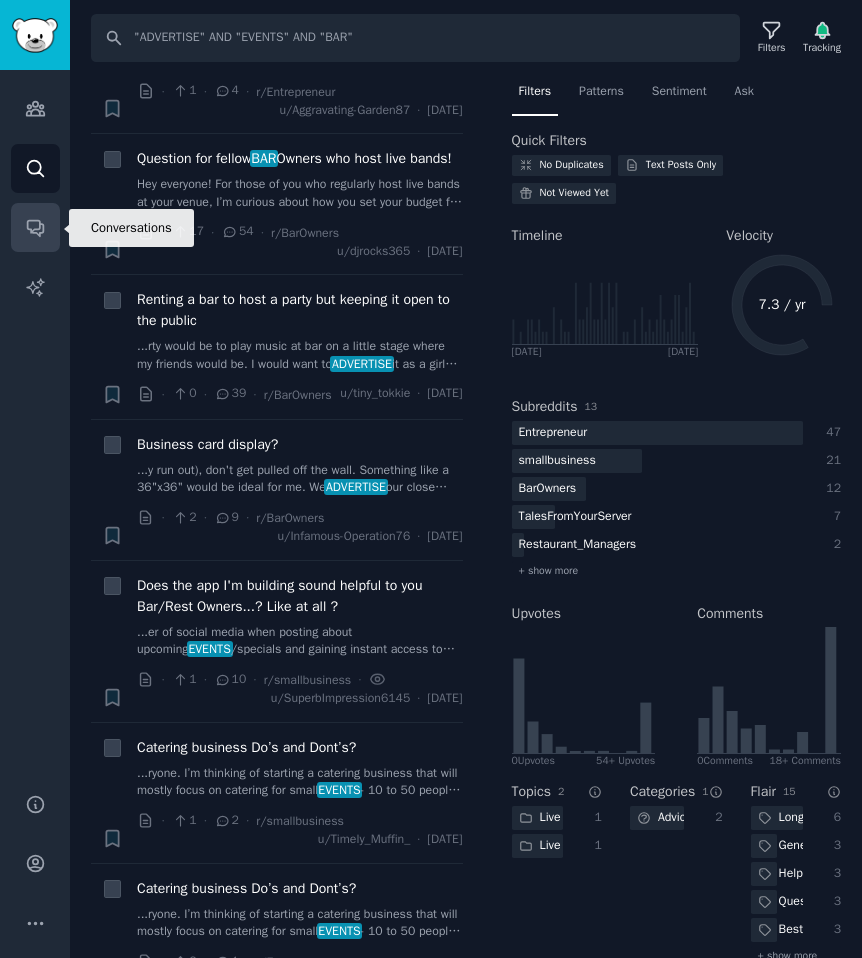 click 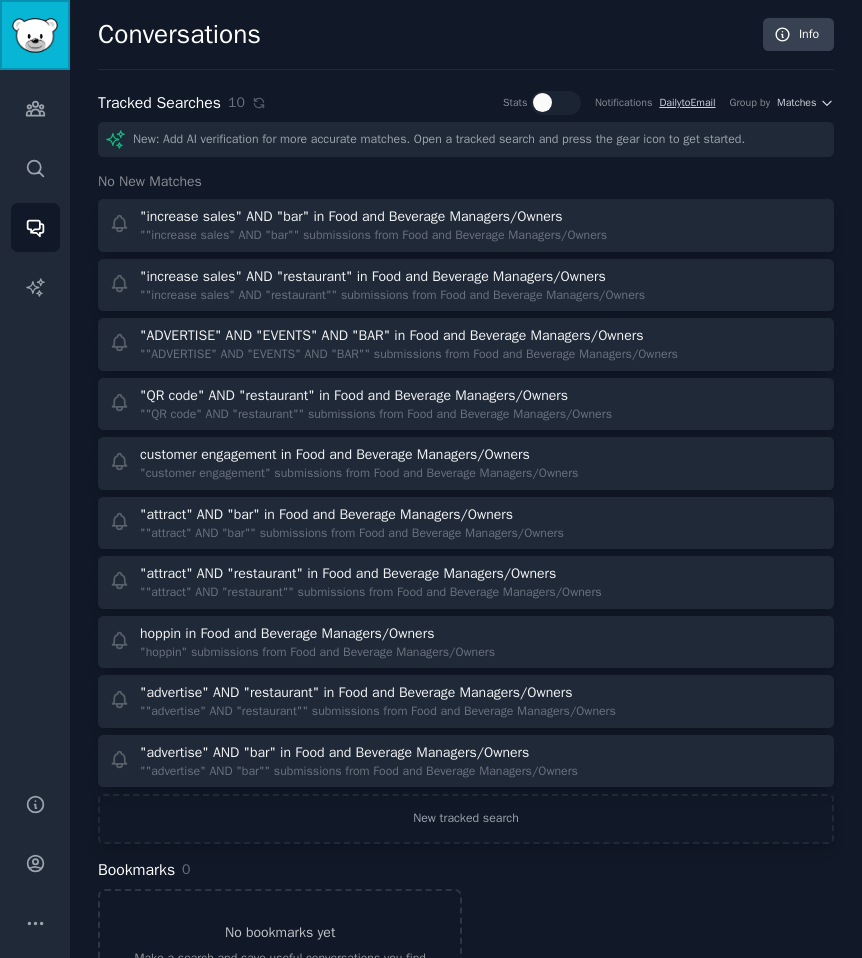 click at bounding box center [35, 35] 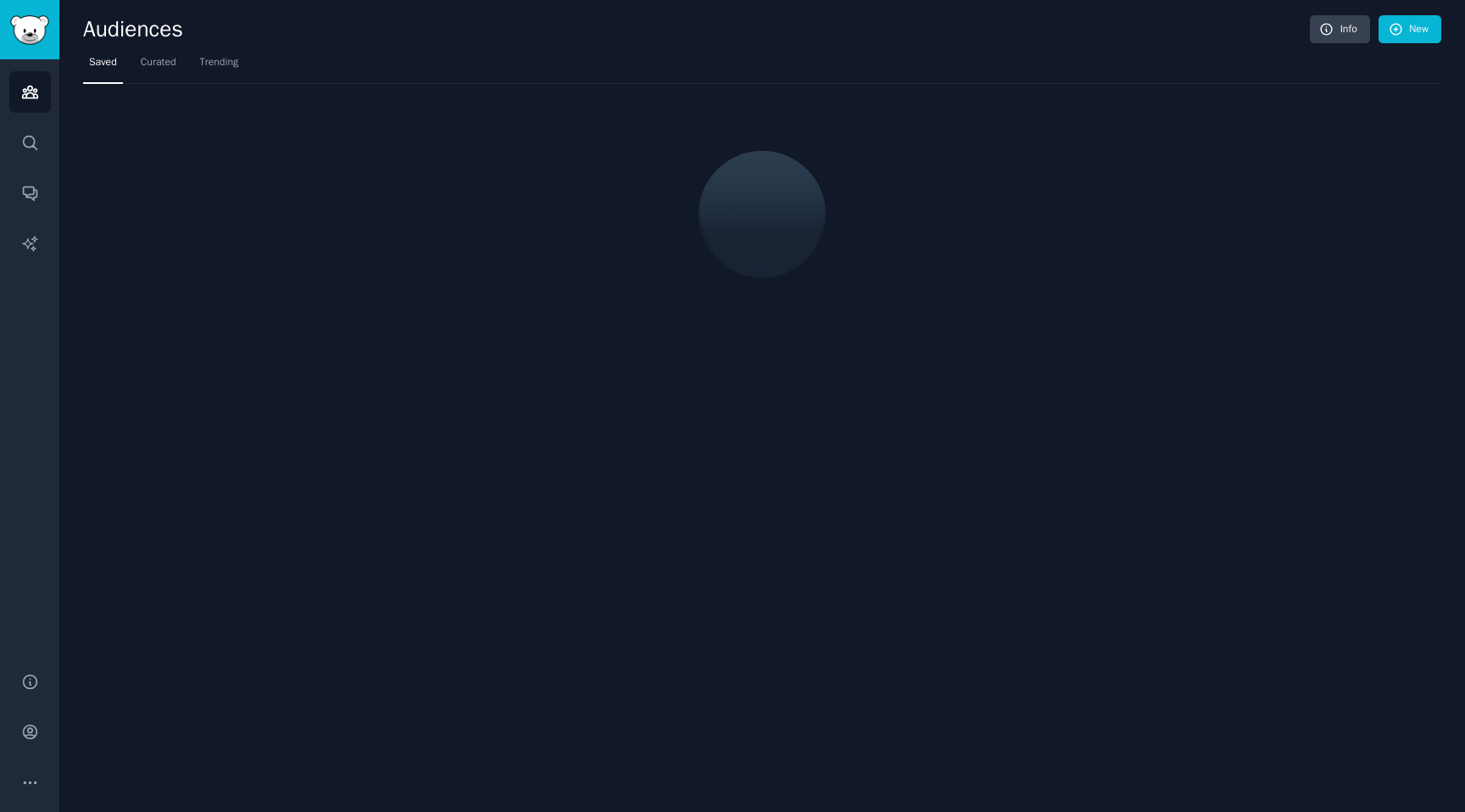 scroll, scrollTop: 0, scrollLeft: 0, axis: both 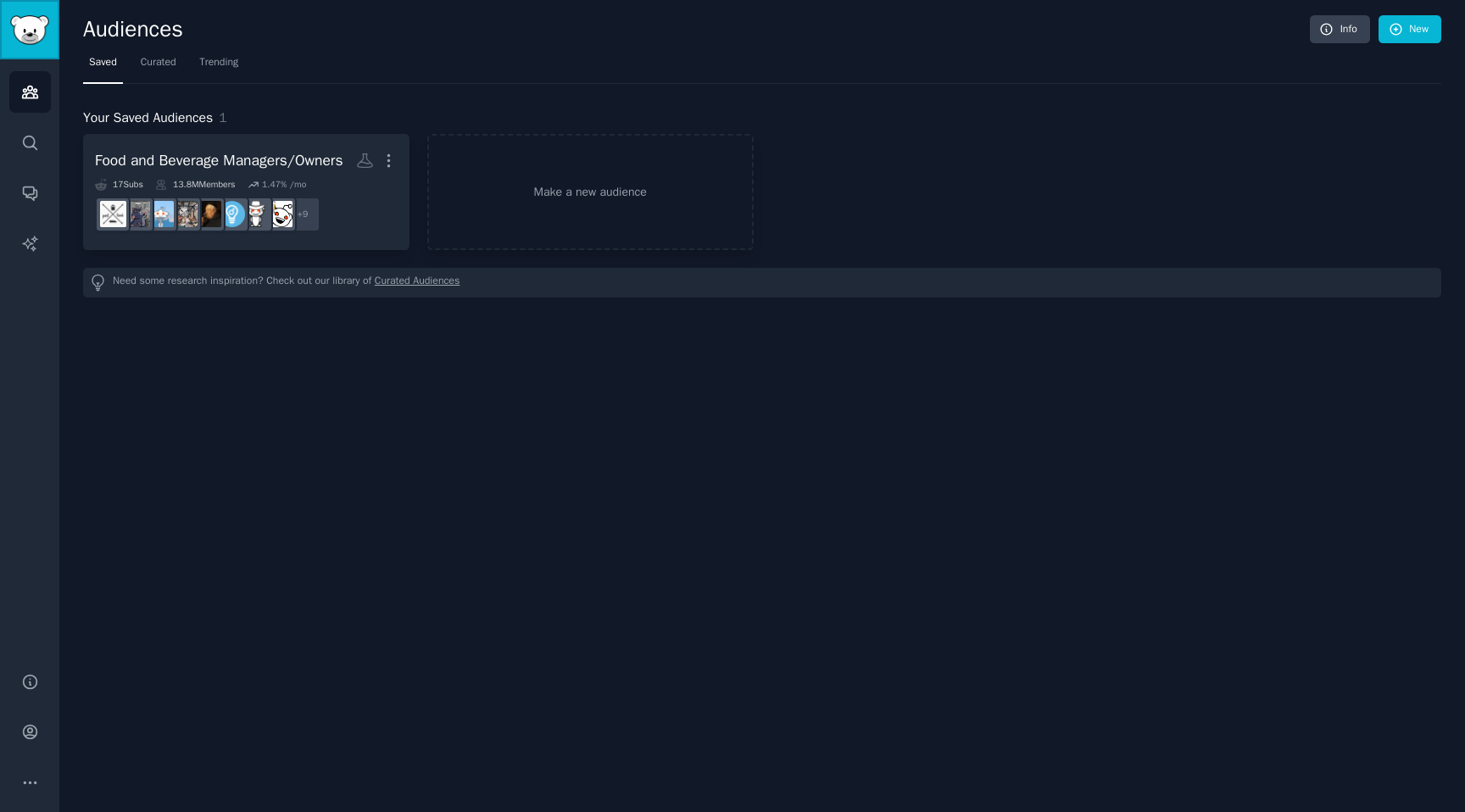 click at bounding box center [30, 30] 